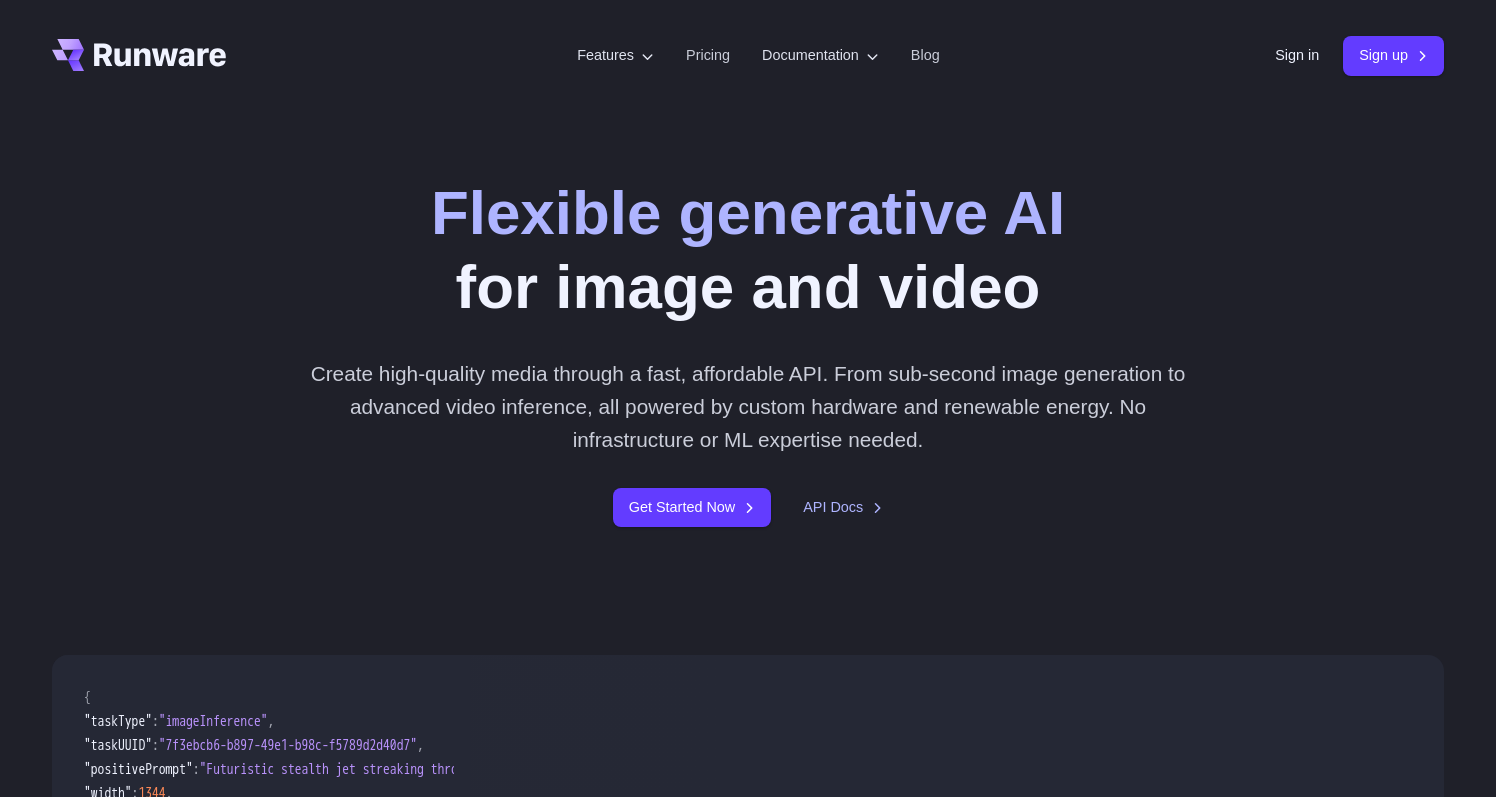 scroll, scrollTop: 0, scrollLeft: 0, axis: both 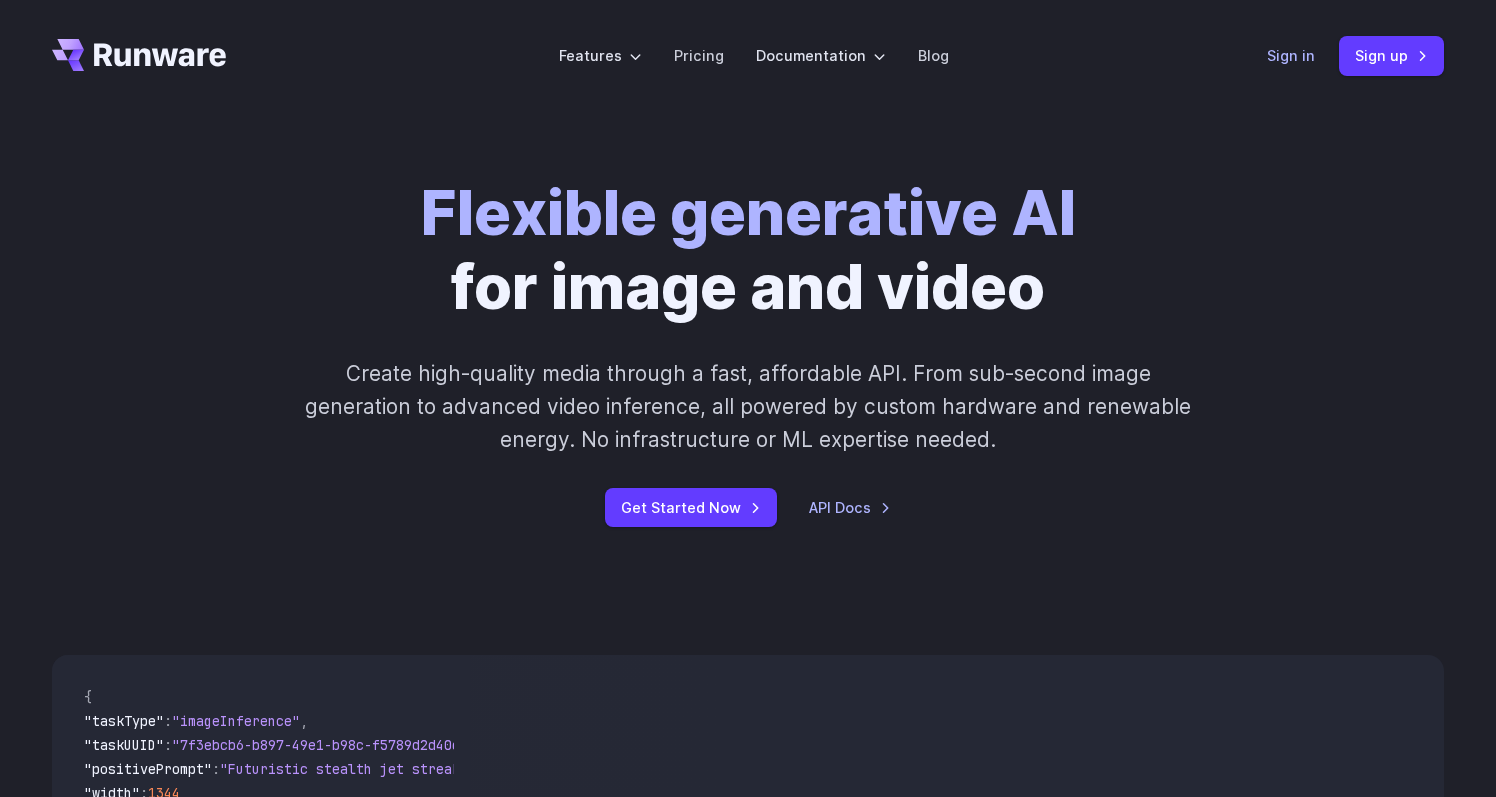click on "Sign in" at bounding box center [1291, 55] 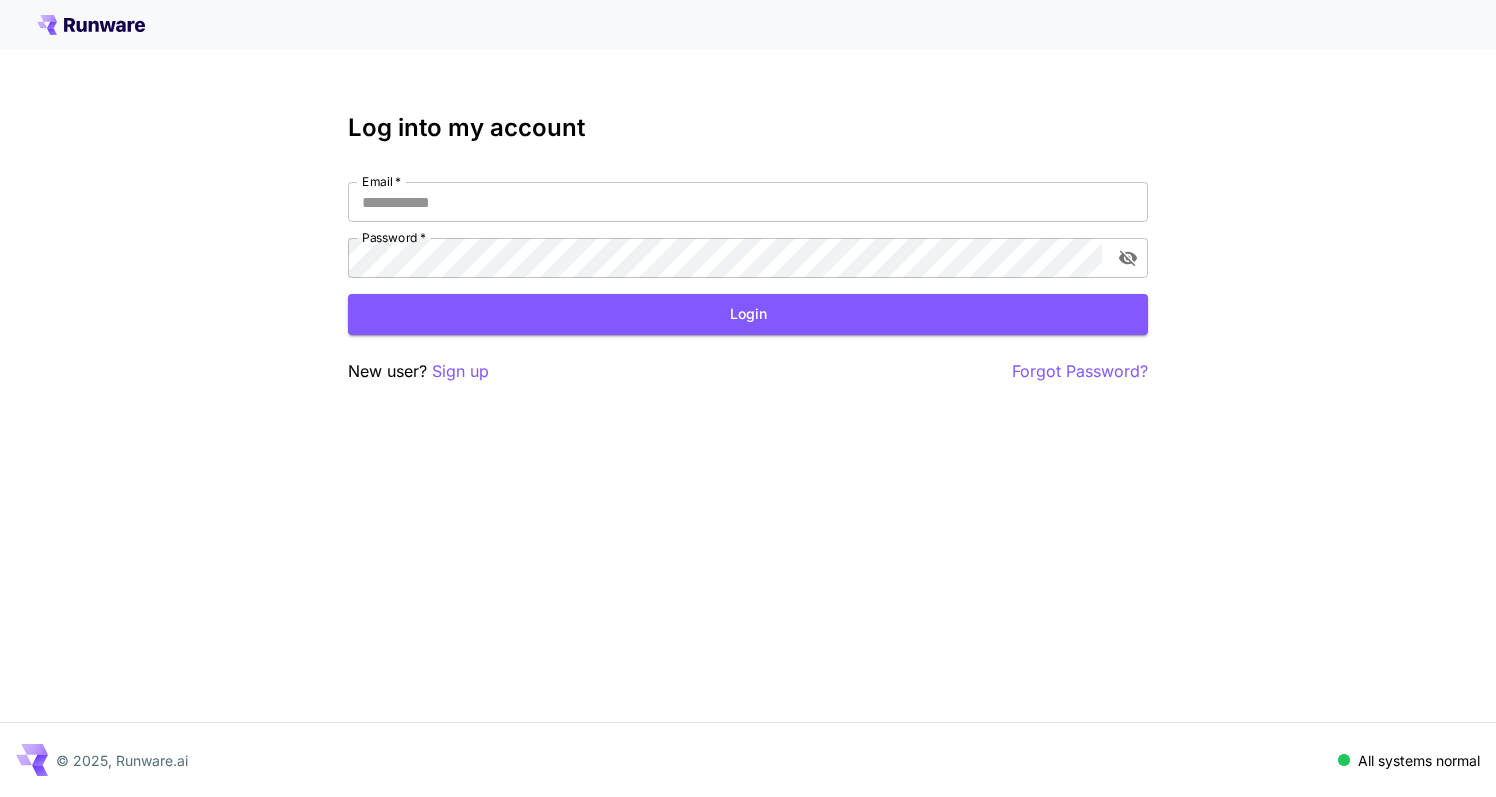scroll, scrollTop: 0, scrollLeft: 0, axis: both 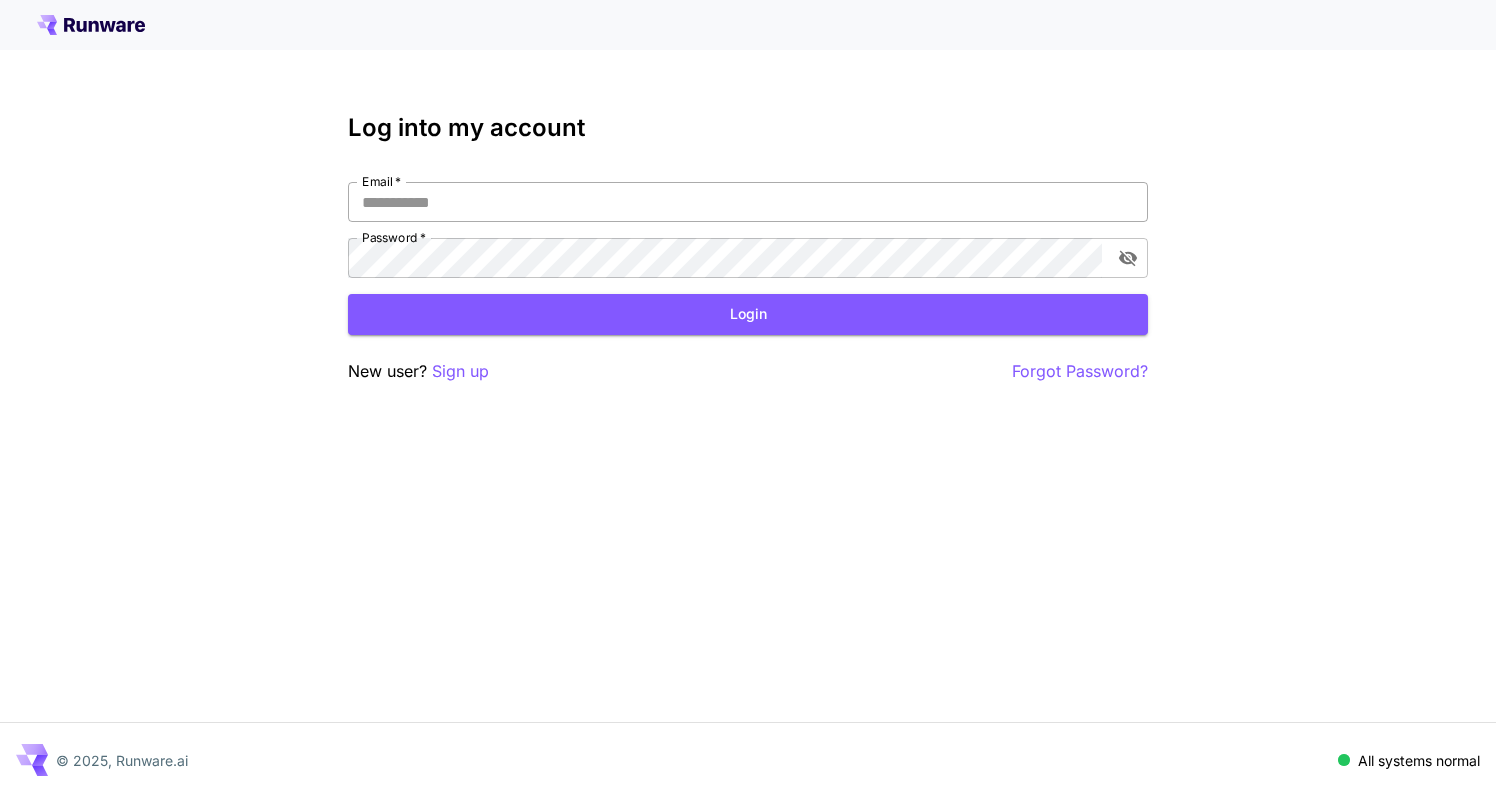 click on "Email   *" at bounding box center [748, 202] 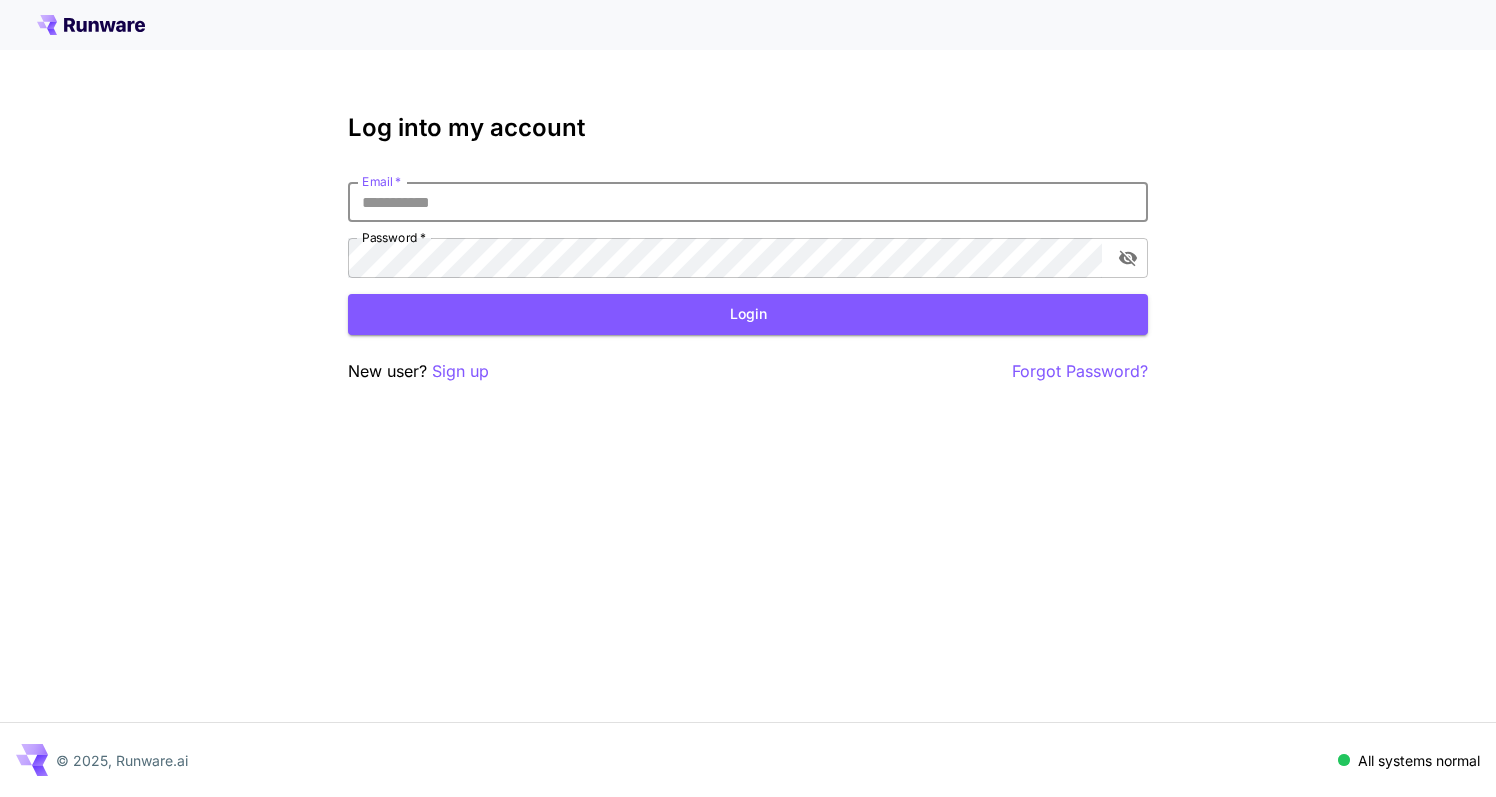 click on "Email   *" at bounding box center [748, 202] 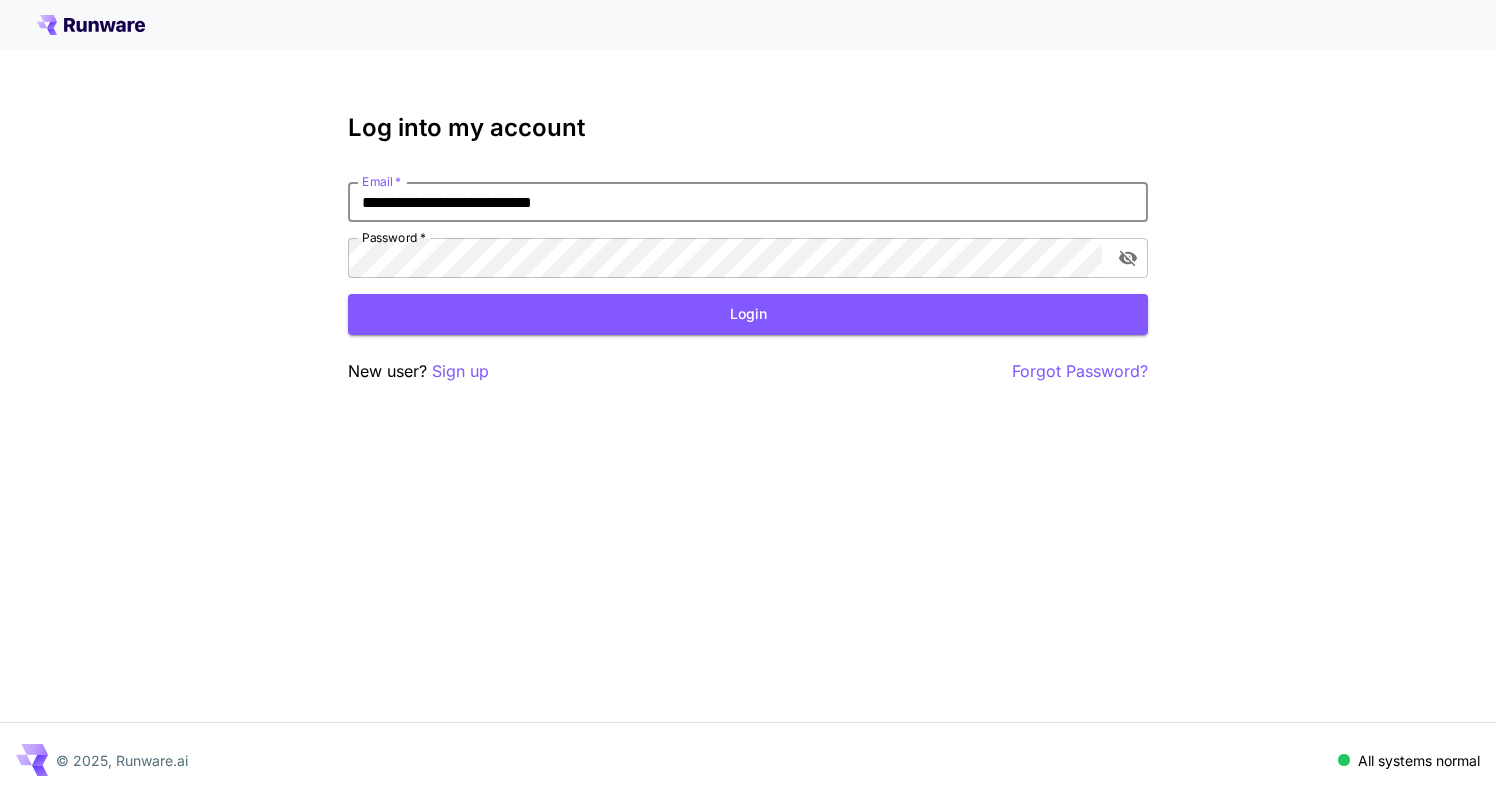 type on "**********" 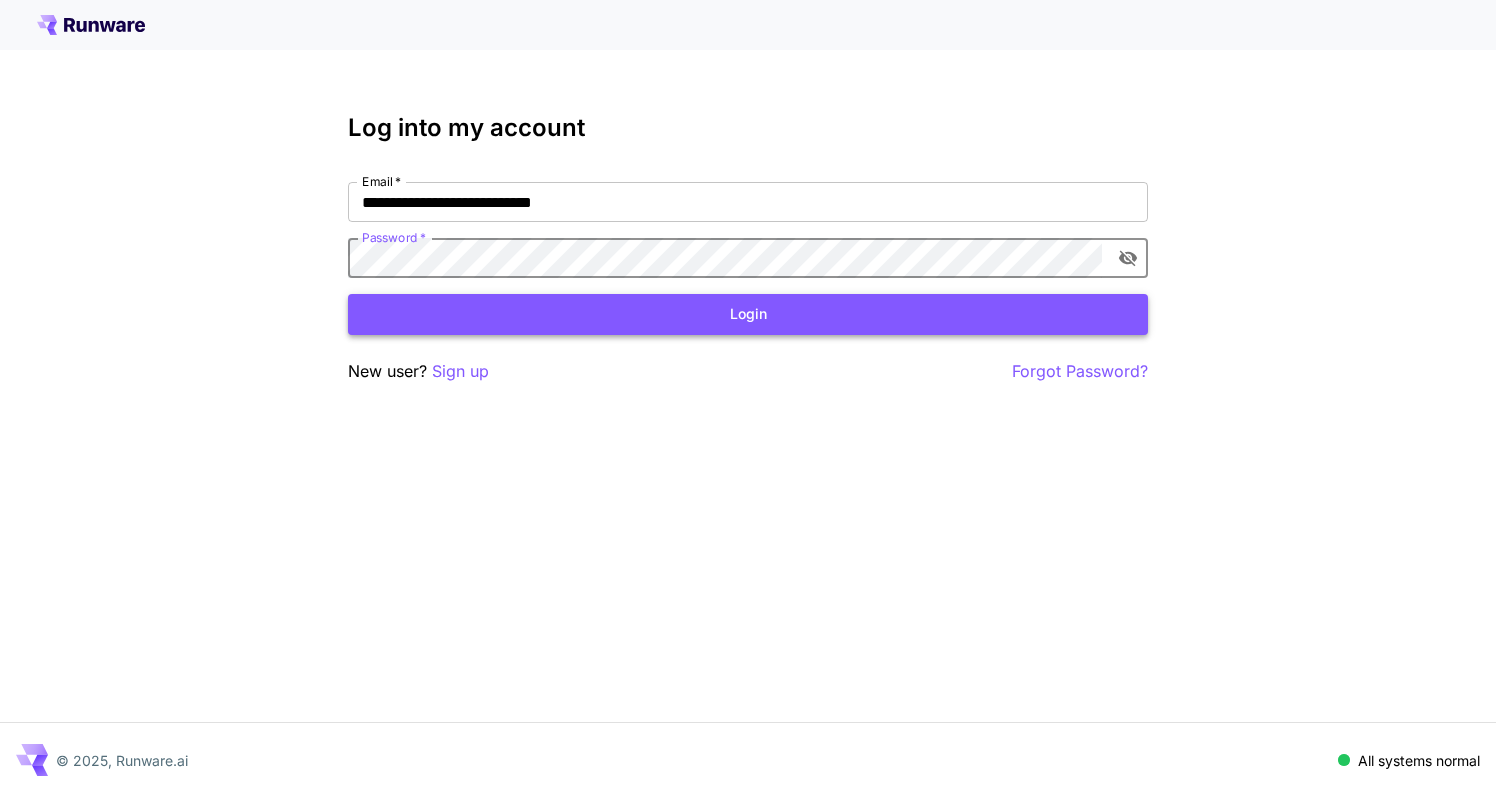 click on "Login" at bounding box center (748, 314) 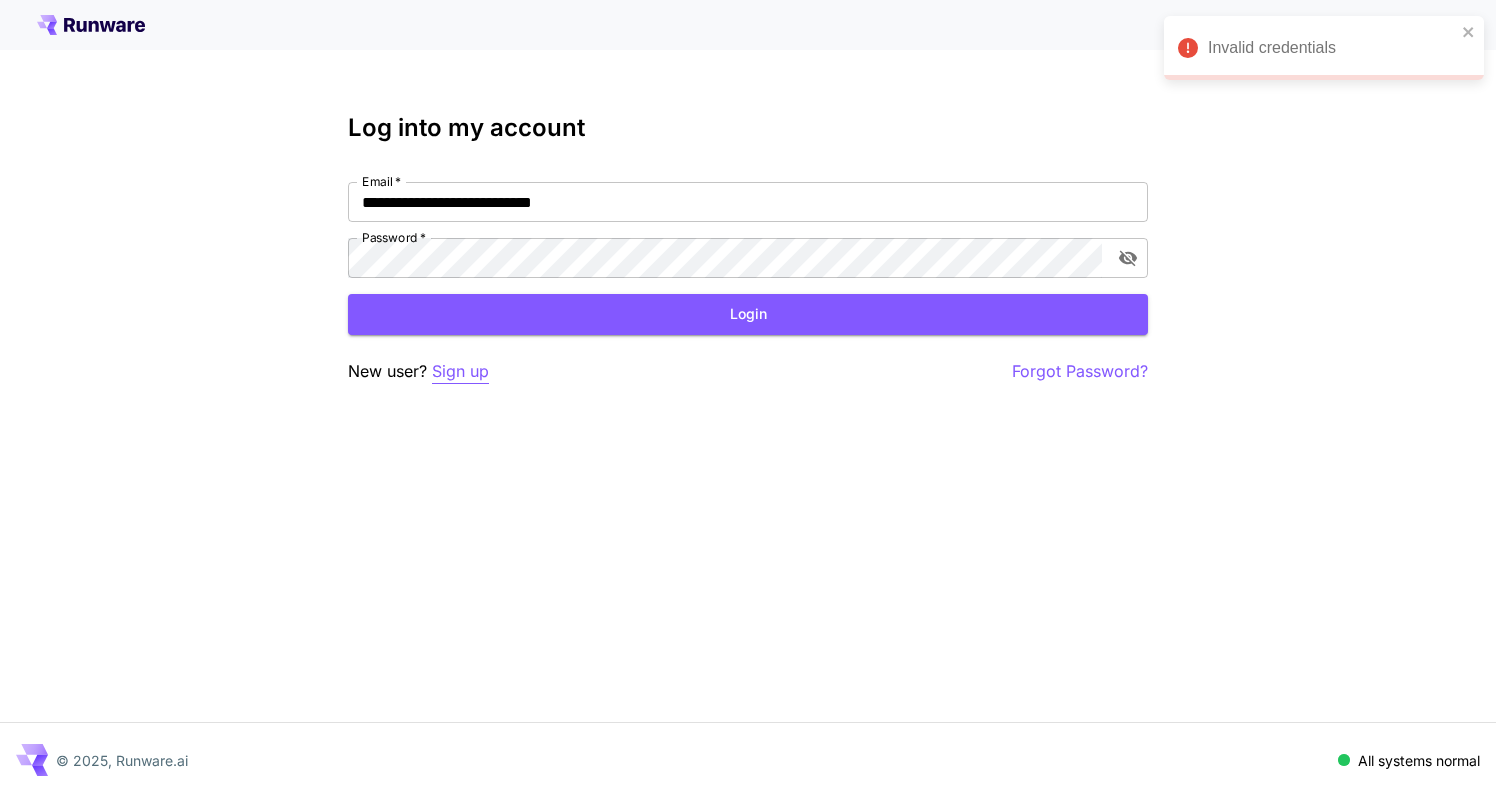 click on "Sign up" at bounding box center [460, 371] 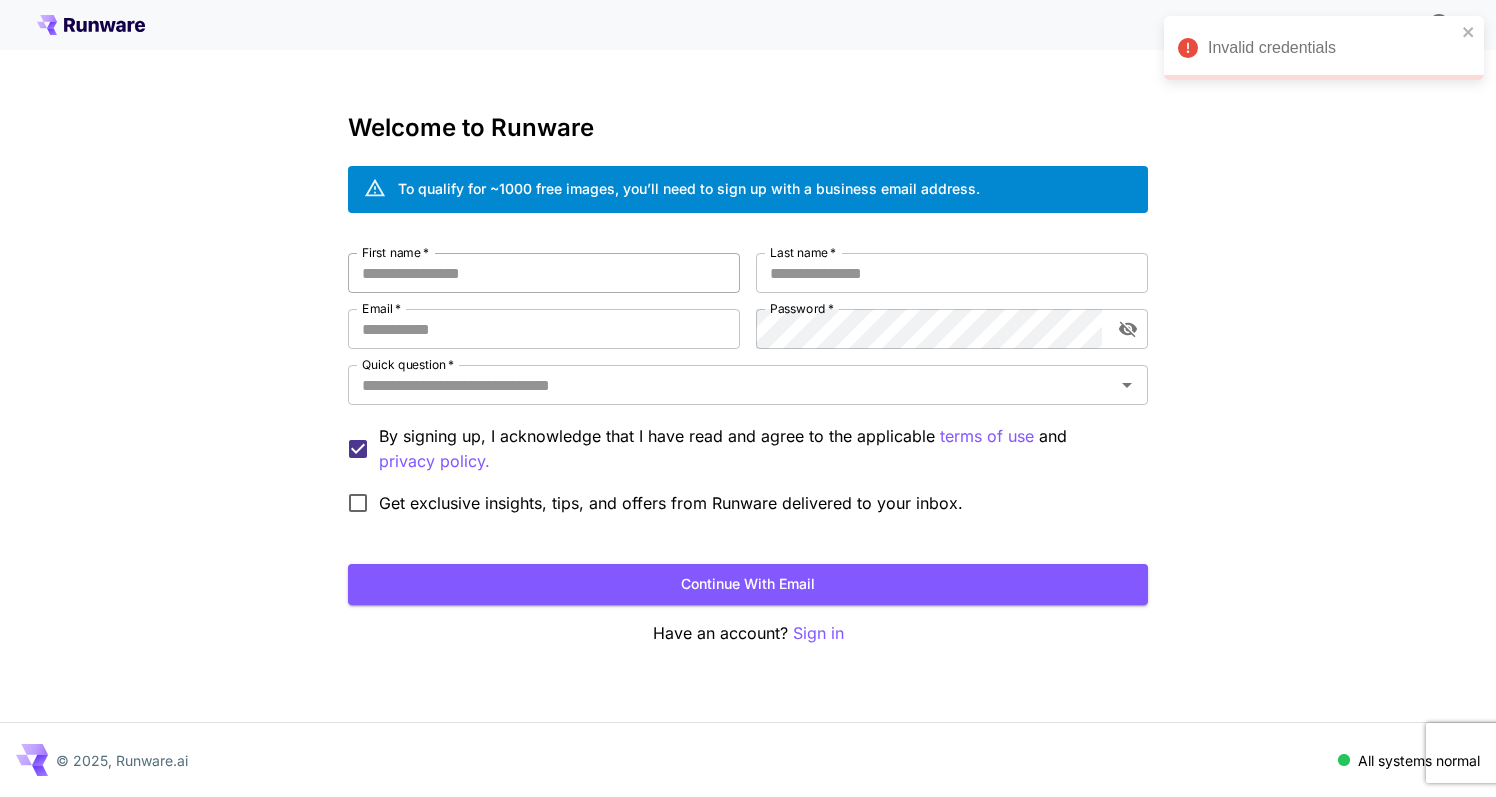 click on "First name   *" at bounding box center [544, 273] 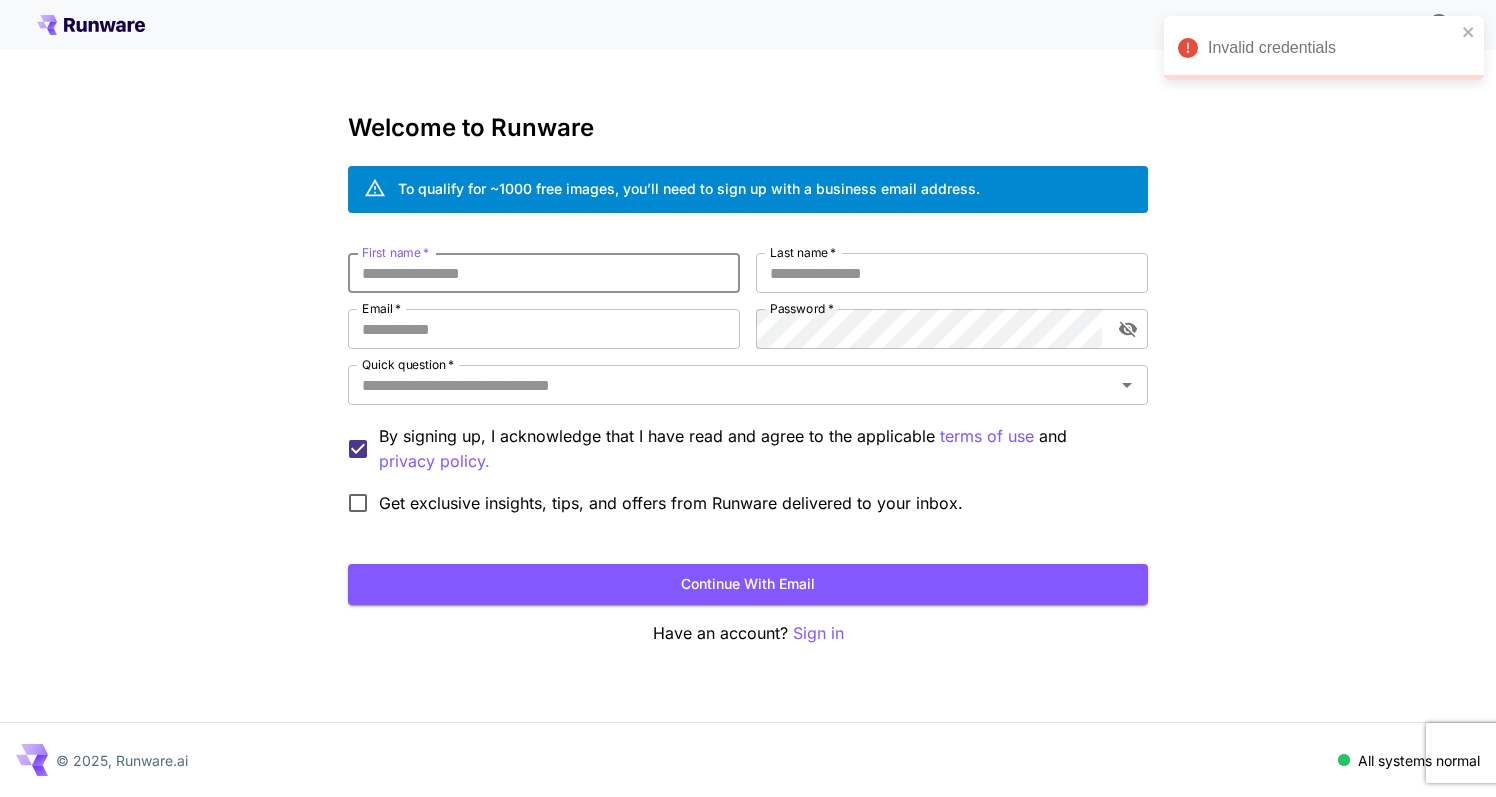 click on "First name   *" at bounding box center (544, 273) 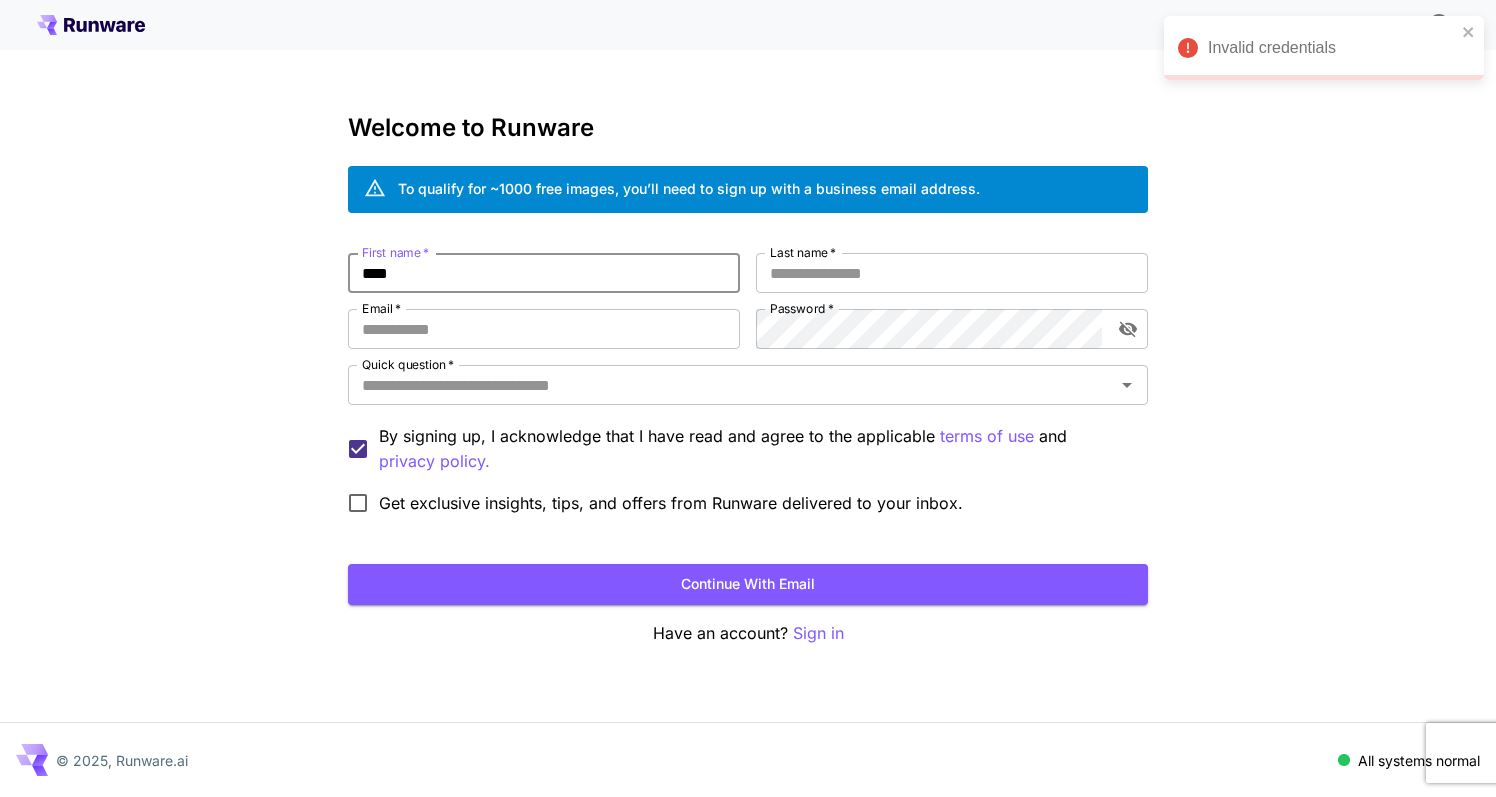 type on "****" 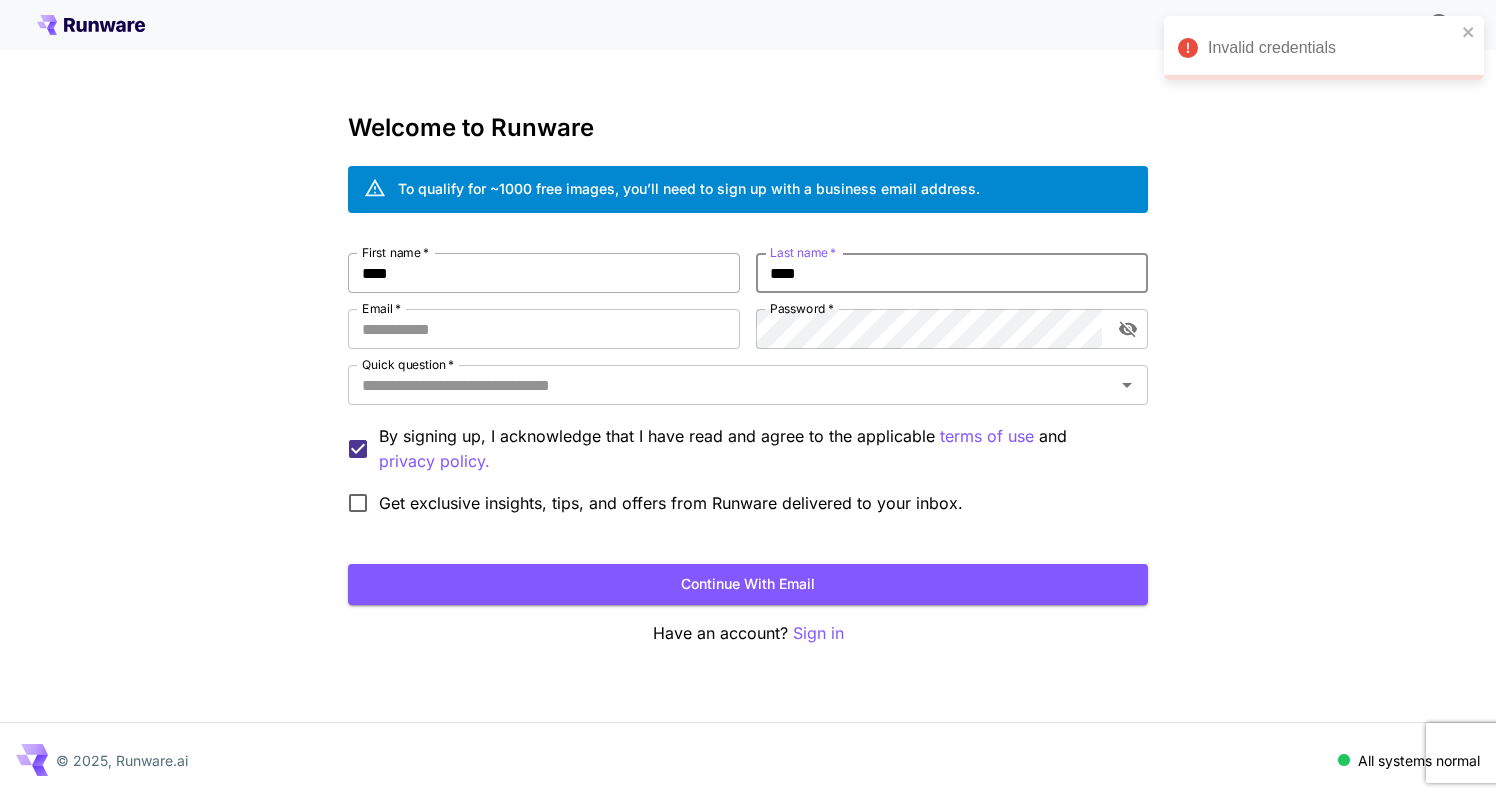 type on "****" 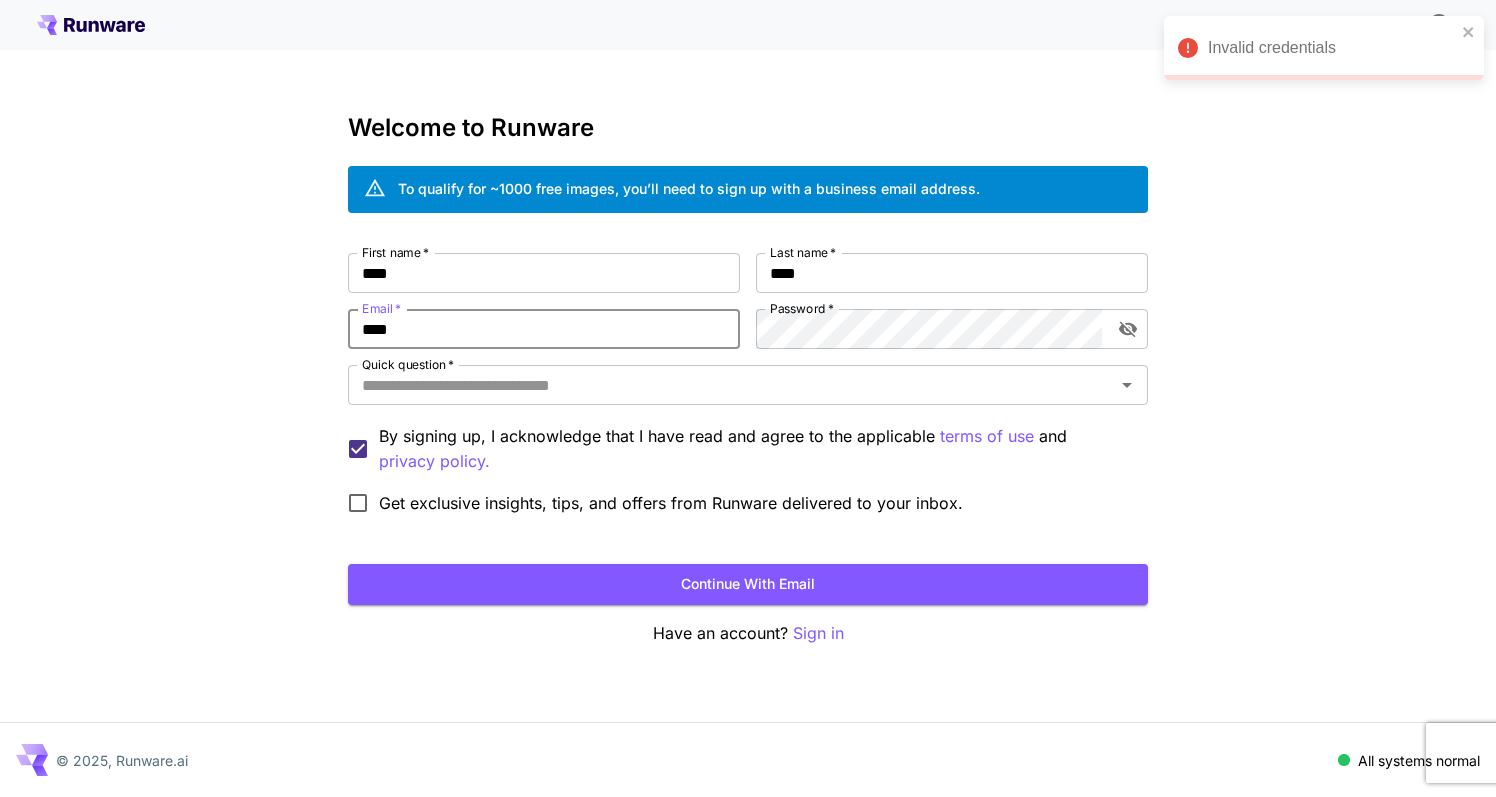 type on "**********" 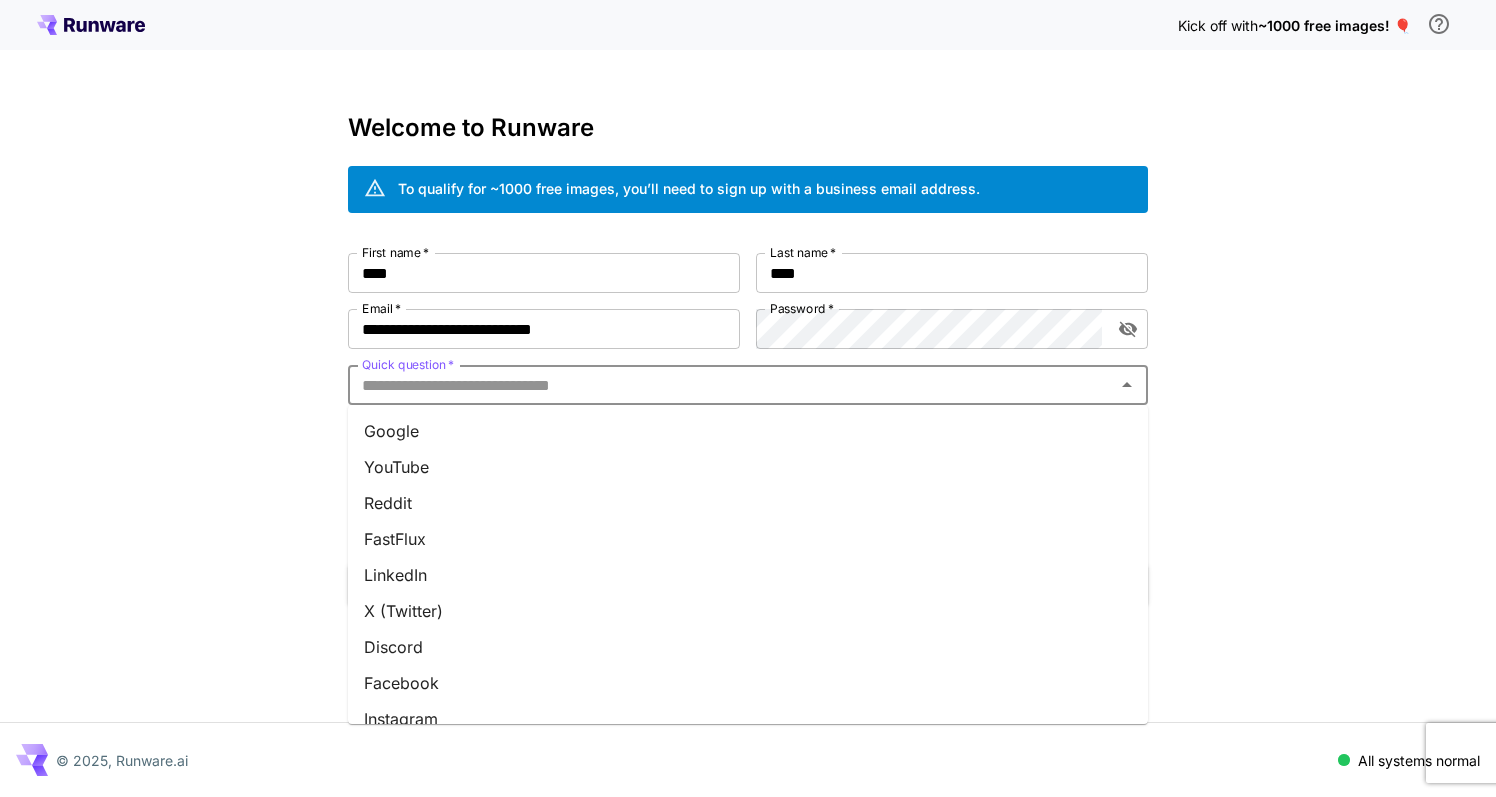 click on "Quick question   *" at bounding box center (731, 385) 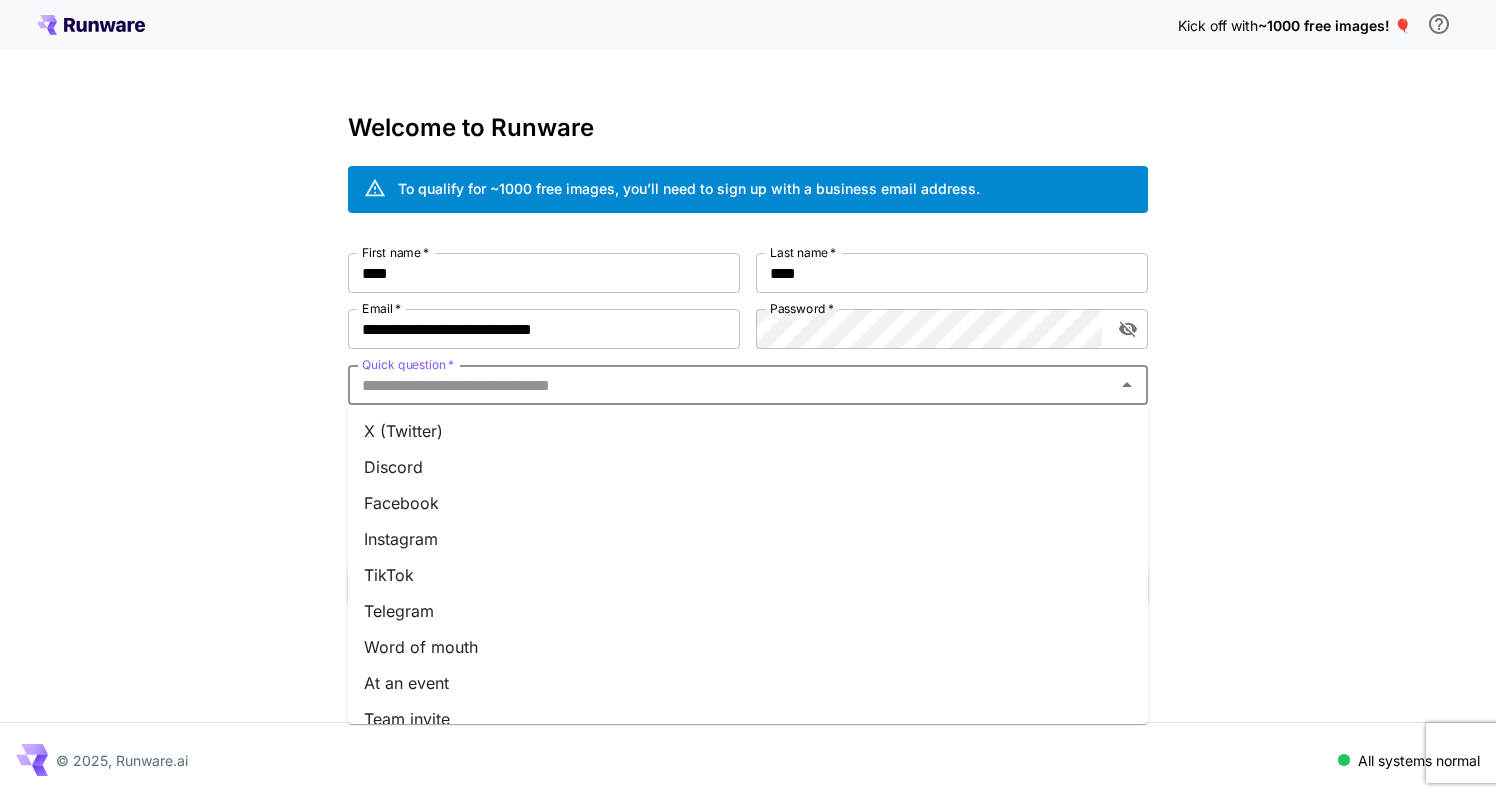 scroll, scrollTop: 237, scrollLeft: 0, axis: vertical 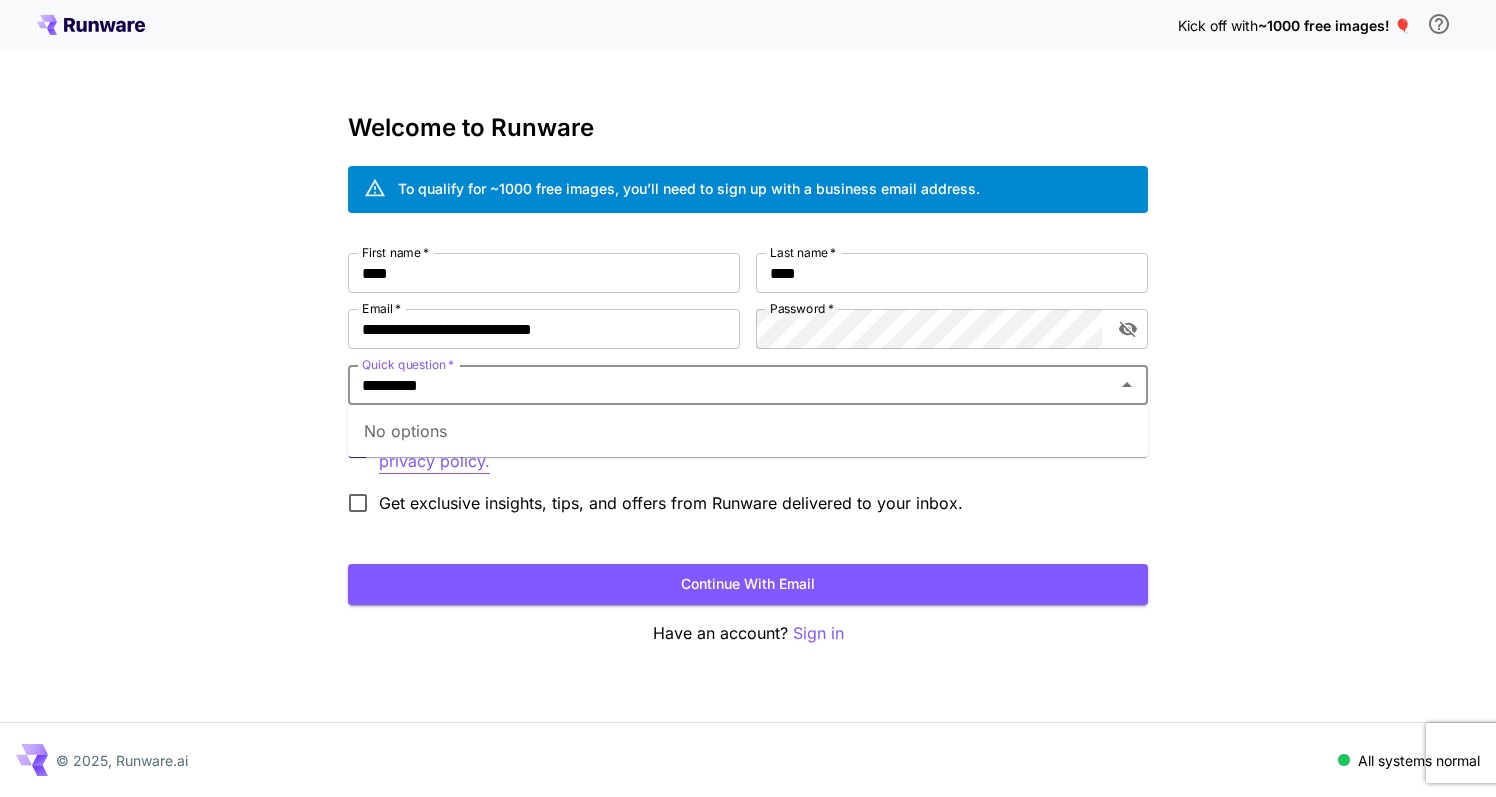 type on "*********" 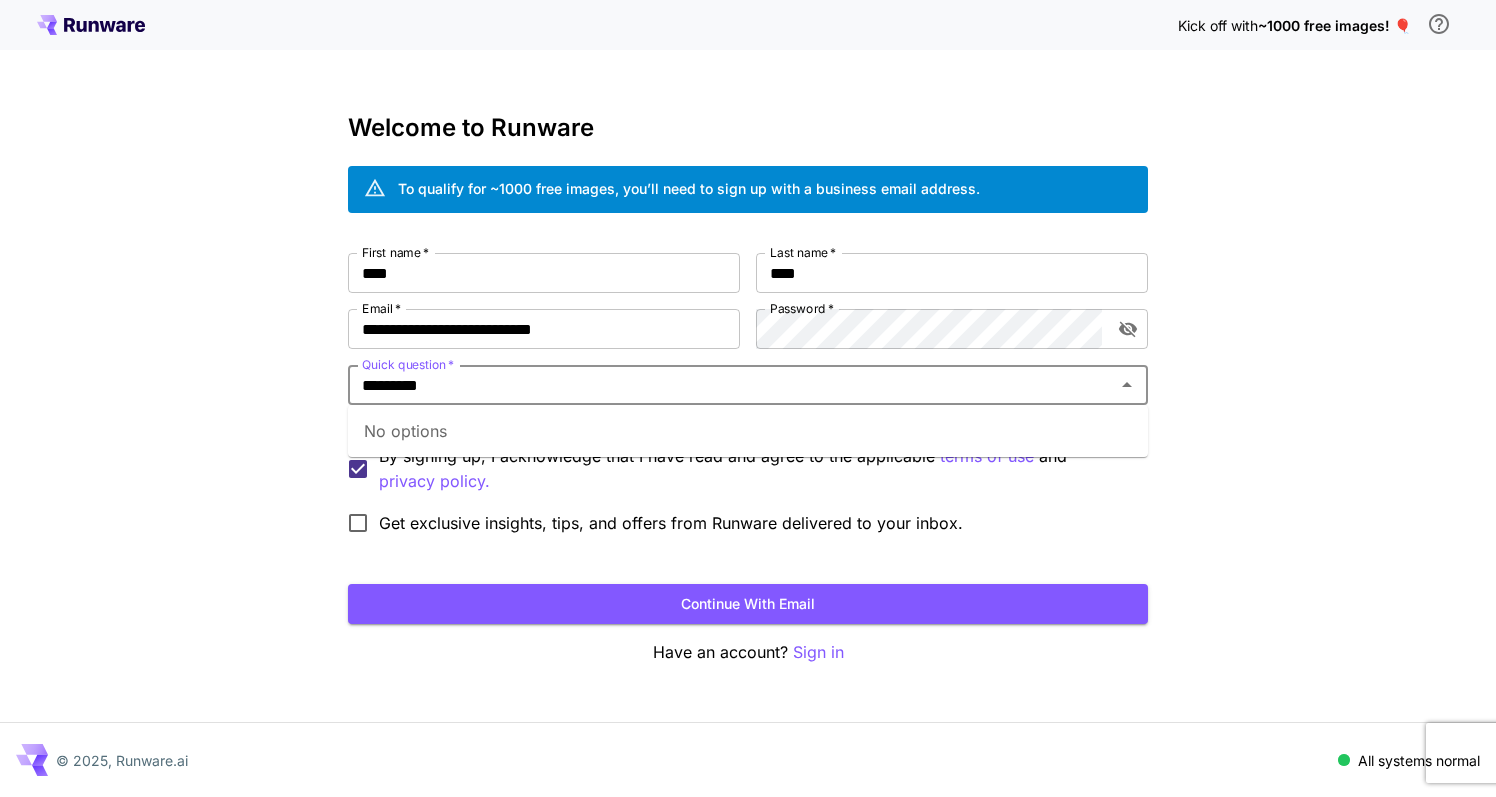 type 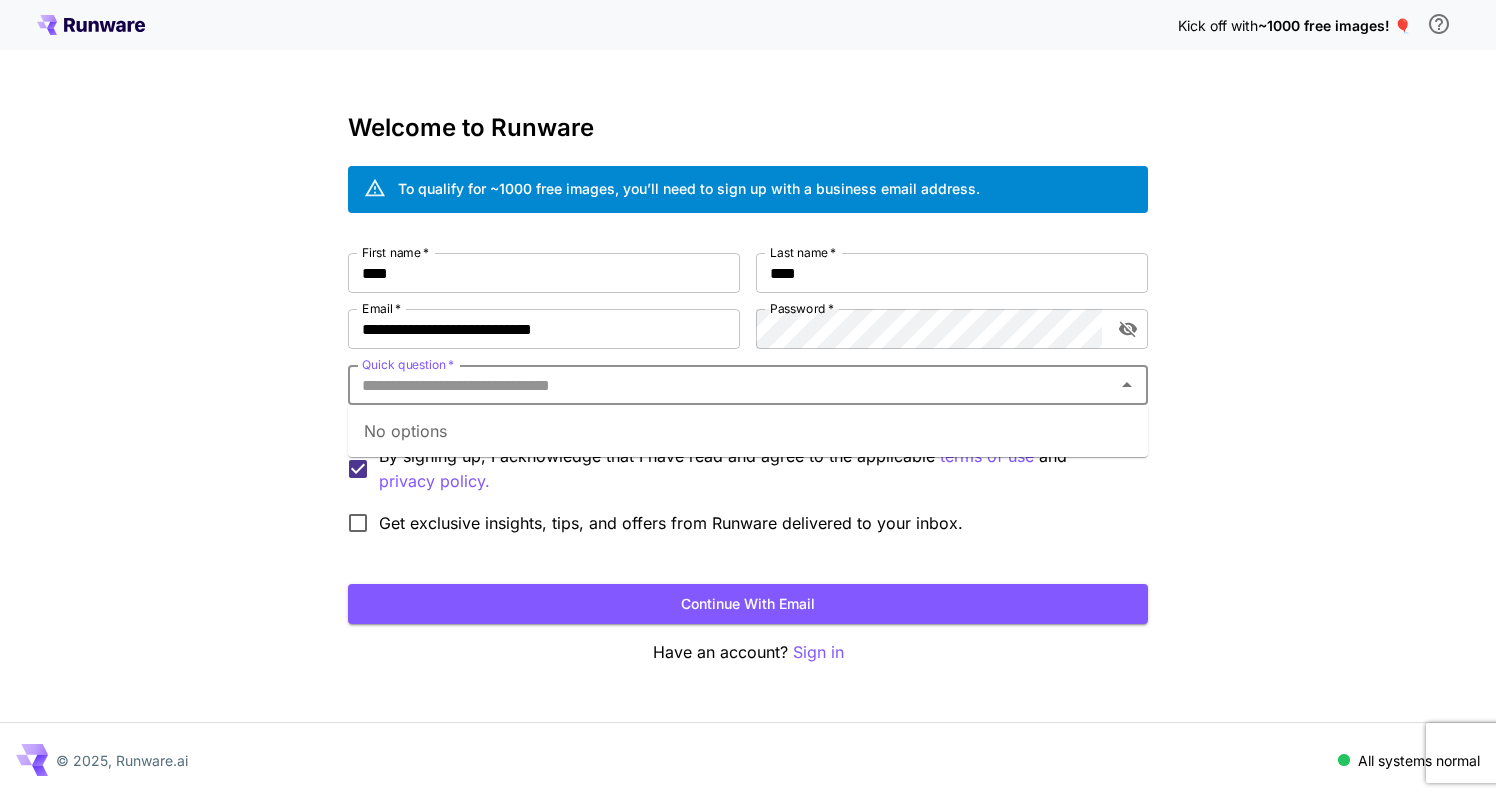 click on "**********" at bounding box center (748, 398) 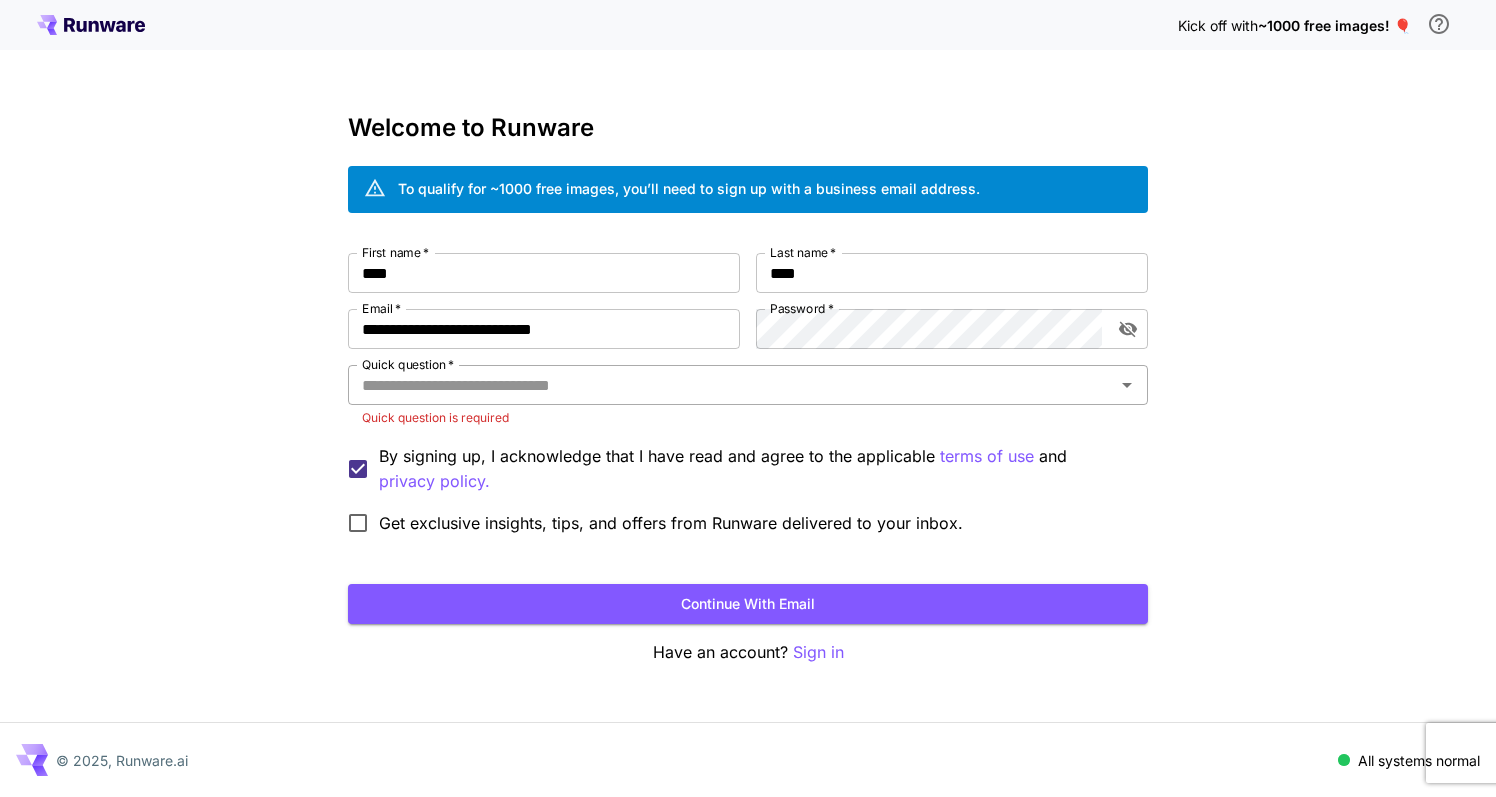 click on "Quick question   *" at bounding box center (731, 385) 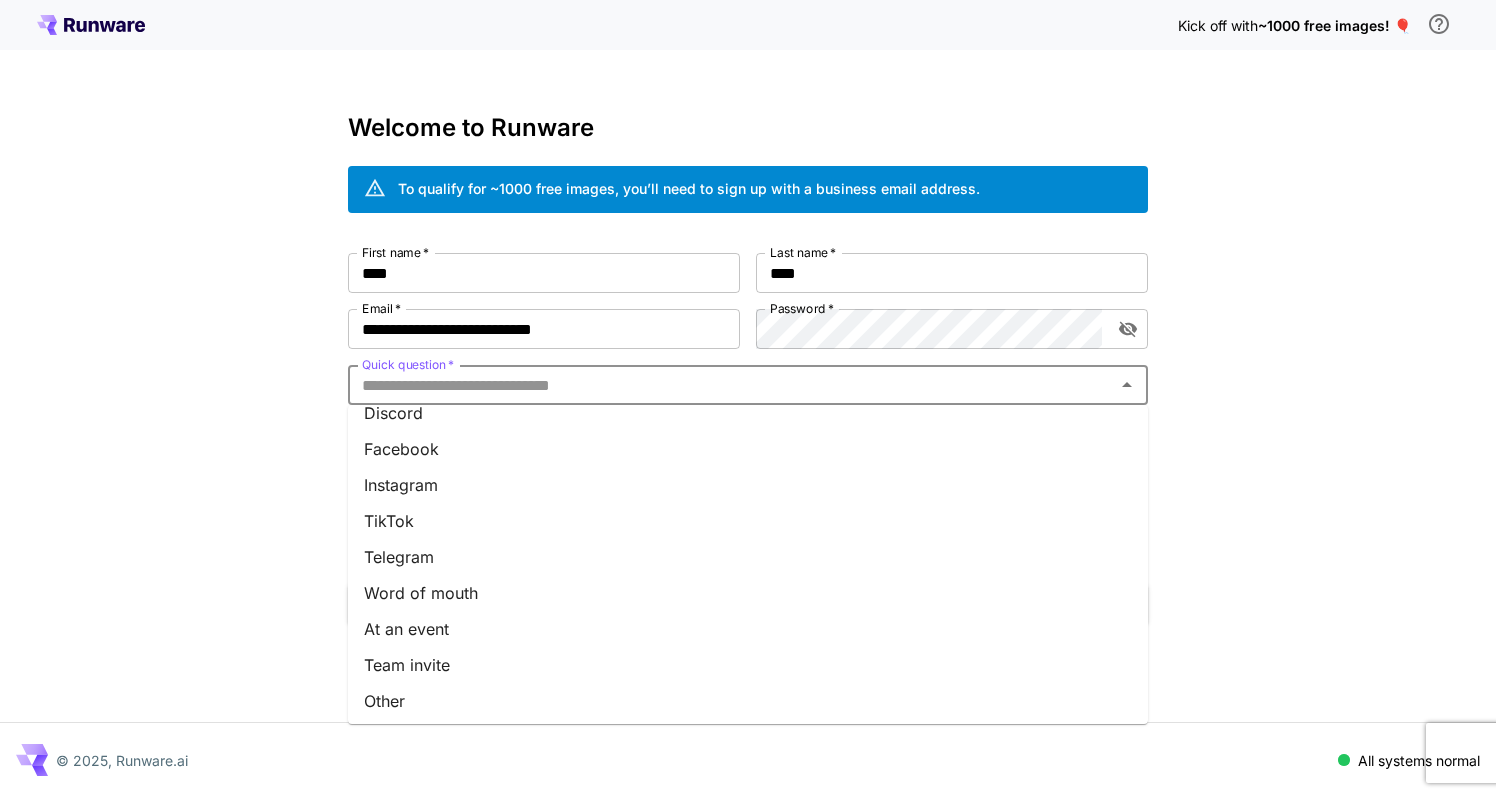 scroll, scrollTop: 237, scrollLeft: 0, axis: vertical 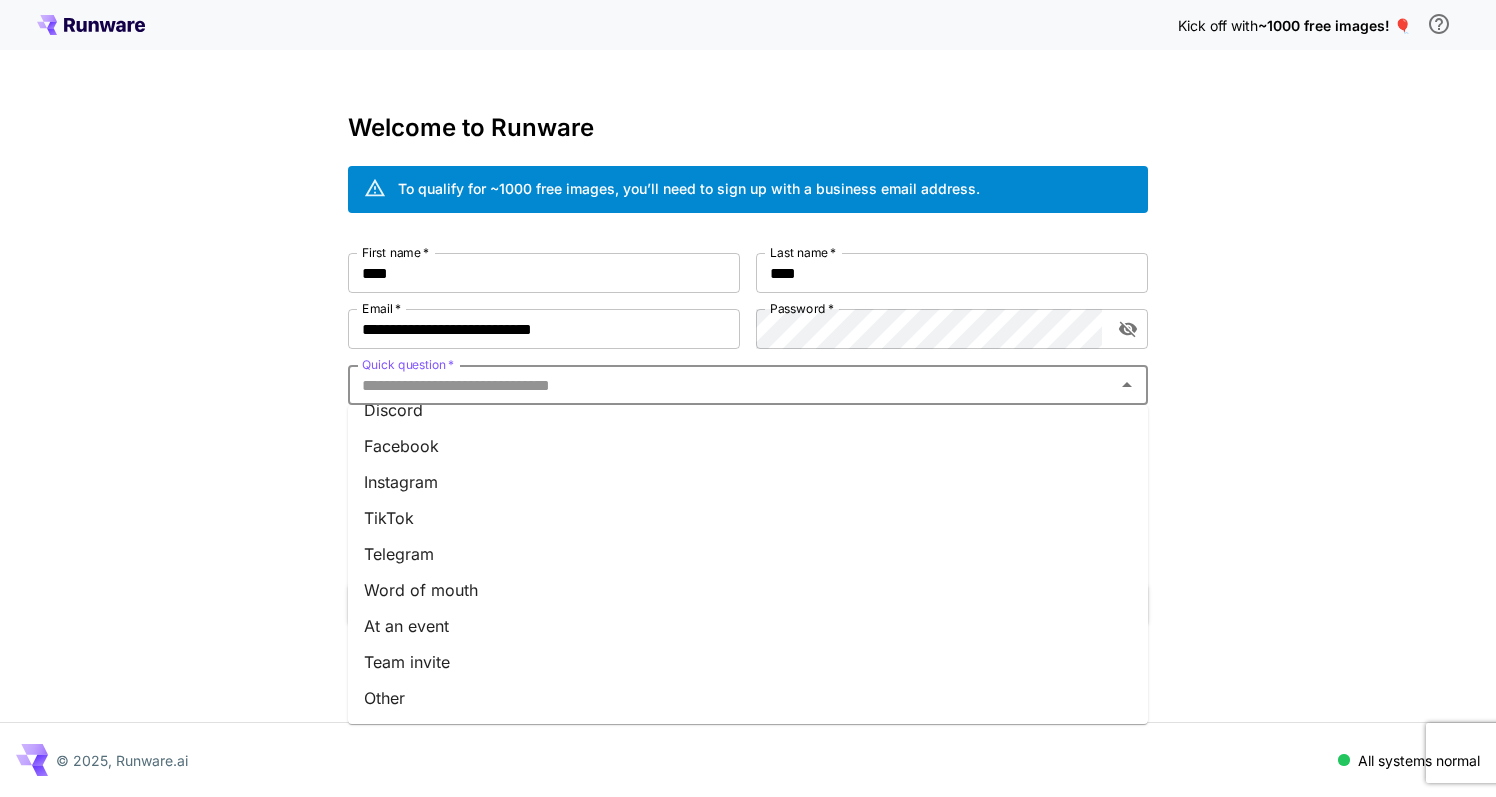 click on "At an event" at bounding box center [748, 626] 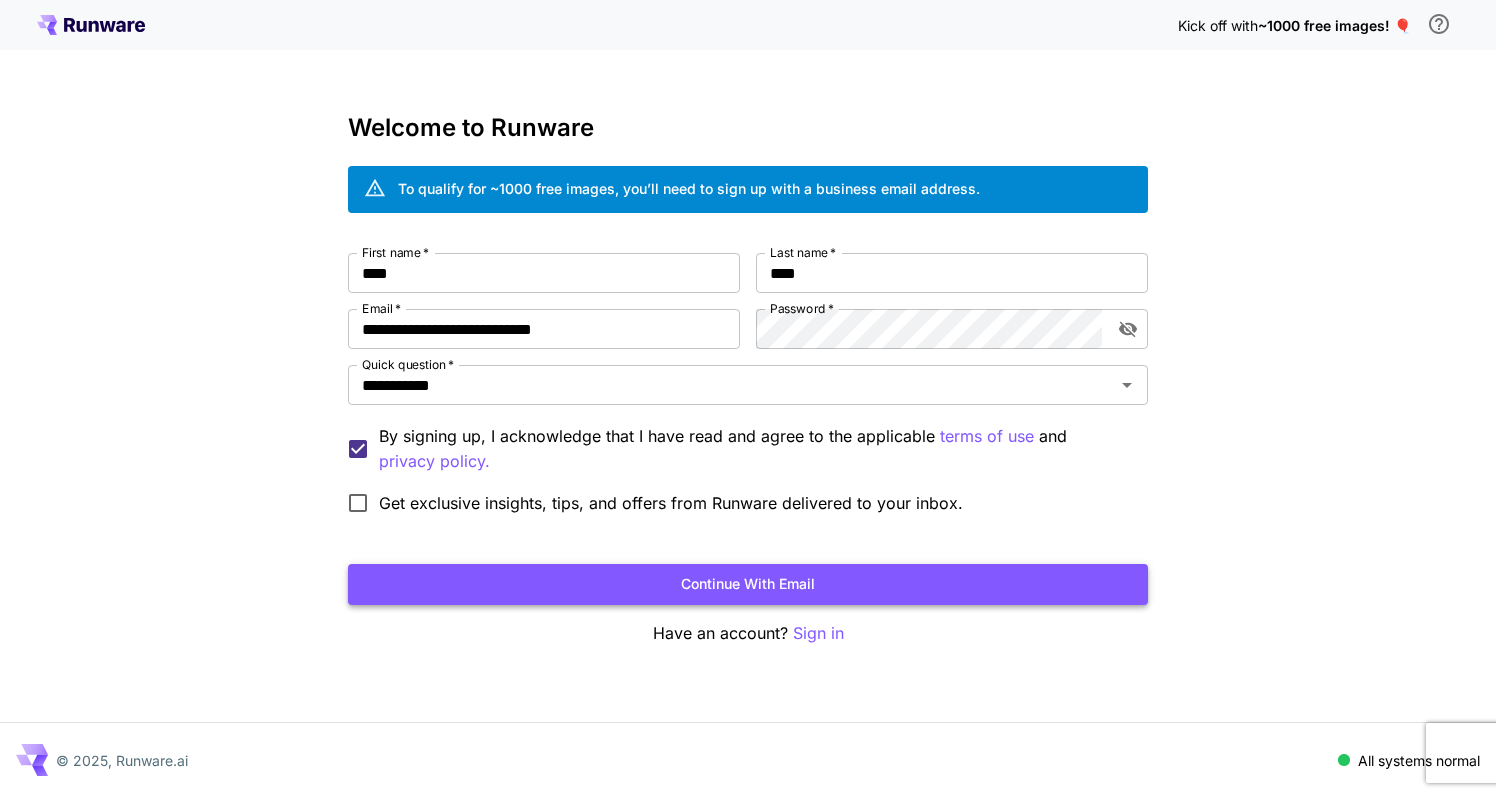 click on "Continue with email" at bounding box center [748, 584] 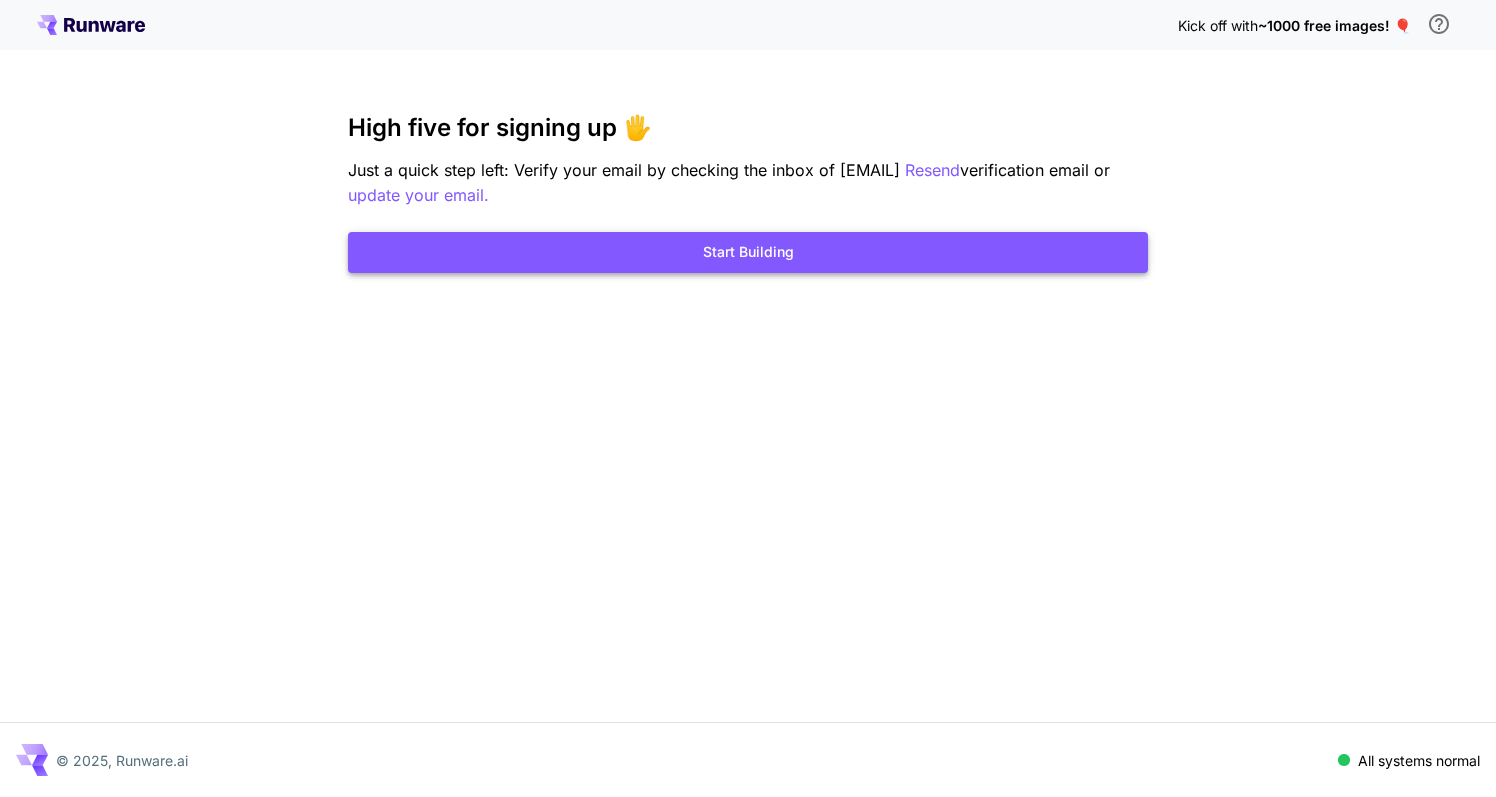 click on "Start Building" at bounding box center (748, 252) 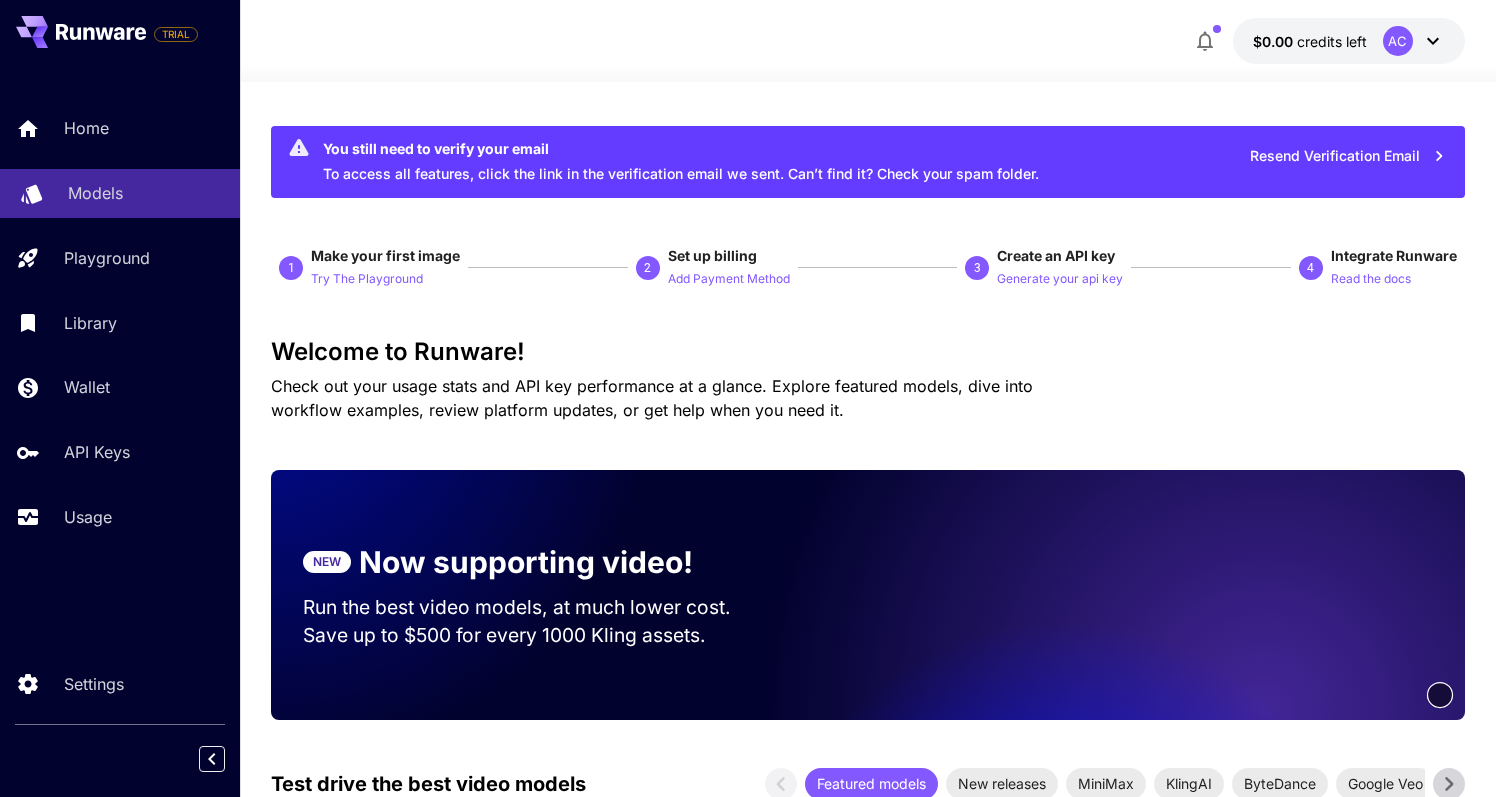 click on "Models" at bounding box center [95, 193] 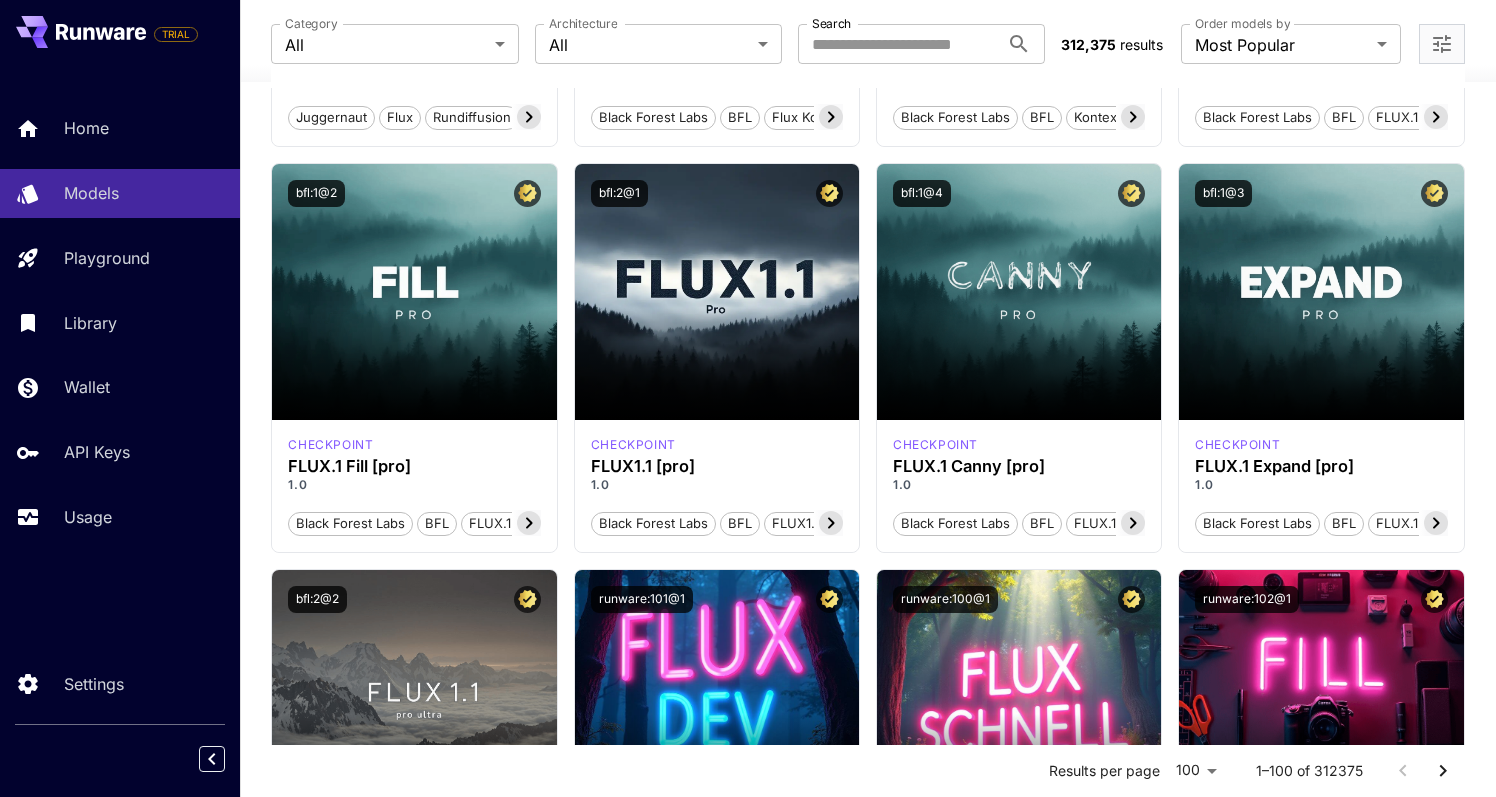 scroll, scrollTop: 0, scrollLeft: 0, axis: both 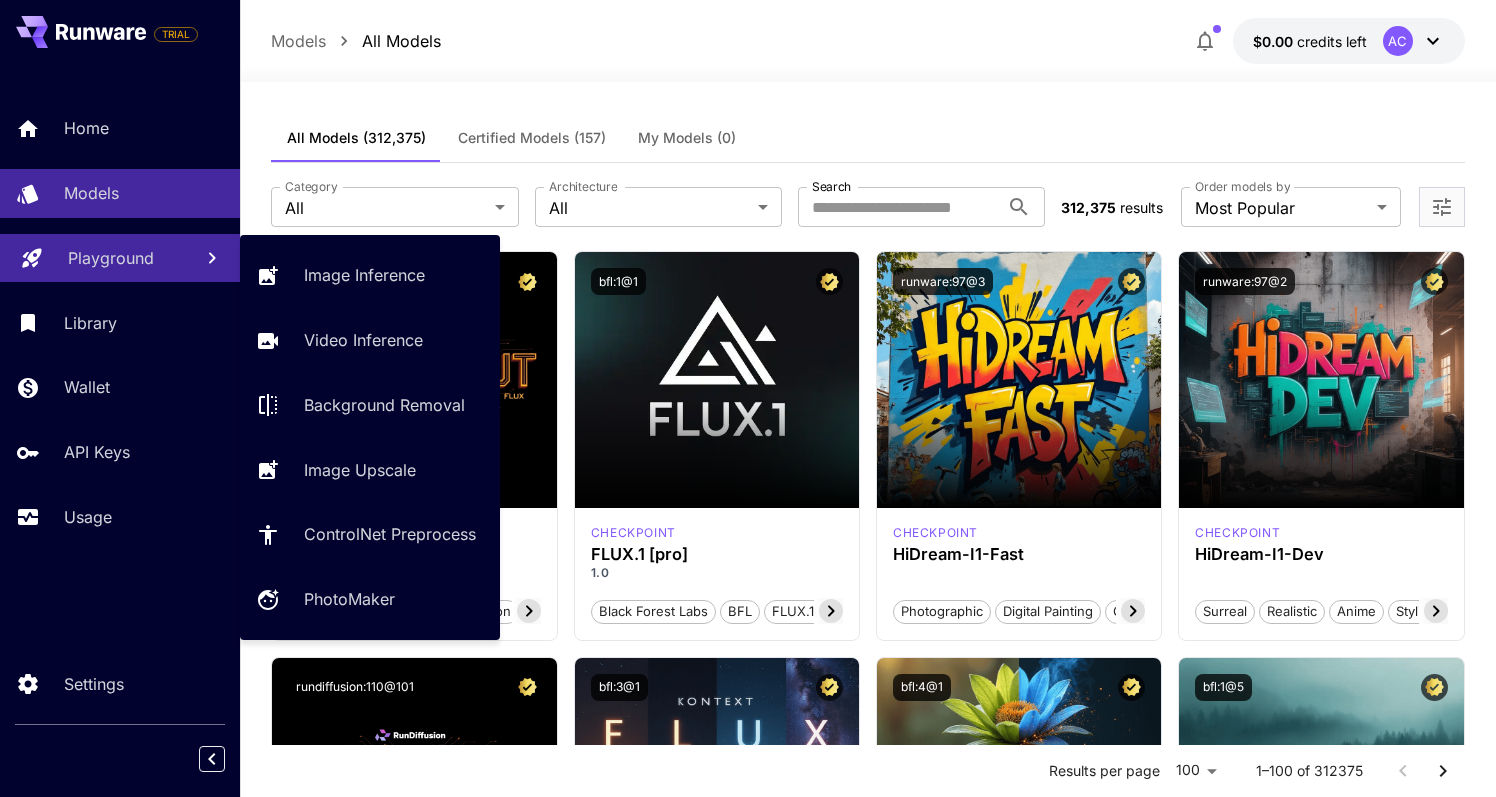 click on "Playground" at bounding box center [120, 258] 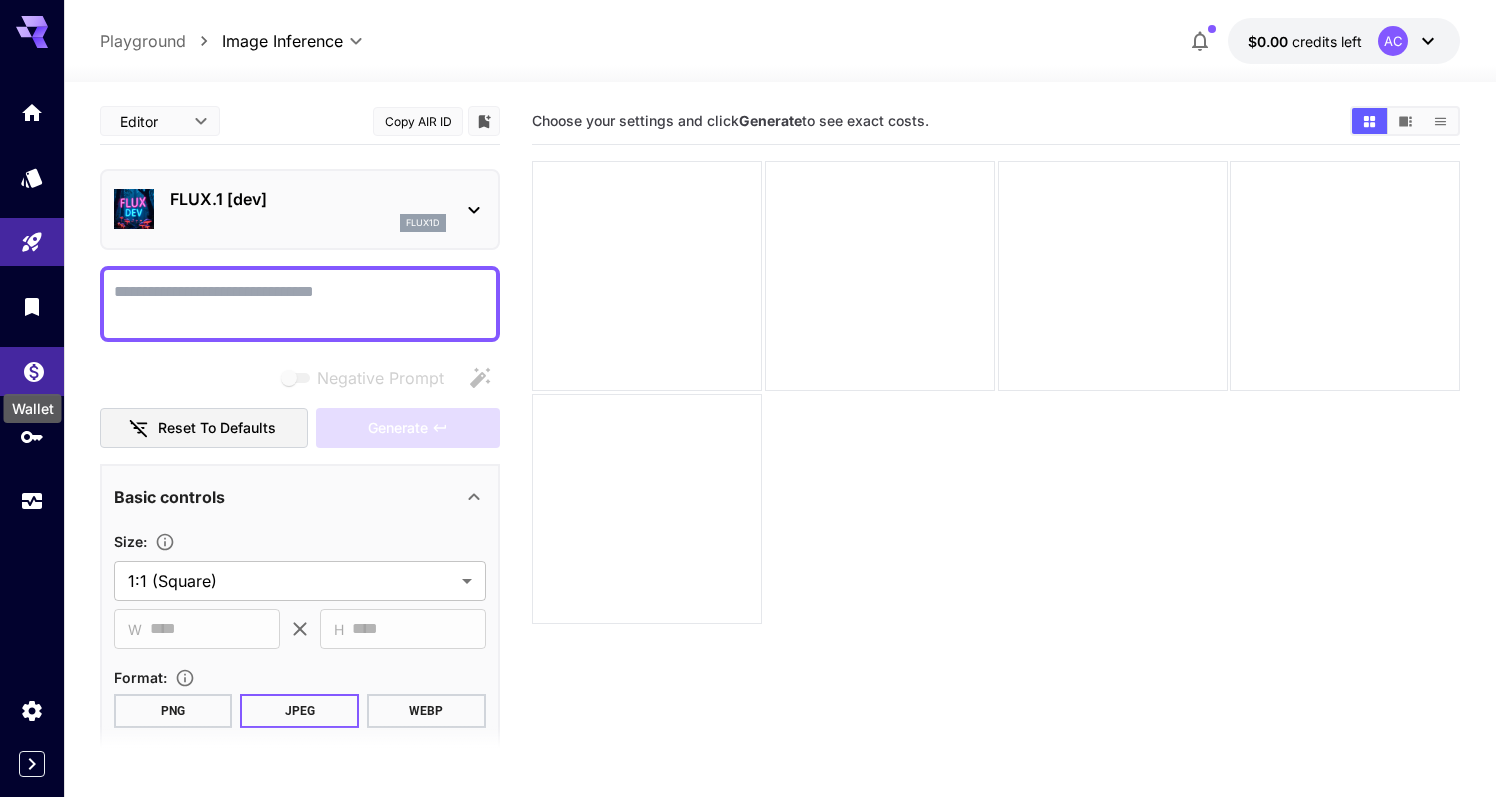 click on "**********" at bounding box center [748, 477] 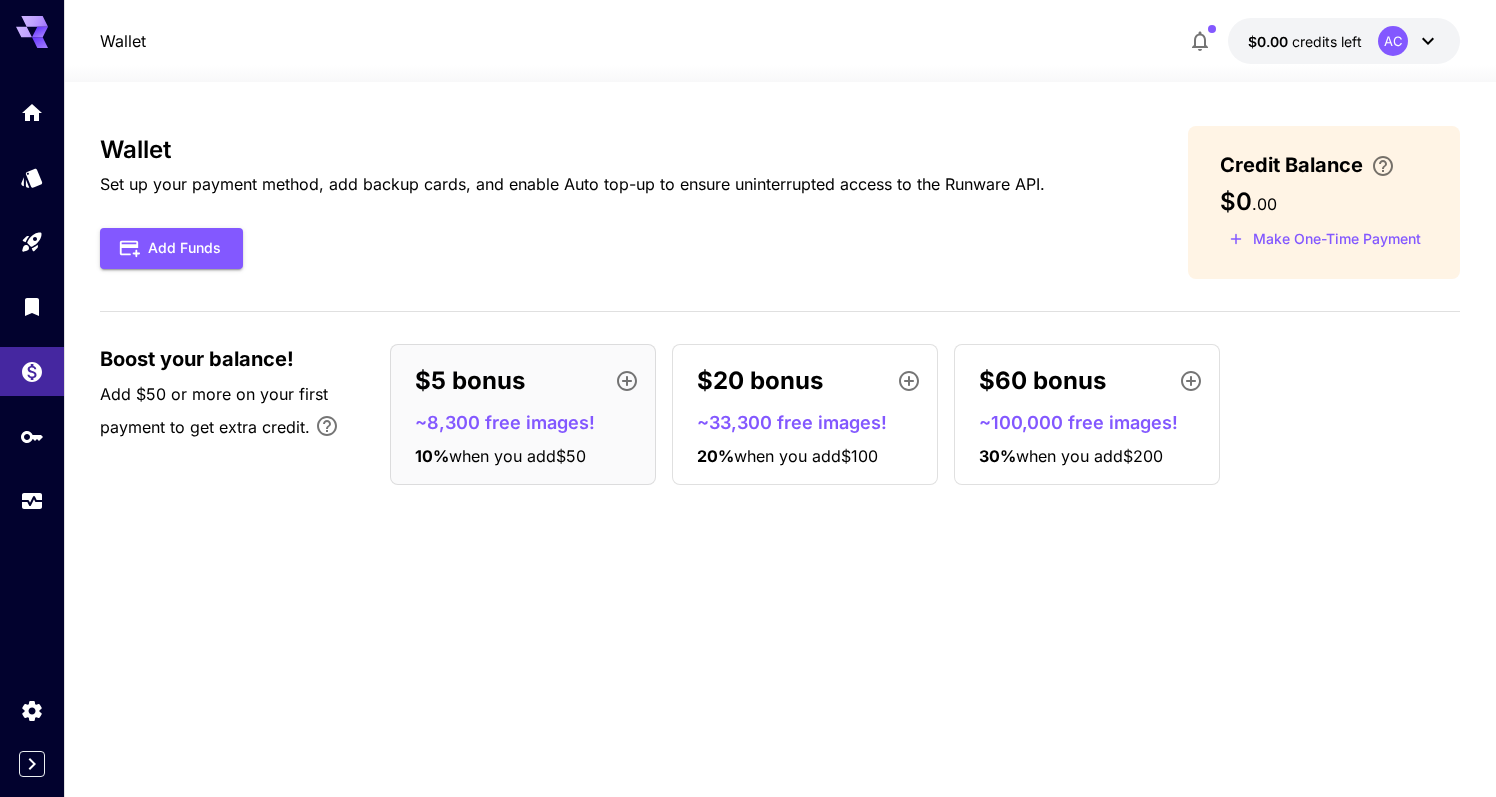 click on "AC" at bounding box center (1393, 41) 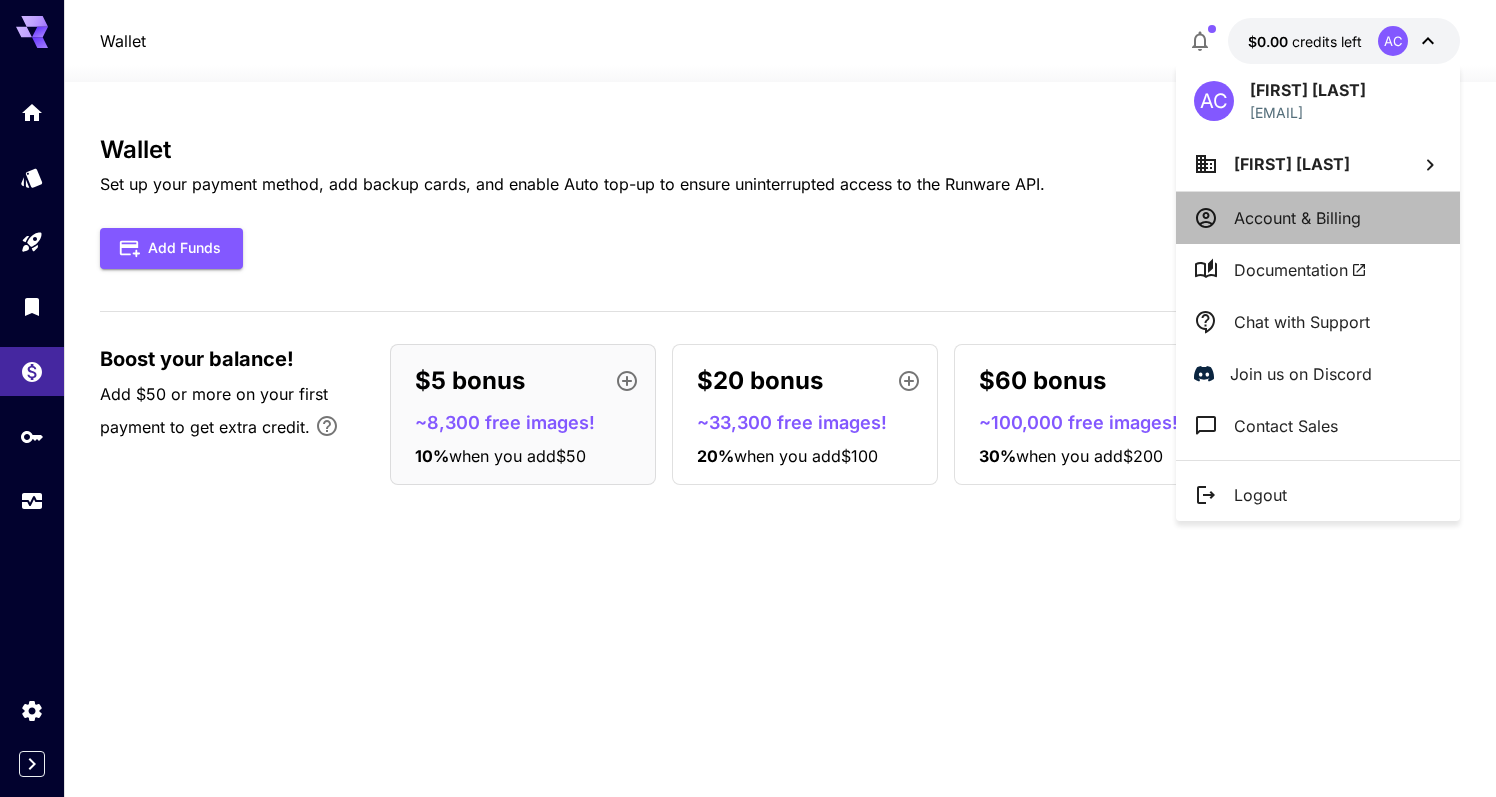 click on "Account & Billing" at bounding box center (1297, 218) 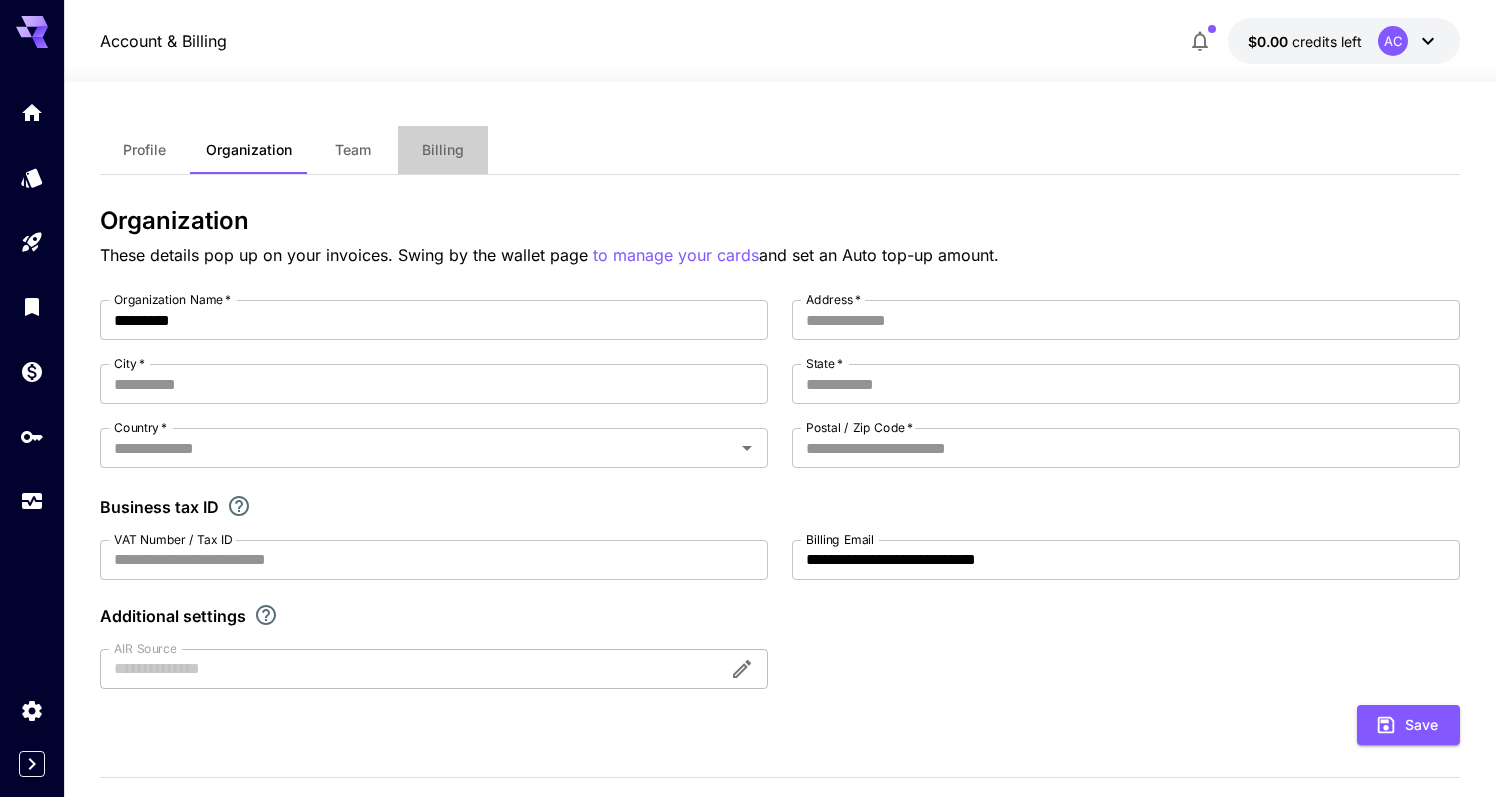 click on "Billing" at bounding box center (443, 150) 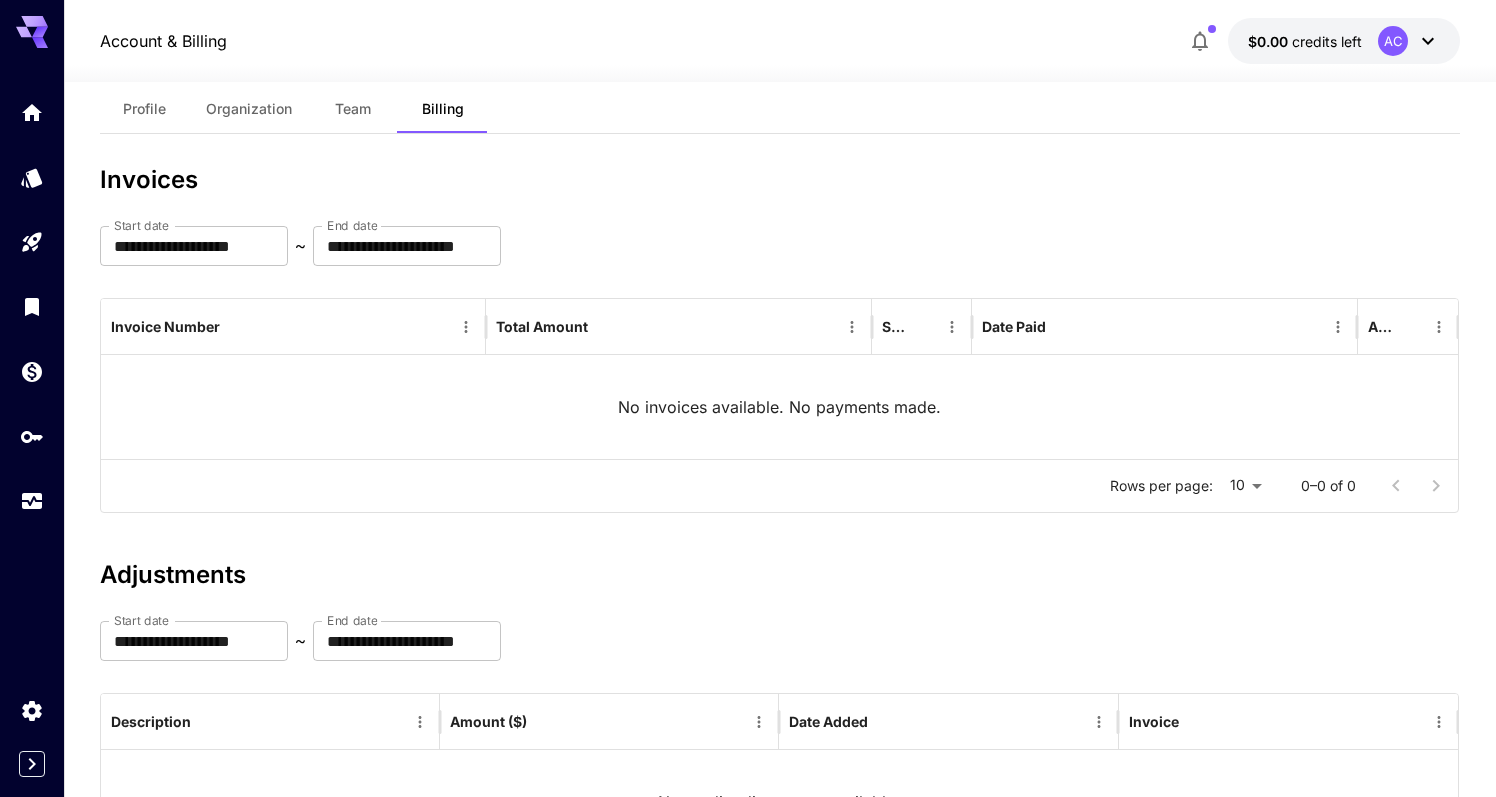 scroll, scrollTop: 0, scrollLeft: 0, axis: both 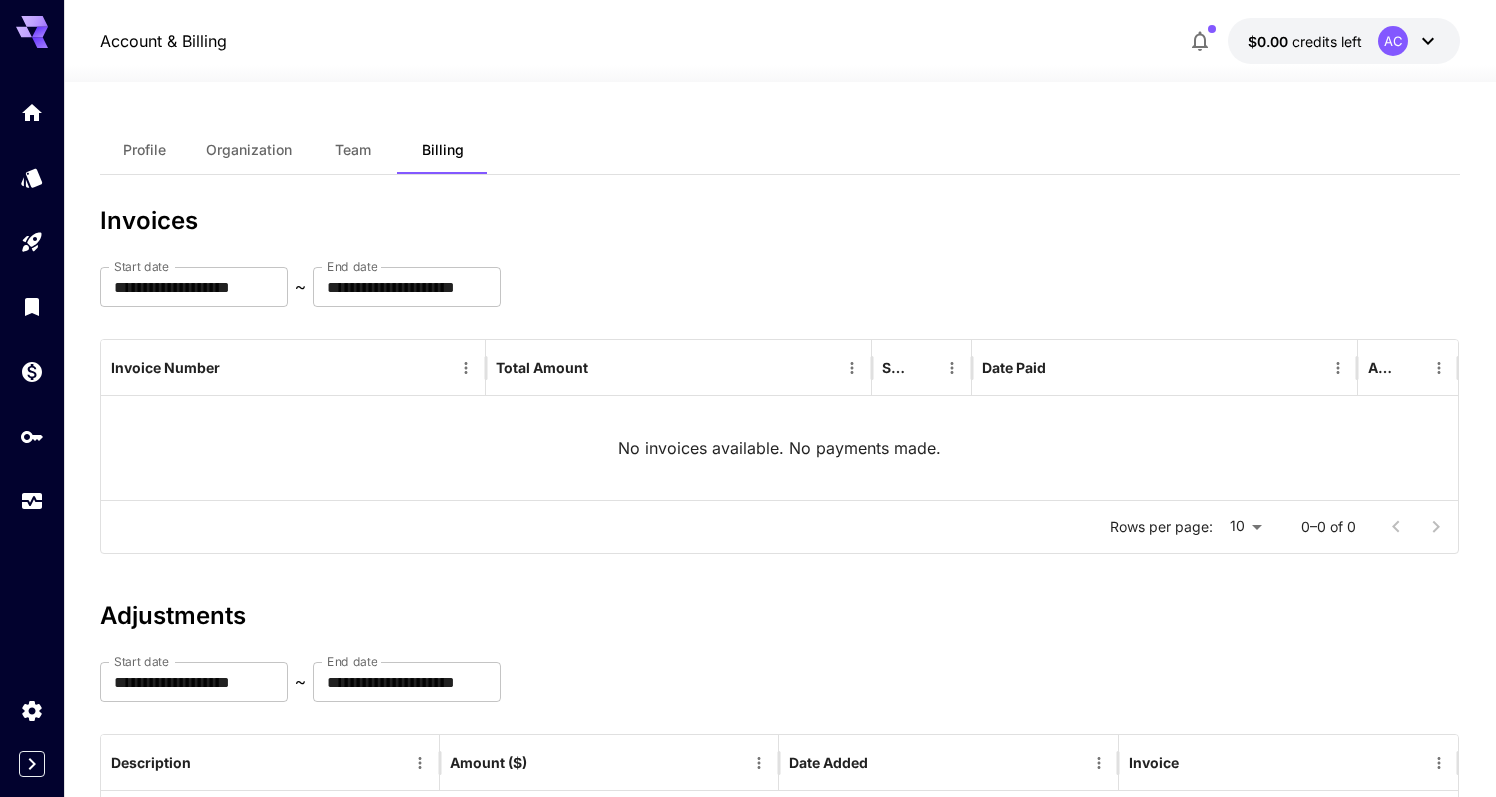 click on "$0.00    credits left  AC" at bounding box center (1344, 41) 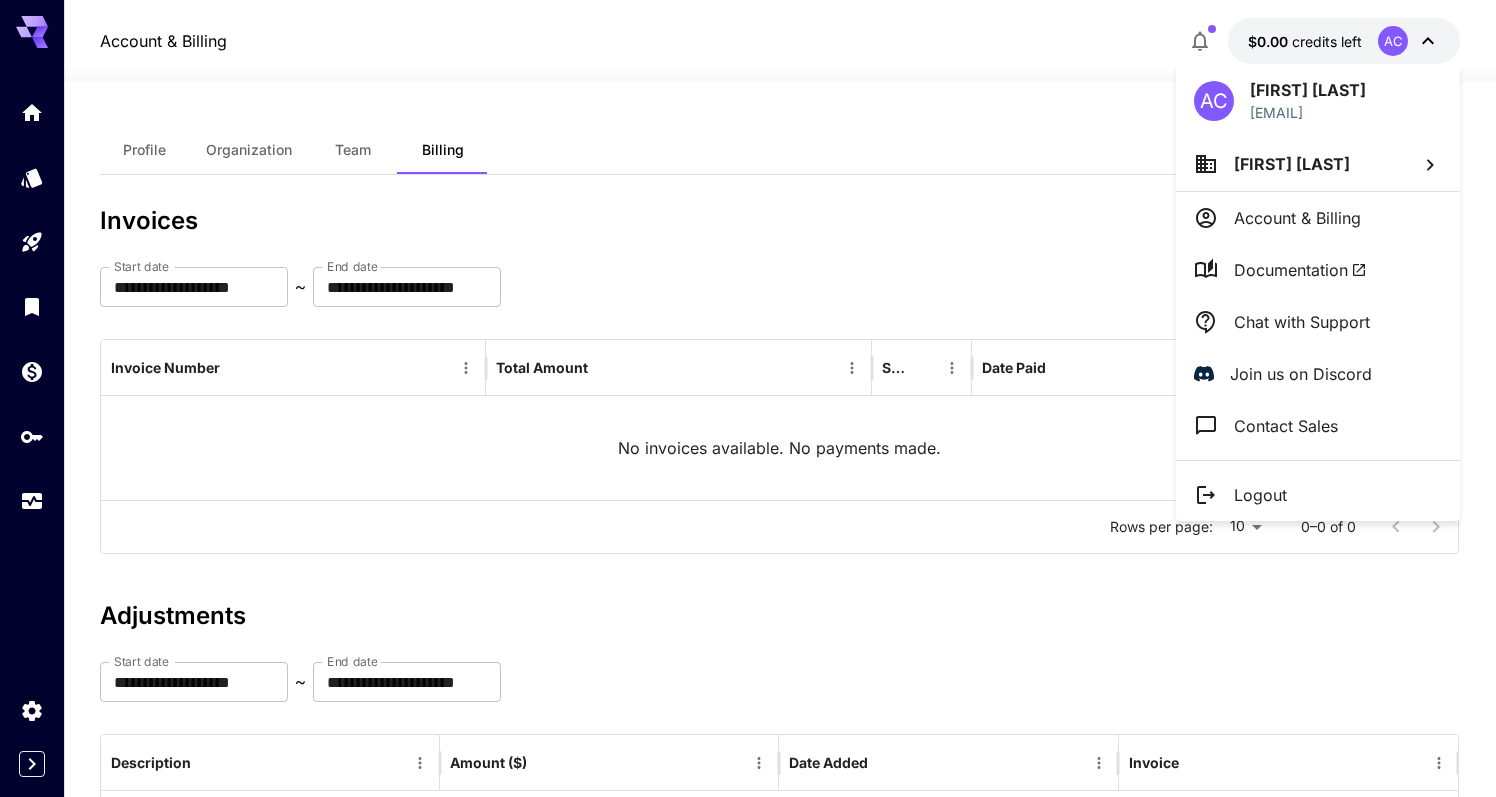 click at bounding box center [748, 398] 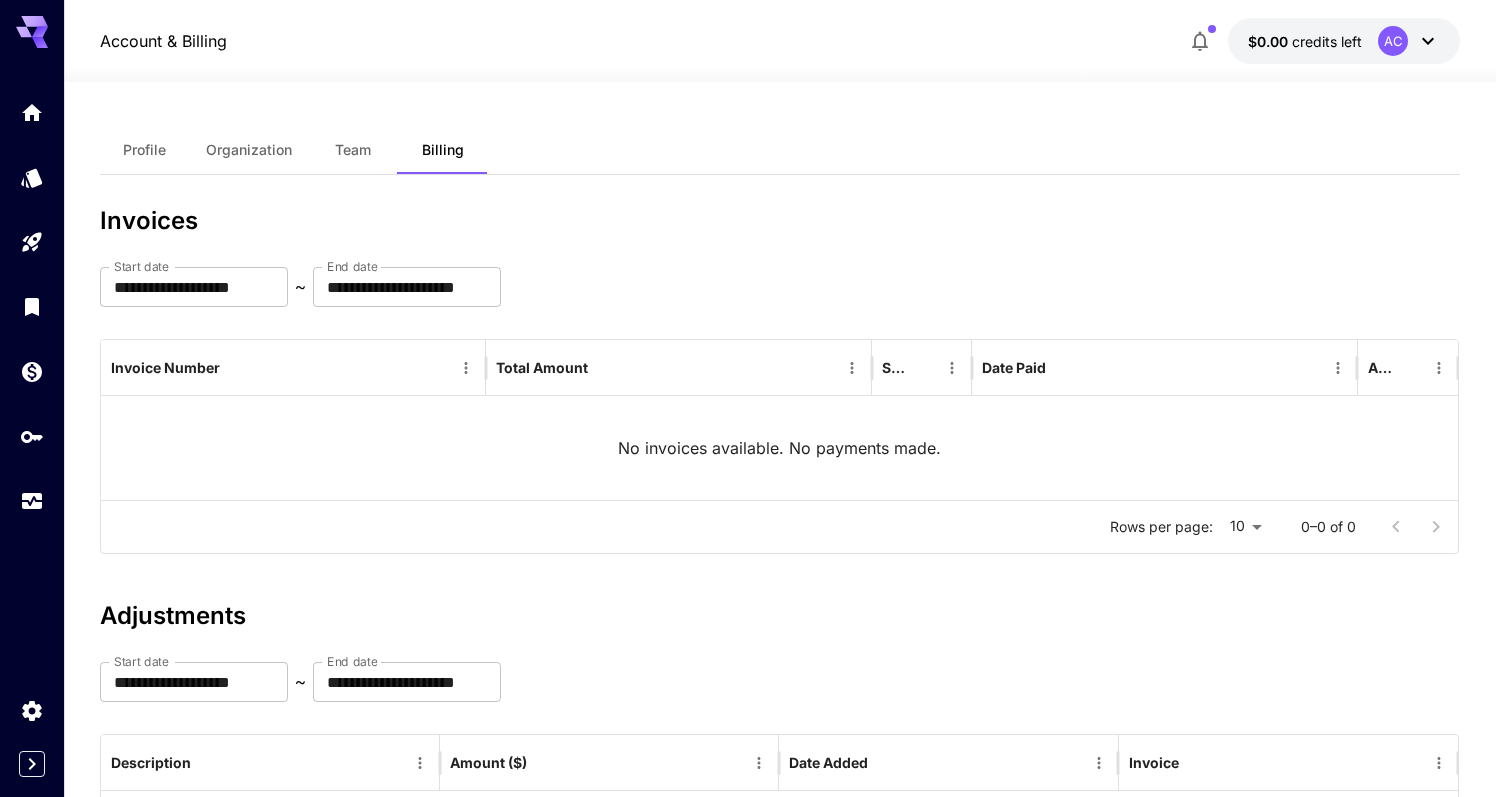 click on "Profile" at bounding box center [144, 150] 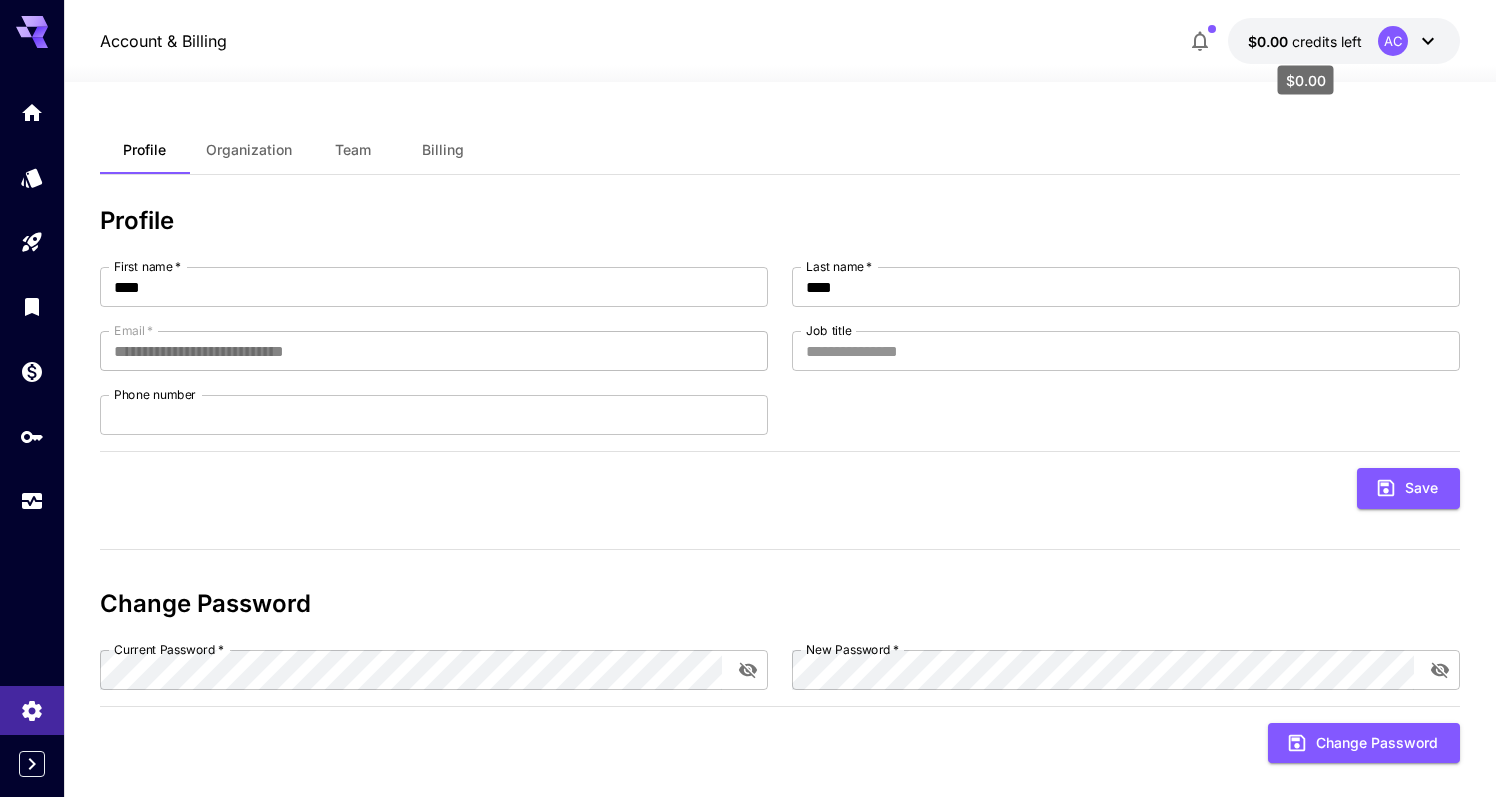 click on "$0.00" at bounding box center [1270, 41] 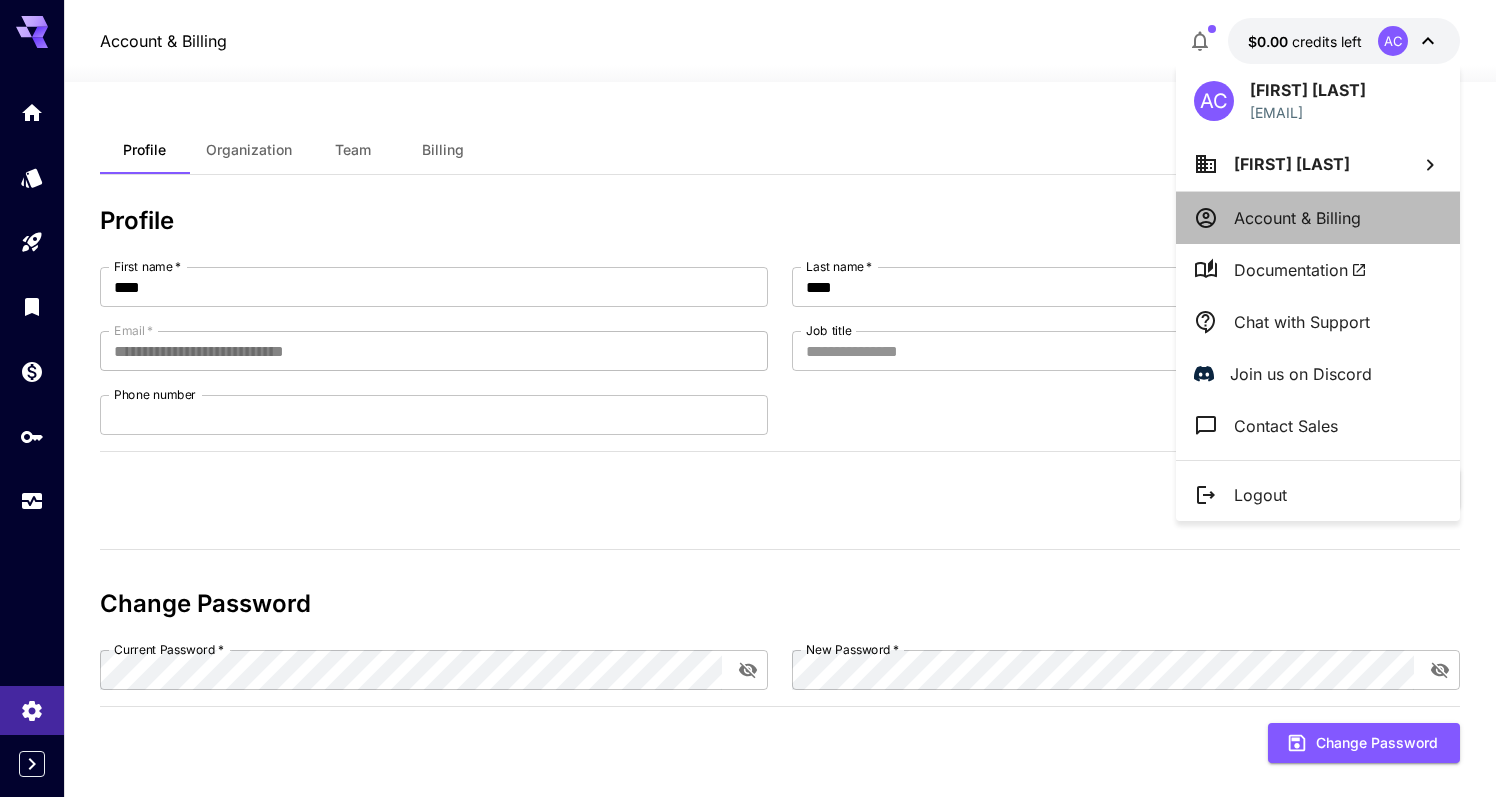 click on "Account & Billing" at bounding box center [1297, 218] 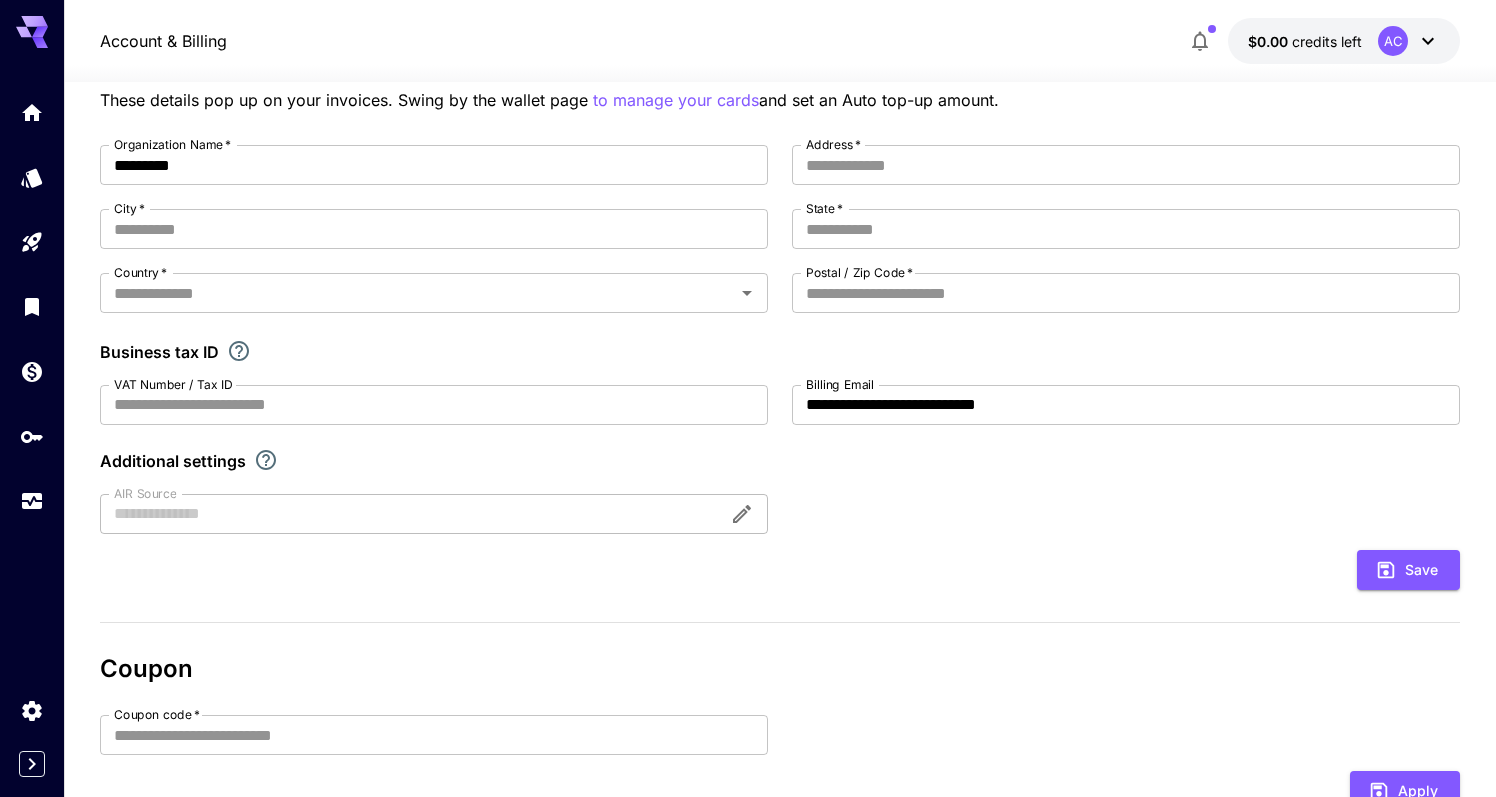 scroll, scrollTop: 424, scrollLeft: 0, axis: vertical 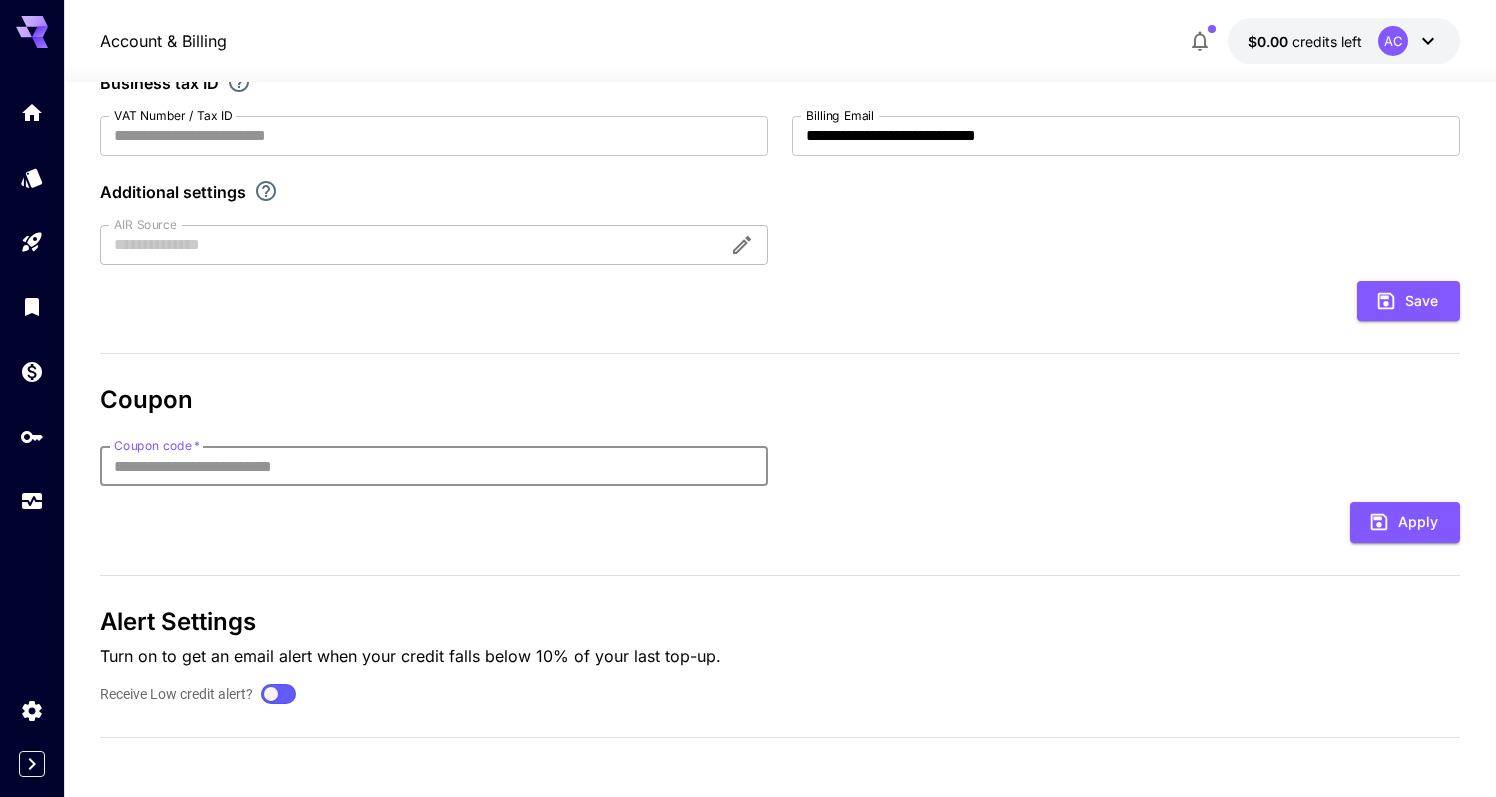 click on "Coupon code   *" at bounding box center (434, 466) 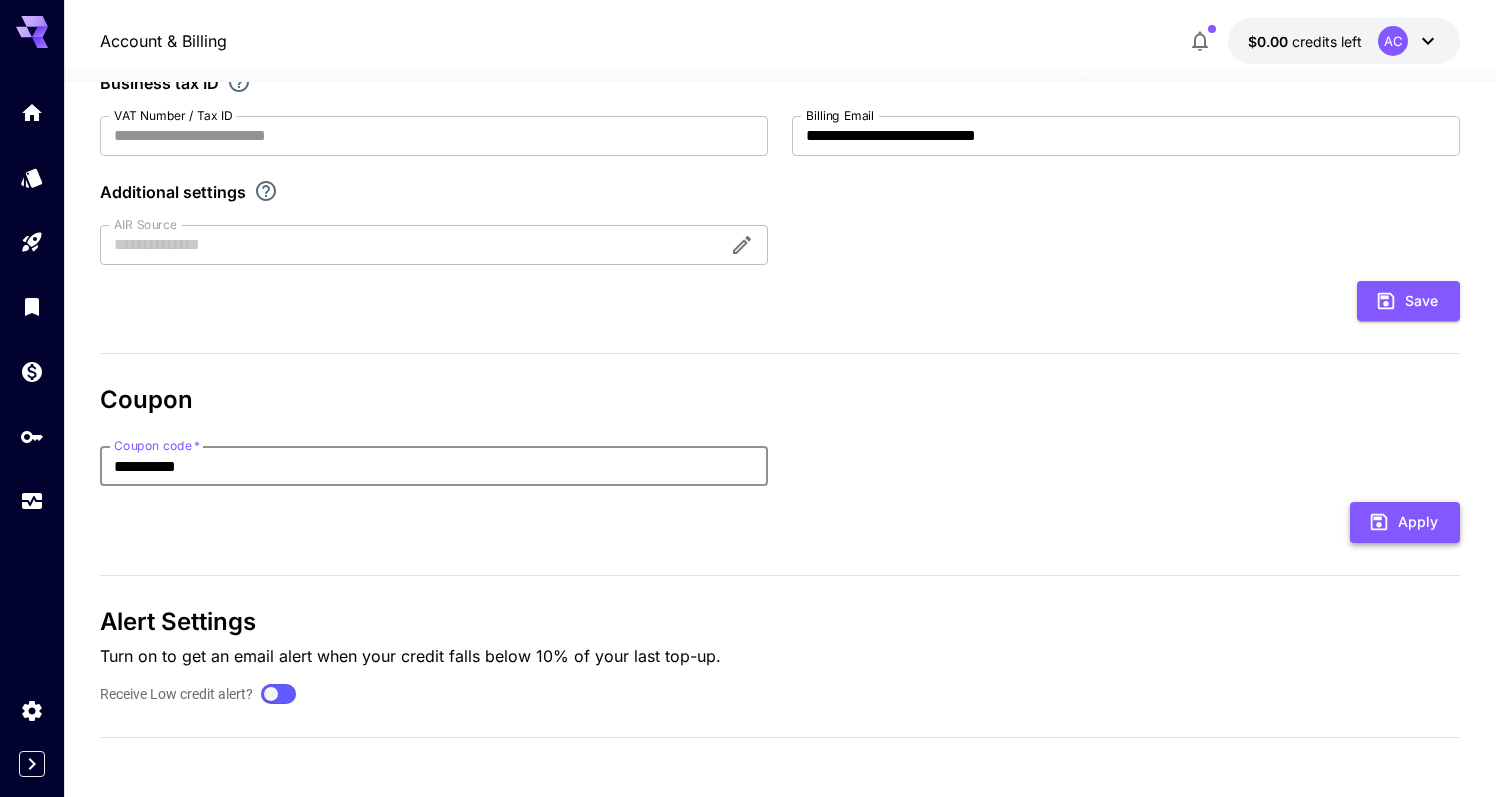 type on "**********" 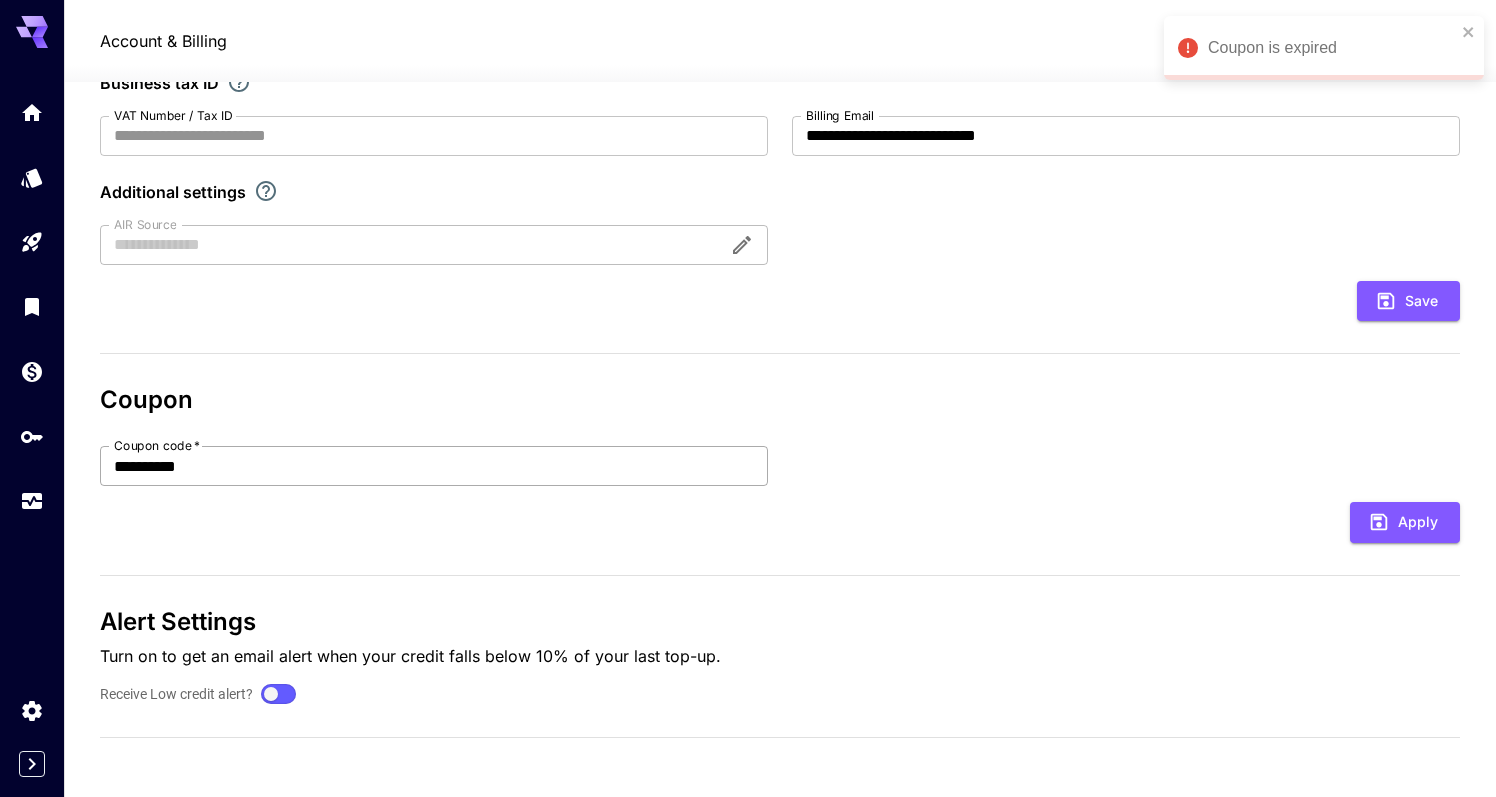 click on "**********" at bounding box center [434, 466] 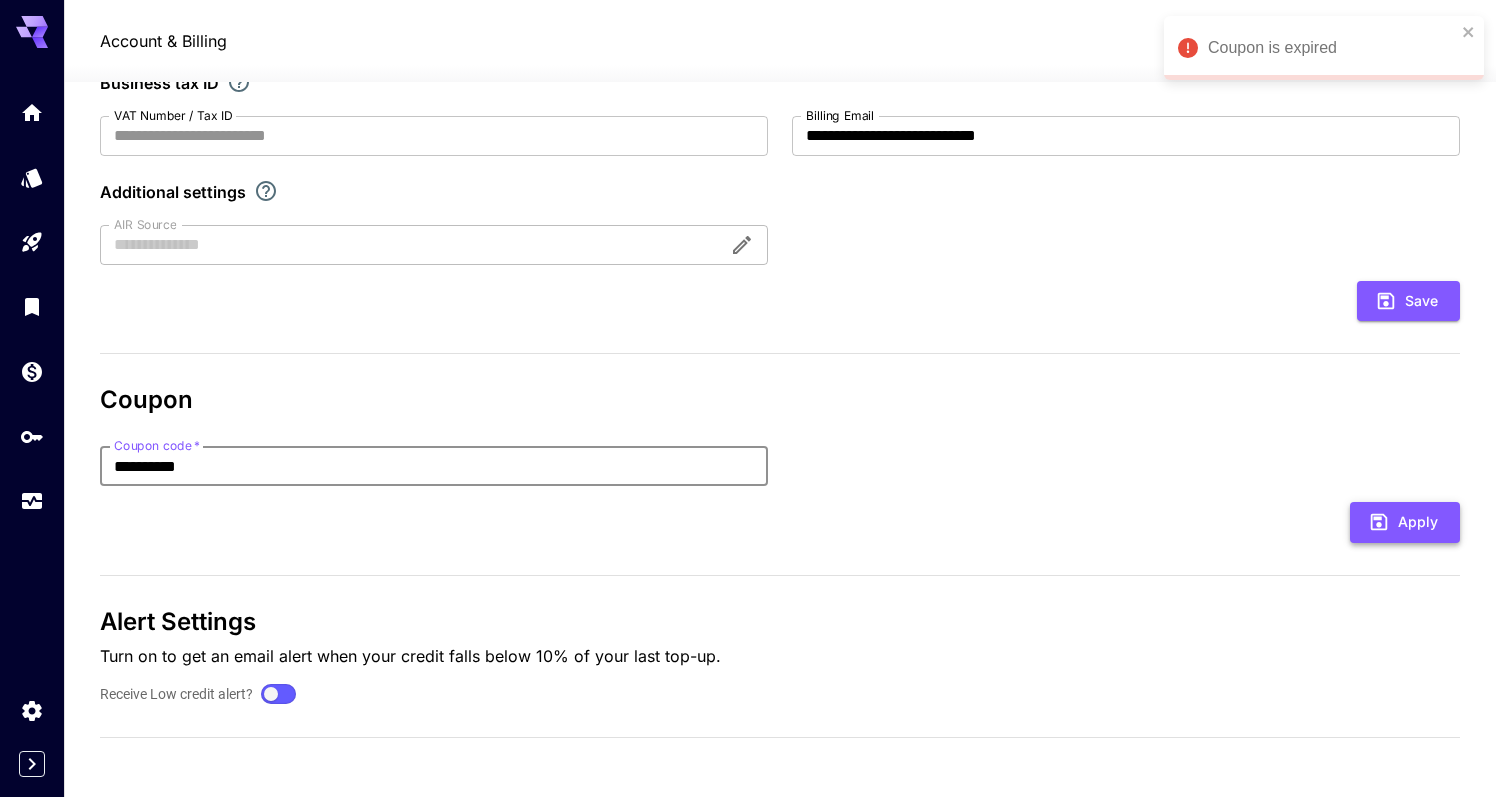 click on "Apply" at bounding box center [1405, 522] 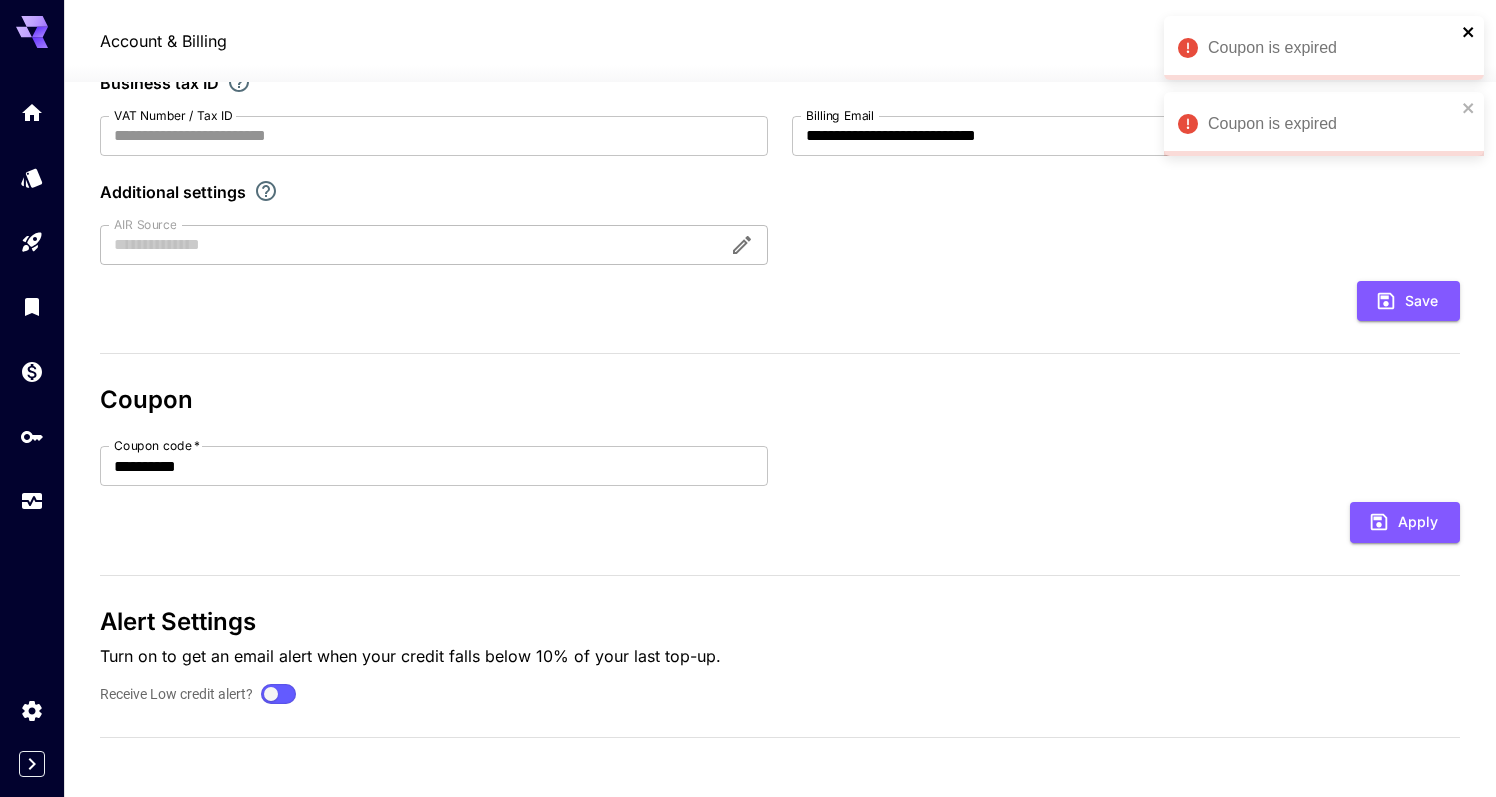 click 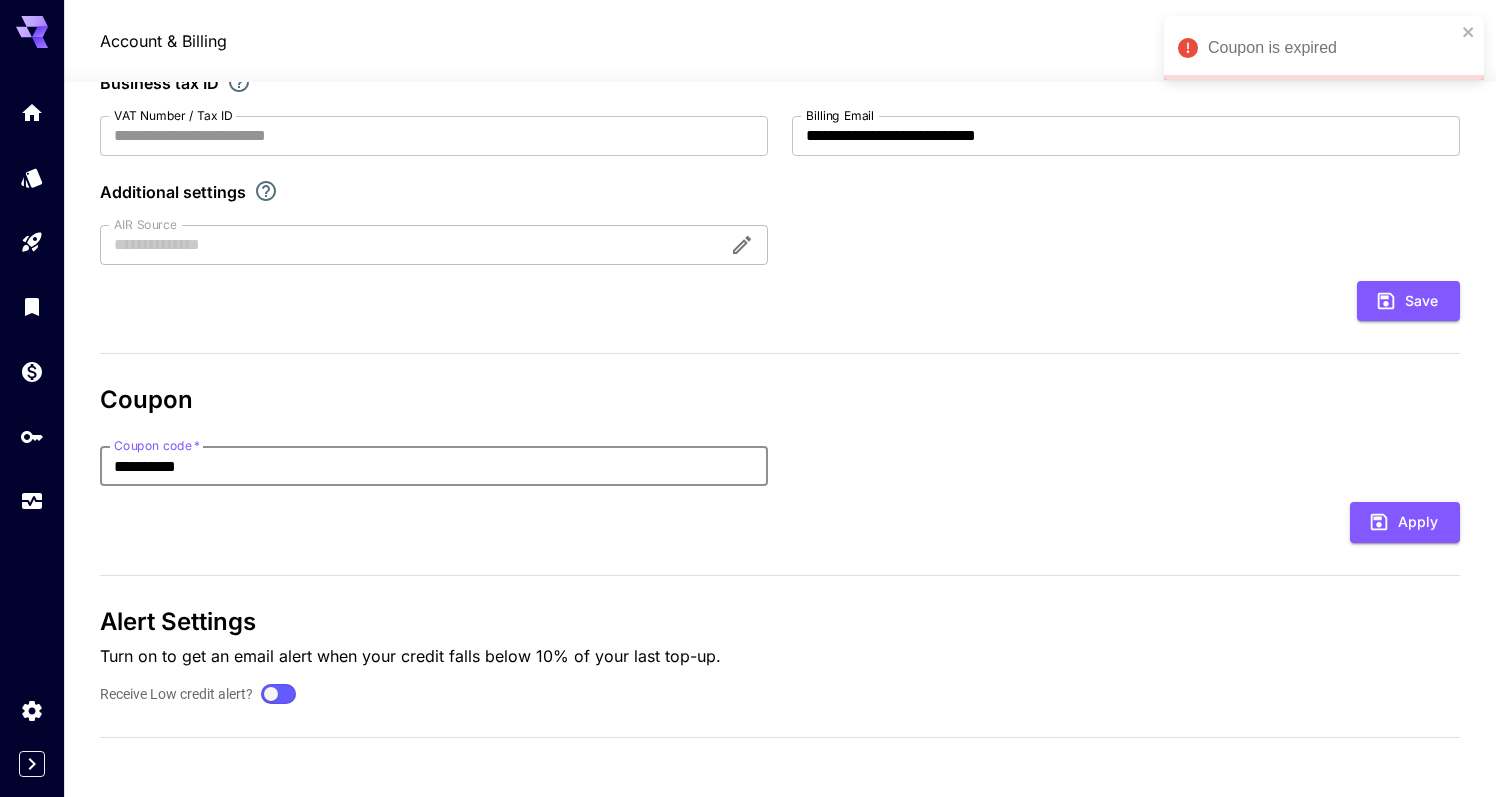drag, startPoint x: 246, startPoint y: 465, endPoint x: 0, endPoint y: 465, distance: 246 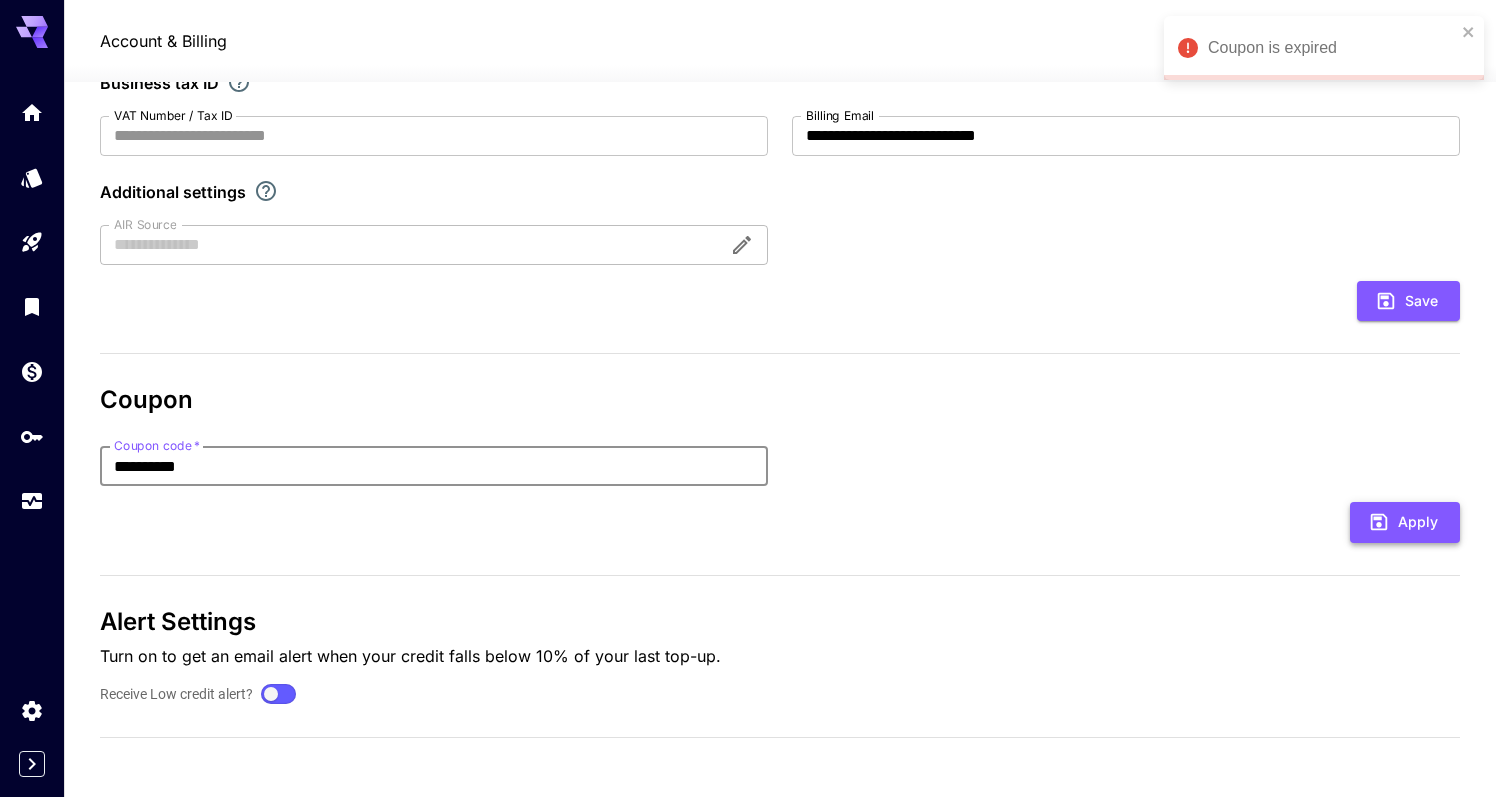click on "Apply" at bounding box center (1405, 522) 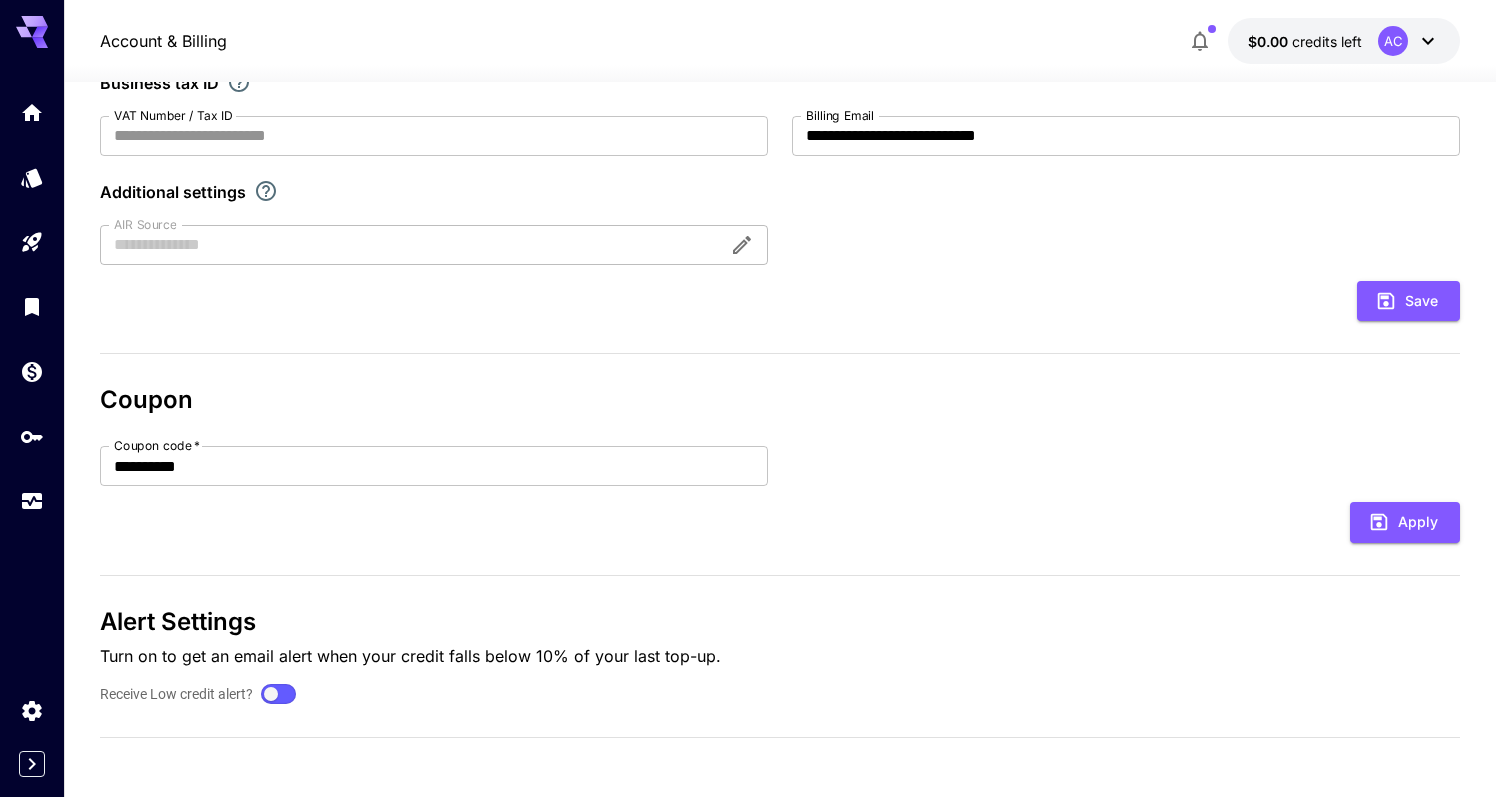 click on "**********" at bounding box center (780, 268) 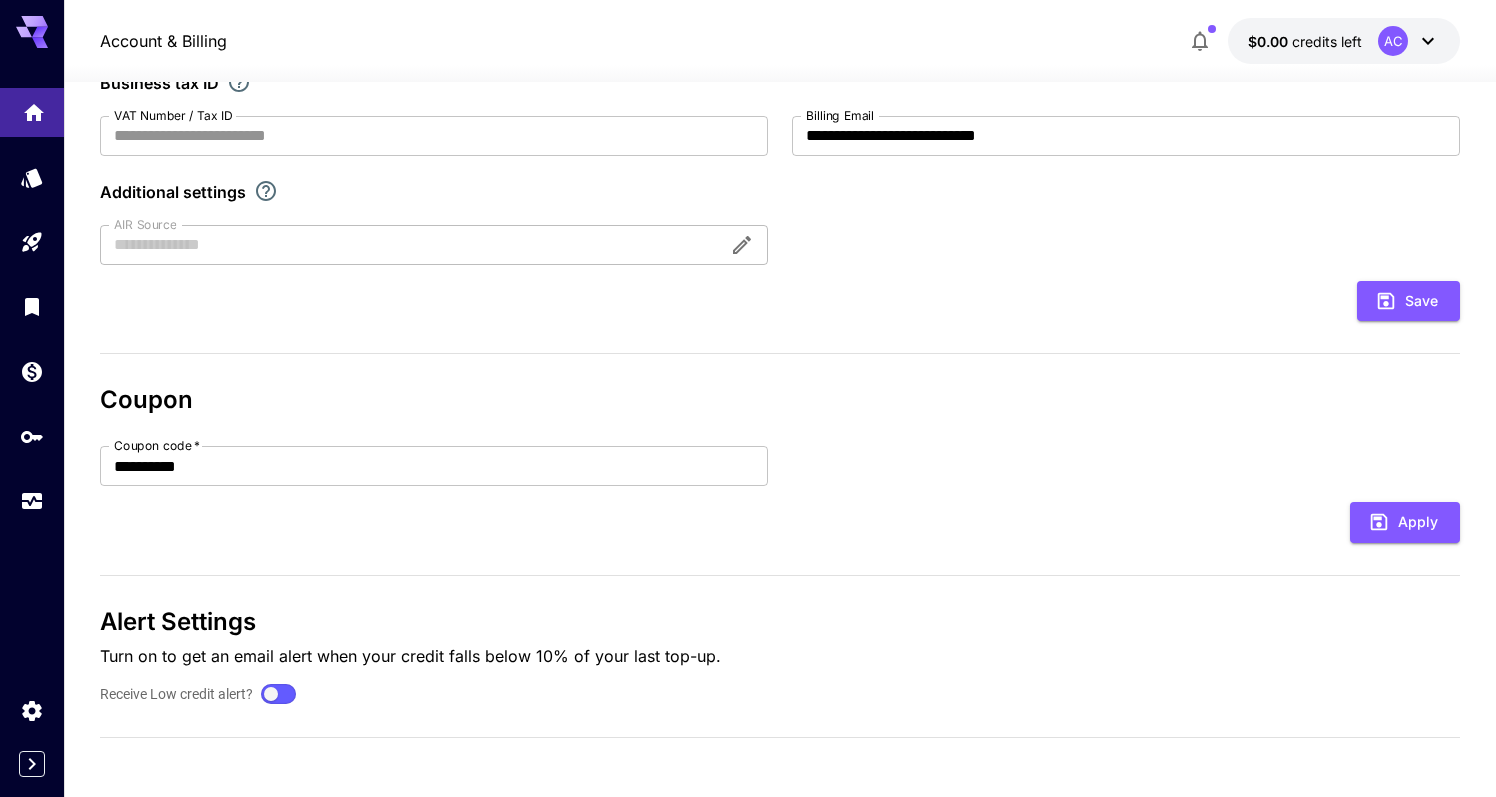 click 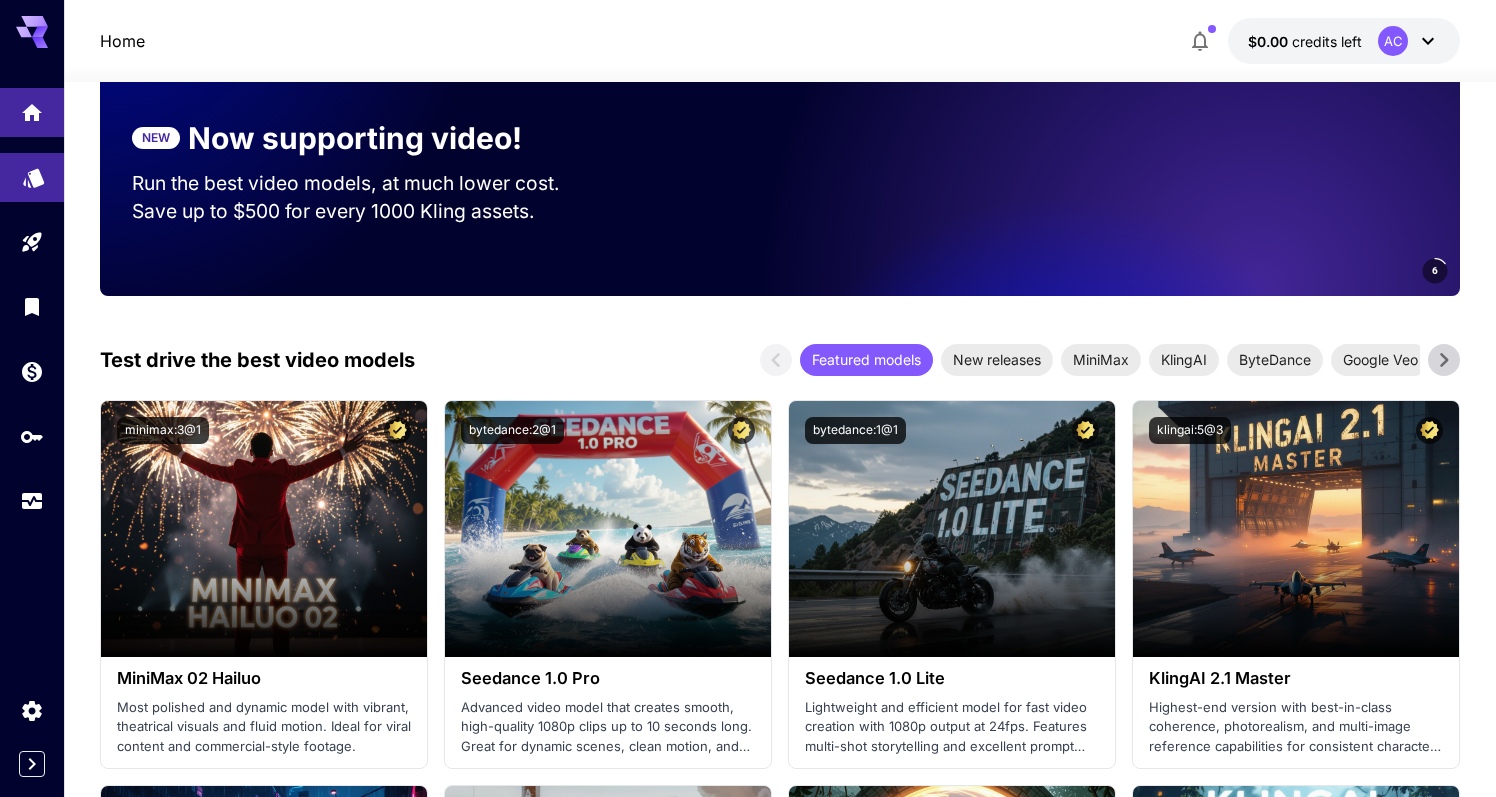 click 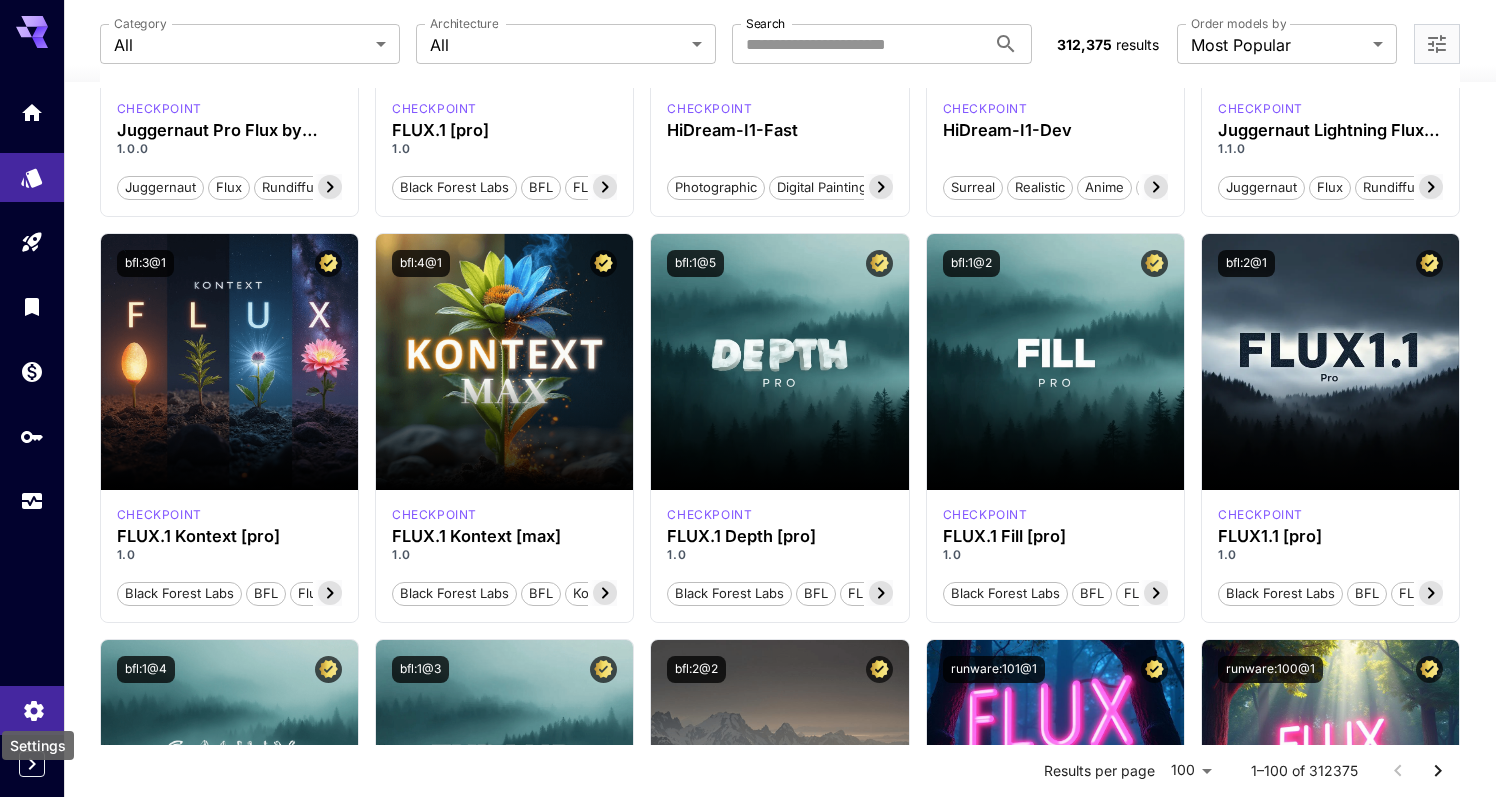 click 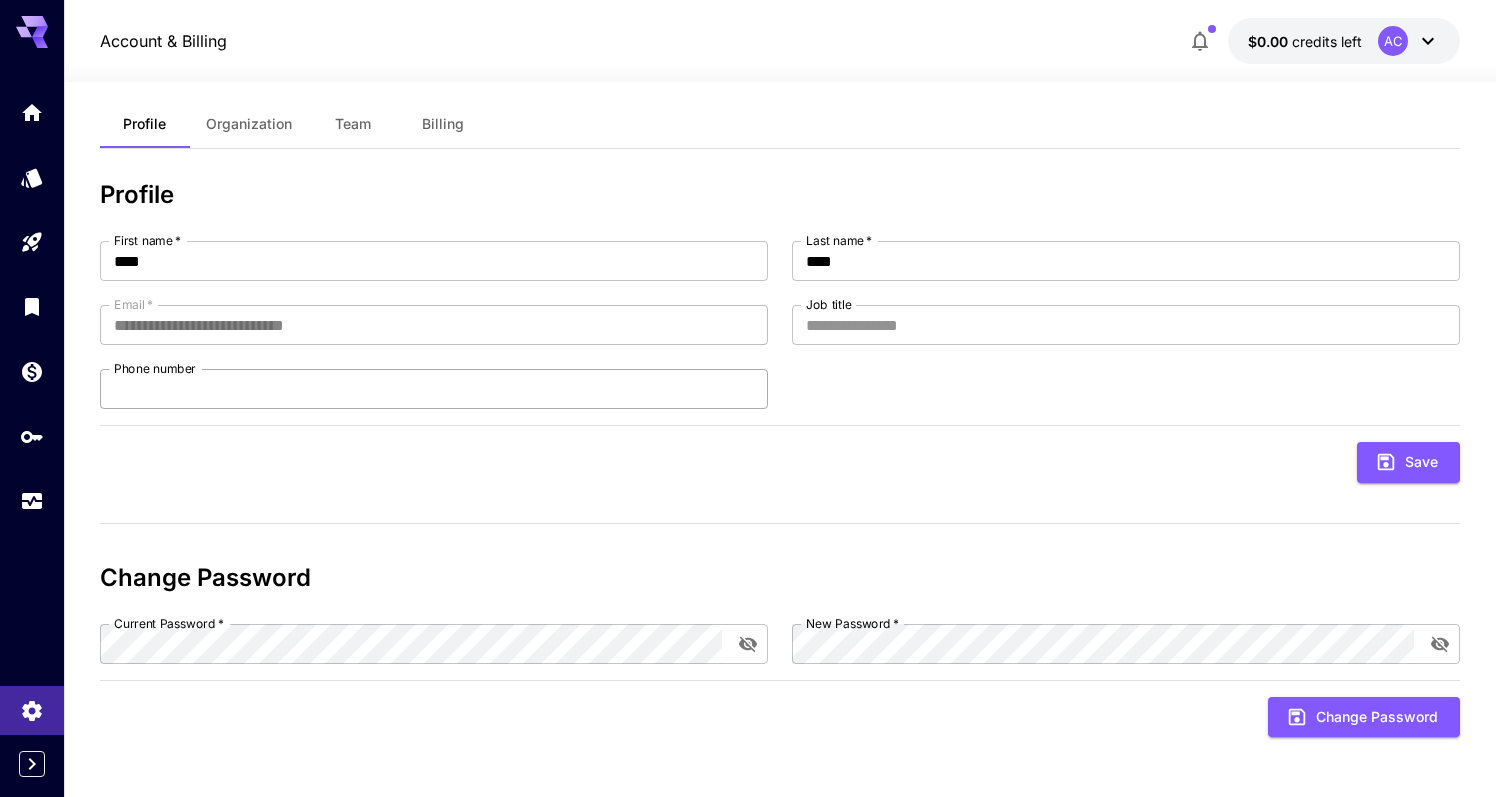 scroll, scrollTop: 0, scrollLeft: 0, axis: both 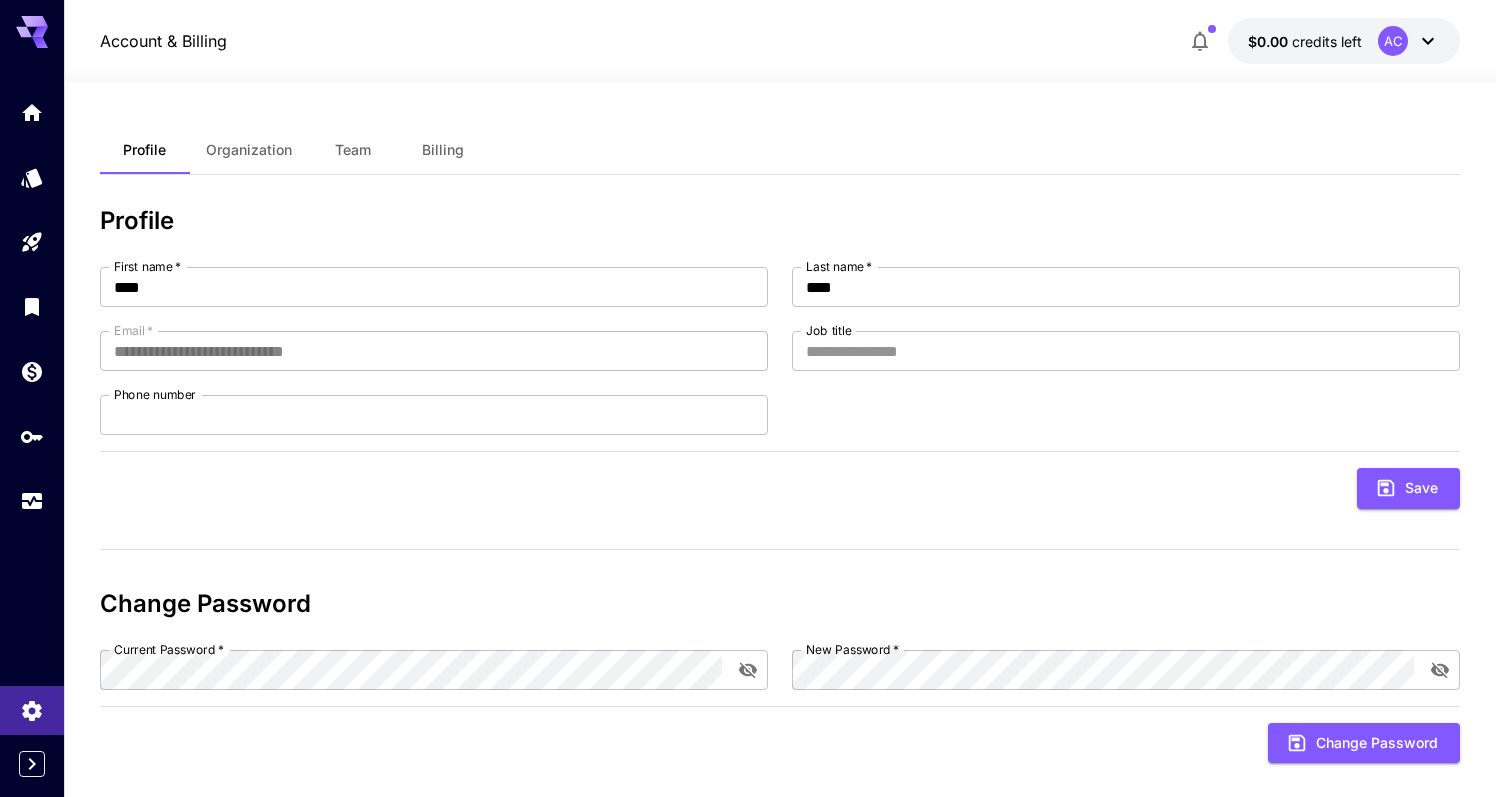 click on "AC" at bounding box center (1393, 41) 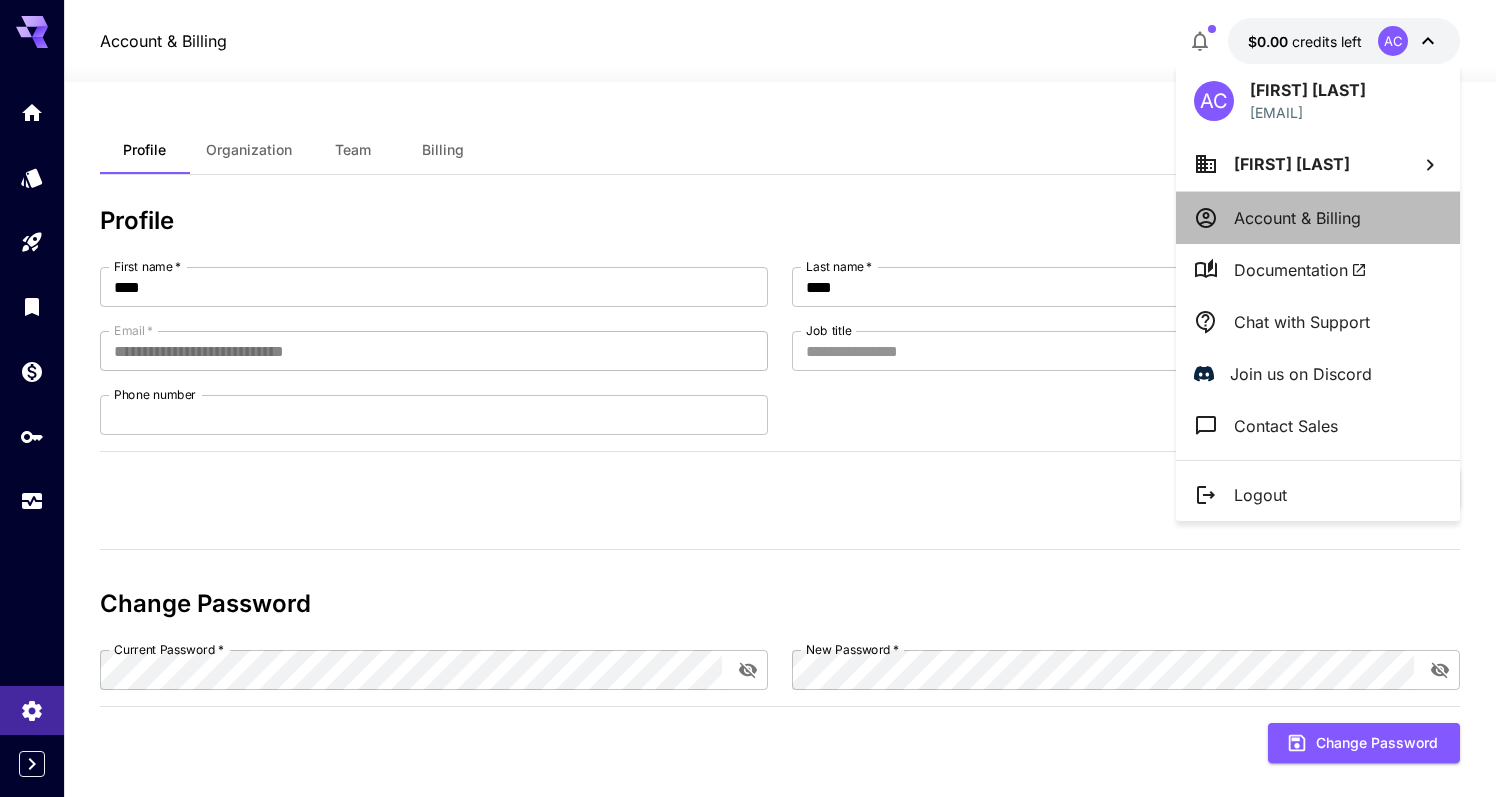 click on "Account & Billing" at bounding box center [1297, 218] 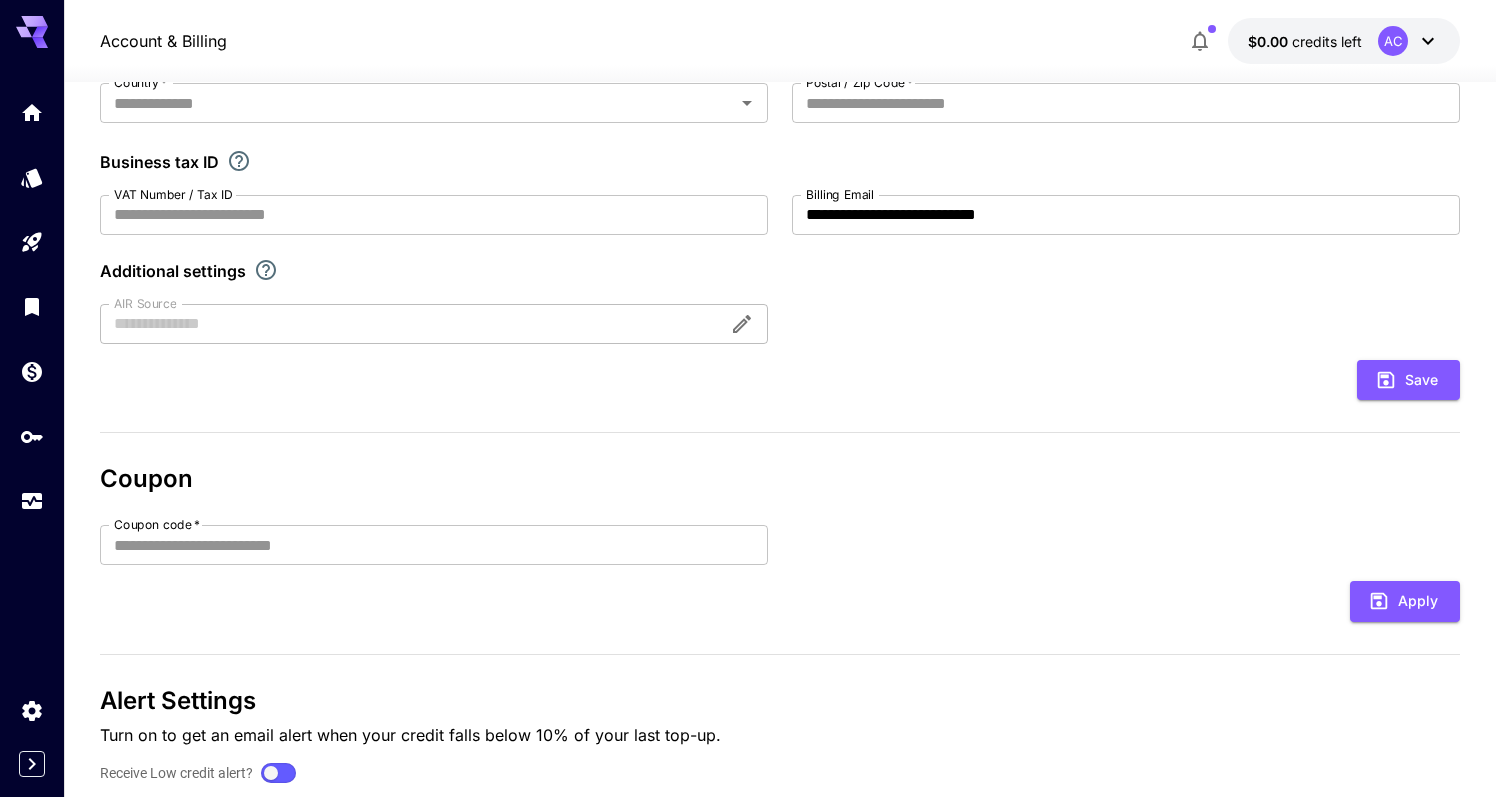 scroll, scrollTop: 396, scrollLeft: 0, axis: vertical 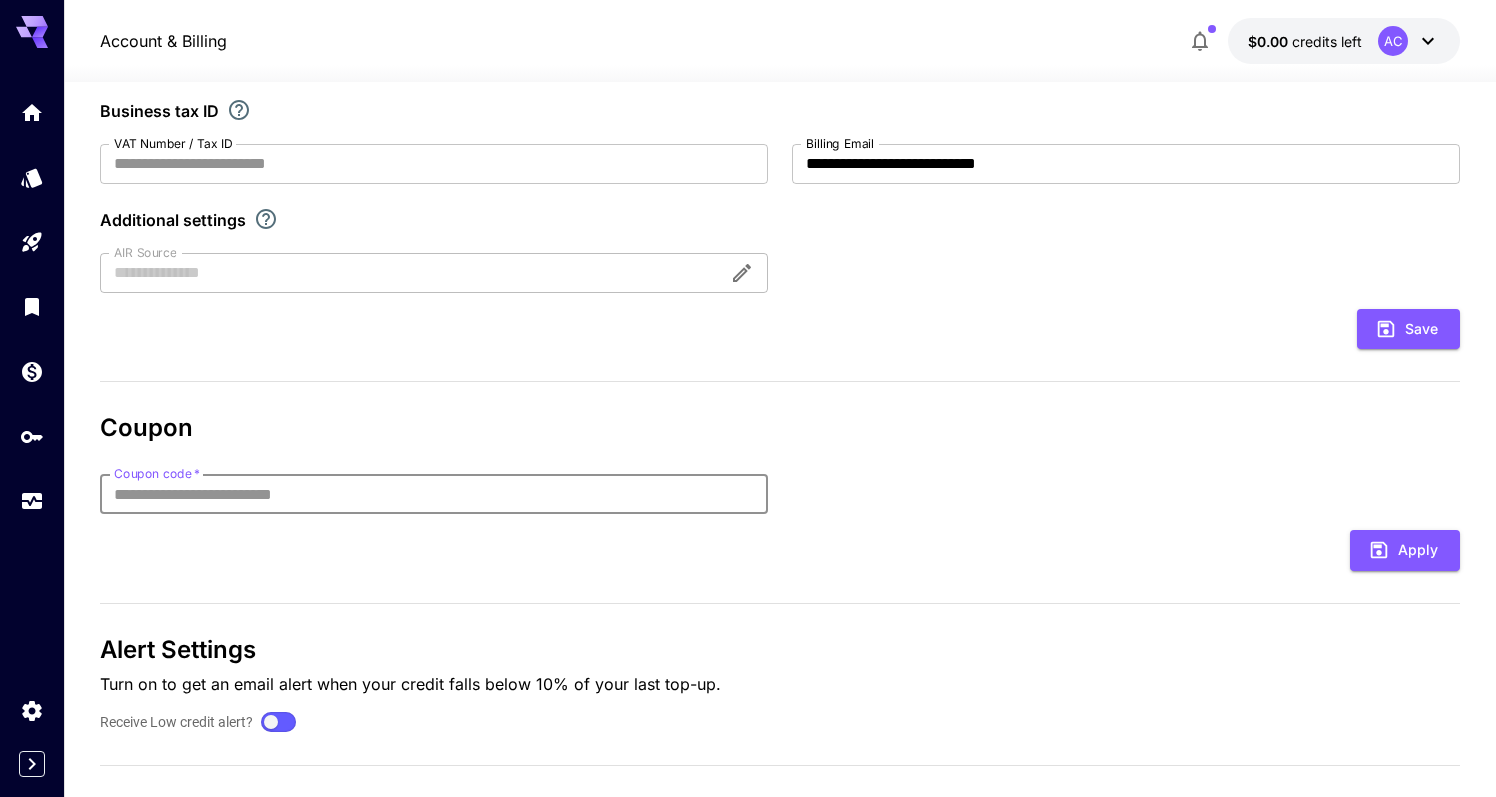 click on "Coupon code   *" at bounding box center (434, 494) 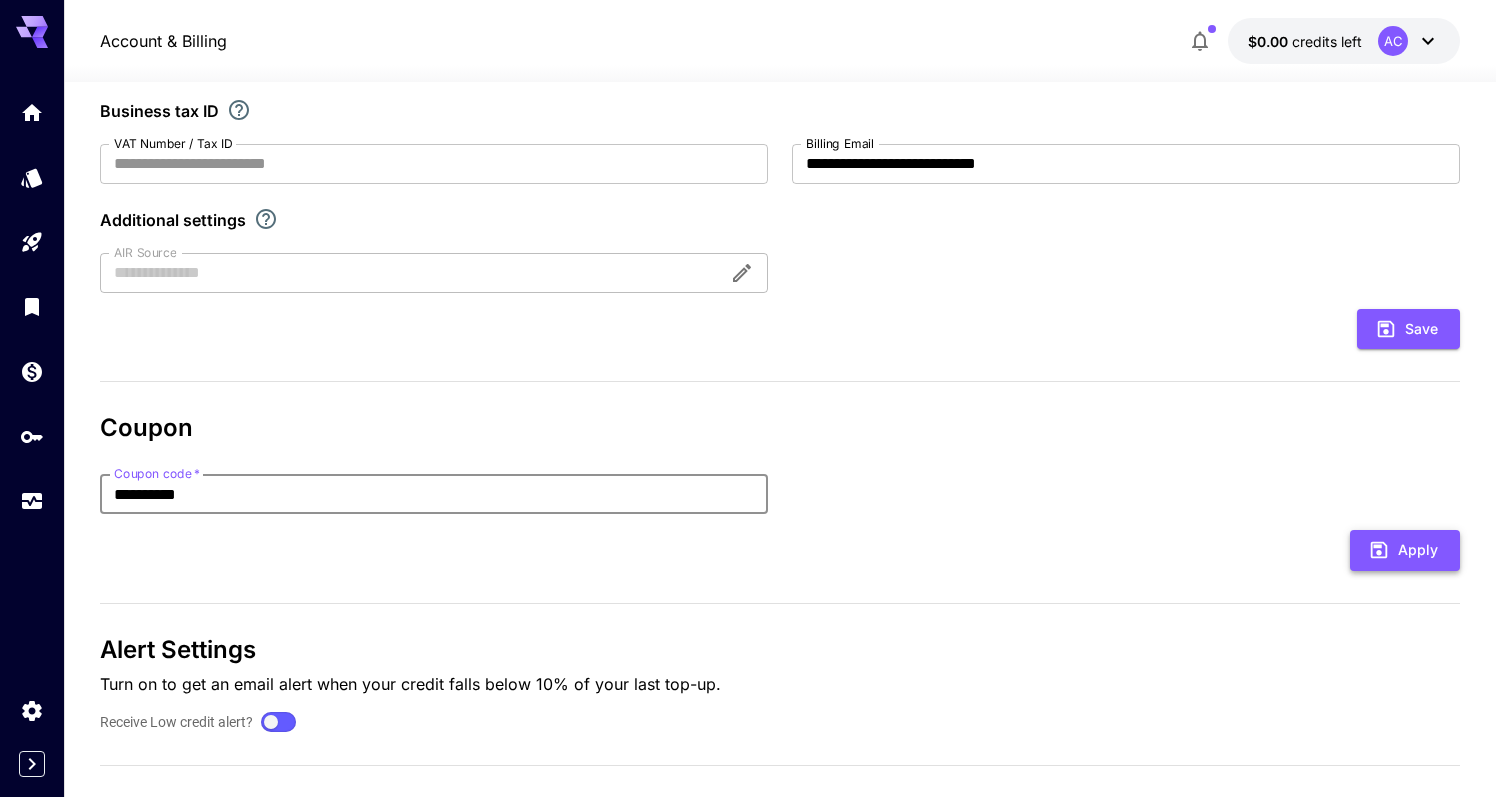 type on "**********" 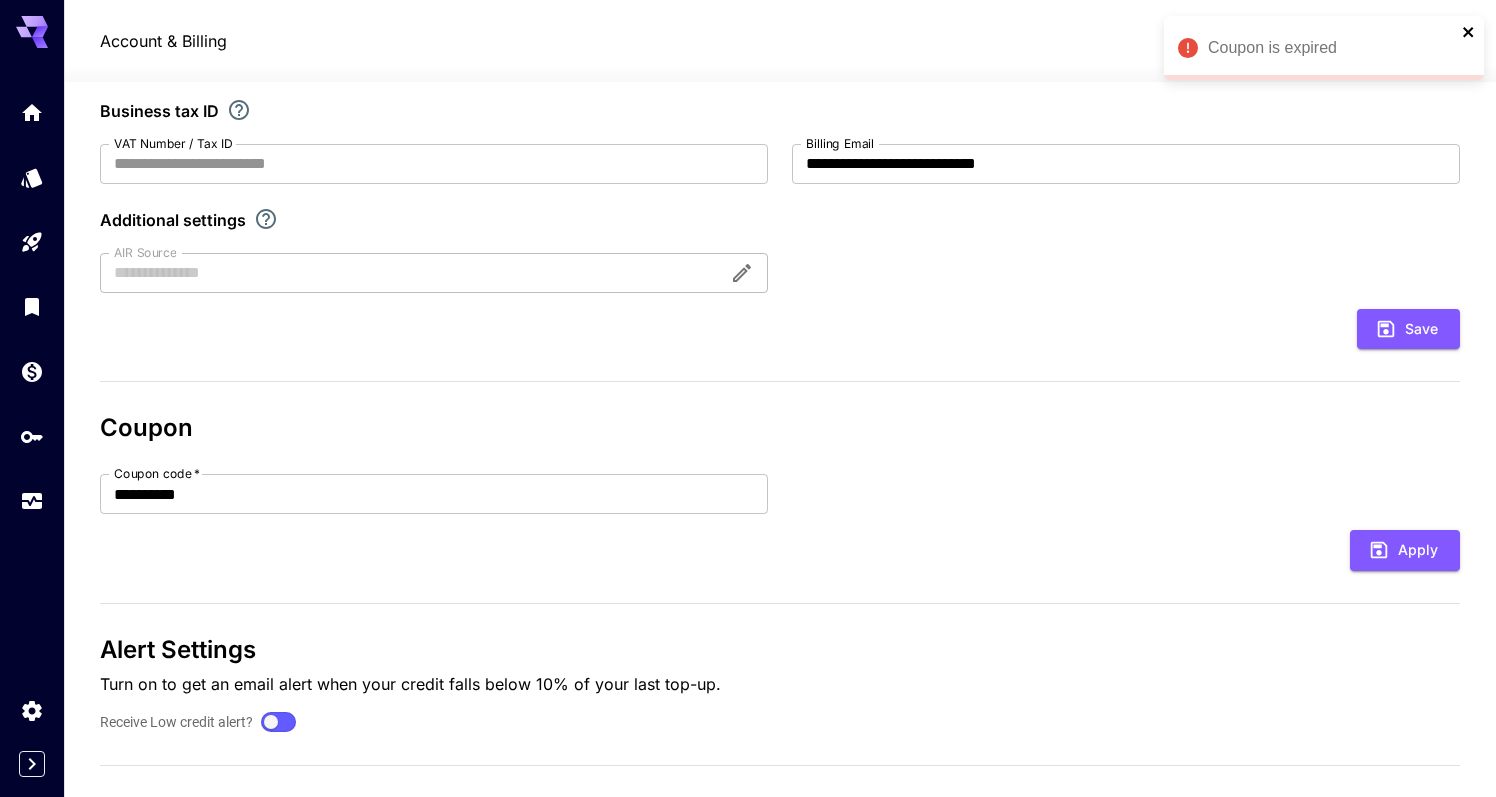 click 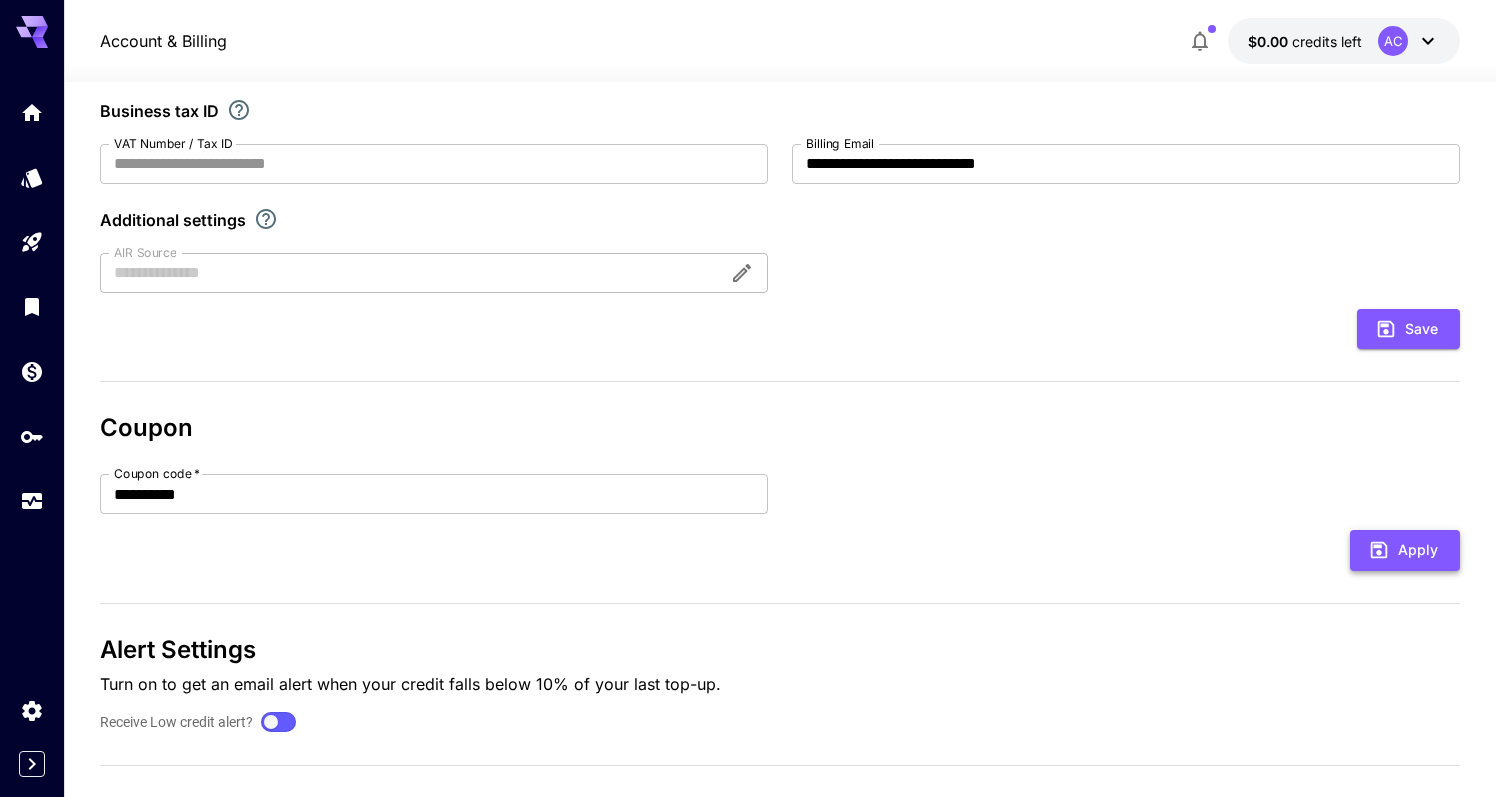 click on "Apply" at bounding box center (1405, 550) 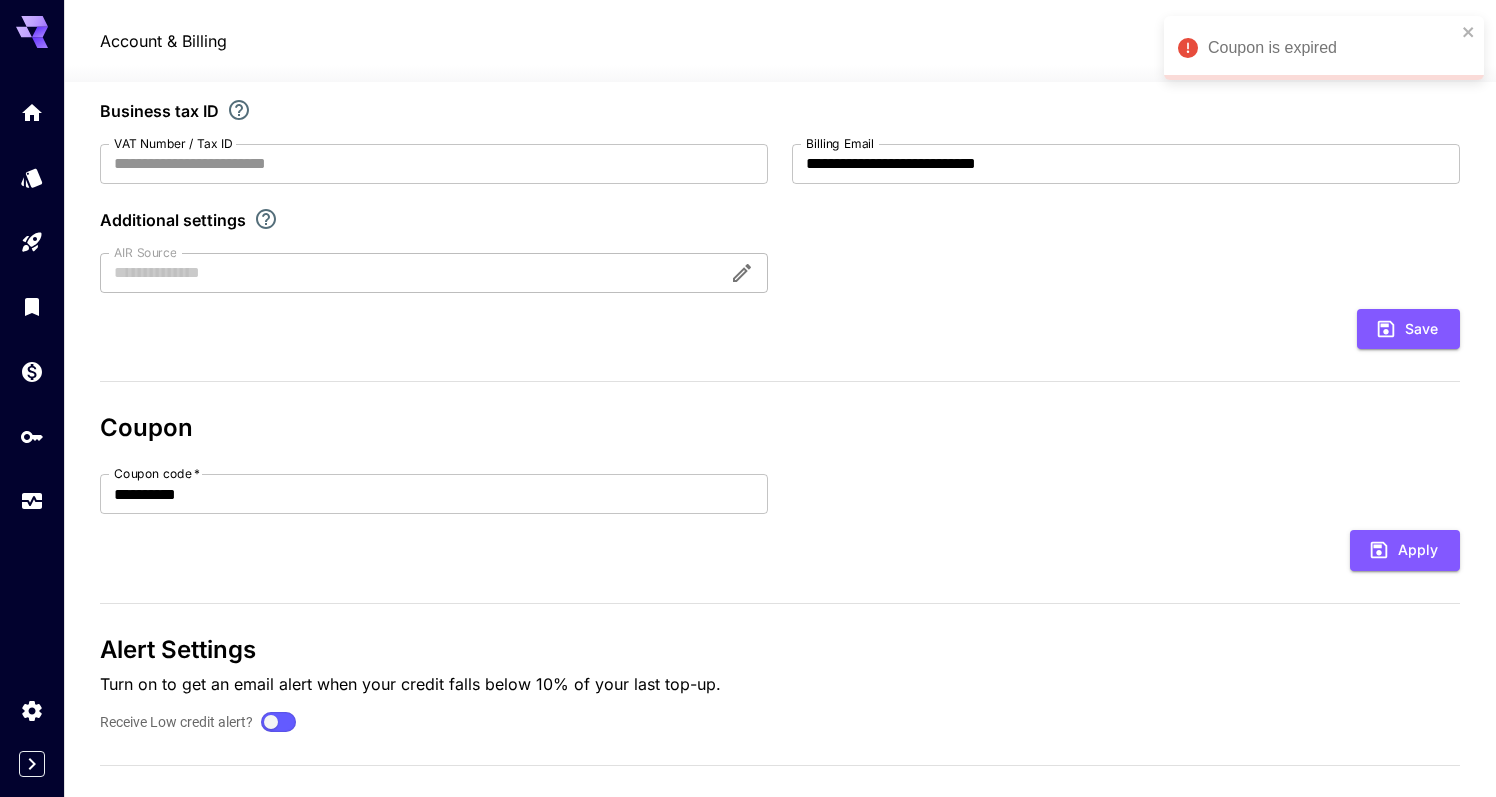 scroll, scrollTop: 424, scrollLeft: 0, axis: vertical 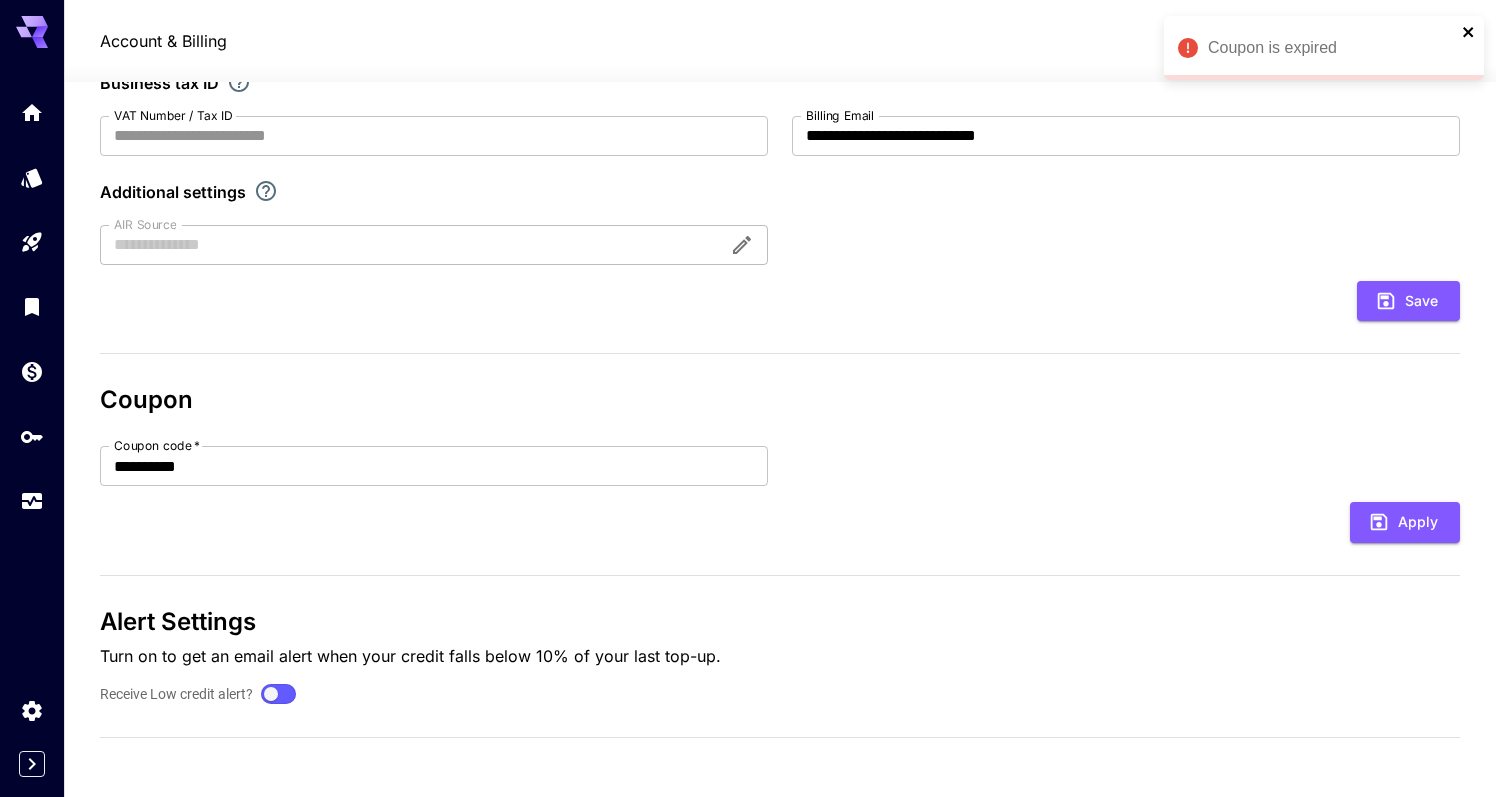 click 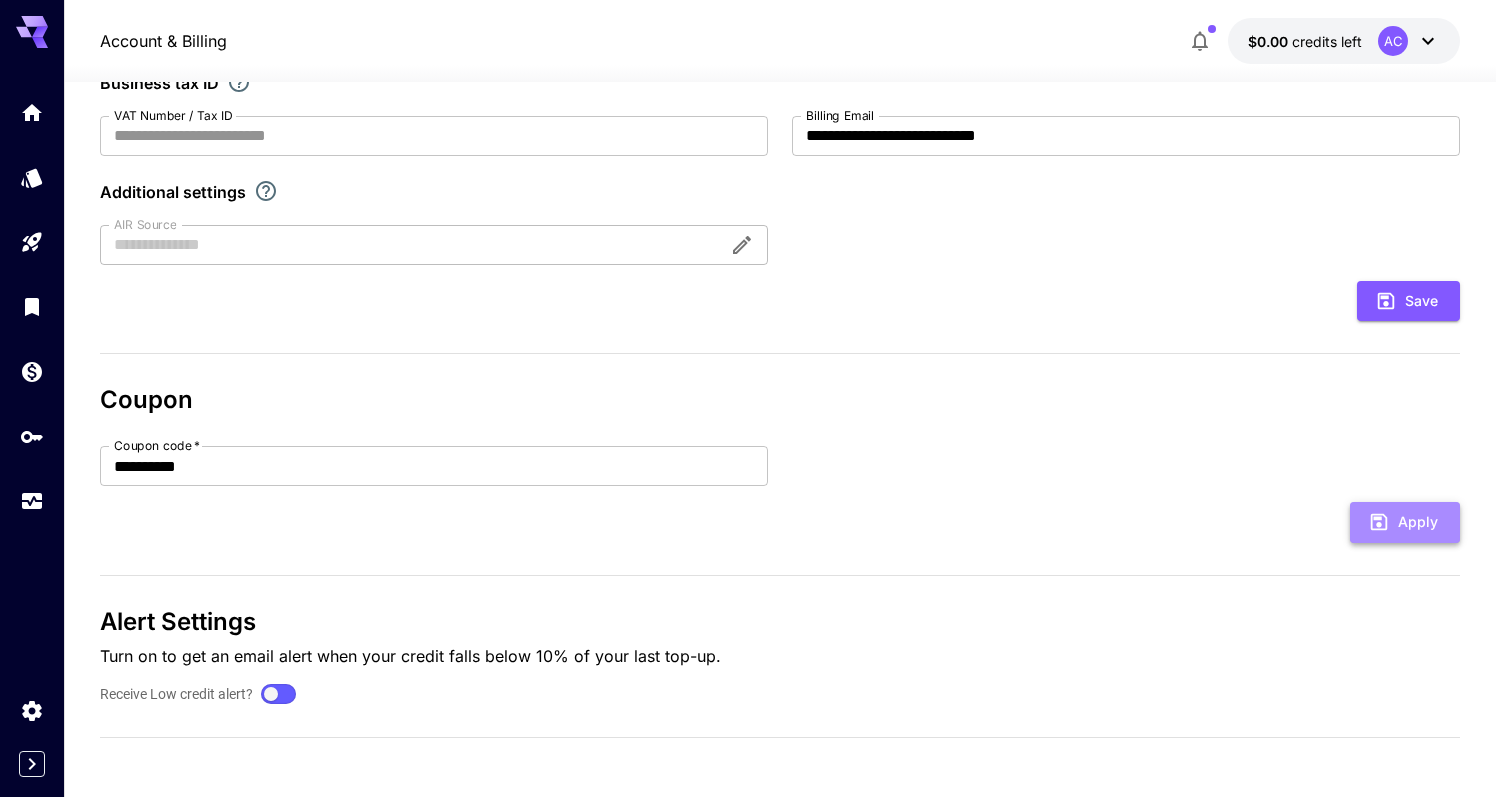 click on "Apply" at bounding box center (1405, 522) 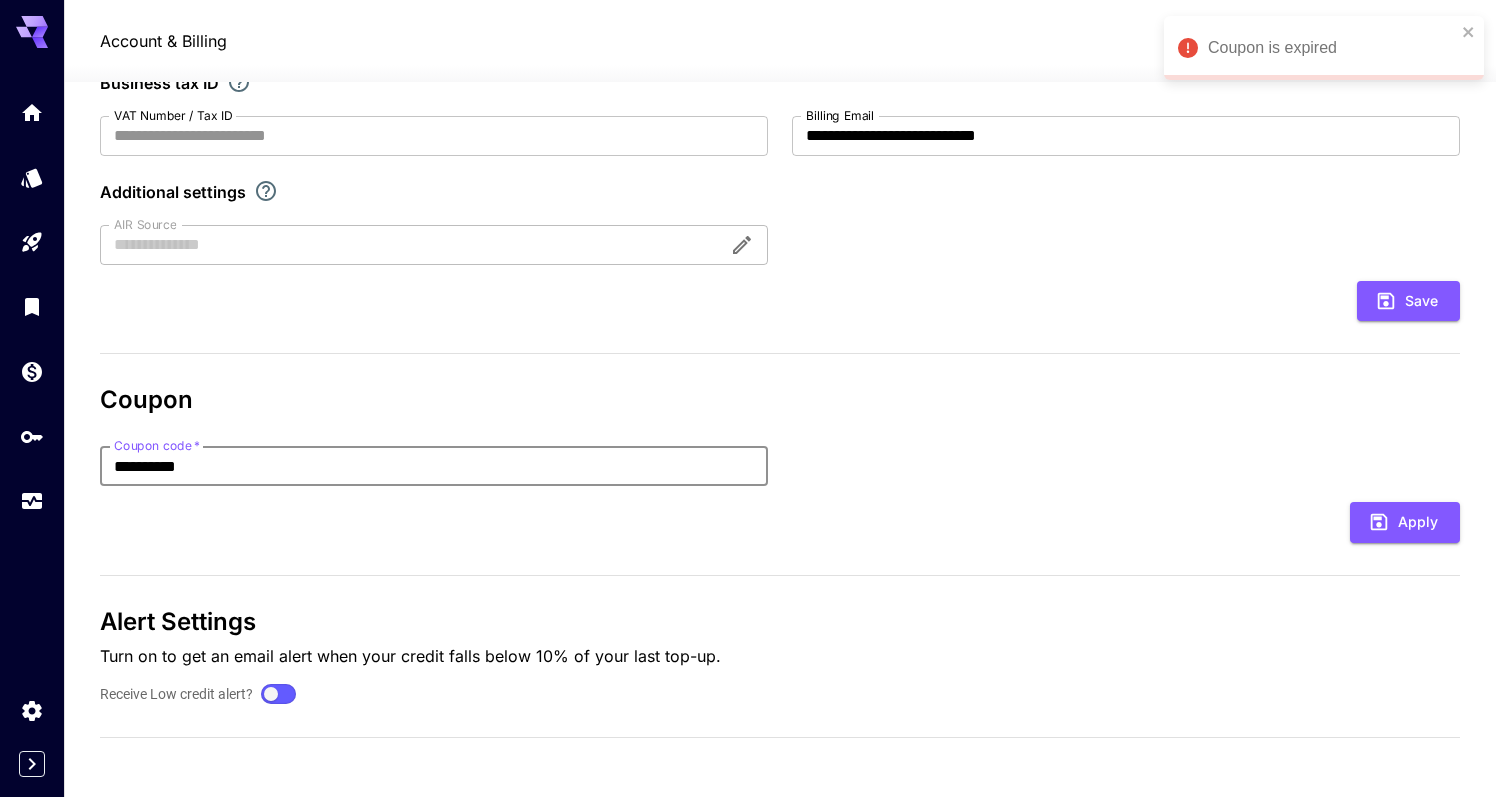 click on "**********" at bounding box center [434, 466] 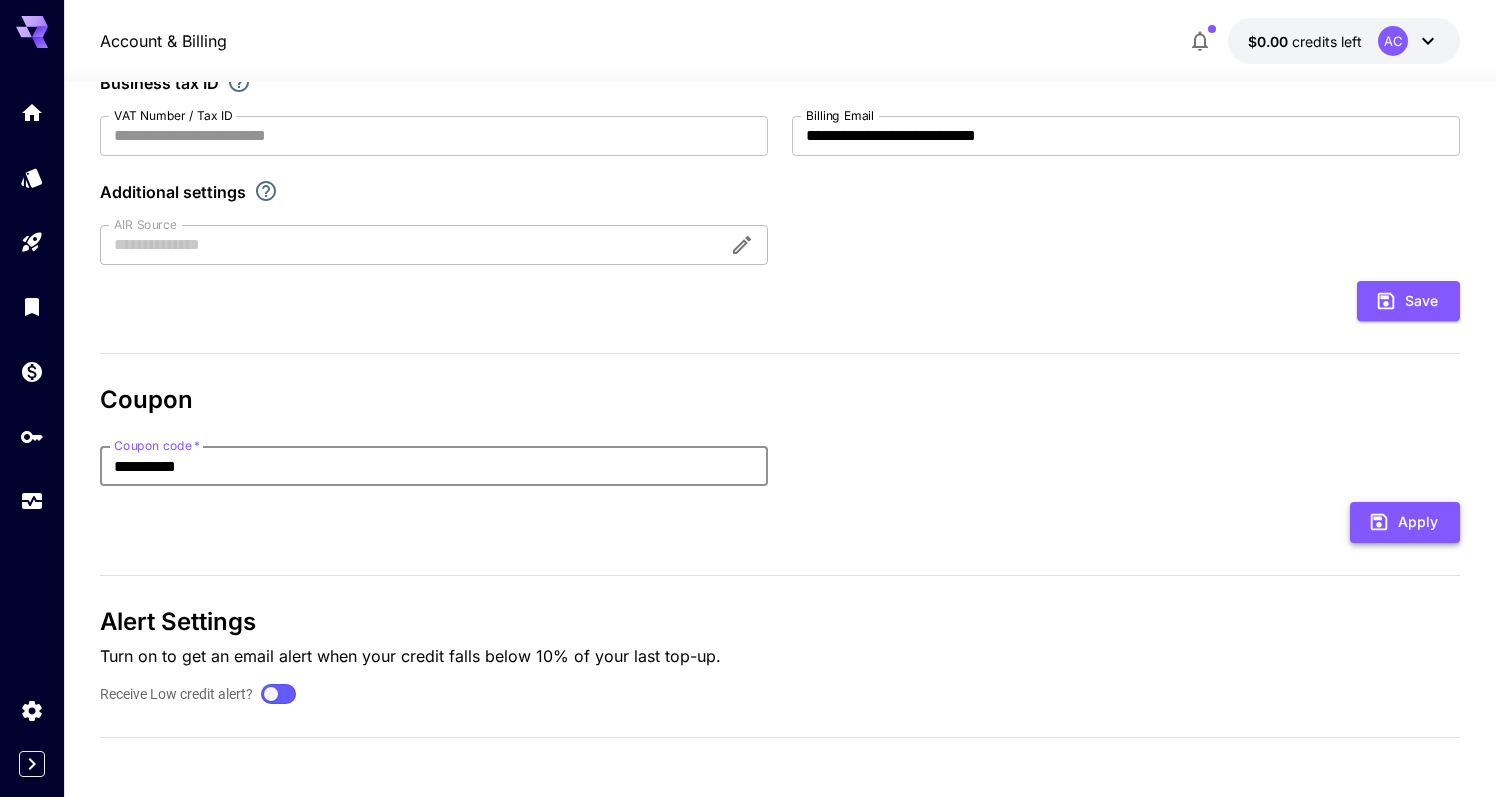 click 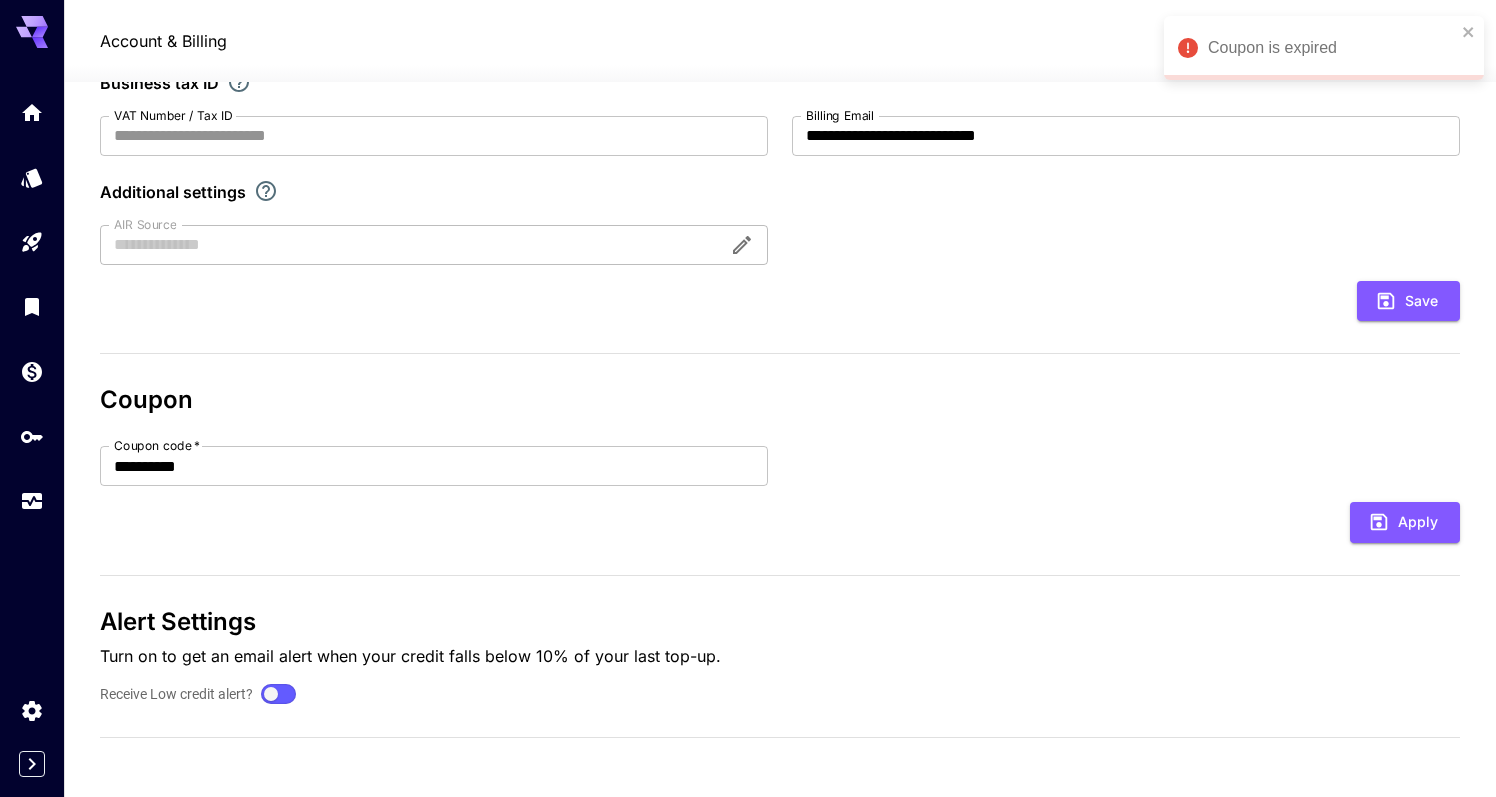 click 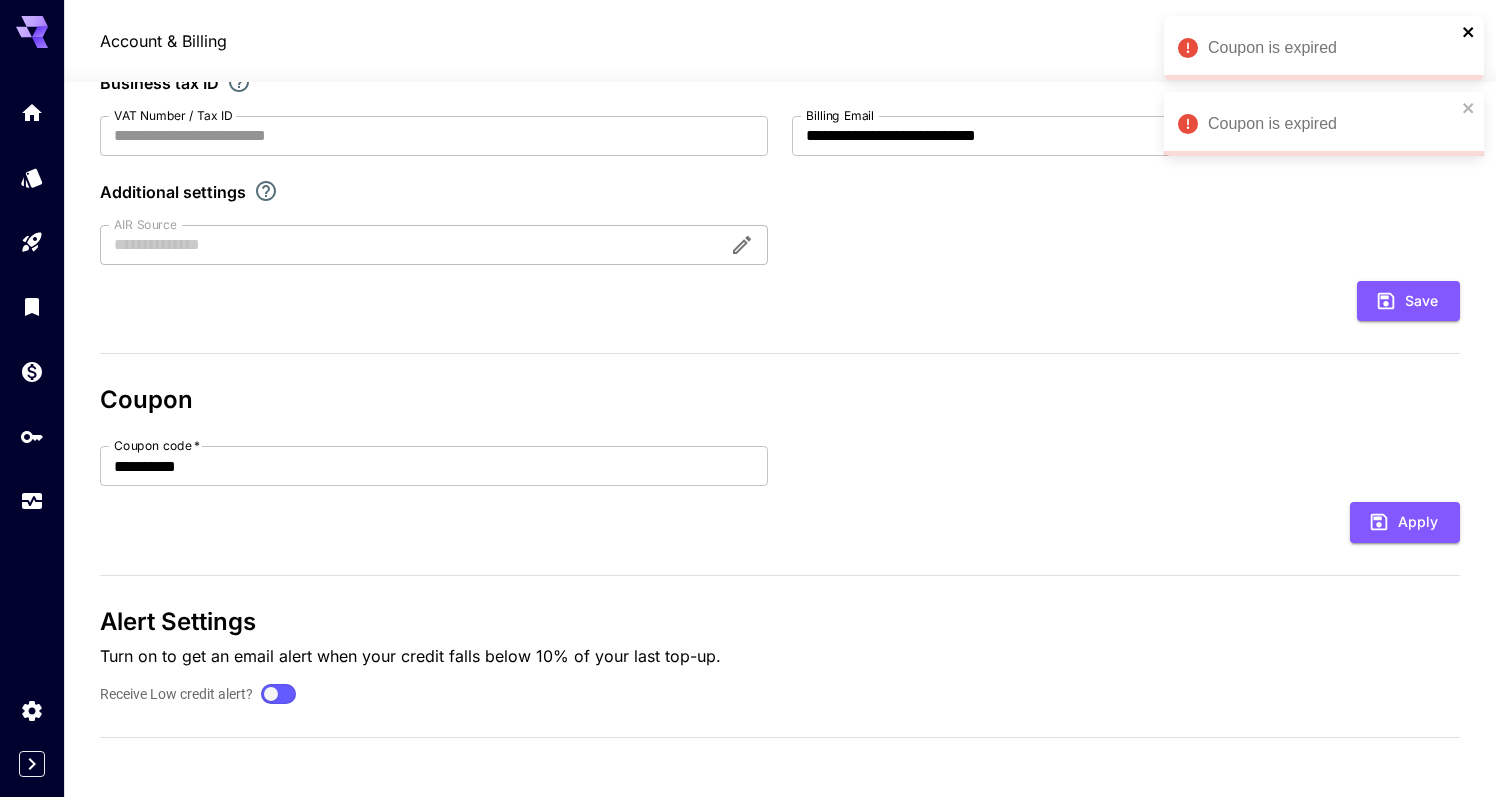 click on "Coupon is expired Coupon is expired" at bounding box center [1320, 20] 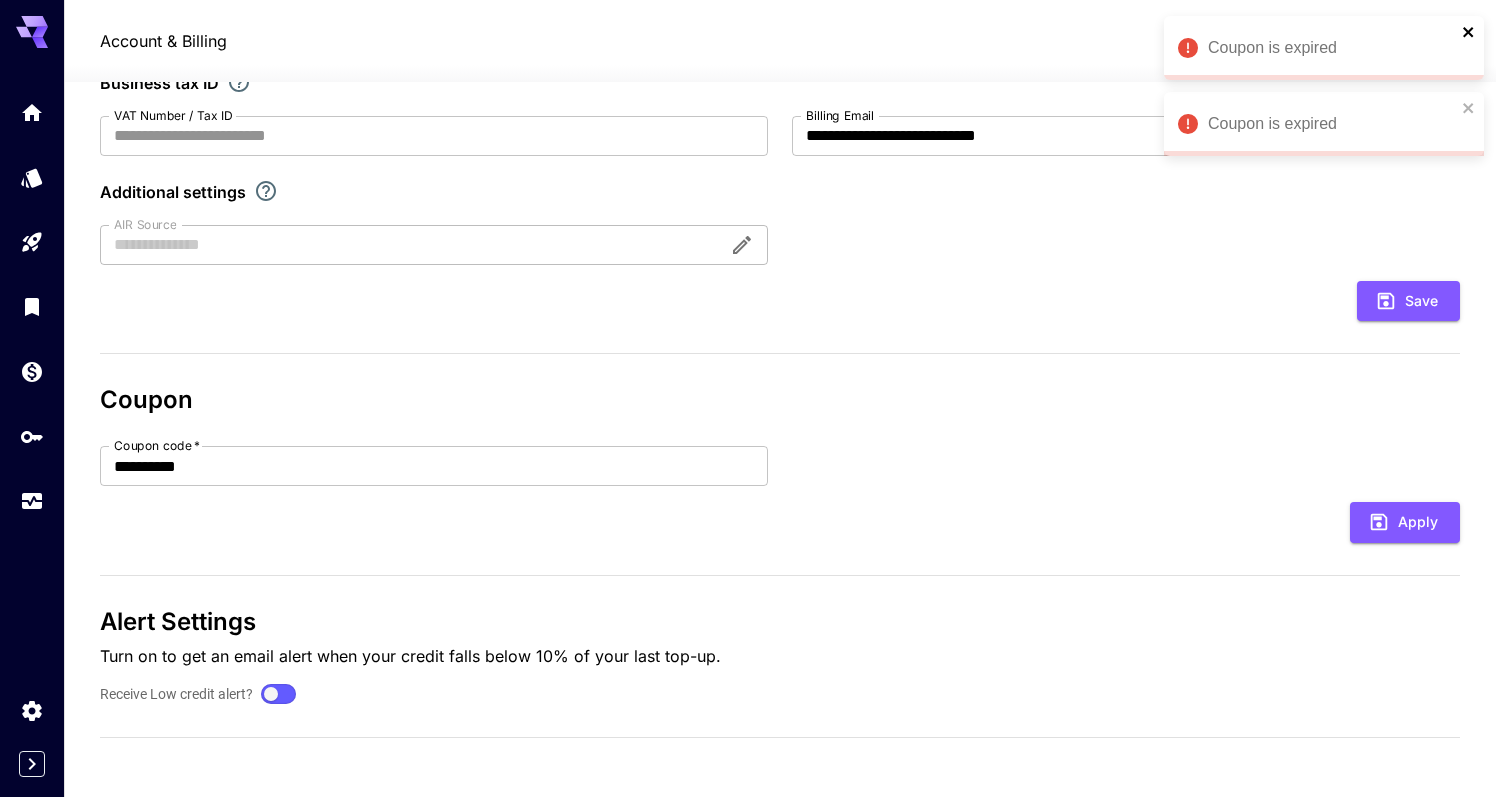 click 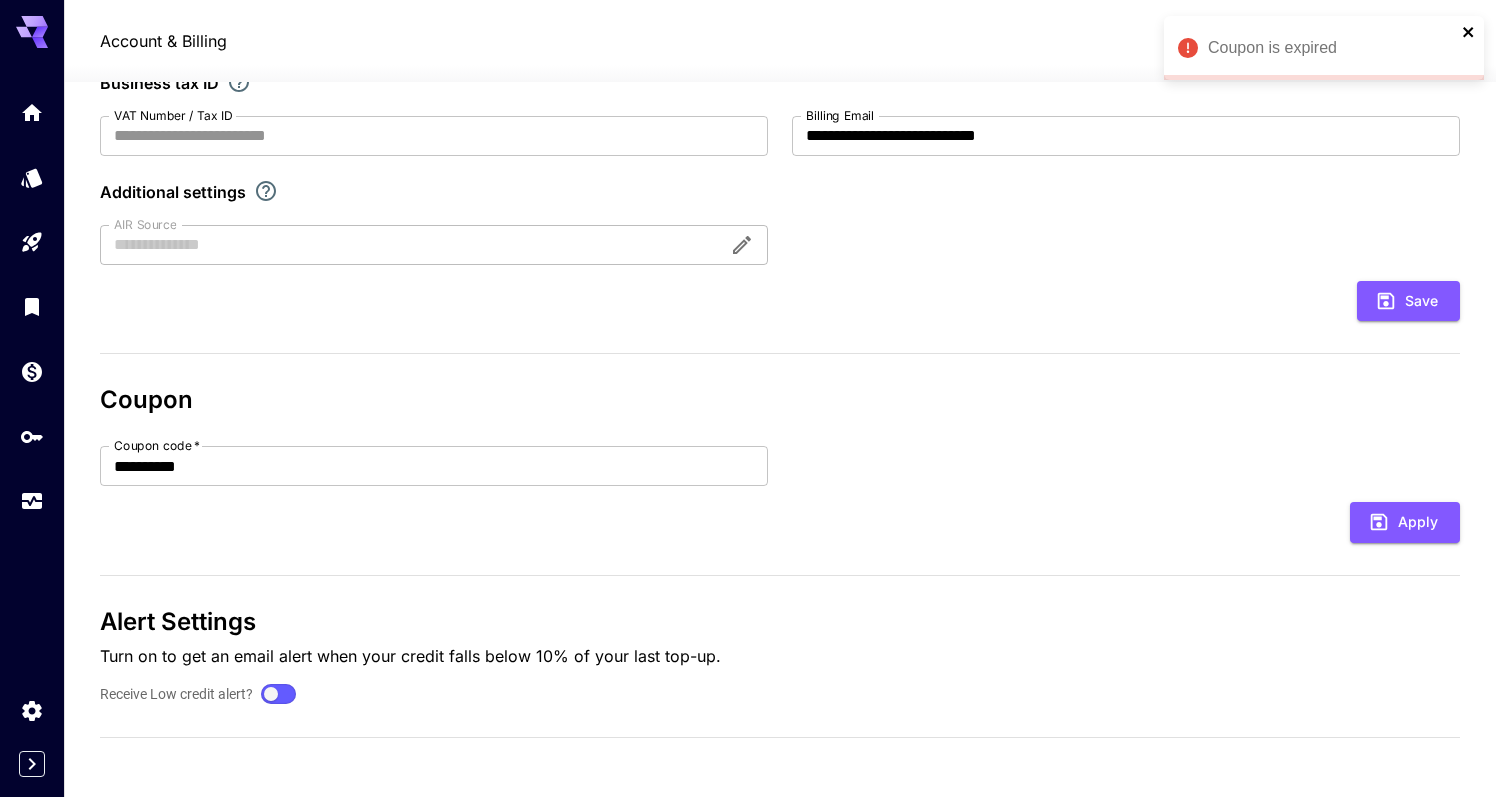 click 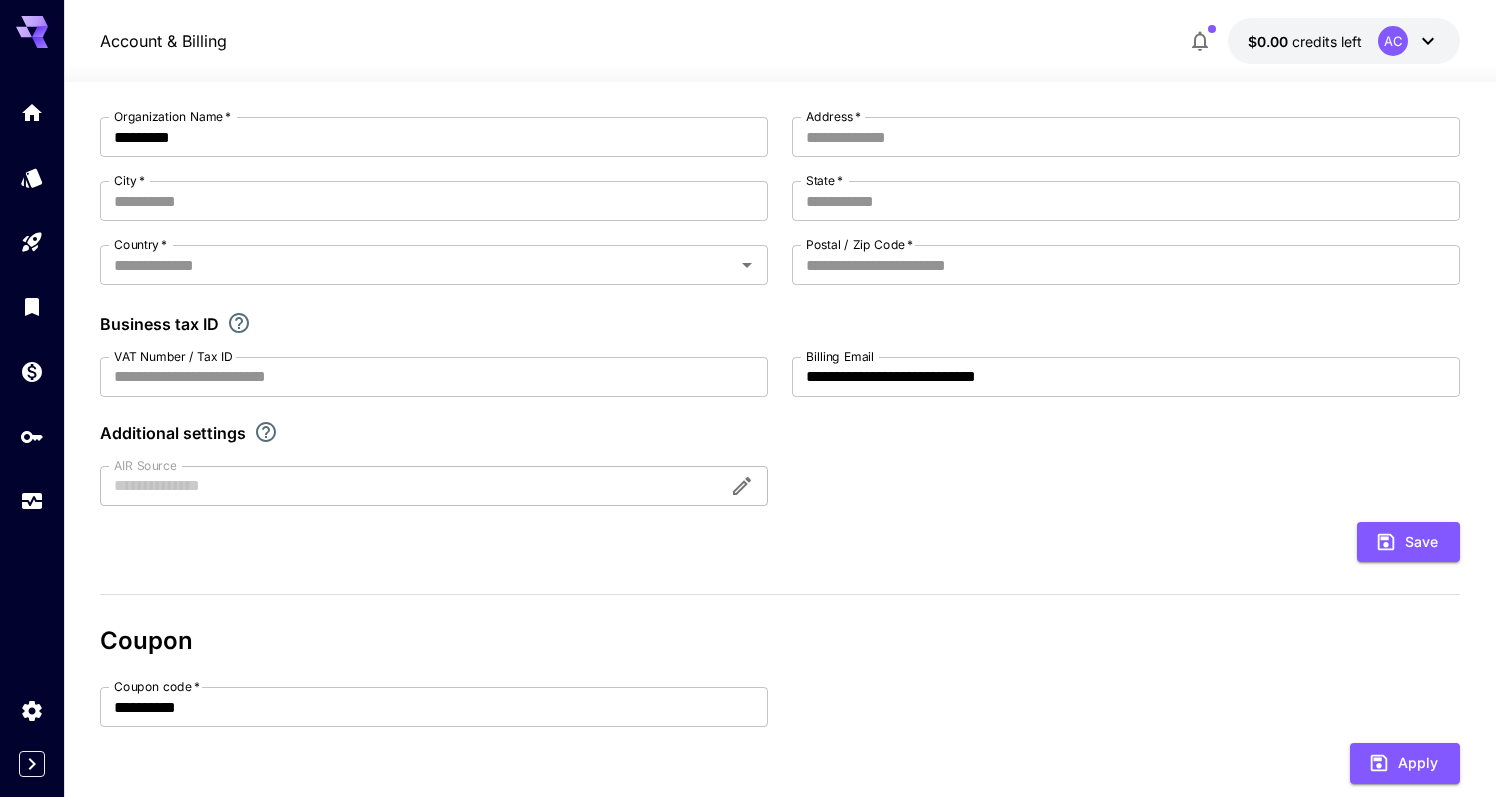 scroll, scrollTop: 44, scrollLeft: 0, axis: vertical 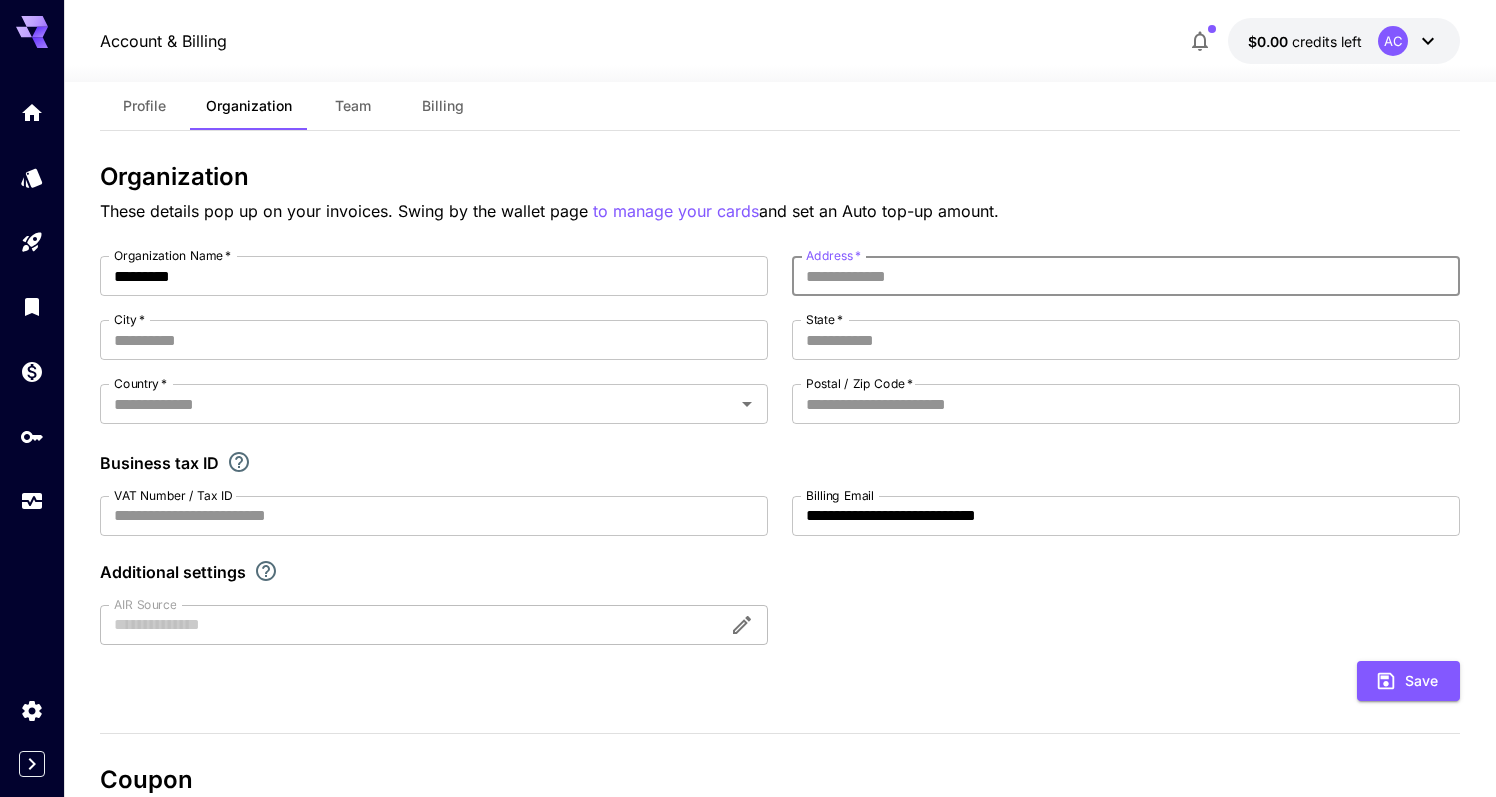 click on "Address   *" at bounding box center [1126, 276] 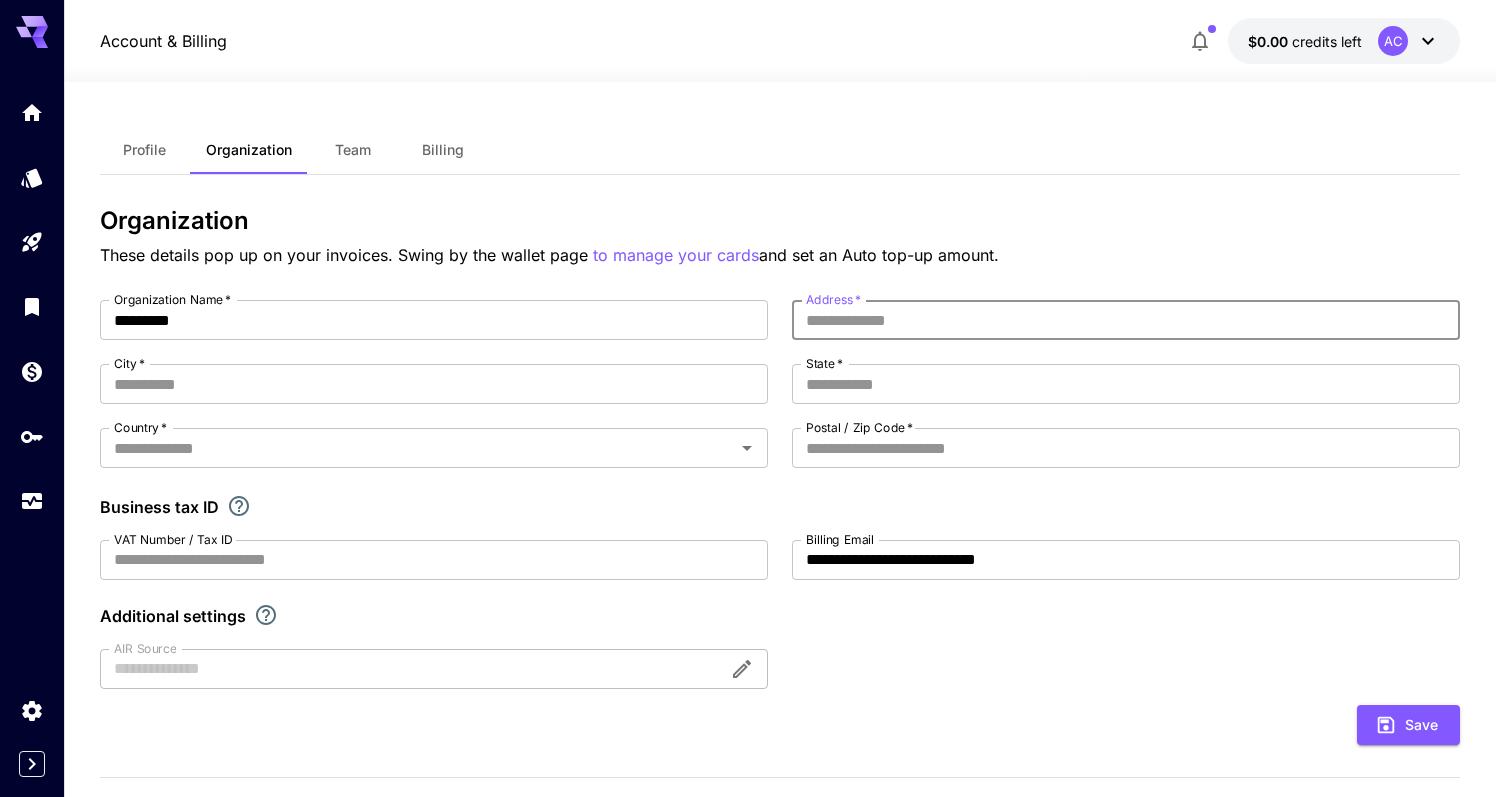 click on "Billing" at bounding box center [443, 150] 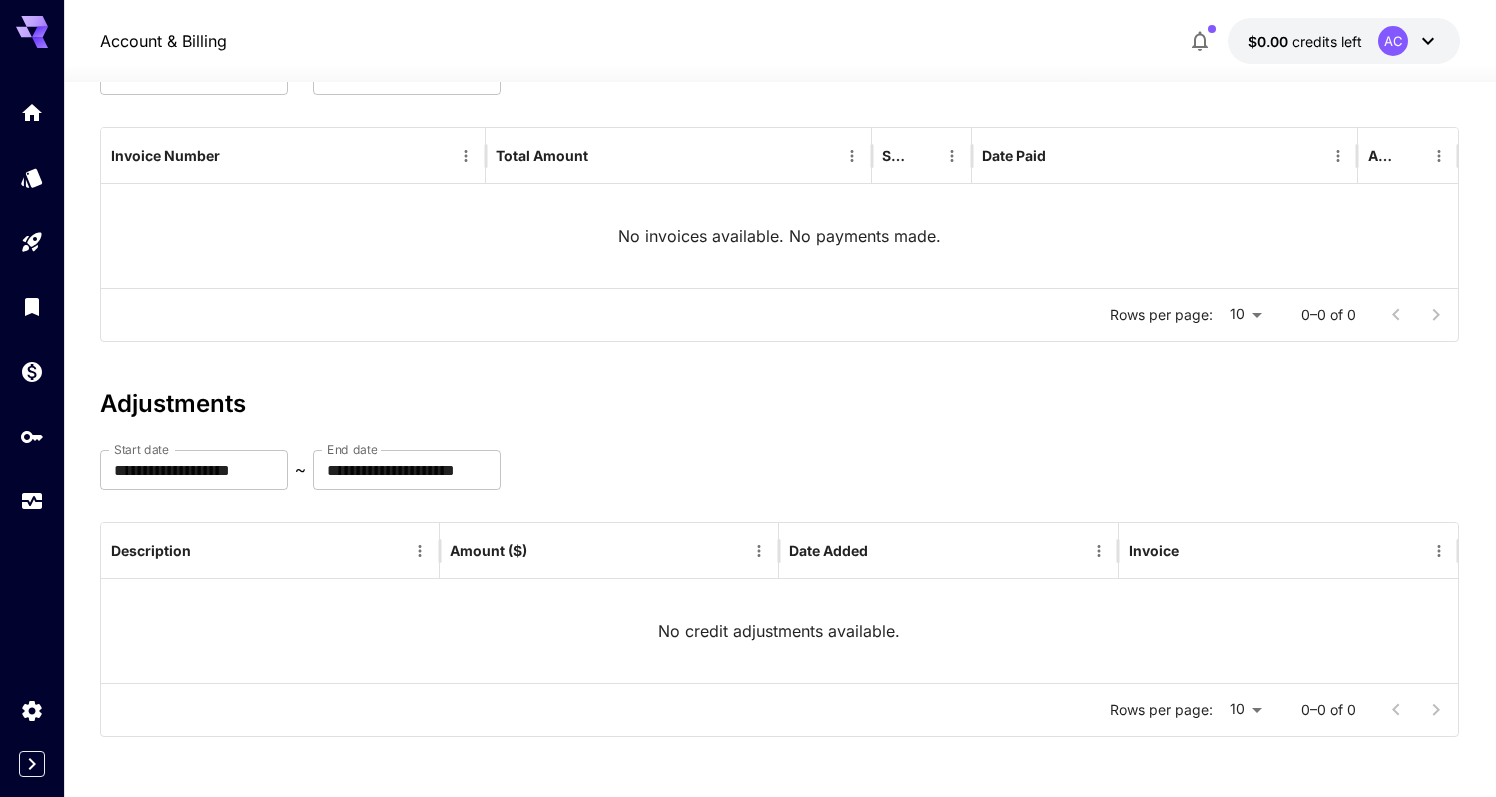 scroll, scrollTop: 0, scrollLeft: 0, axis: both 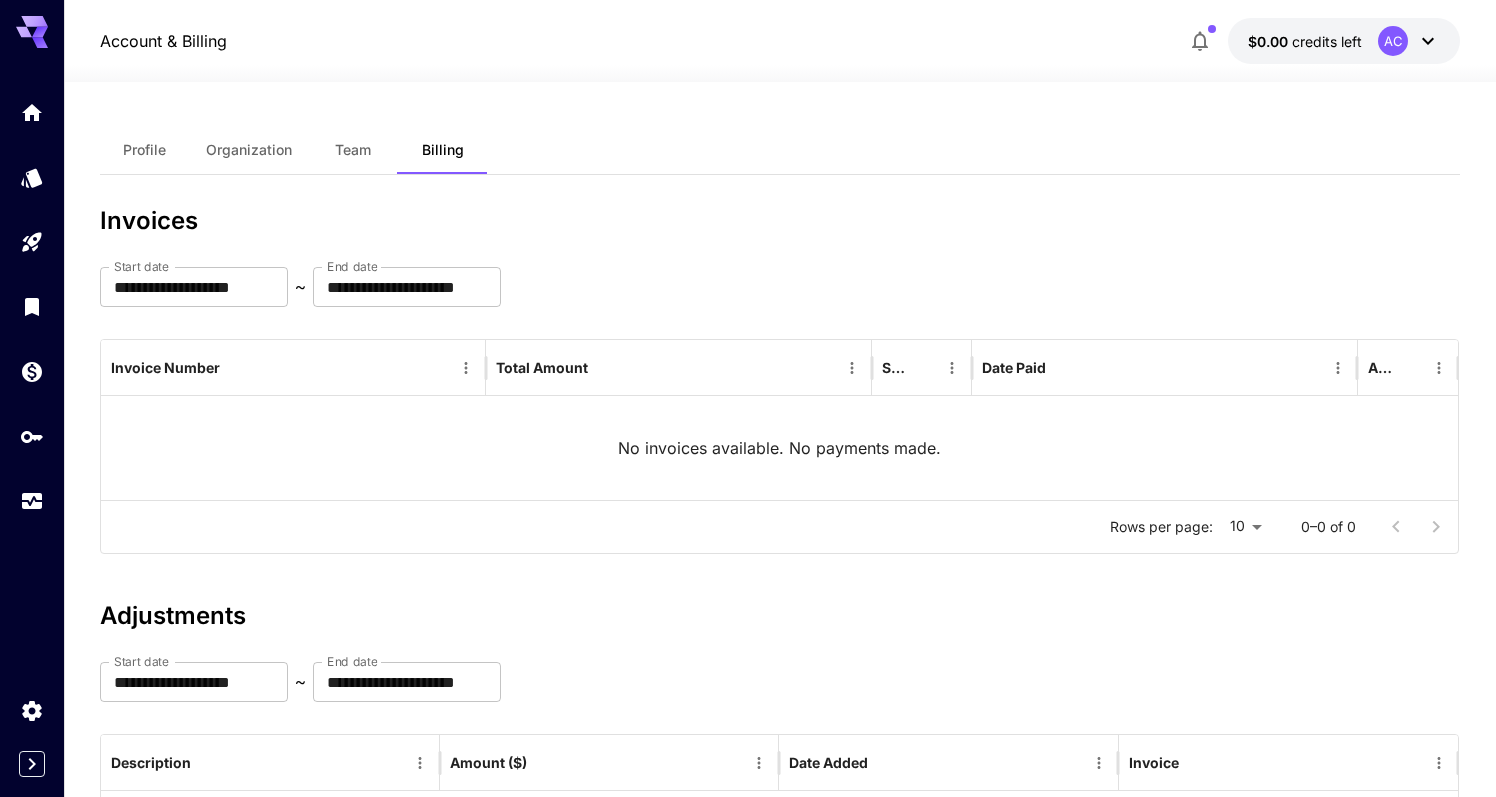 click on "AC" at bounding box center (1409, 41) 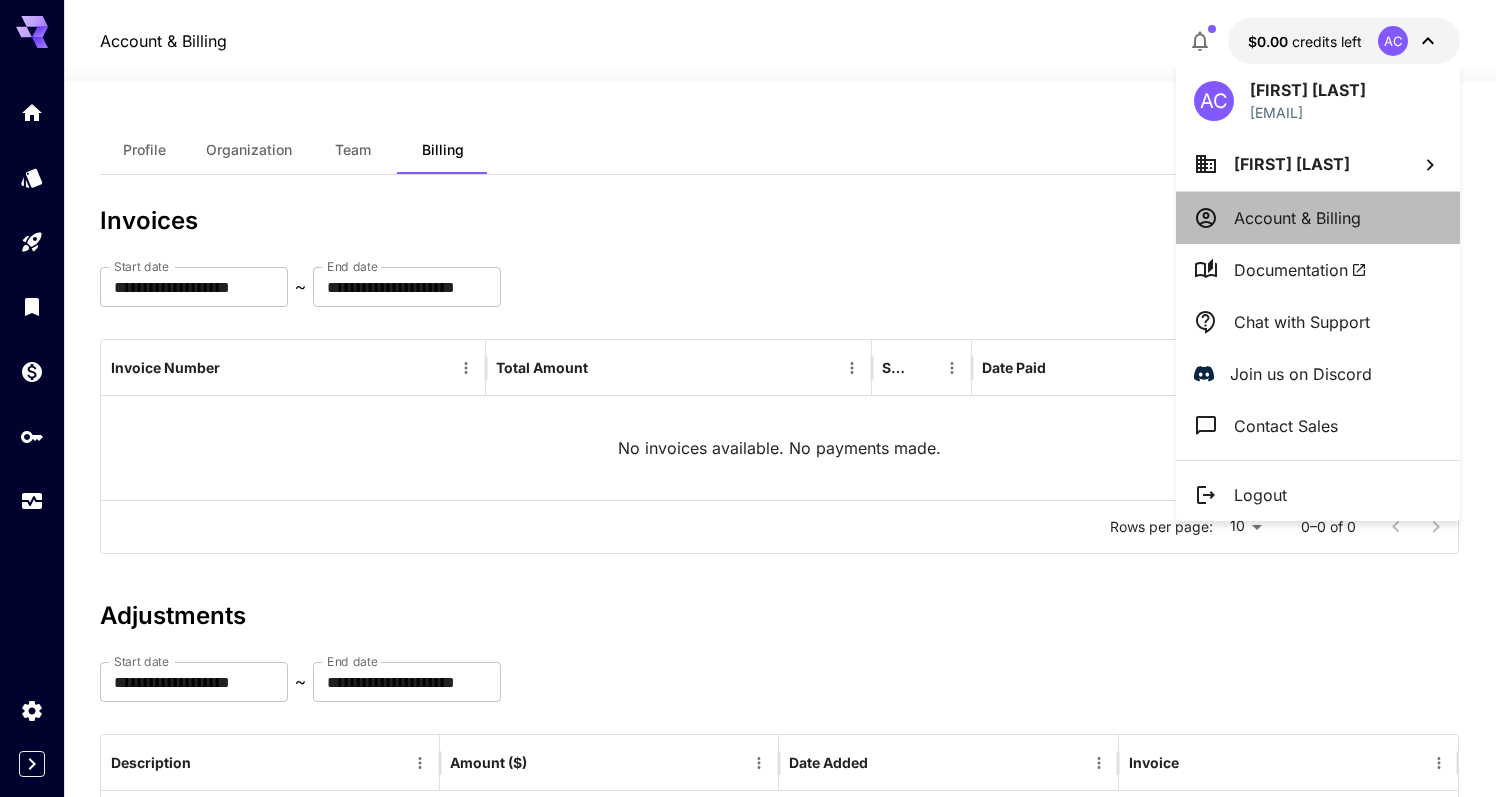 click on "Account & Billing" at bounding box center [1318, 218] 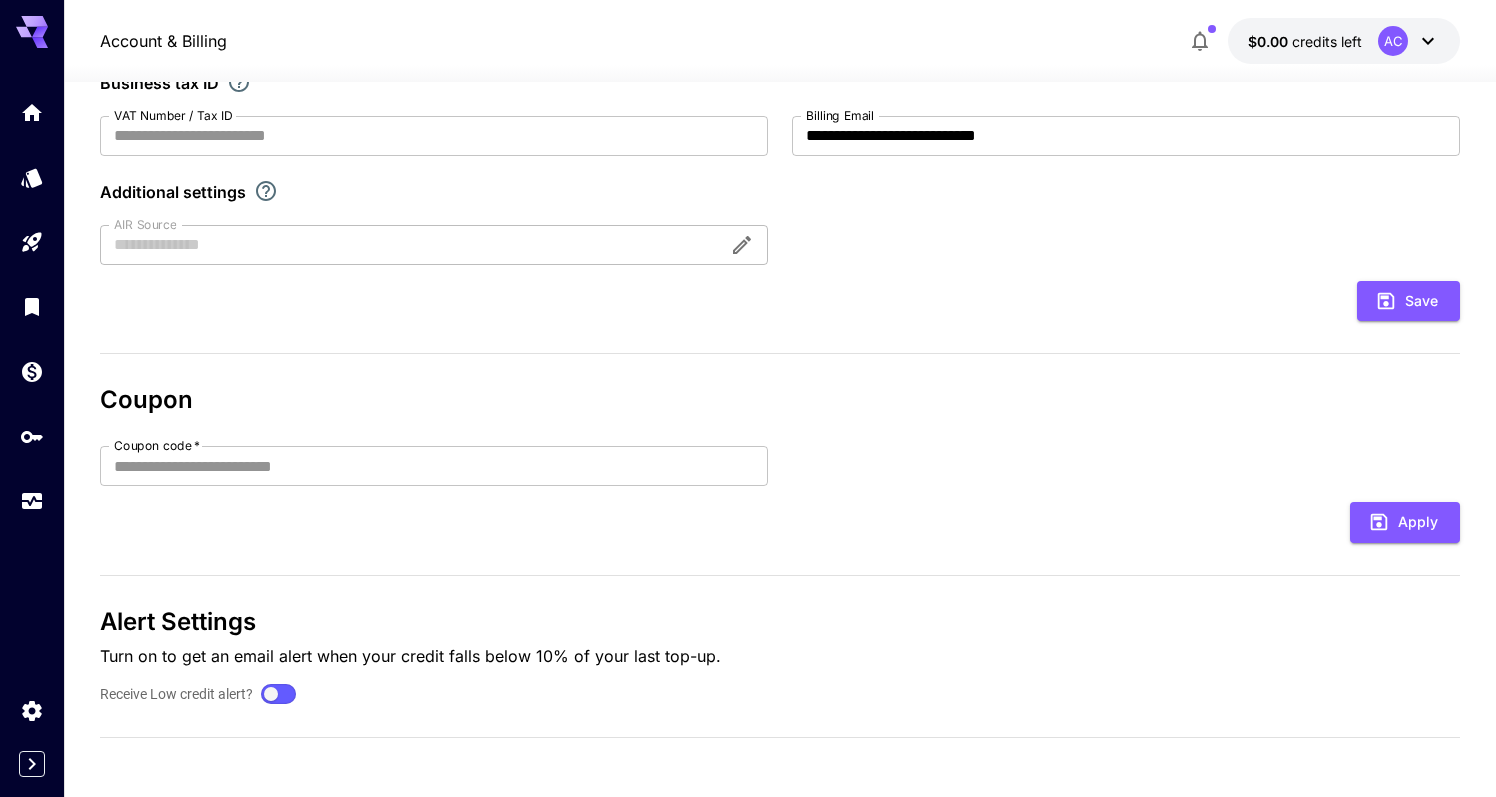 scroll, scrollTop: 0, scrollLeft: 0, axis: both 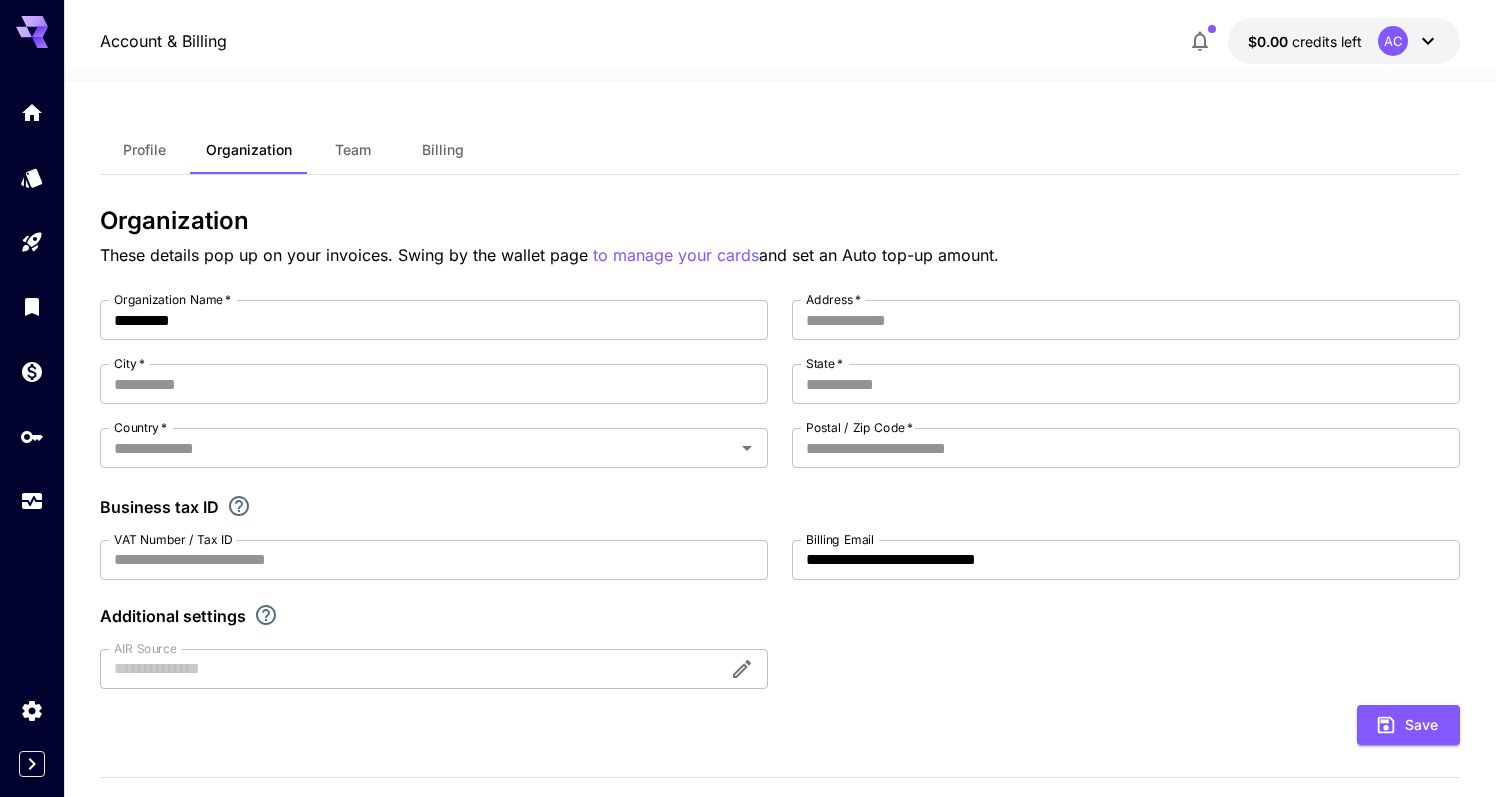 click on "AC" at bounding box center [1393, 41] 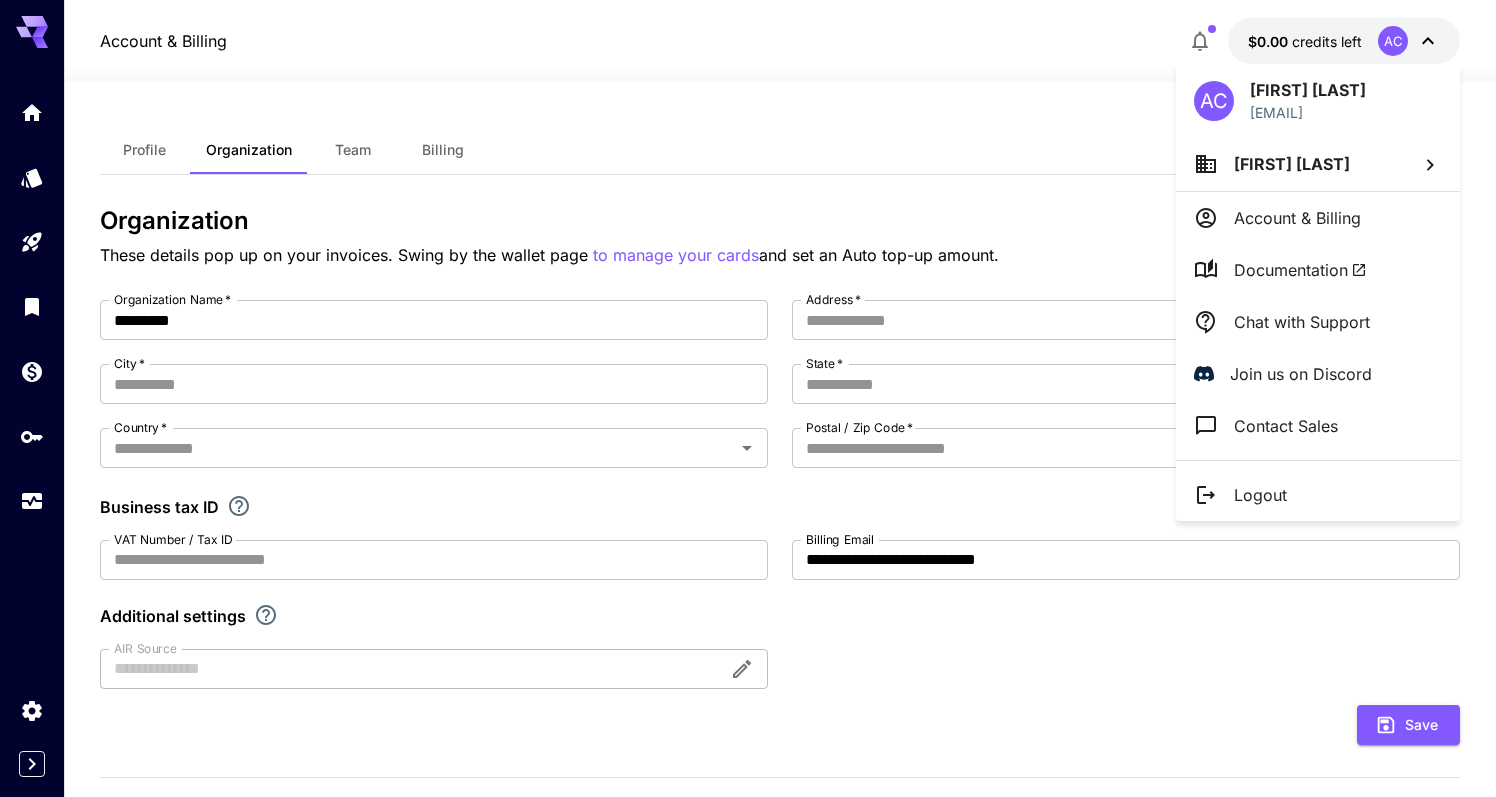 click on "Account & Billing" at bounding box center [1297, 218] 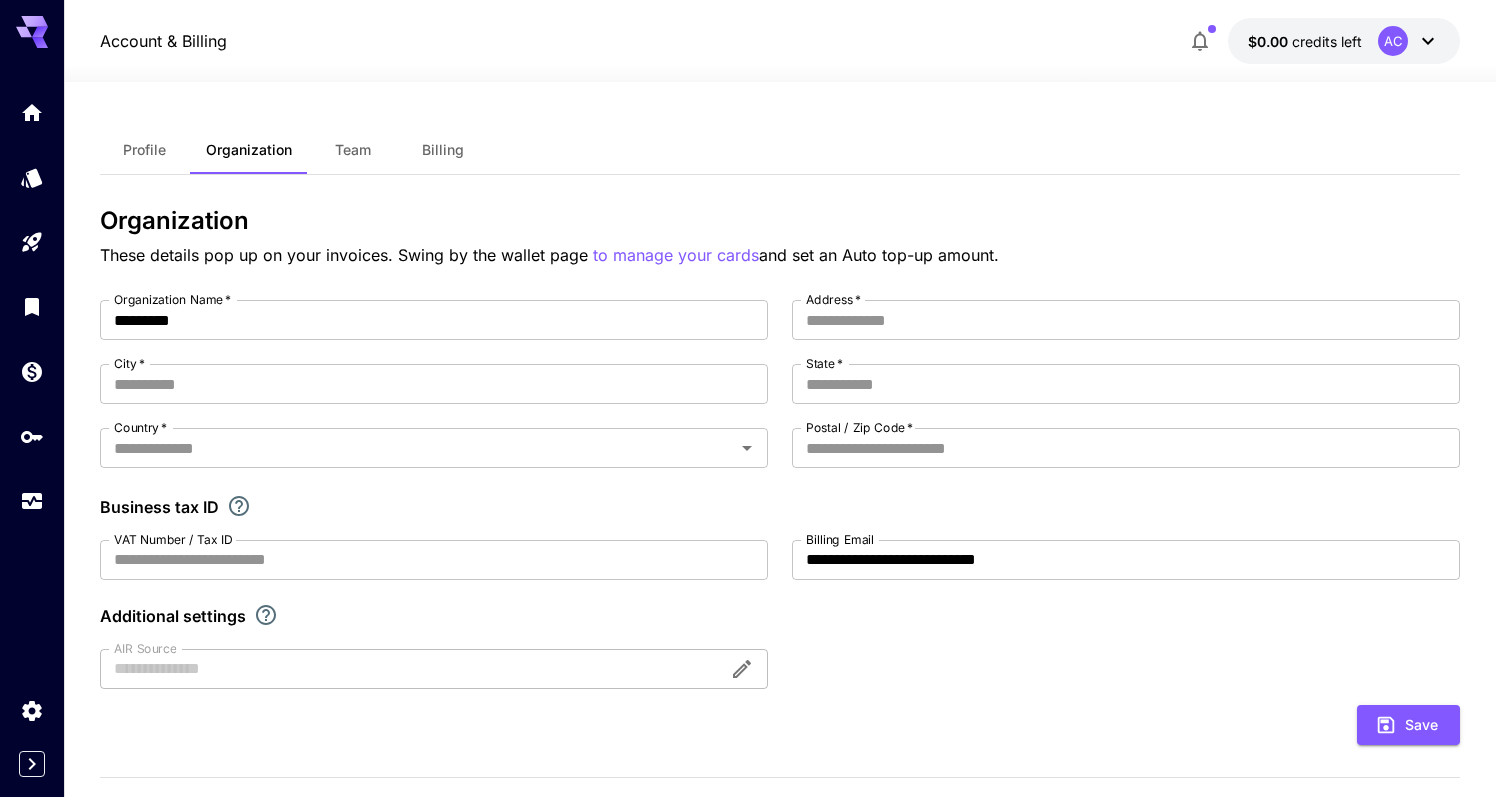 click on "$0.00" at bounding box center (1270, 41) 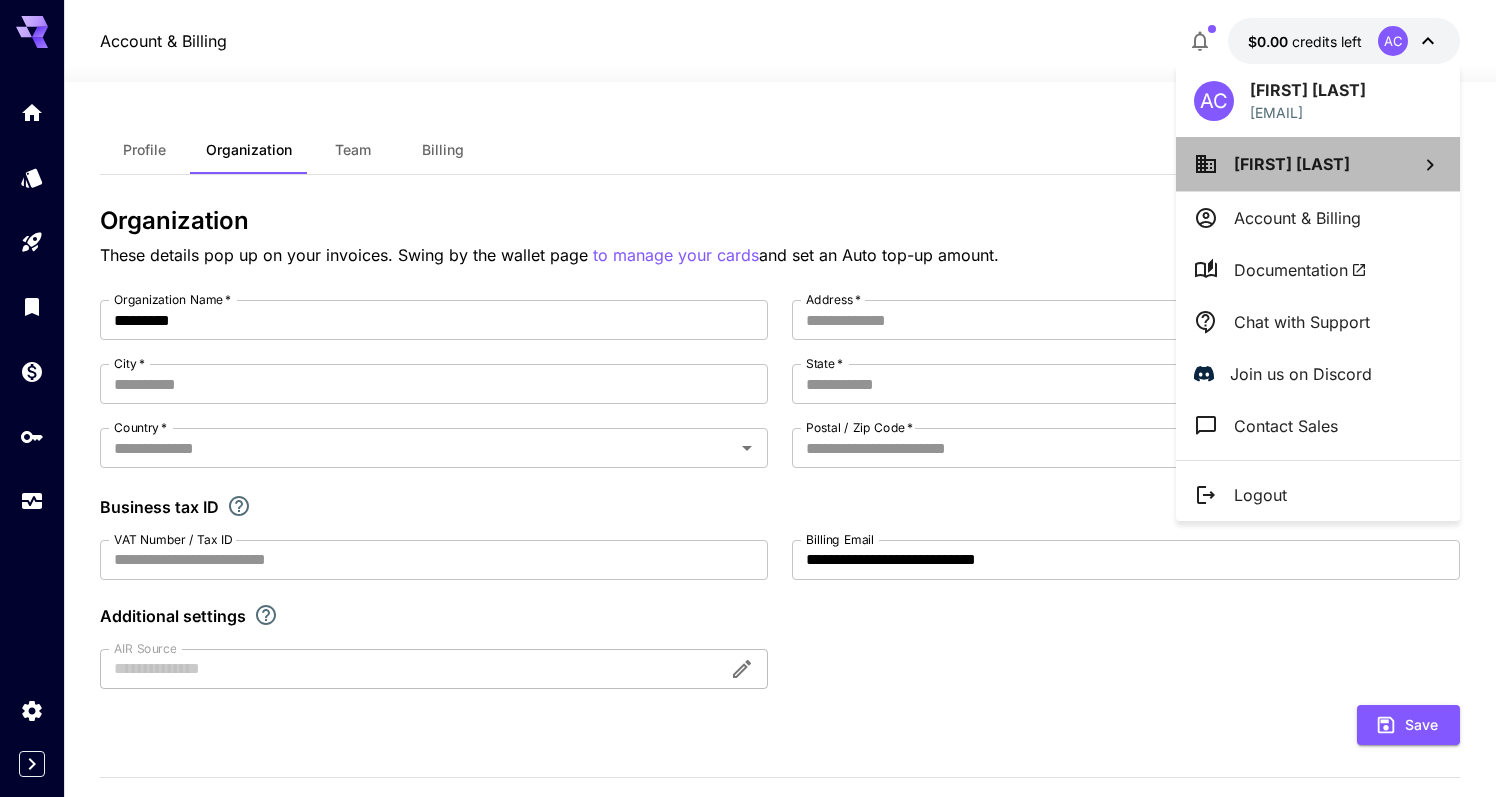 click on "Alex Cobb" at bounding box center (1318, 164) 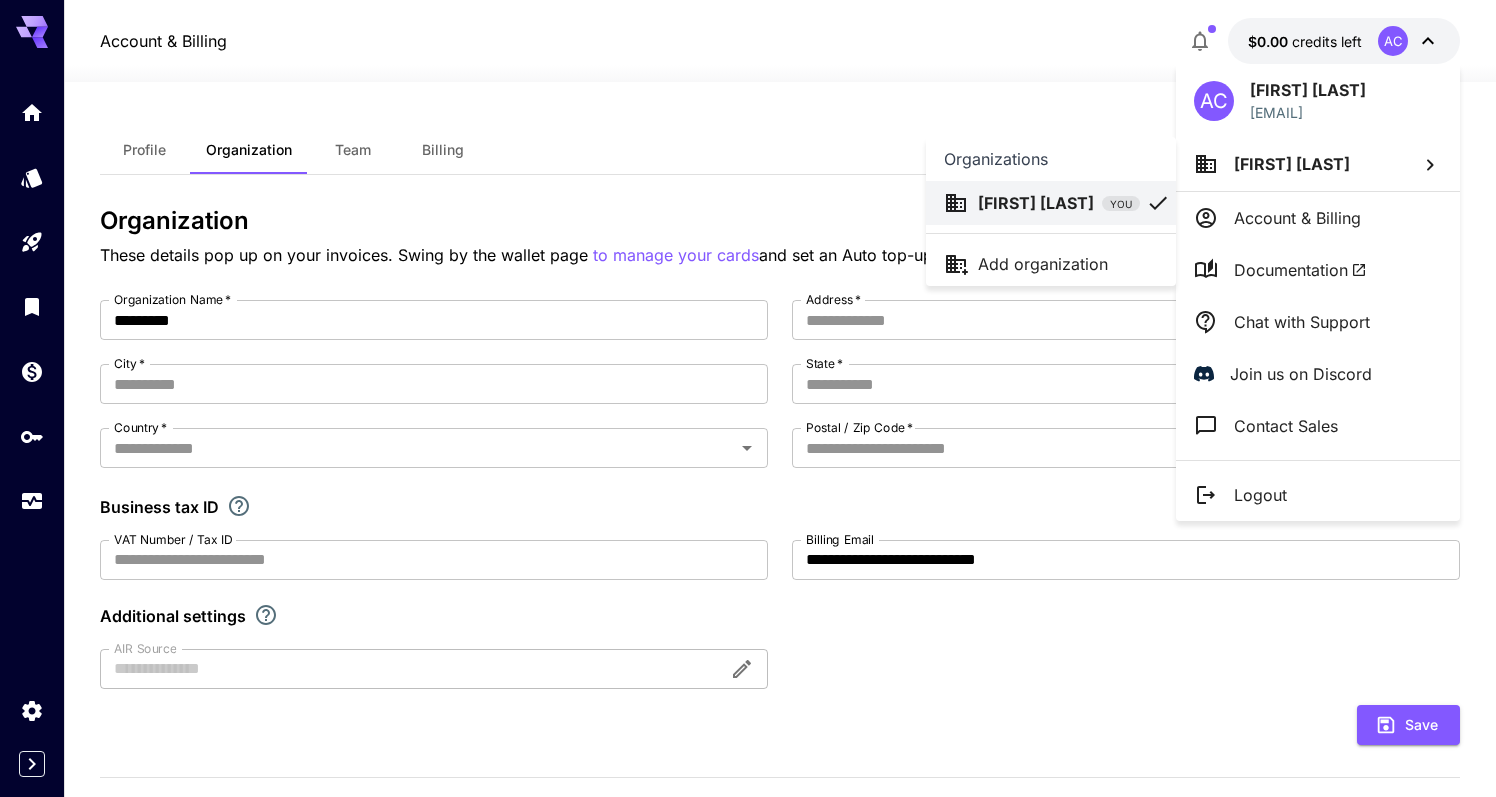 click at bounding box center (748, 398) 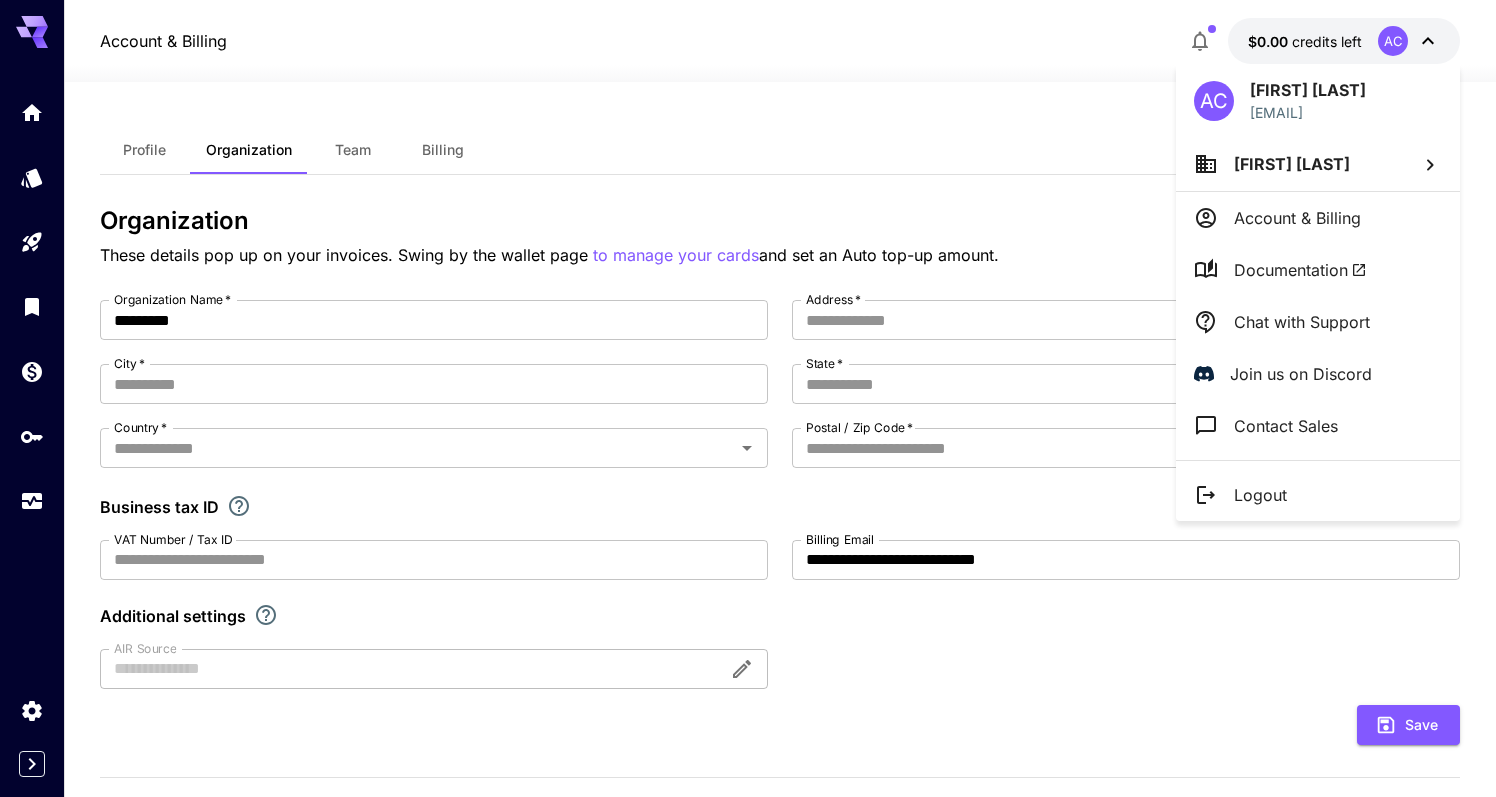 click on "Account & Billing" at bounding box center [1297, 218] 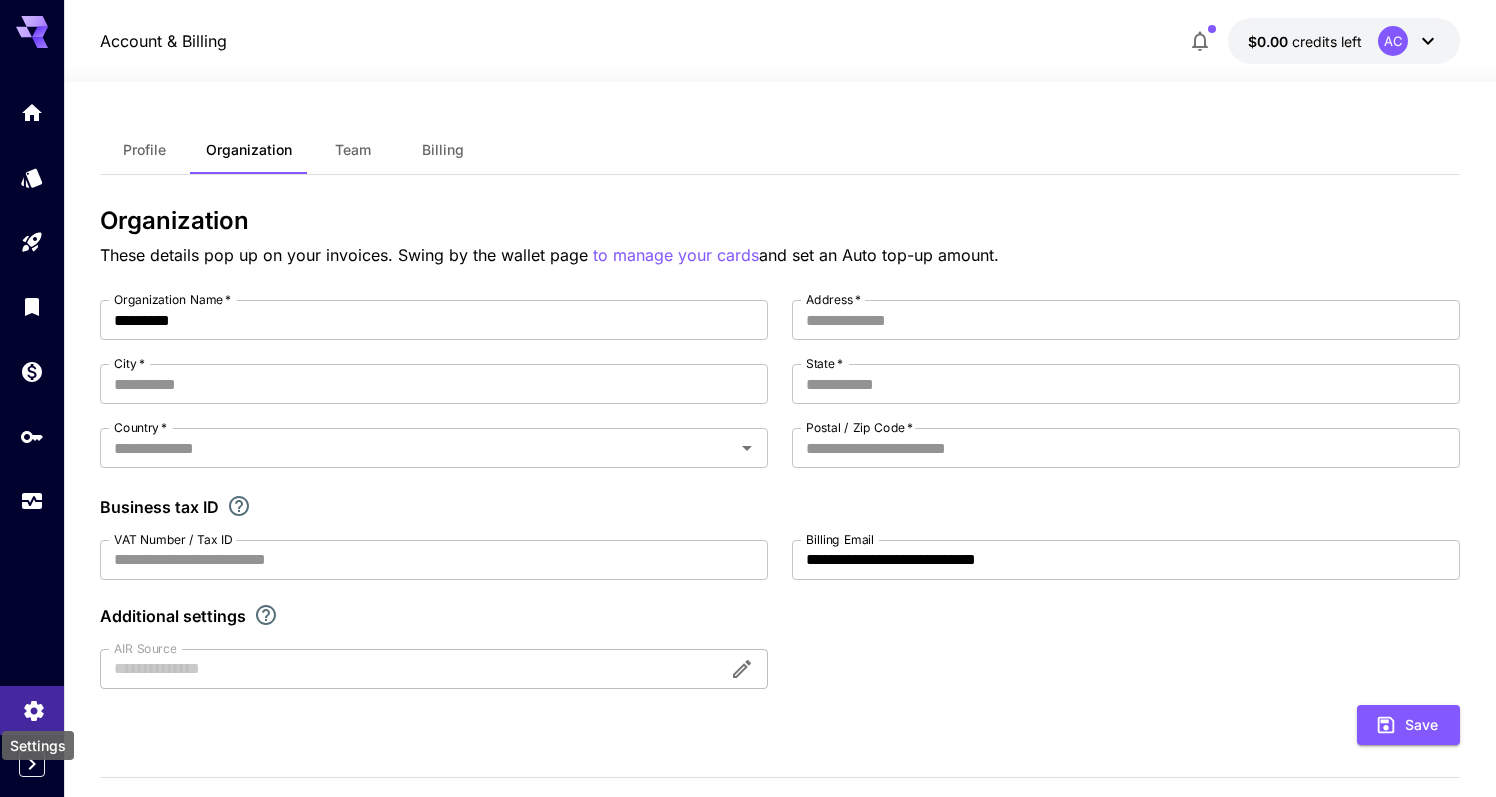 click 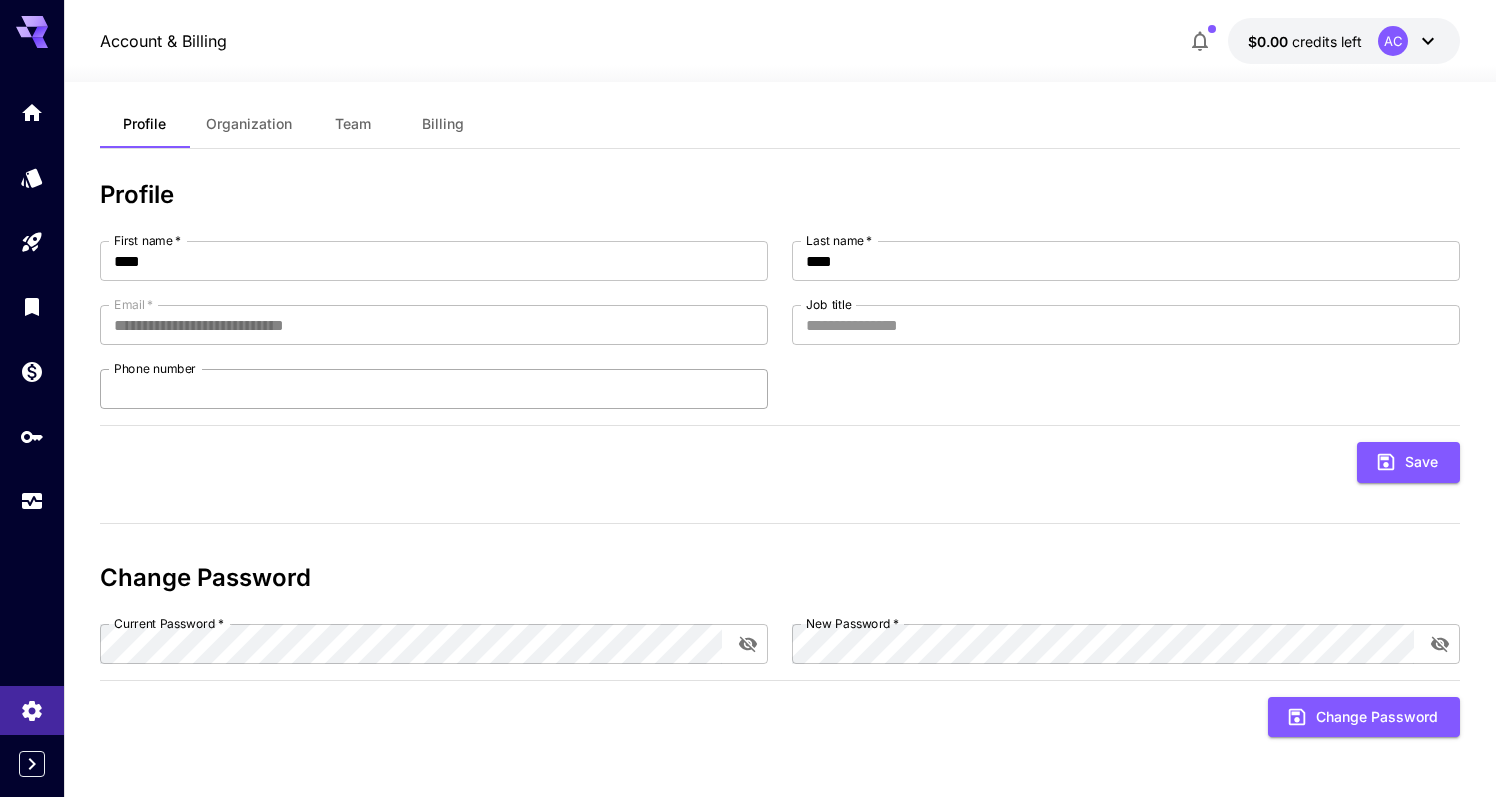 scroll, scrollTop: 0, scrollLeft: 0, axis: both 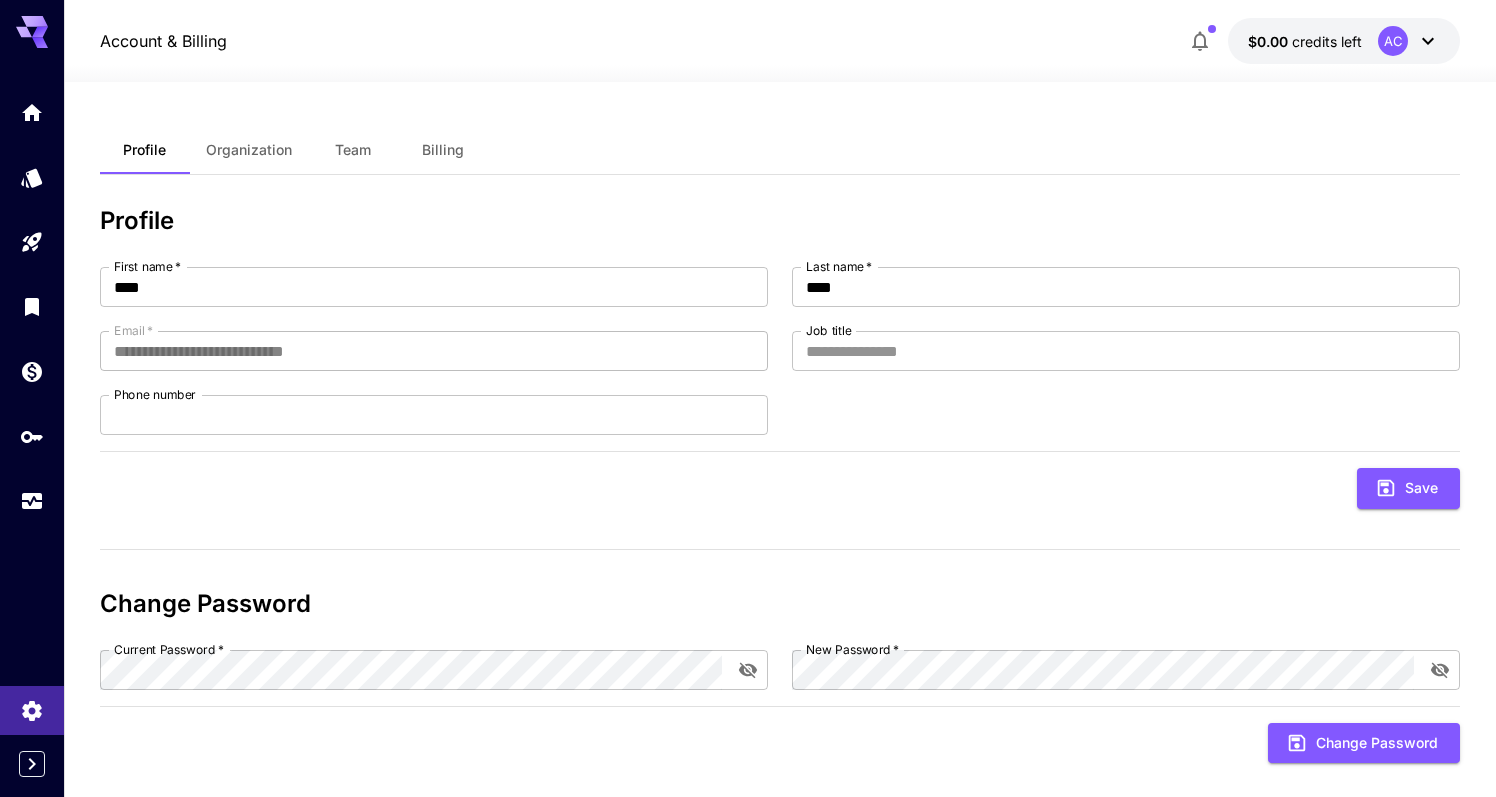 click on "Organization" at bounding box center (249, 150) 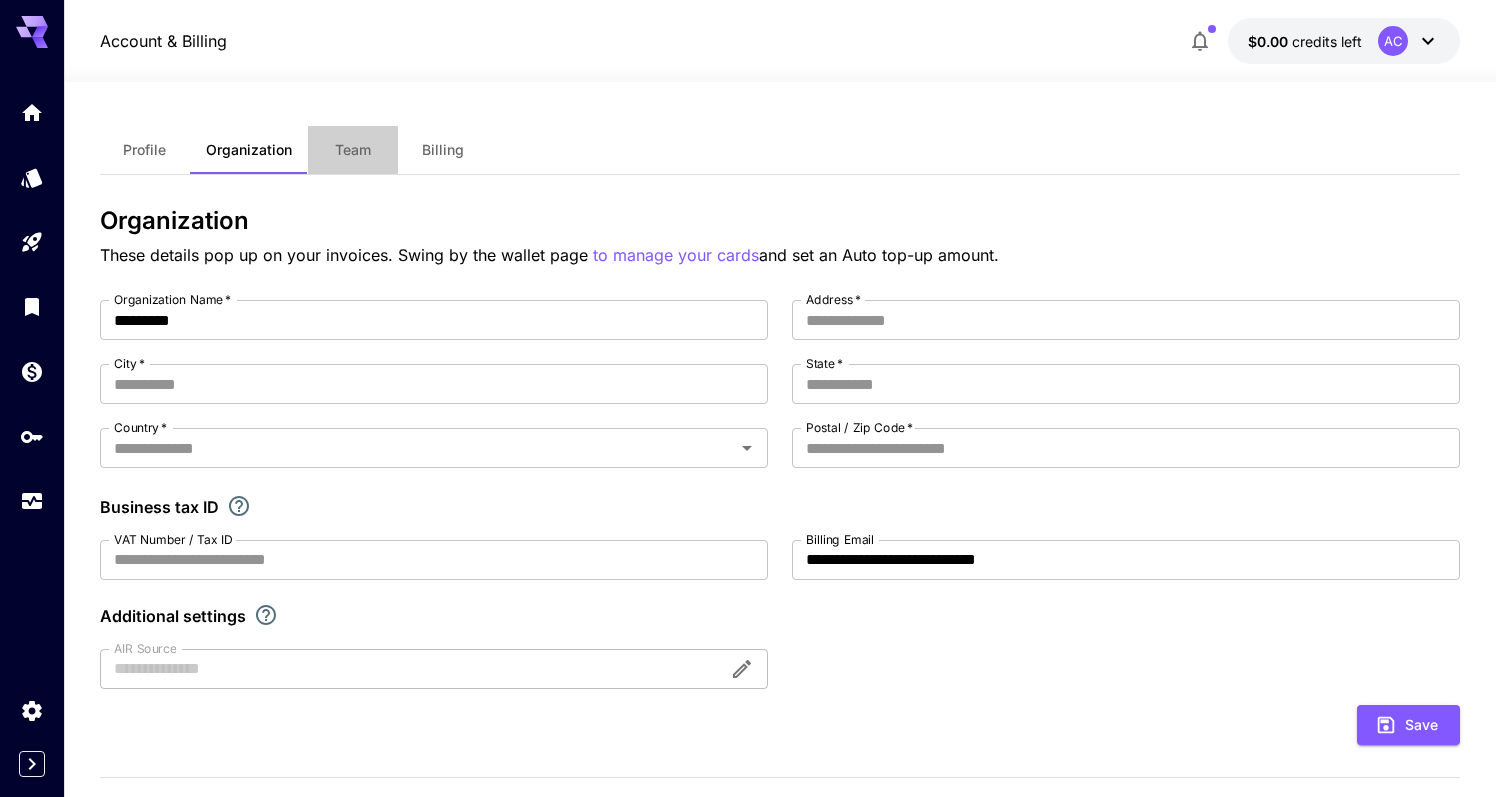 click on "Team" at bounding box center (353, 150) 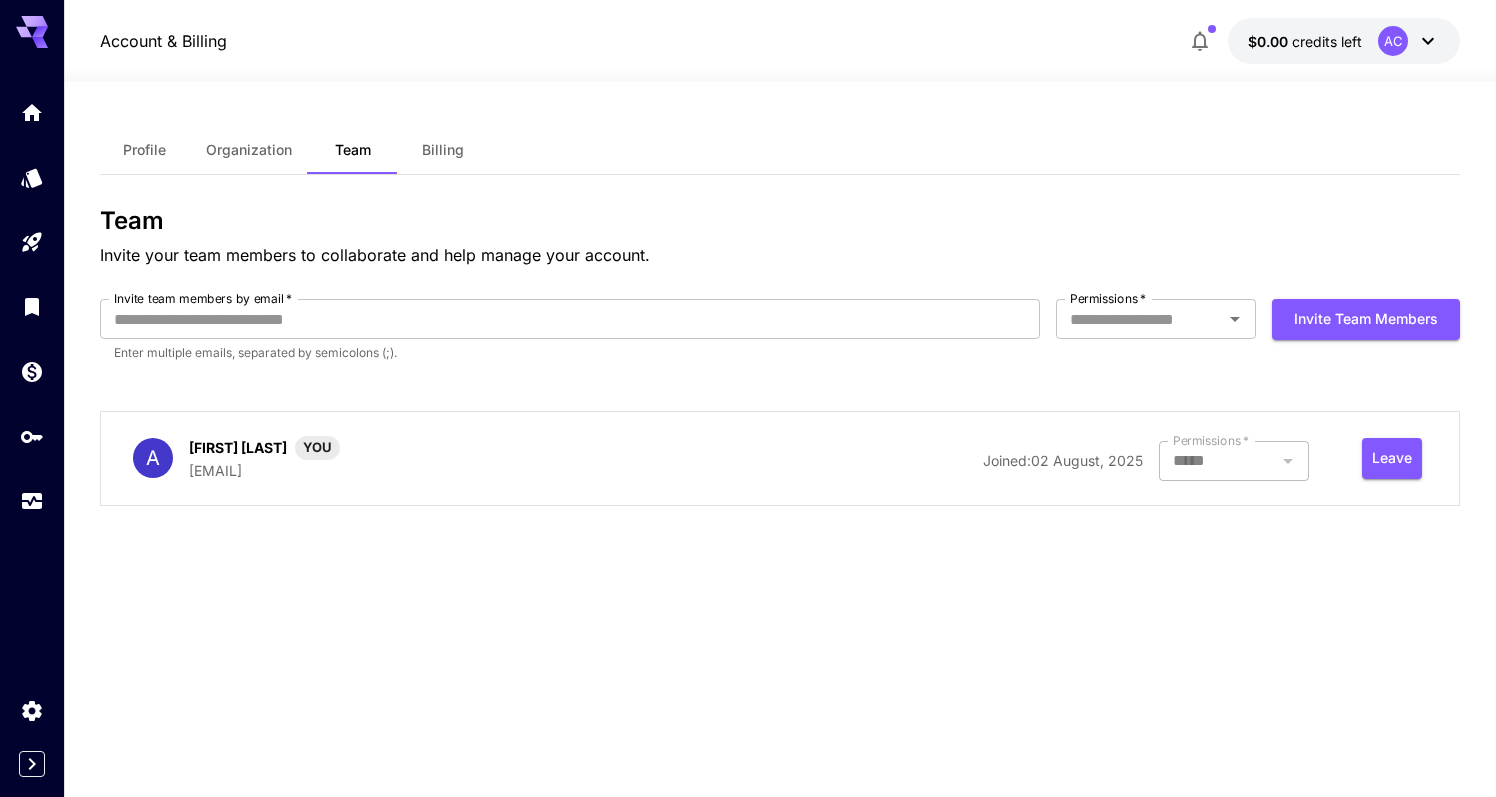 click on "Billing" at bounding box center (443, 150) 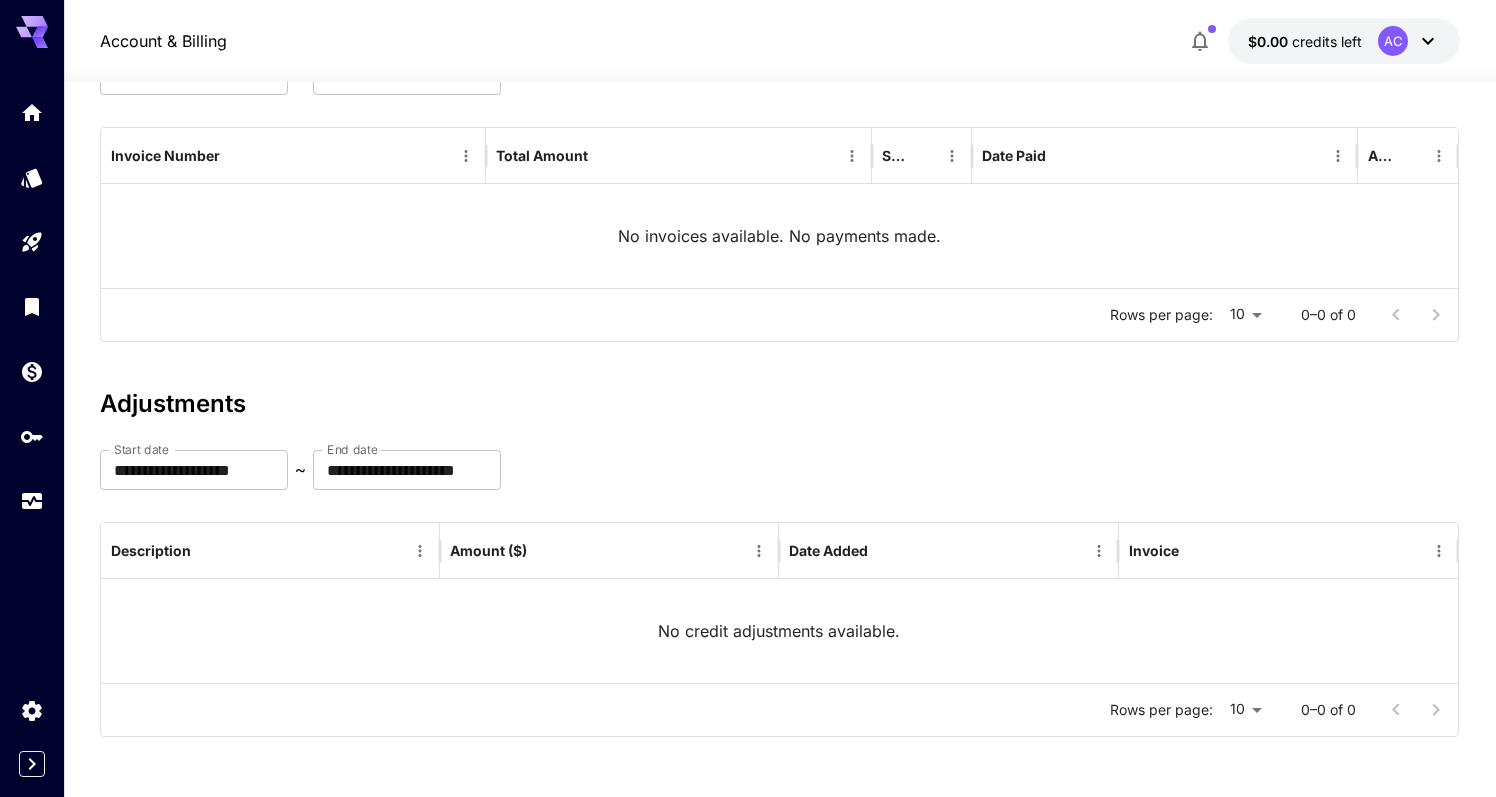 scroll, scrollTop: 0, scrollLeft: 0, axis: both 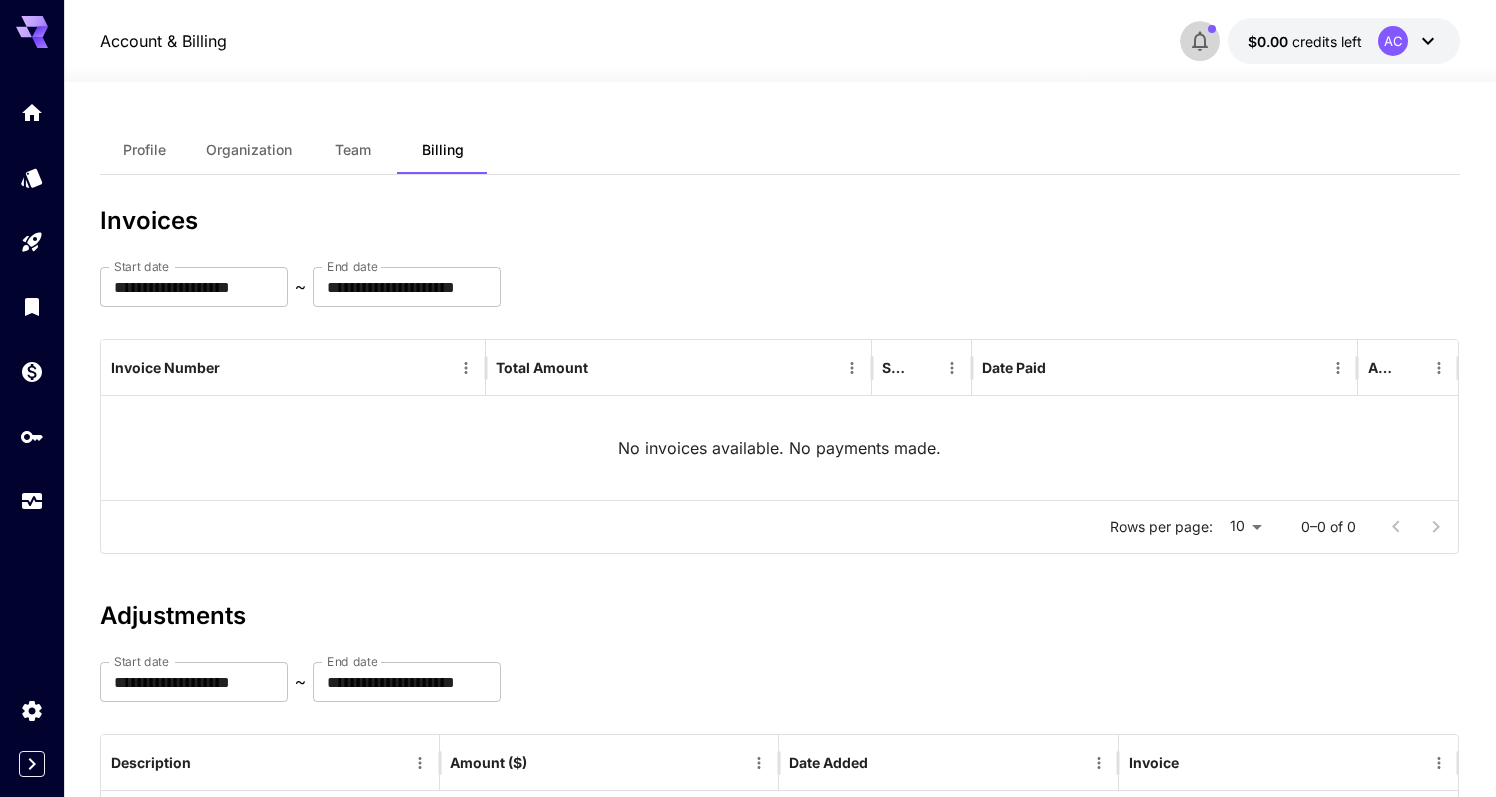 click 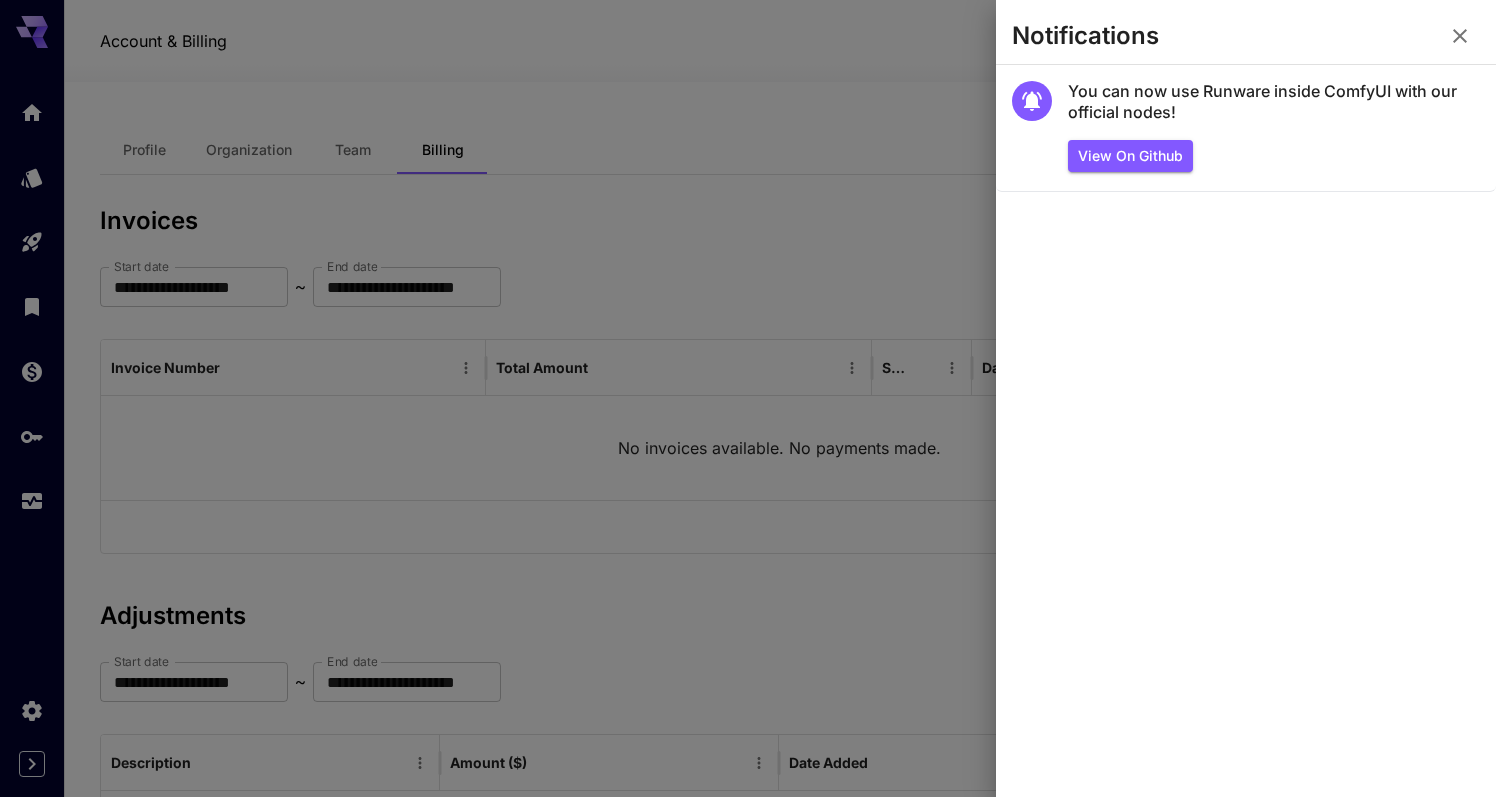 click 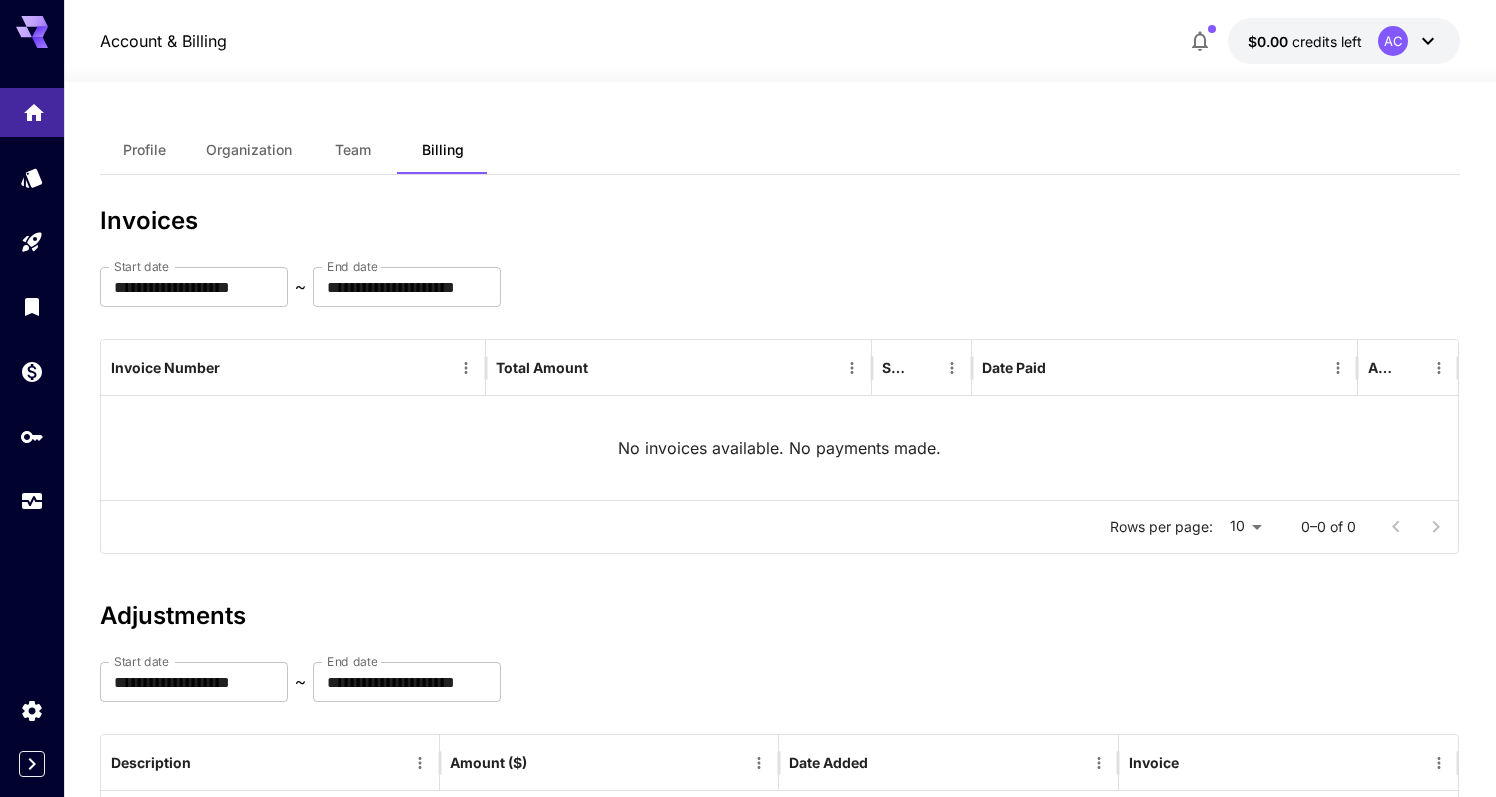 click 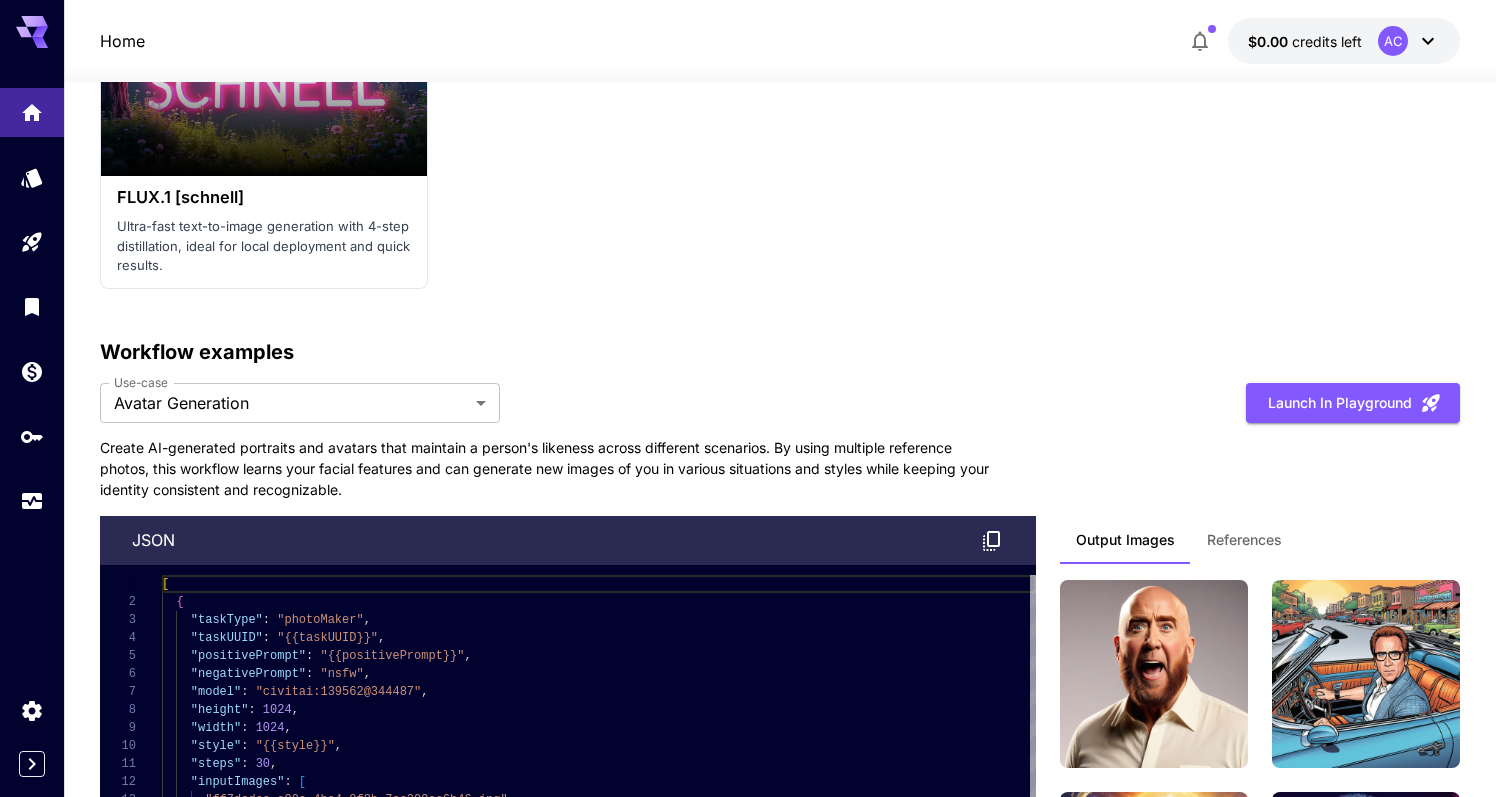 scroll, scrollTop: 5657, scrollLeft: 0, axis: vertical 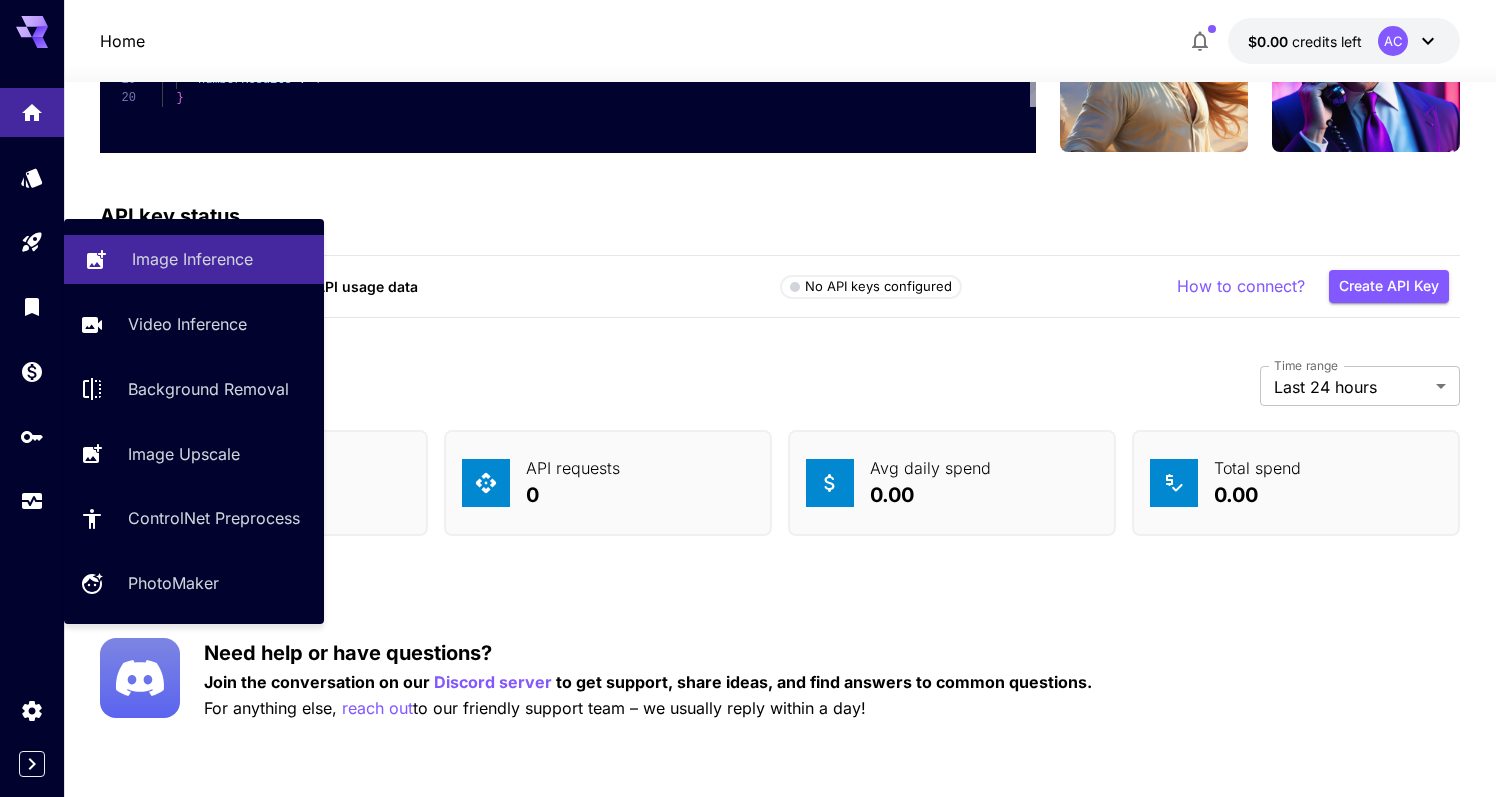 click on "Image Inference" at bounding box center (192, 259) 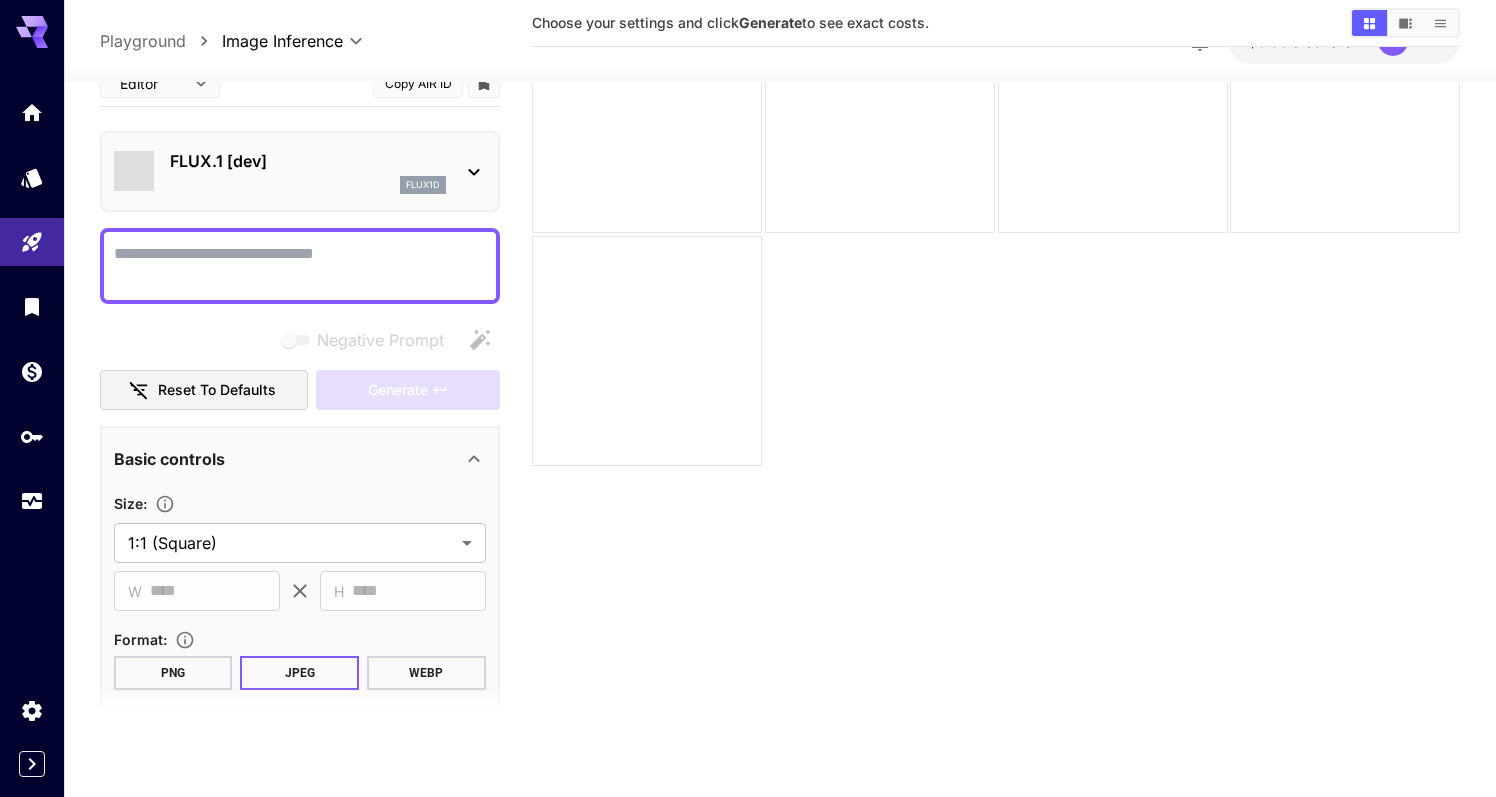 scroll, scrollTop: 158, scrollLeft: 0, axis: vertical 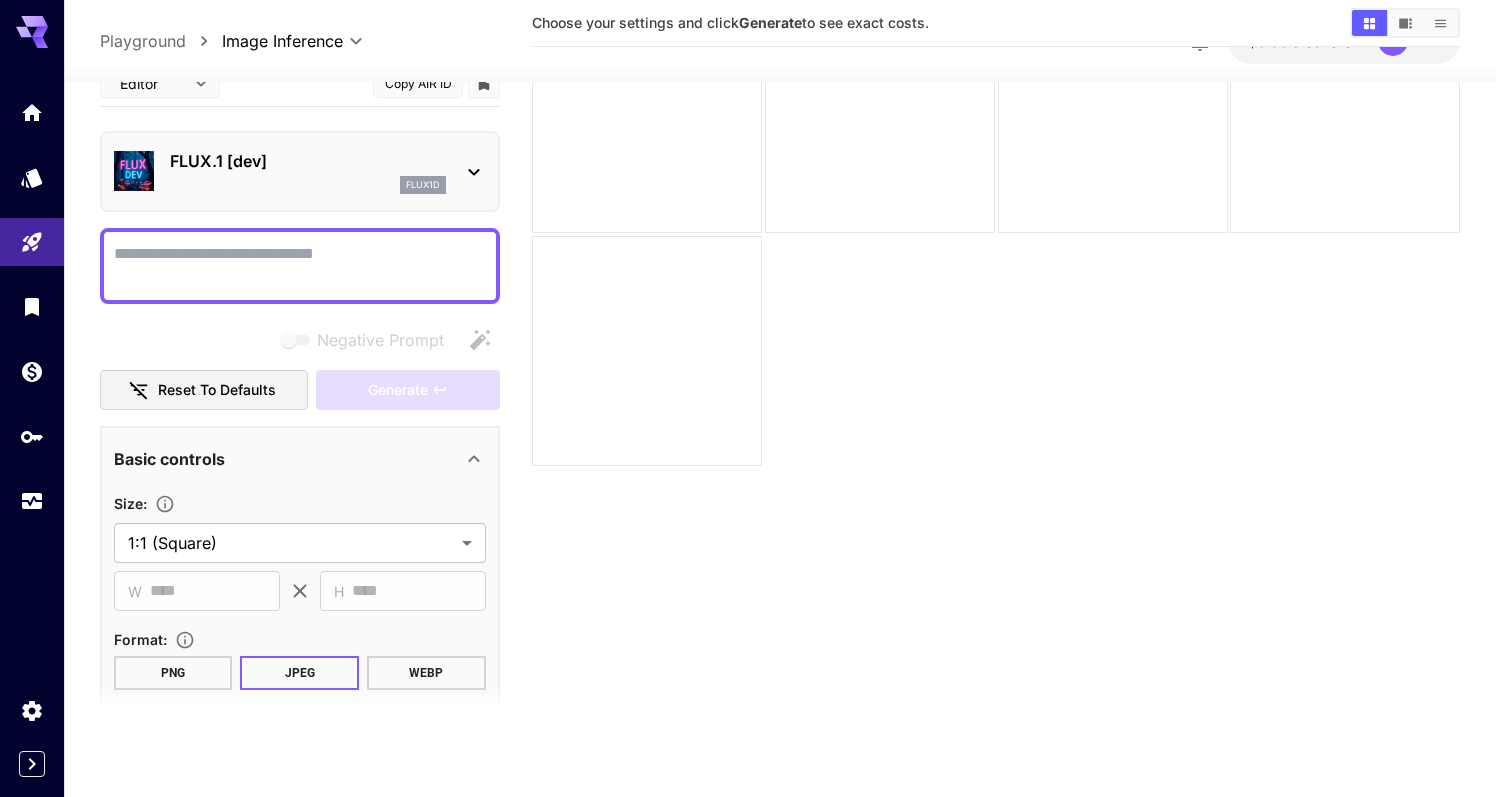 click on "Negative Prompt" at bounding box center (300, 265) 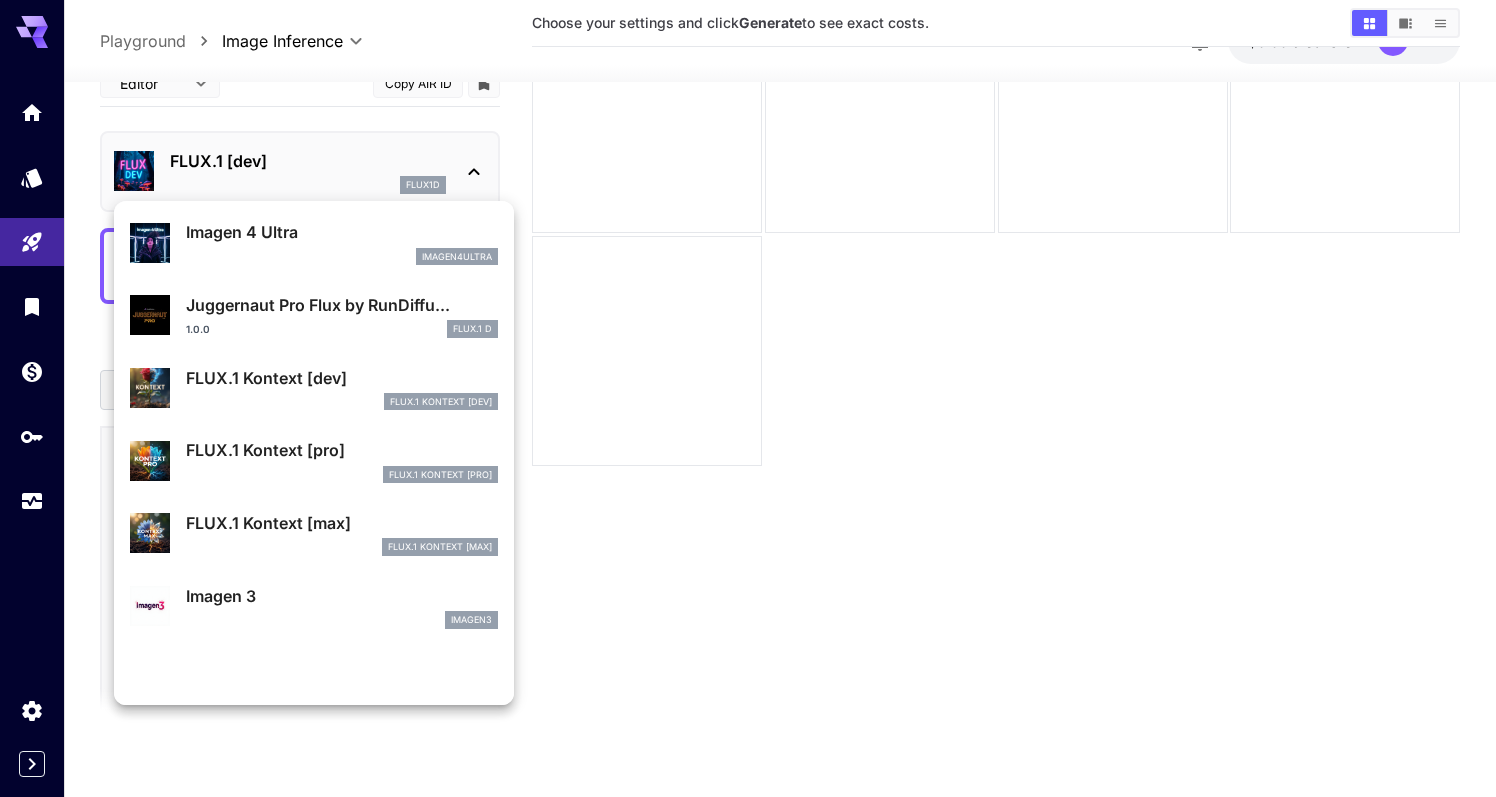 scroll, scrollTop: 1107, scrollLeft: 0, axis: vertical 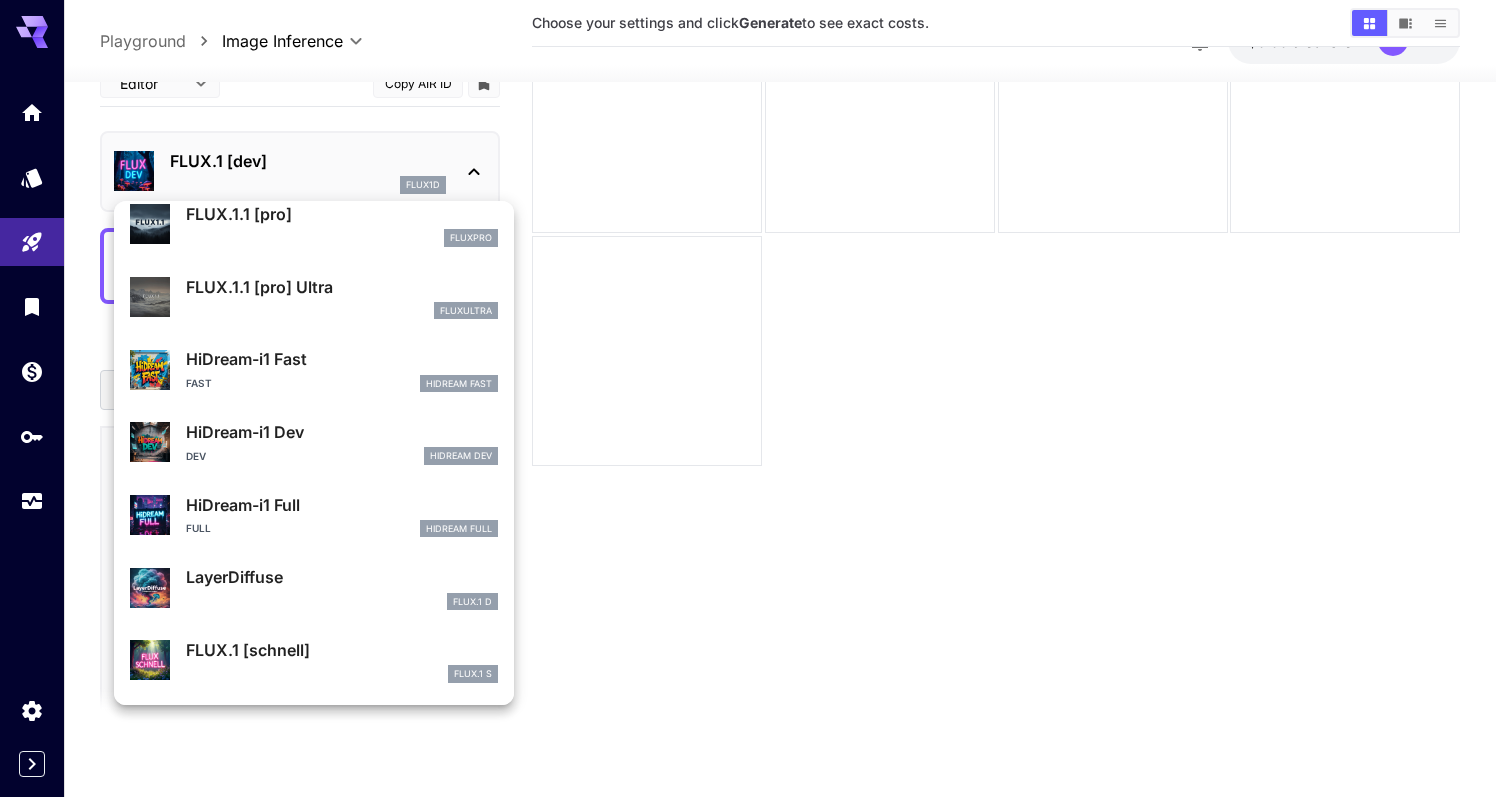 click at bounding box center (748, 398) 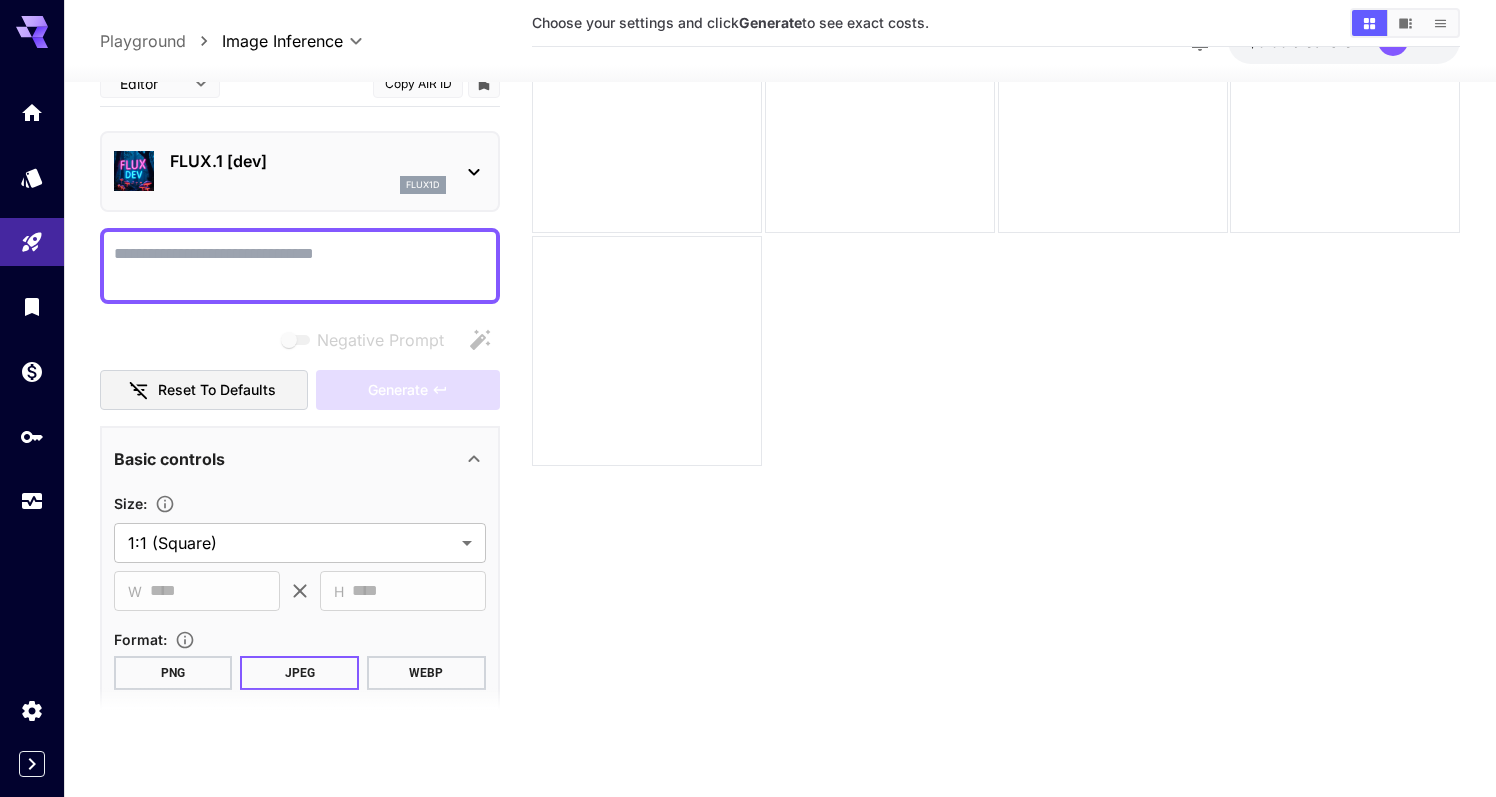 scroll, scrollTop: 0, scrollLeft: 0, axis: both 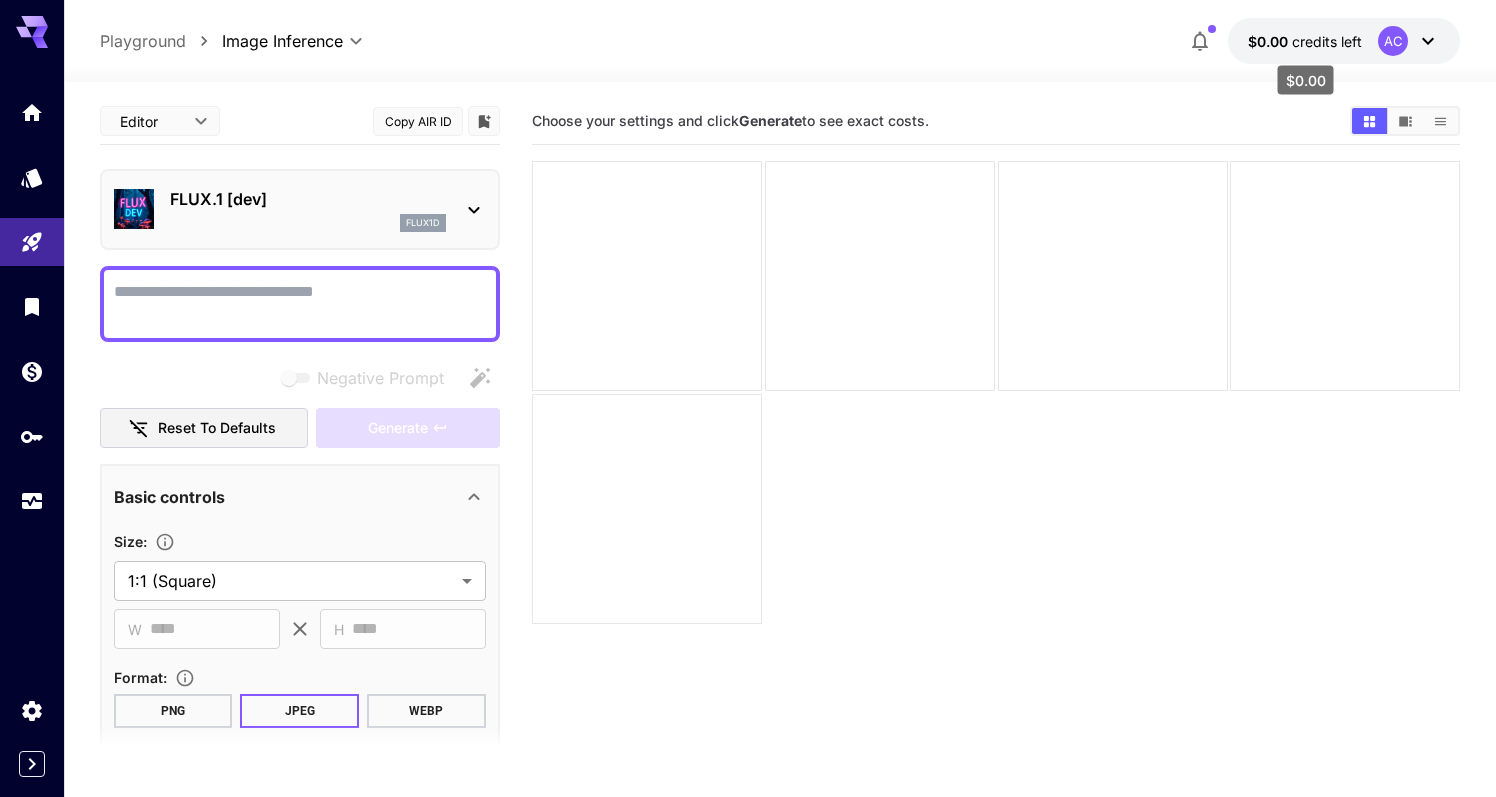 click on "credits left" at bounding box center (1327, 41) 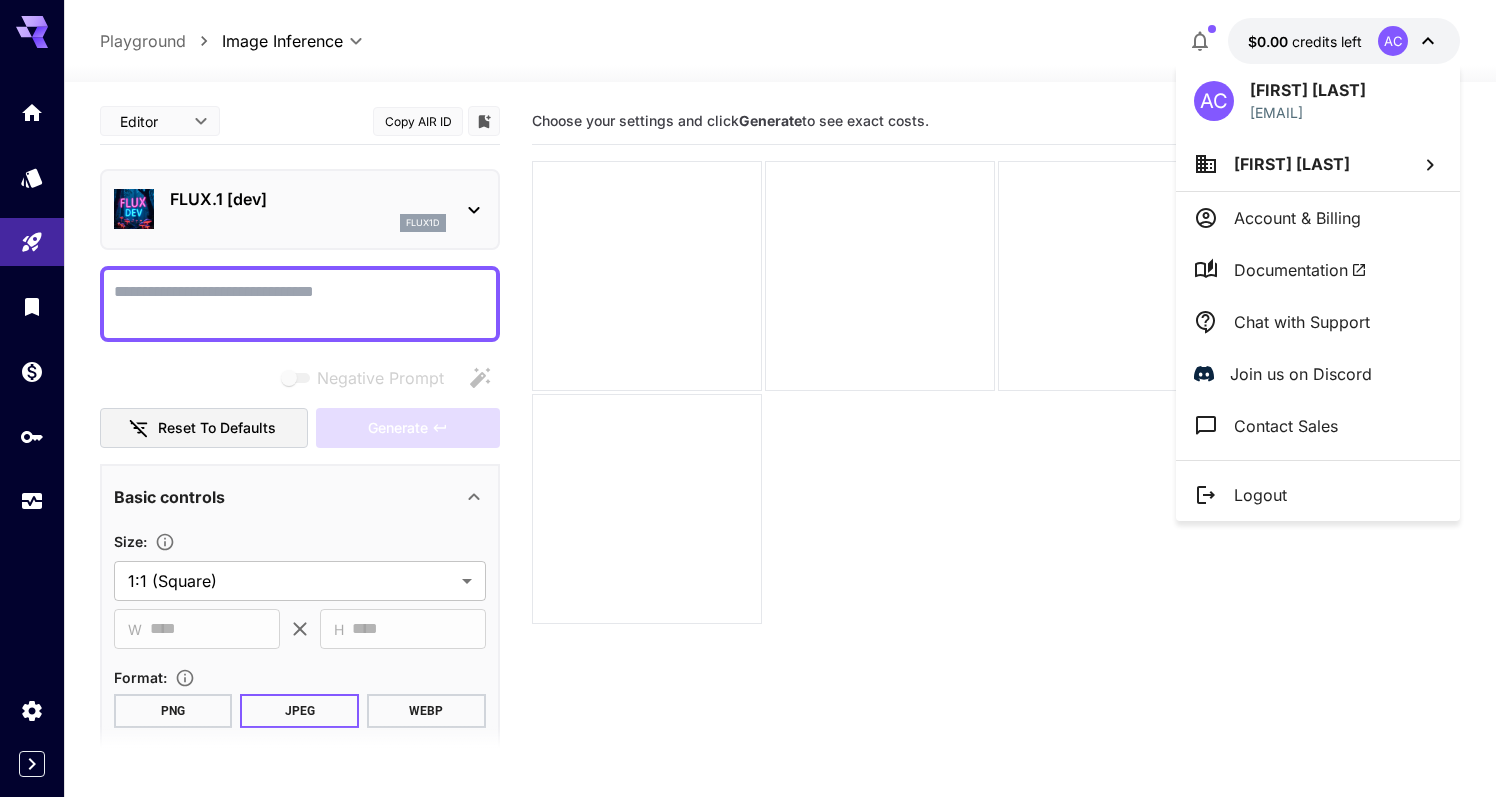 click at bounding box center [748, 398] 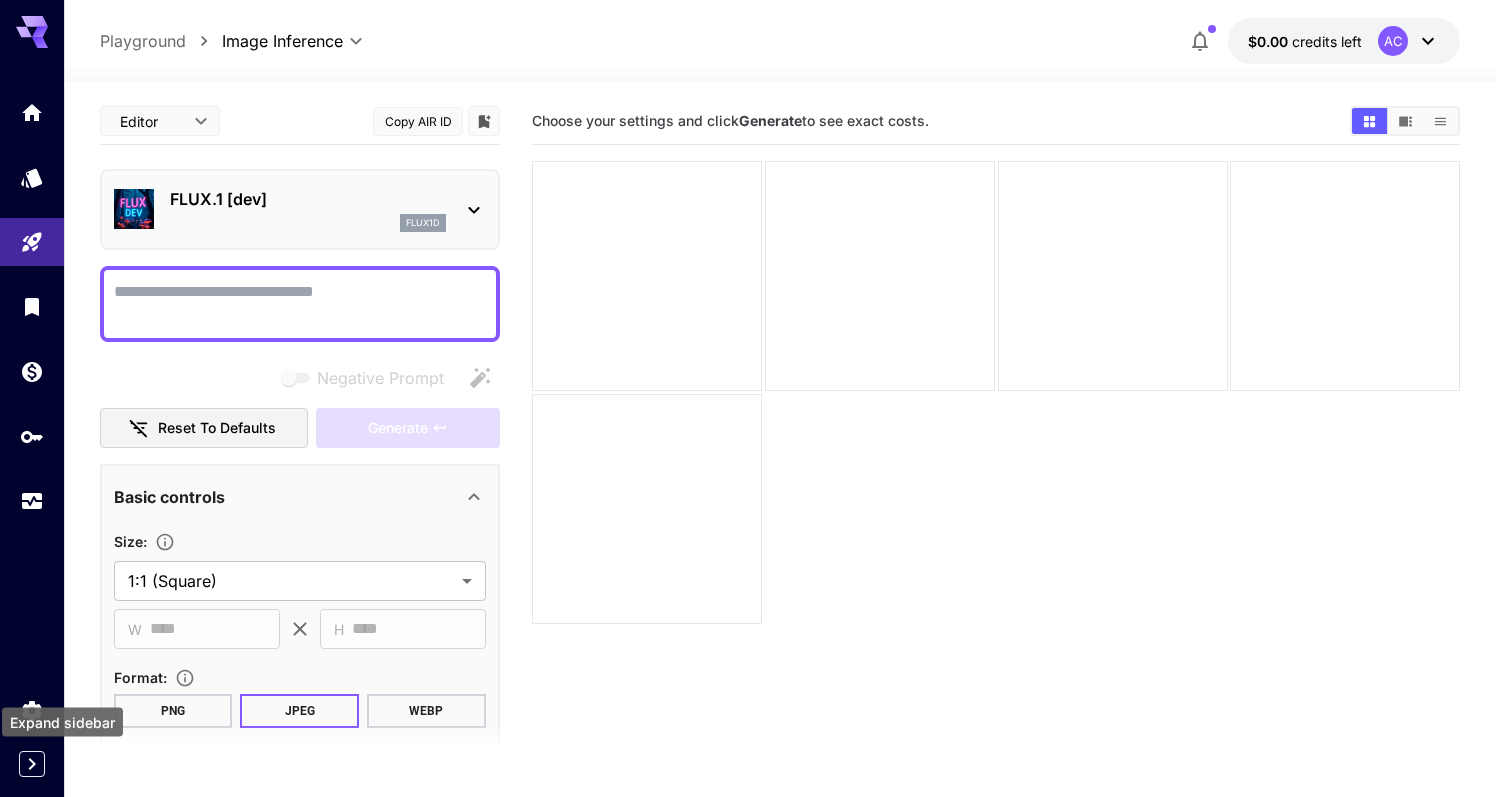 click 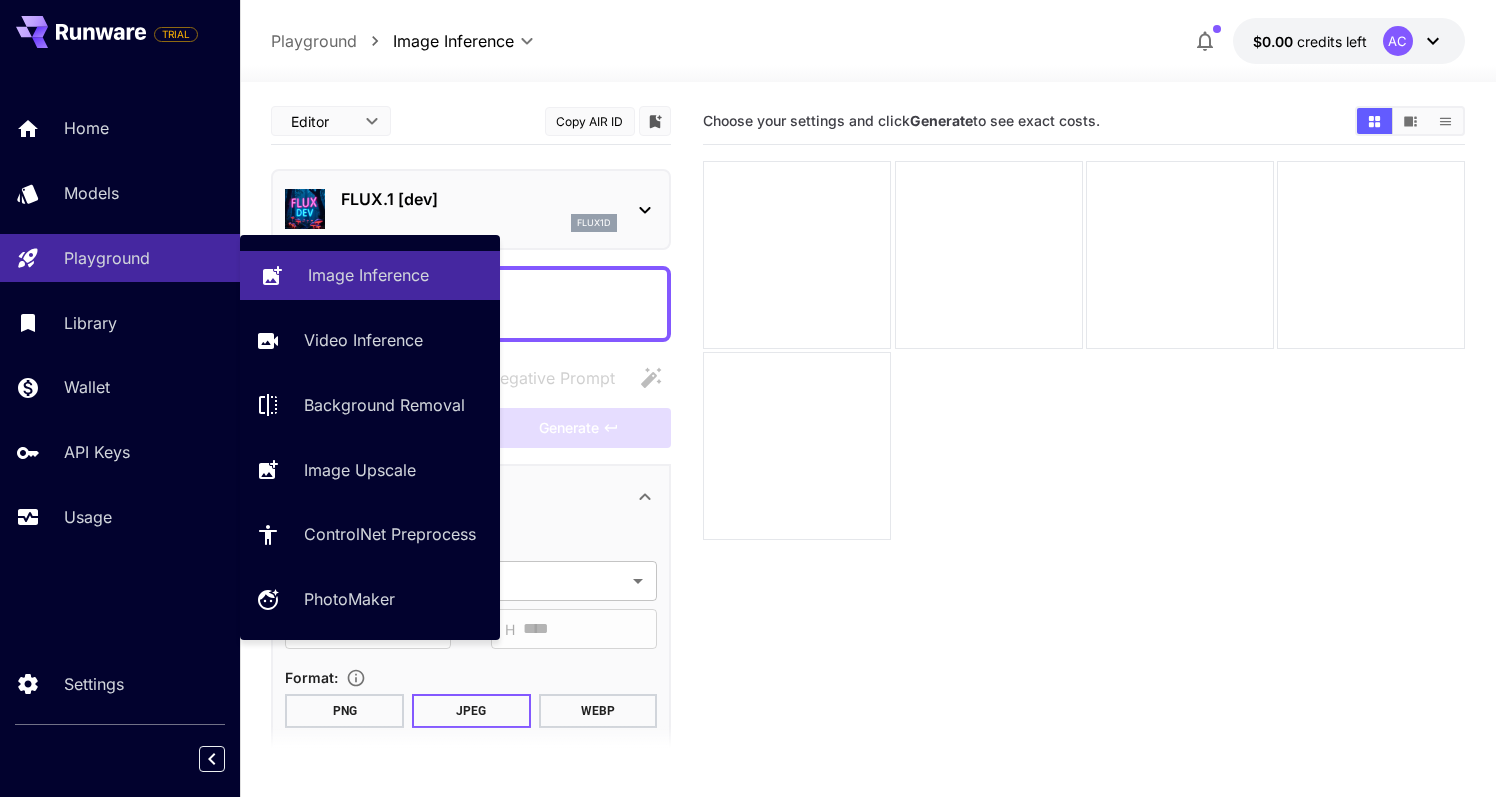 click on "Image Inference" at bounding box center [368, 275] 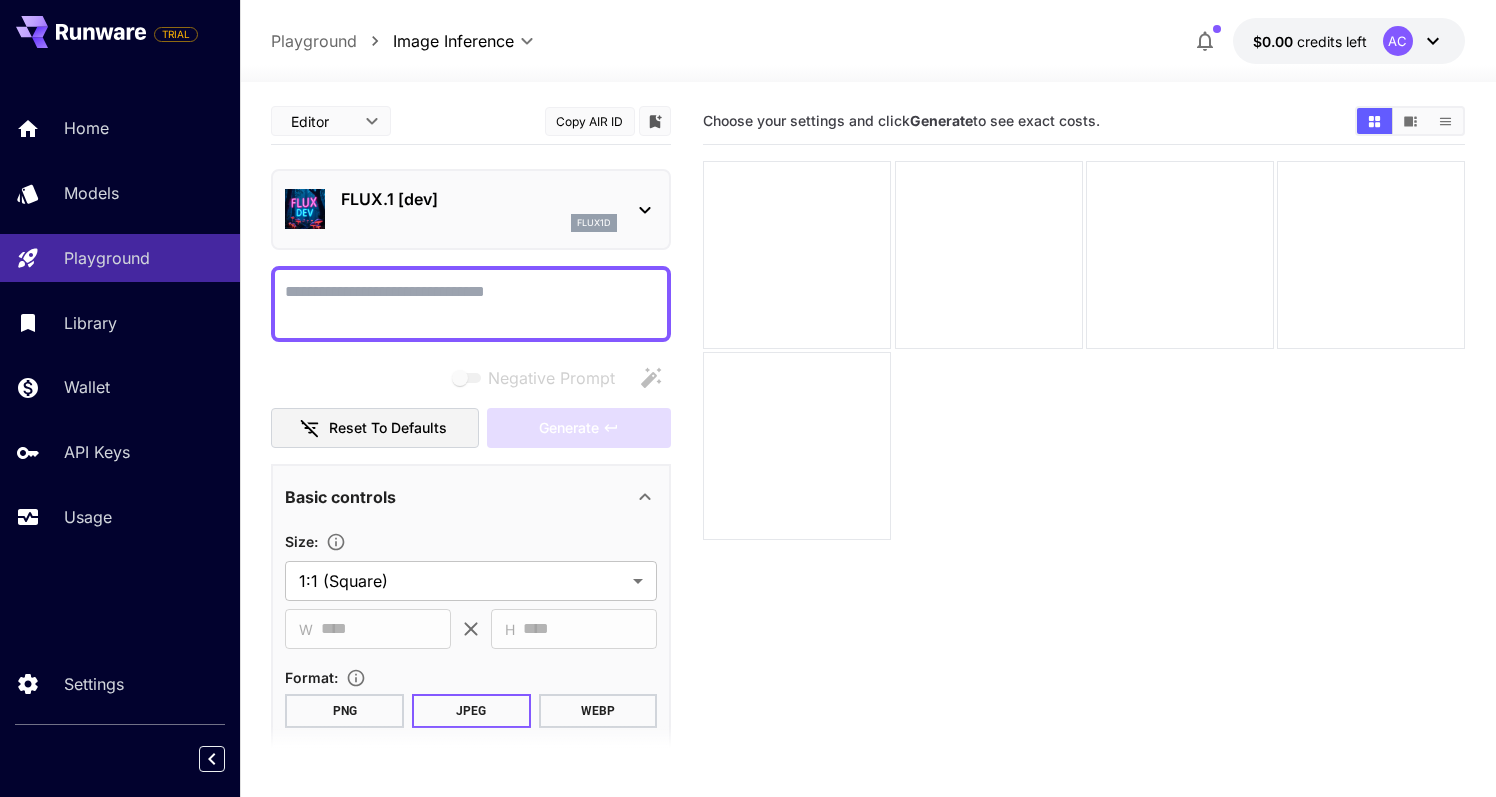 click on "Editor **** ​ Copy AIR ID" at bounding box center (471, 121) 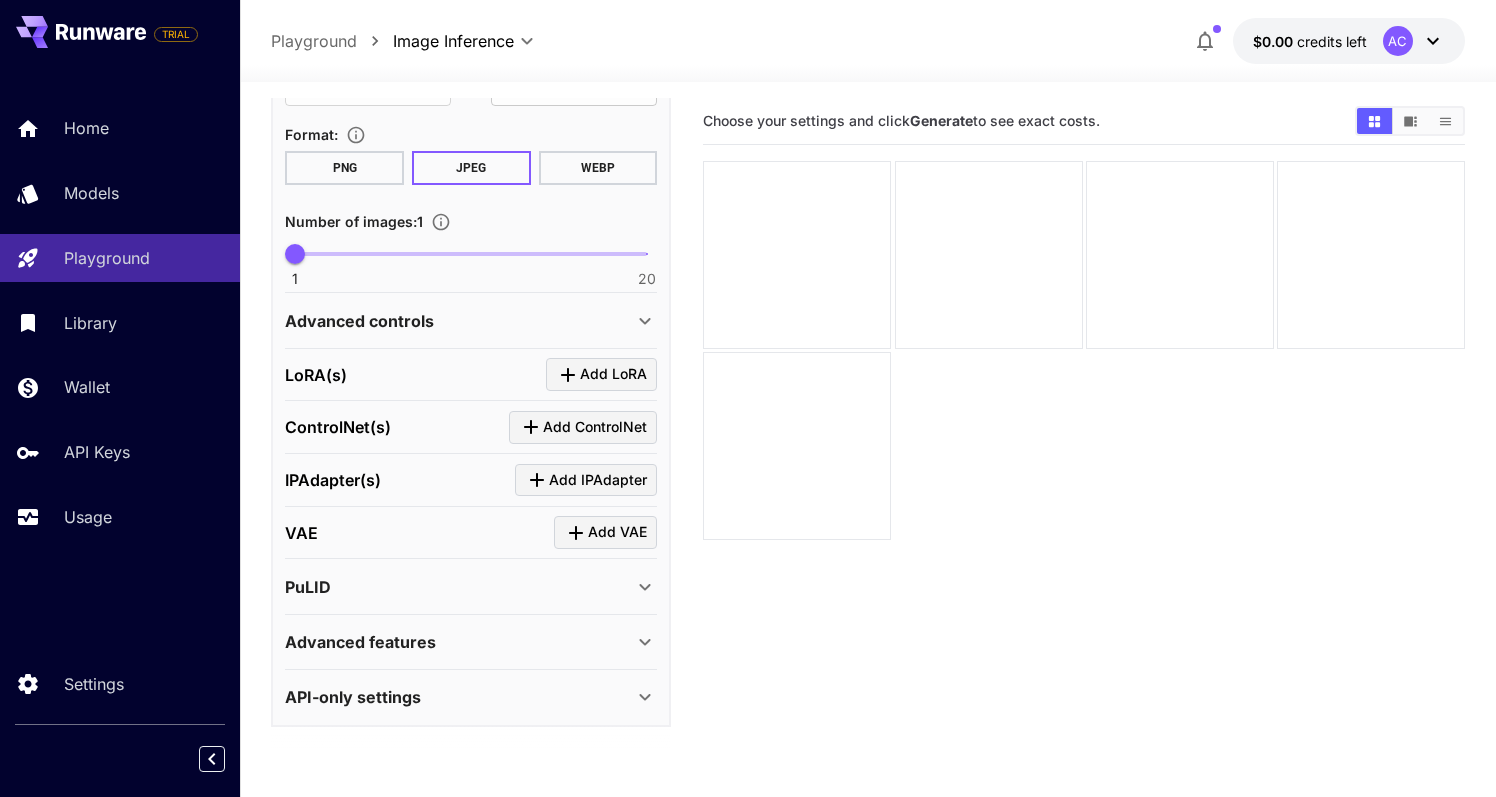 scroll, scrollTop: 0, scrollLeft: 0, axis: both 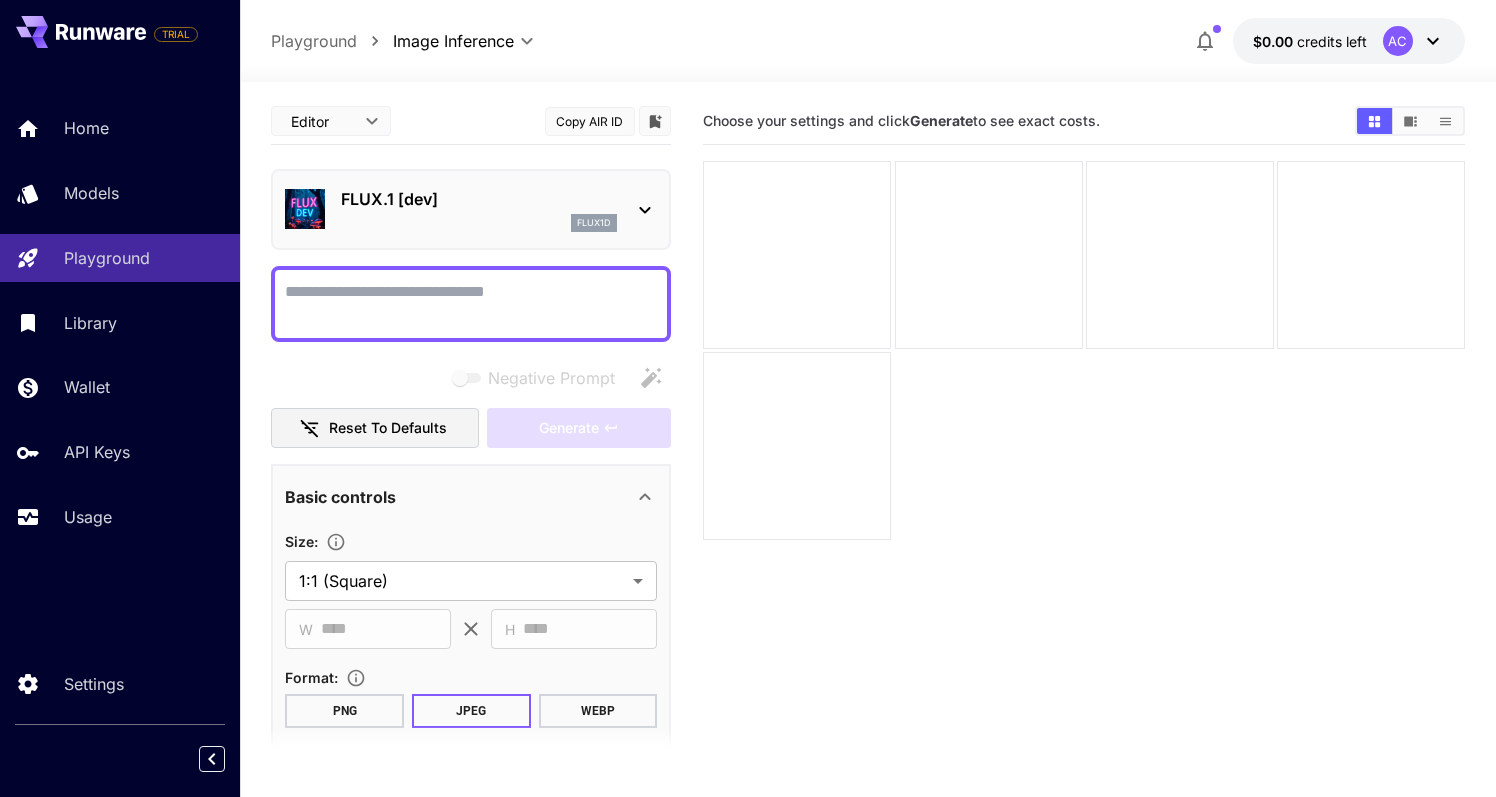 click on "Generate" at bounding box center [941, 120] 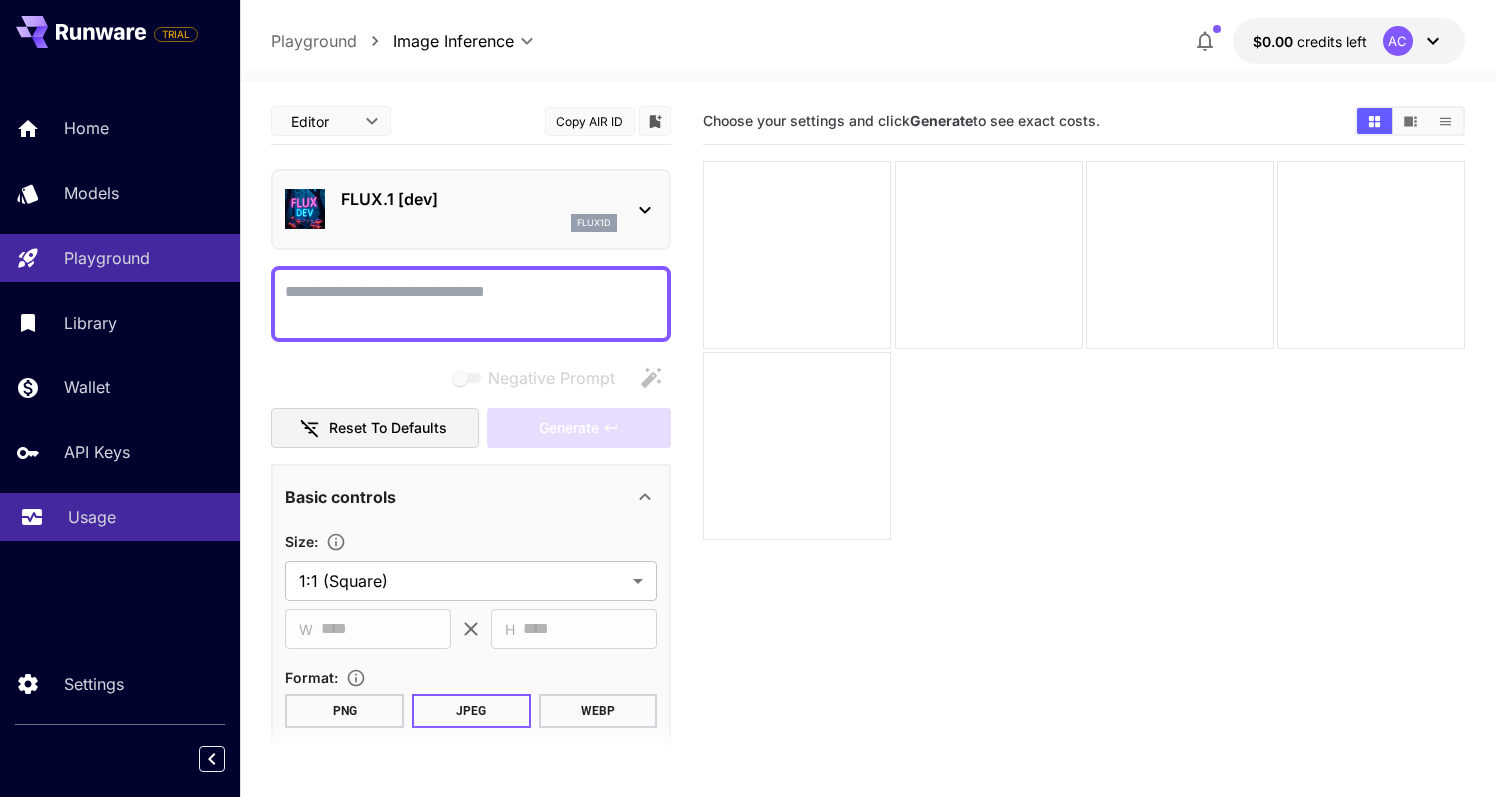 click on "Usage" at bounding box center (92, 517) 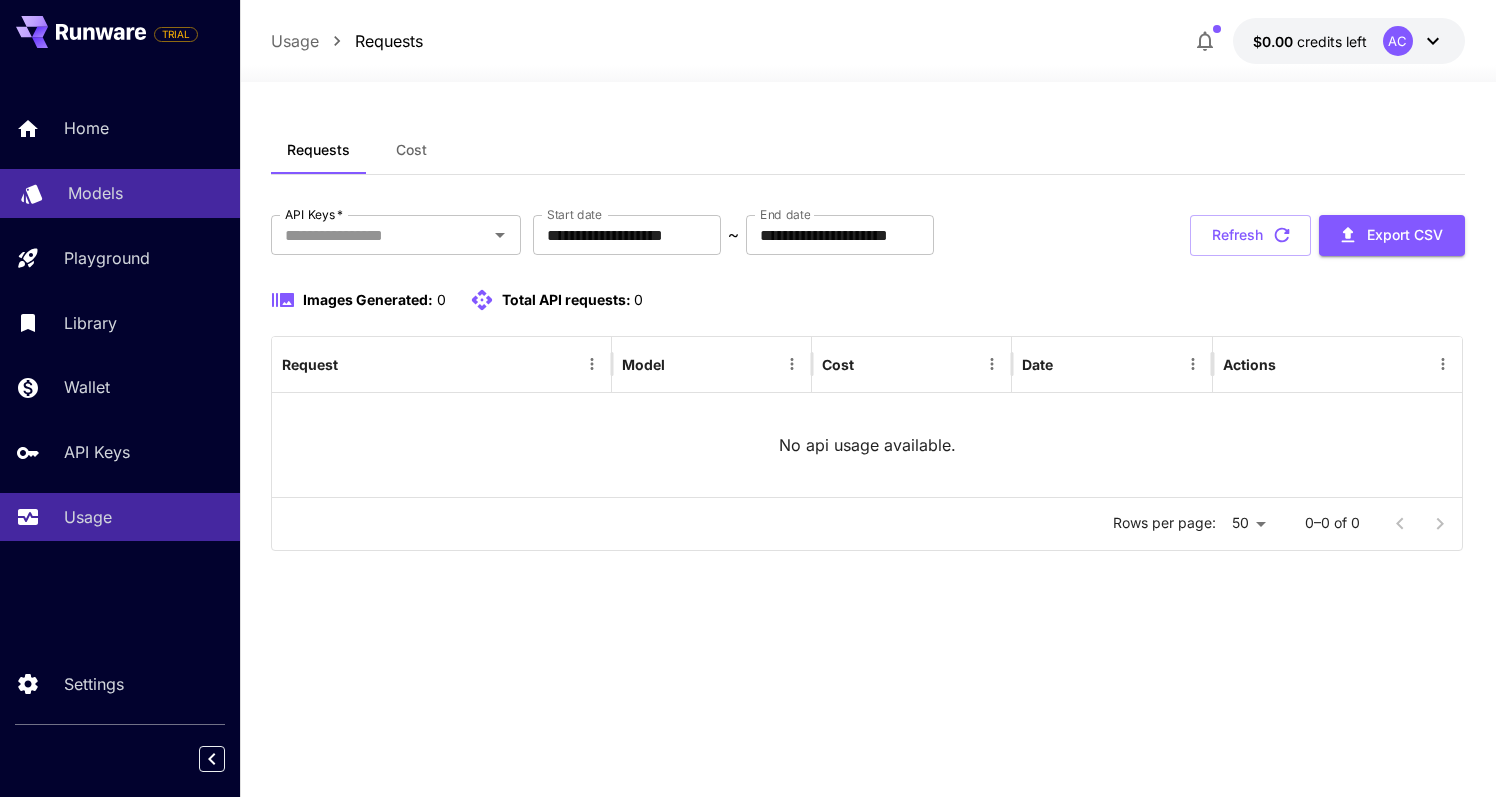 click on "Models" at bounding box center [95, 193] 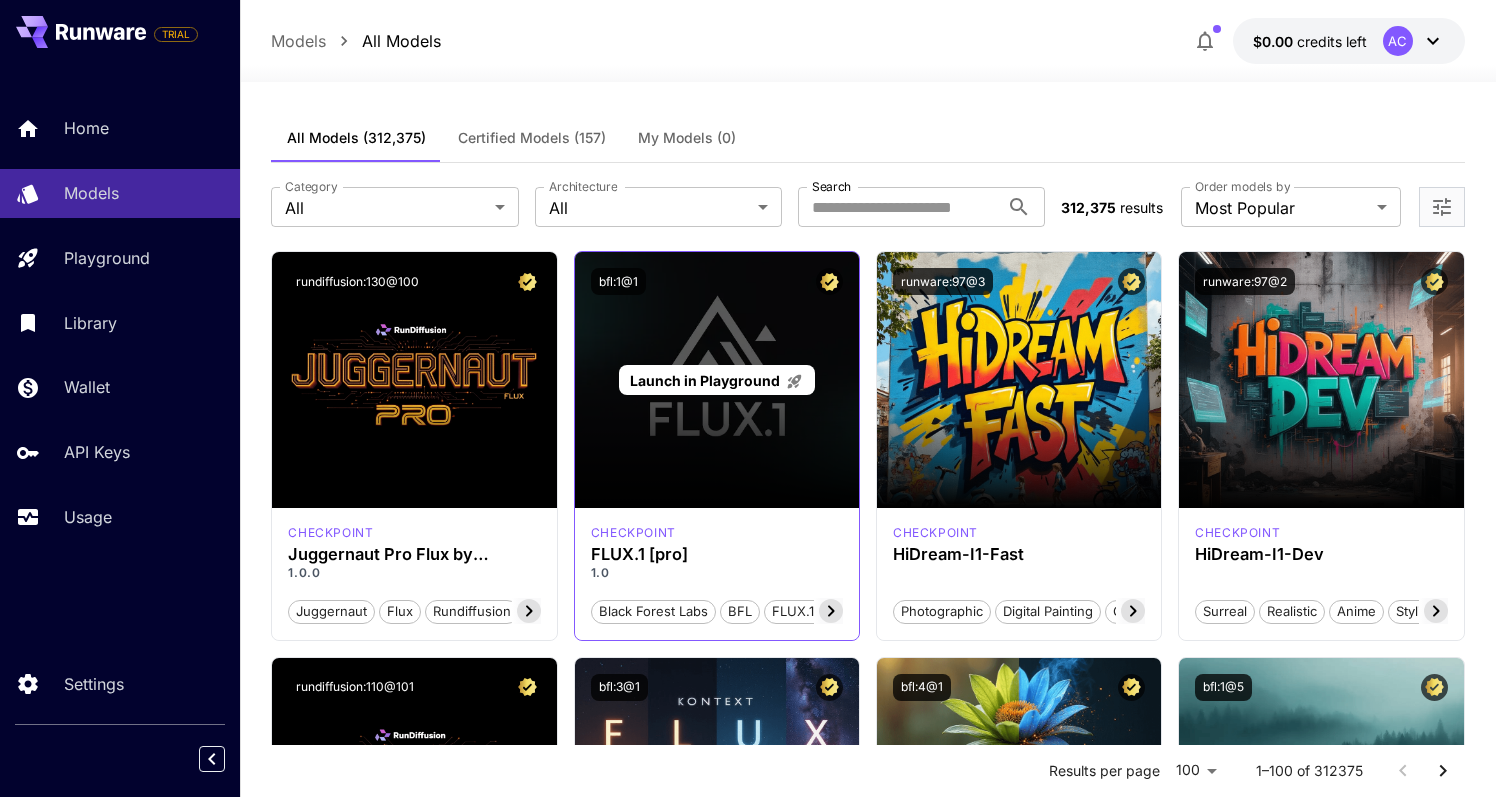 click on "Launch in Playground" at bounding box center [717, 380] 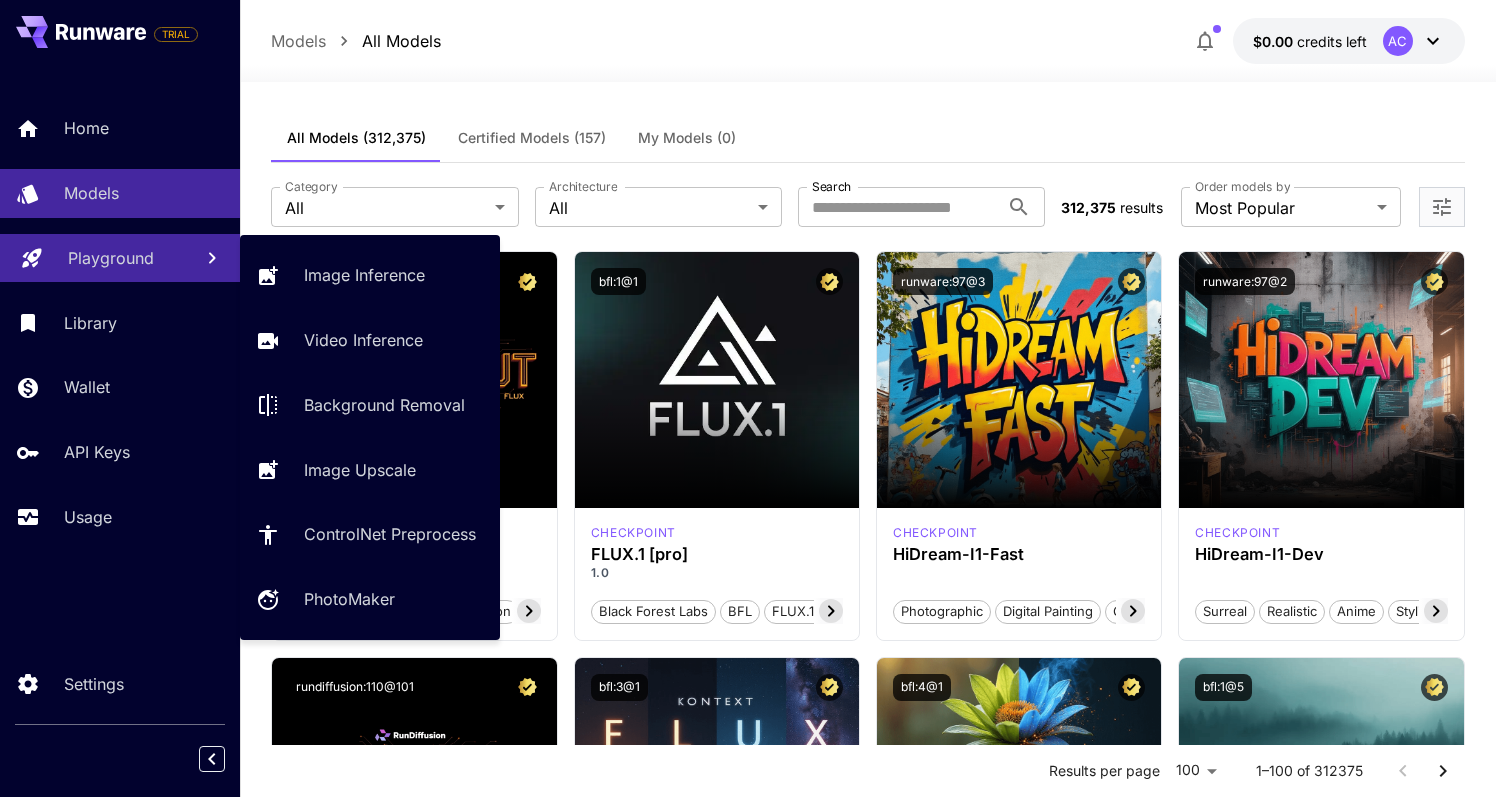 click on "Playground" at bounding box center [111, 258] 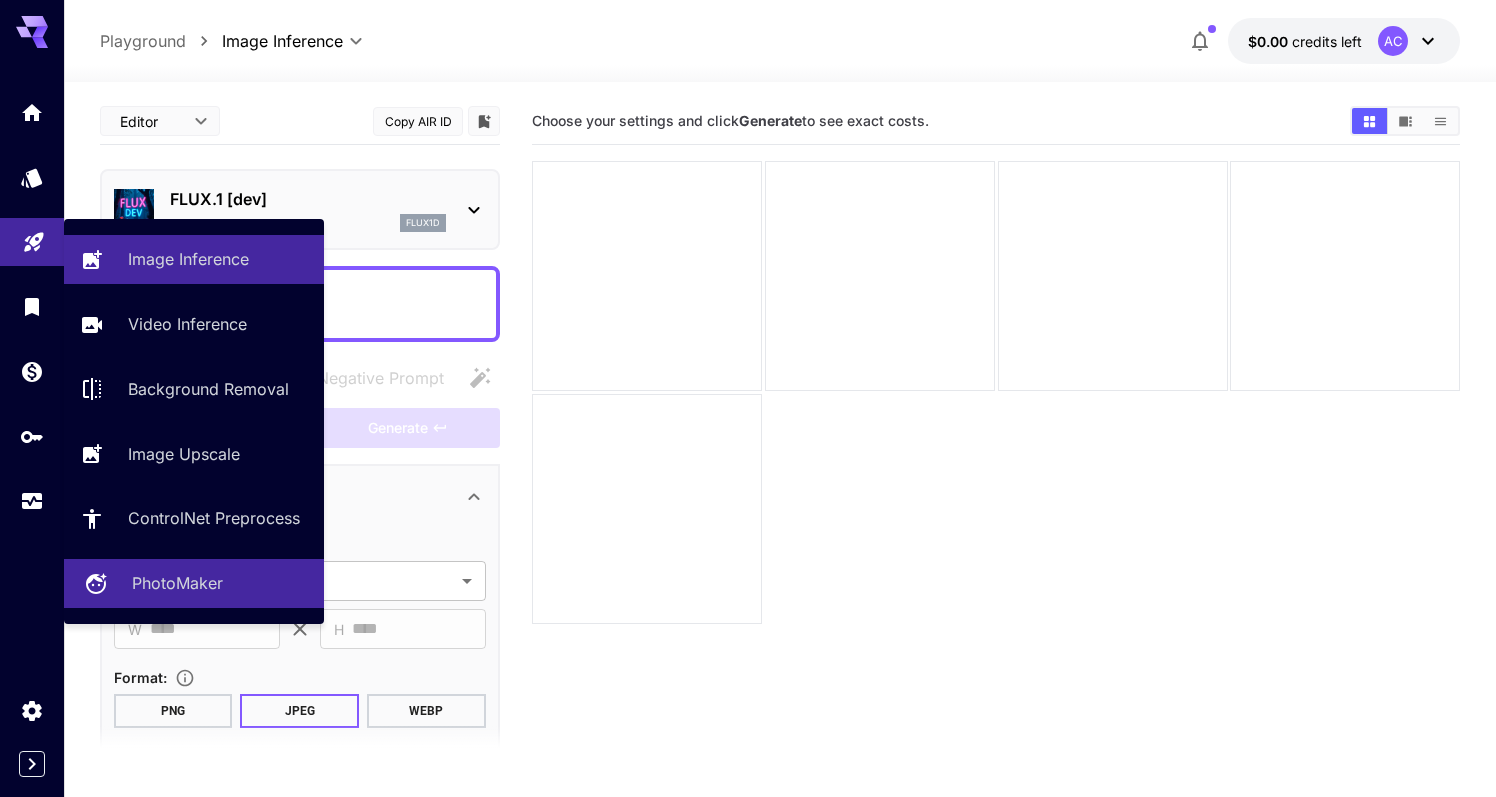 click on "PhotoMaker" at bounding box center [177, 583] 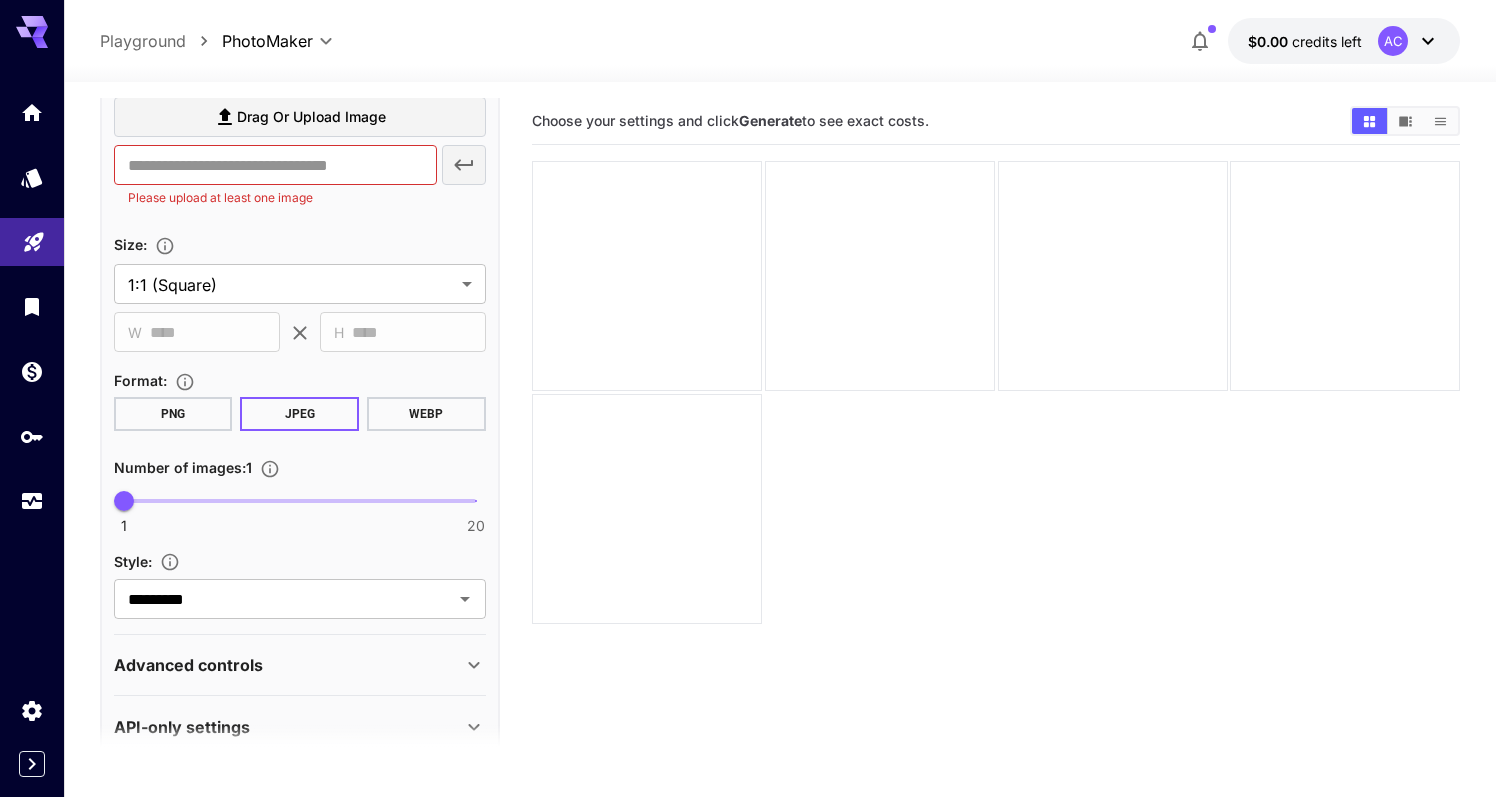 scroll, scrollTop: 495, scrollLeft: 0, axis: vertical 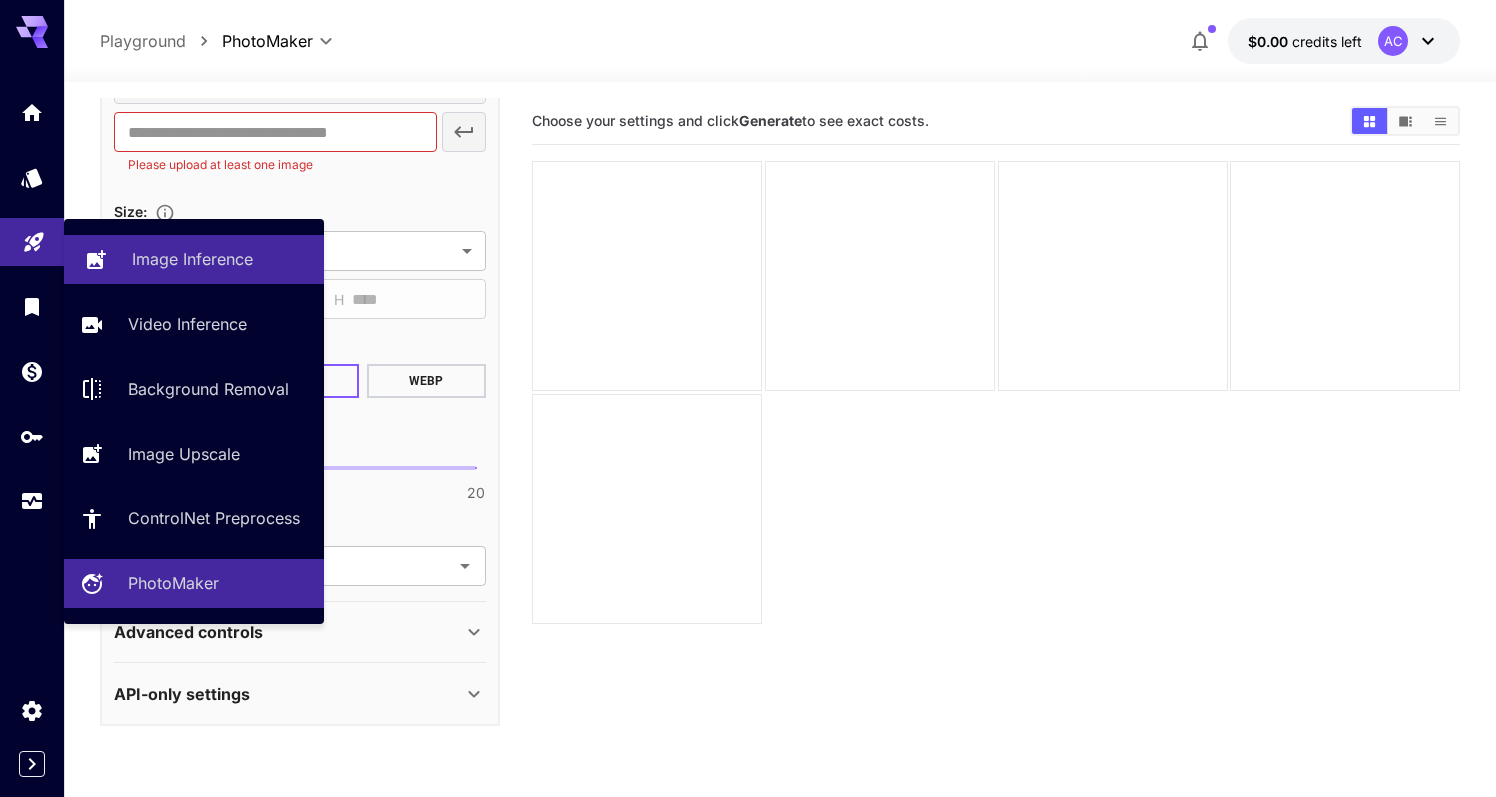 click on "Image Inference" at bounding box center (192, 259) 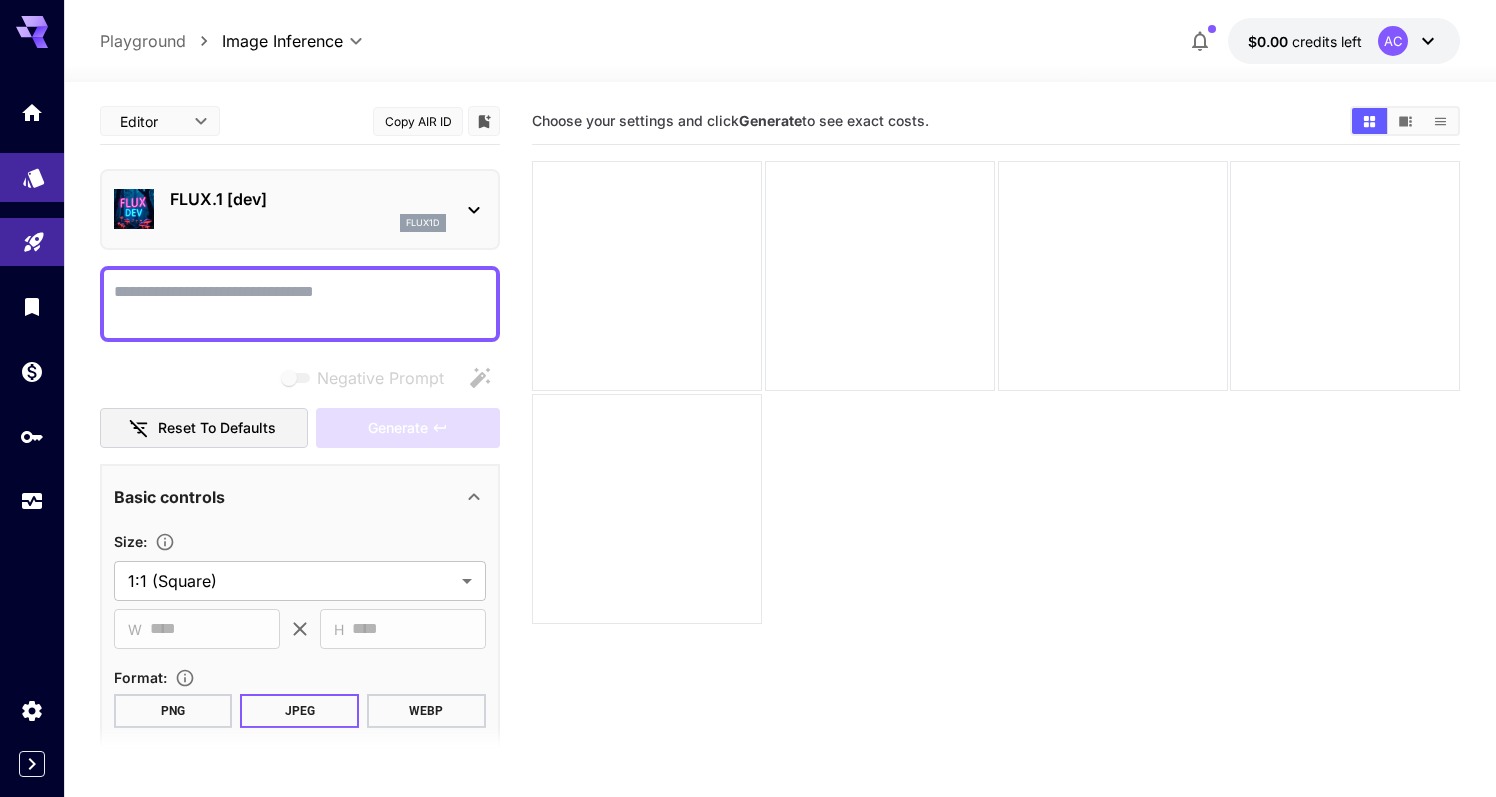 click at bounding box center (32, 177) 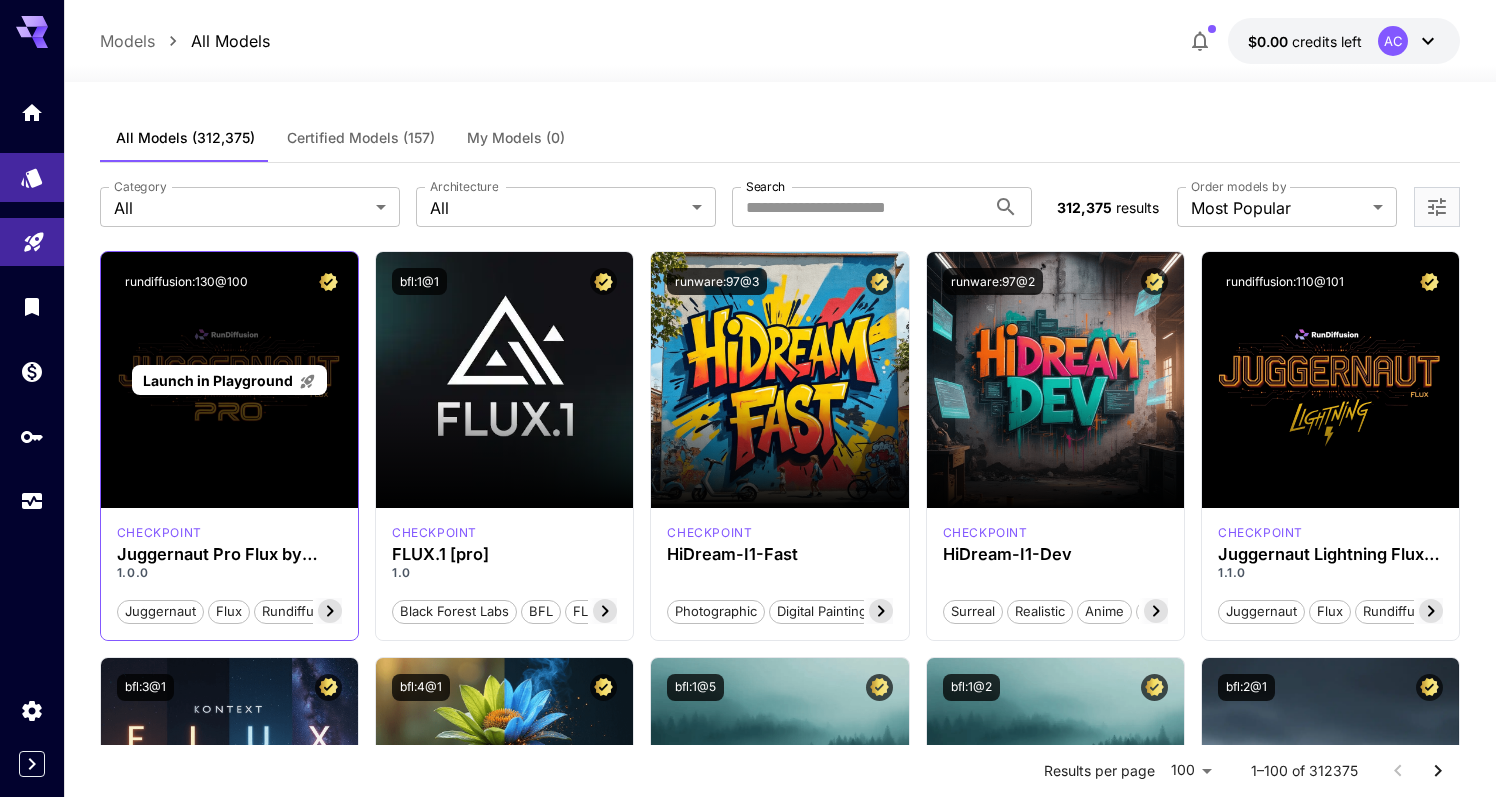 click on "Launch in Playground" at bounding box center (229, 380) 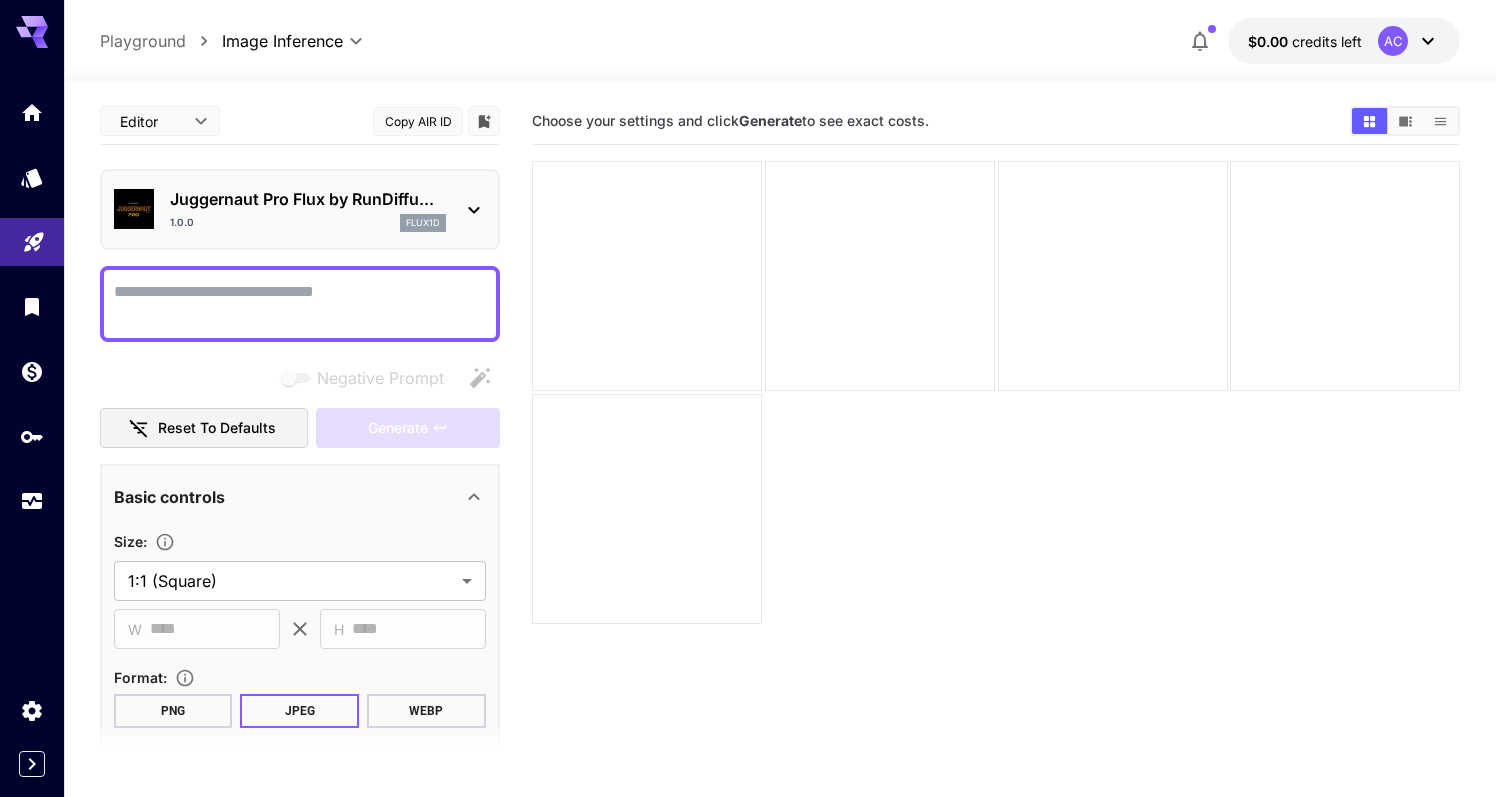 click on "Negative Prompt" at bounding box center (300, 304) 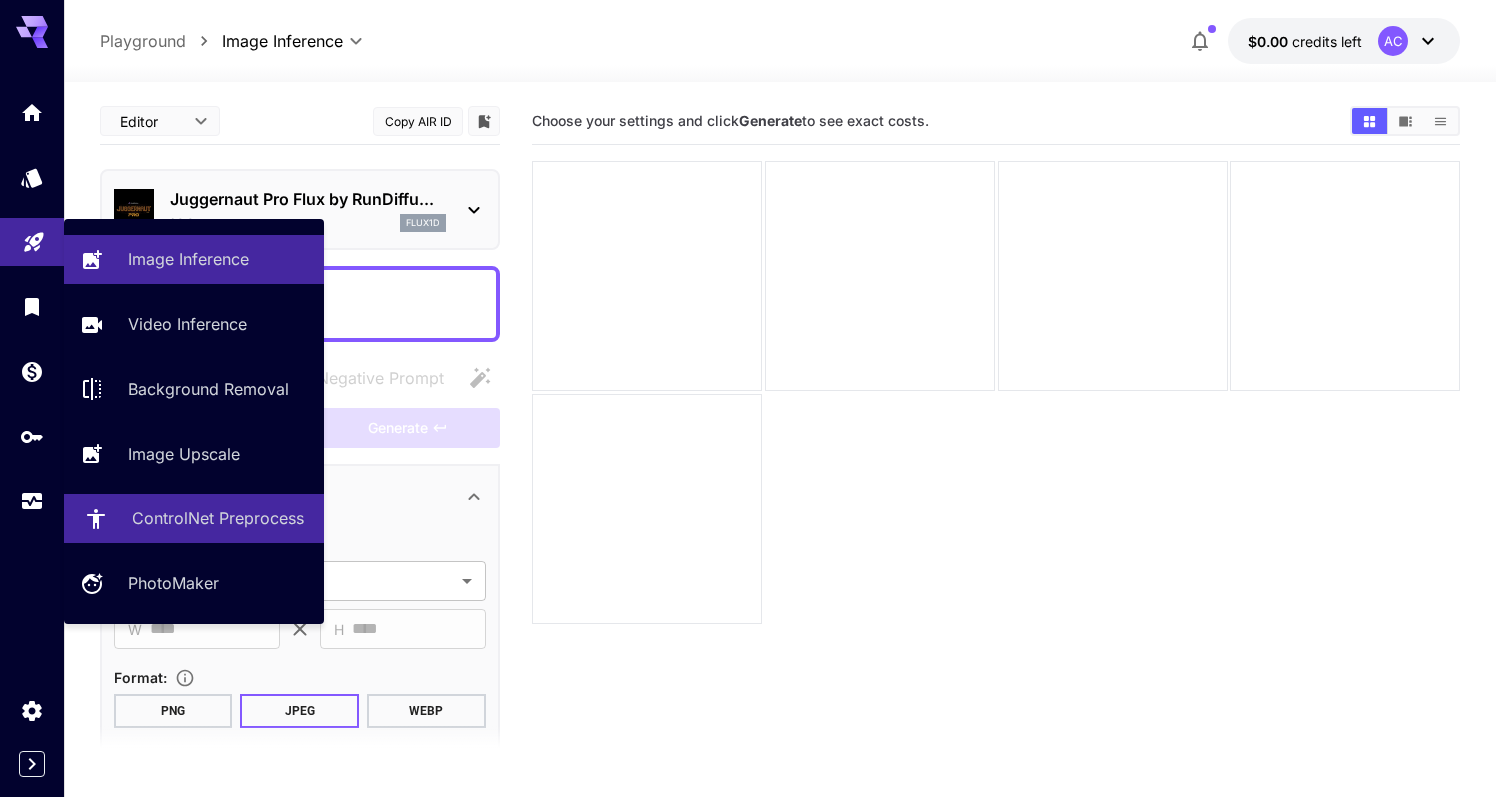 click on "ControlNet Preprocess" at bounding box center (218, 518) 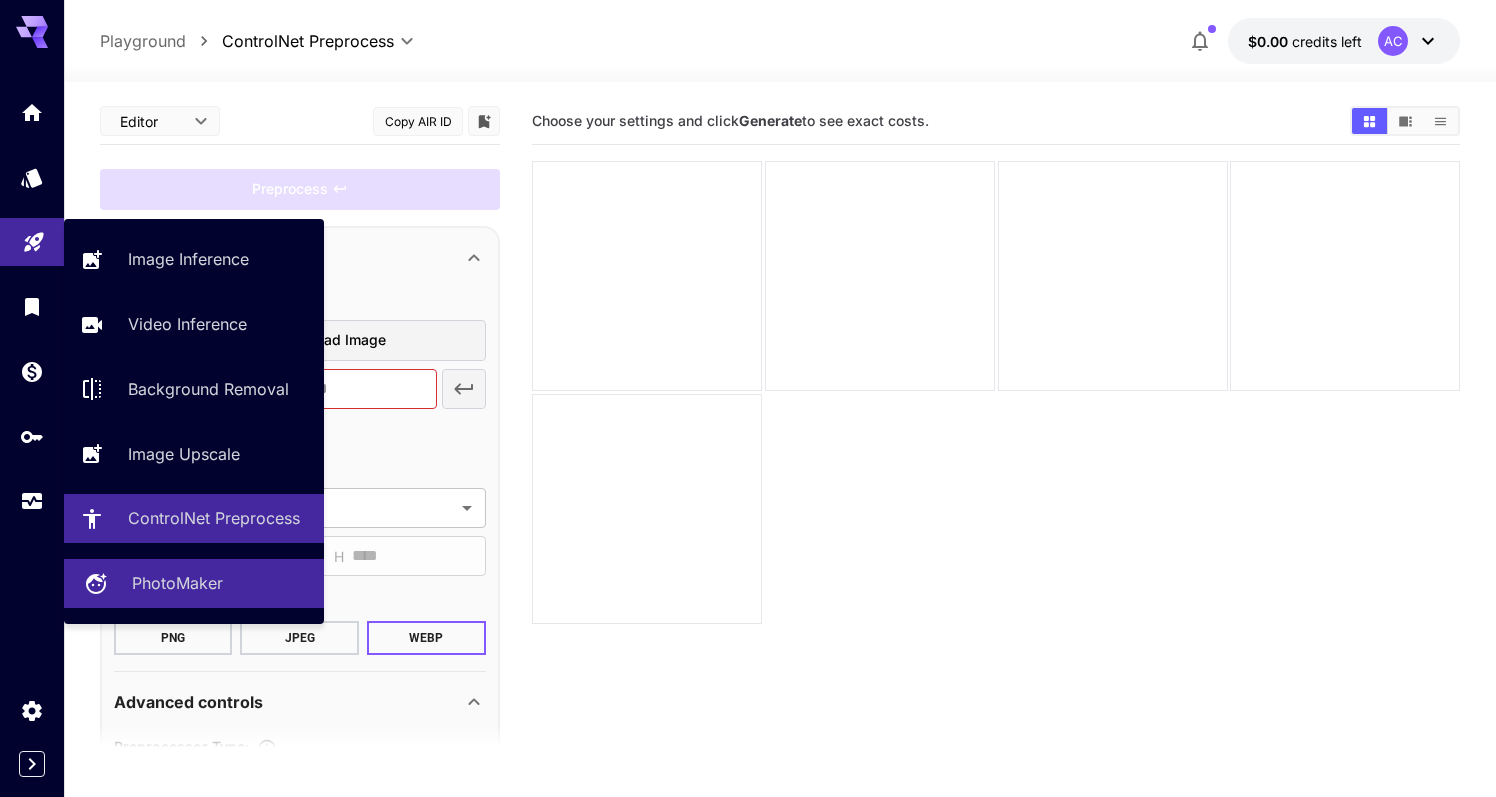click on "PhotoMaker" at bounding box center [177, 583] 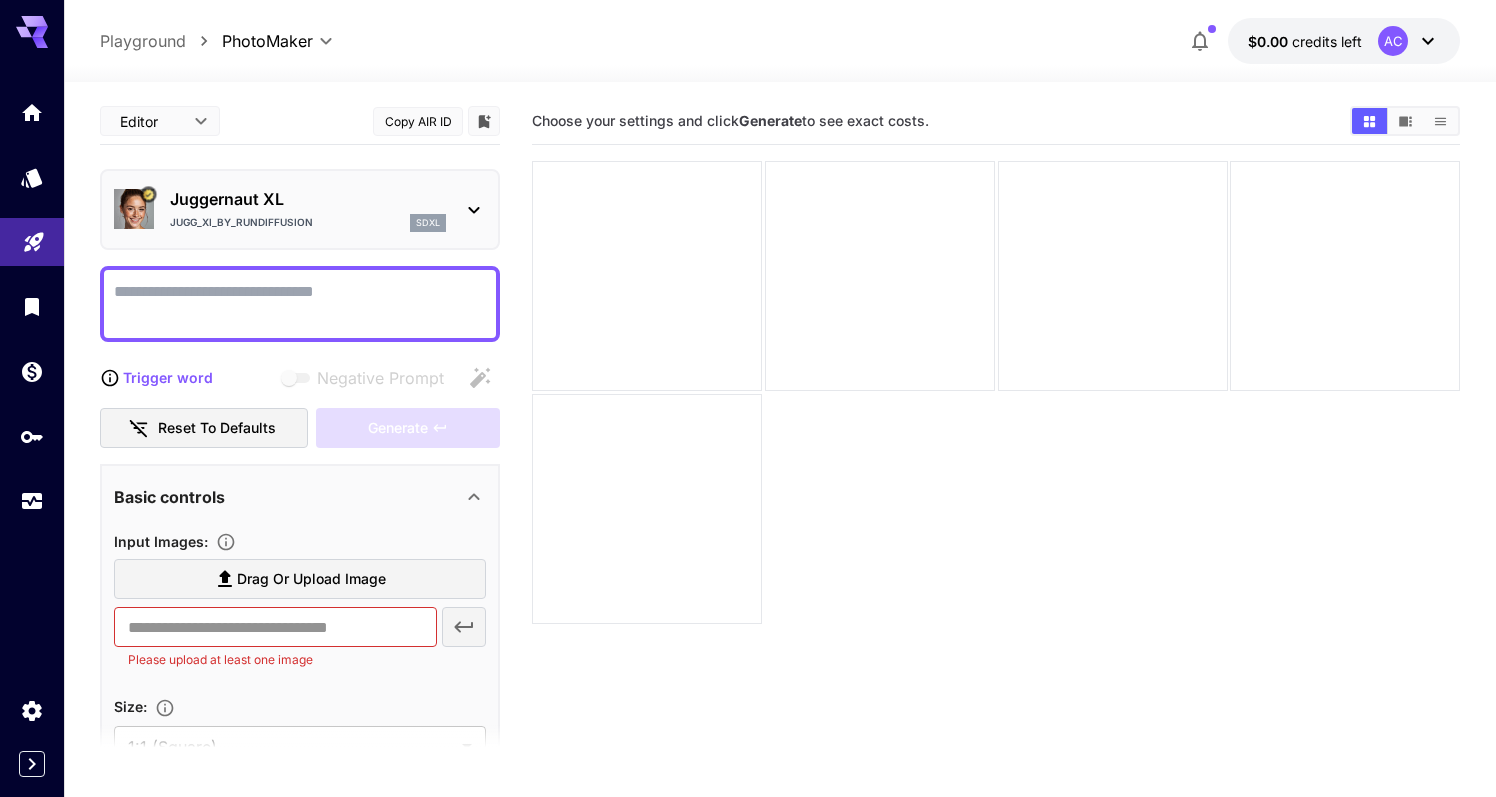 click on "Negative Prompt" at bounding box center [300, 304] 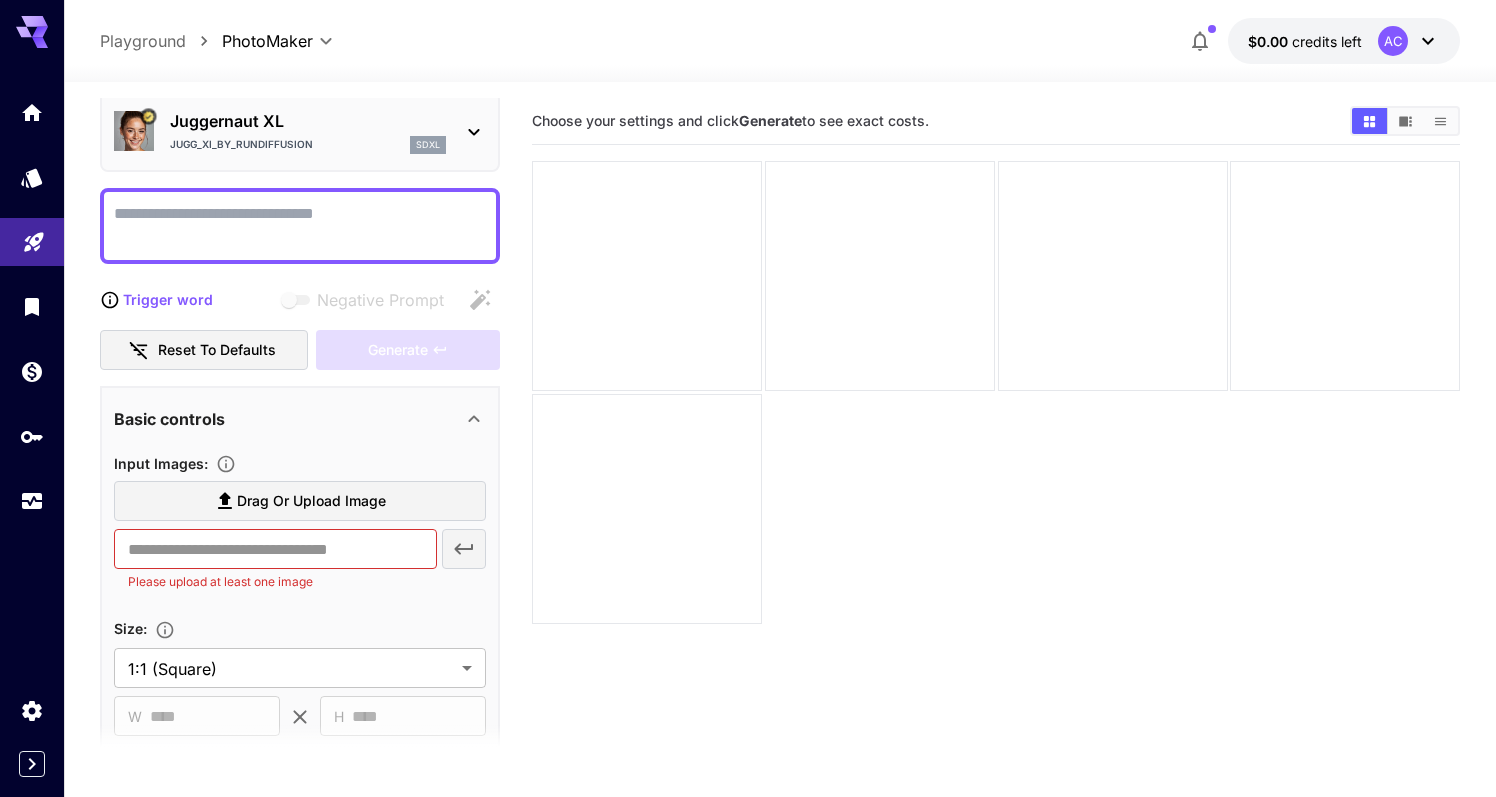 scroll, scrollTop: 69, scrollLeft: 0, axis: vertical 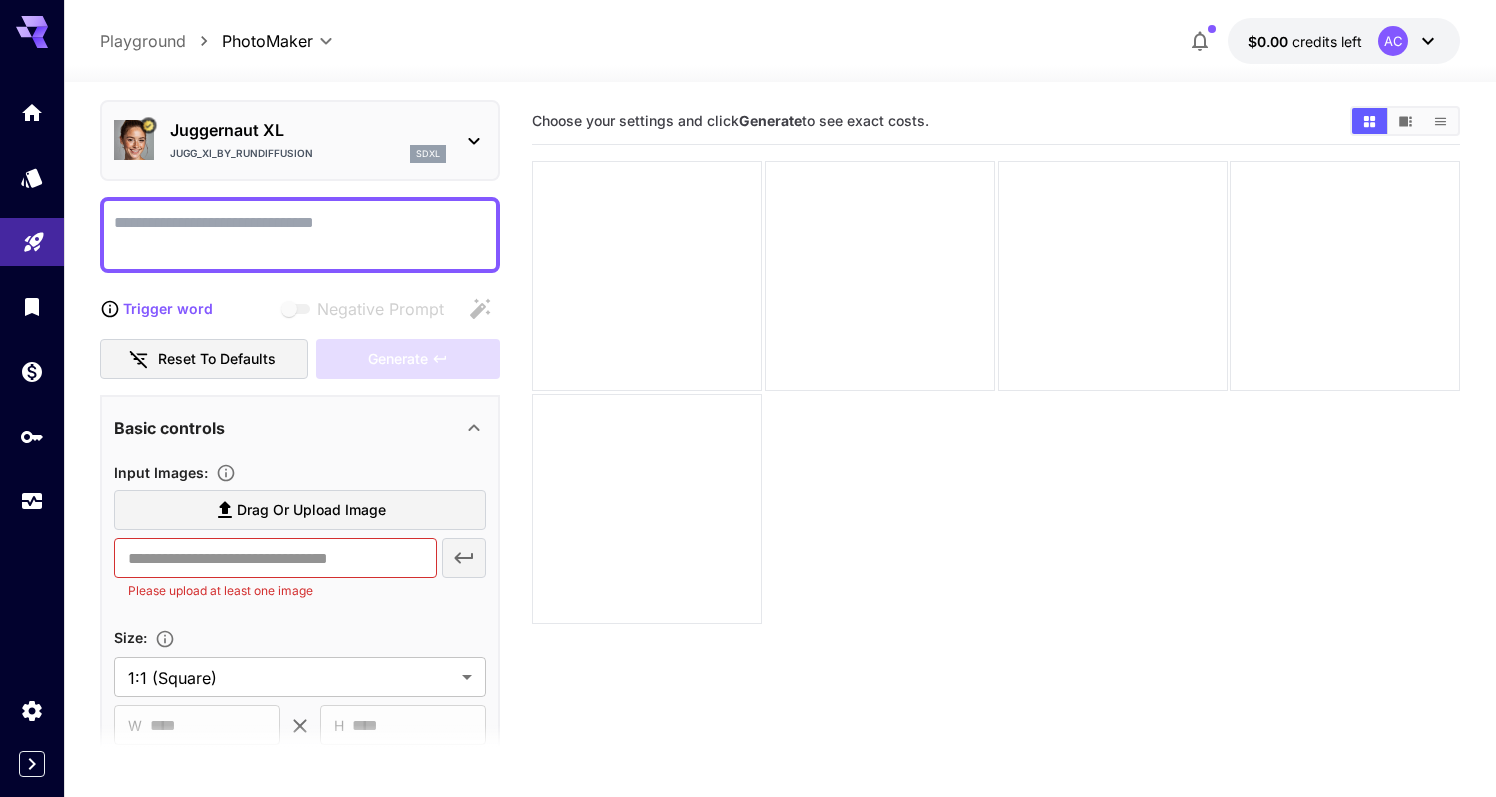 click on "Drag or upload image" at bounding box center (311, 510) 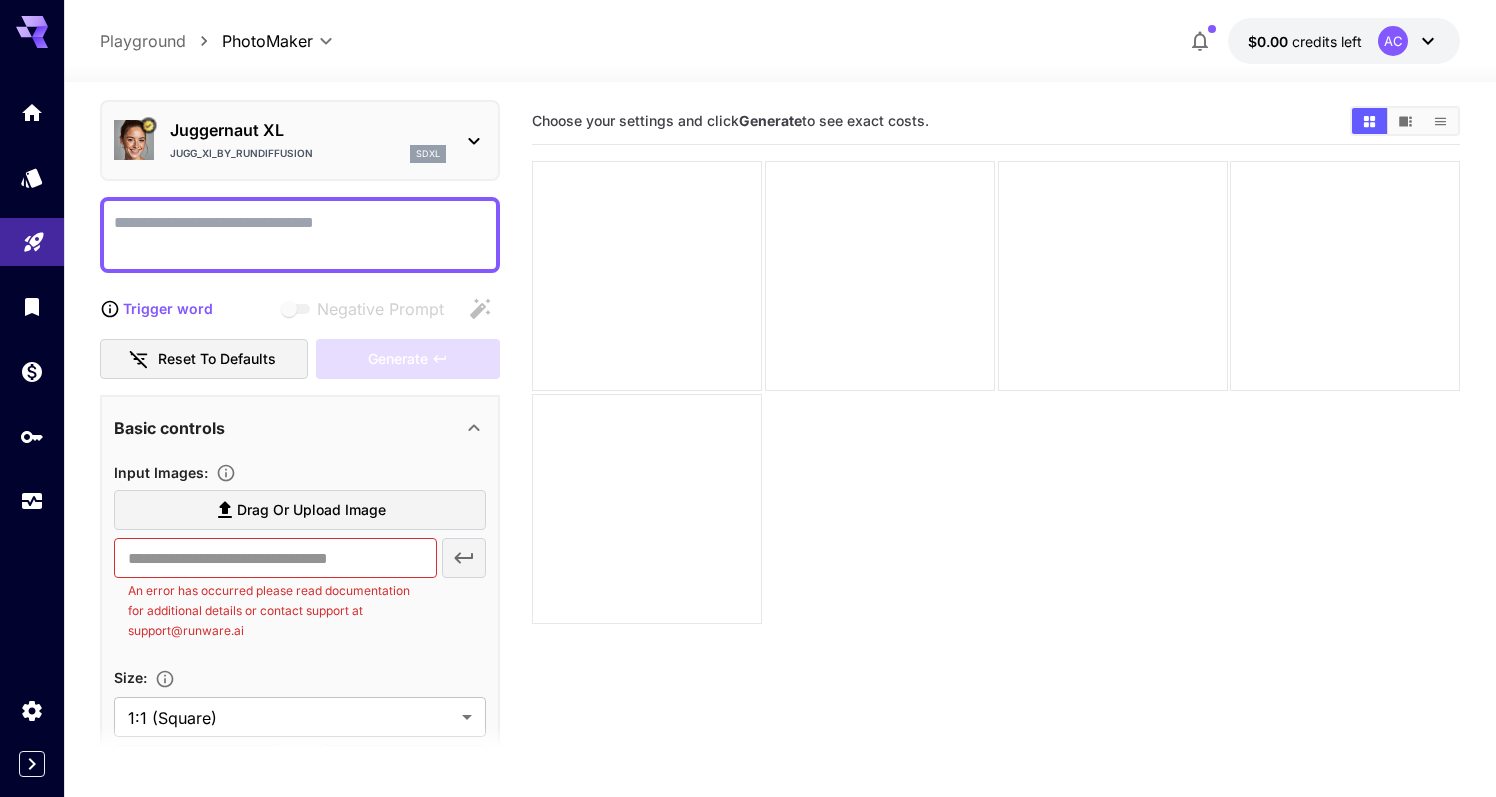 click on "Negative Prompt" at bounding box center [300, 235] 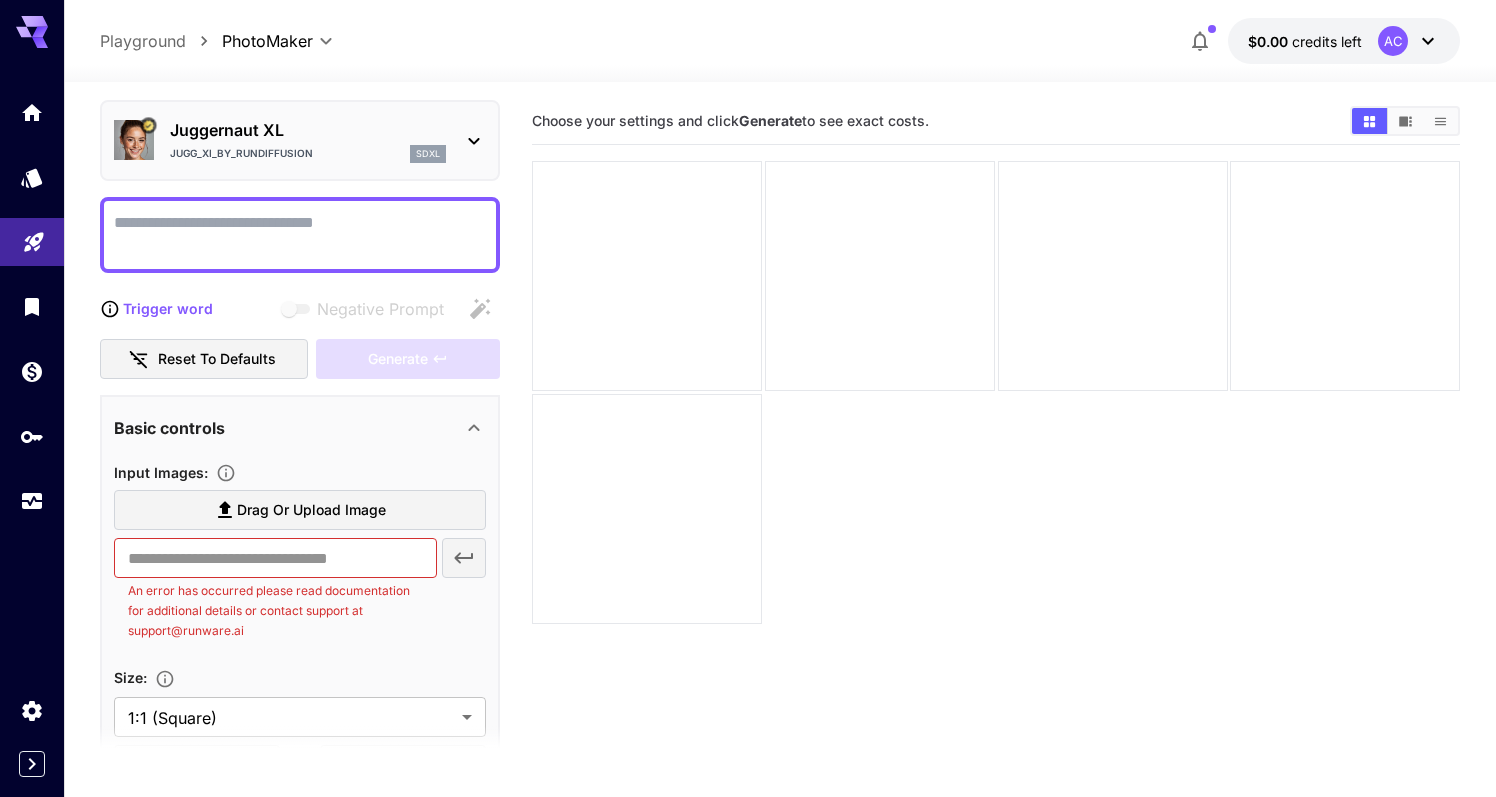 click on "Drag or upload image" at bounding box center (311, 510) 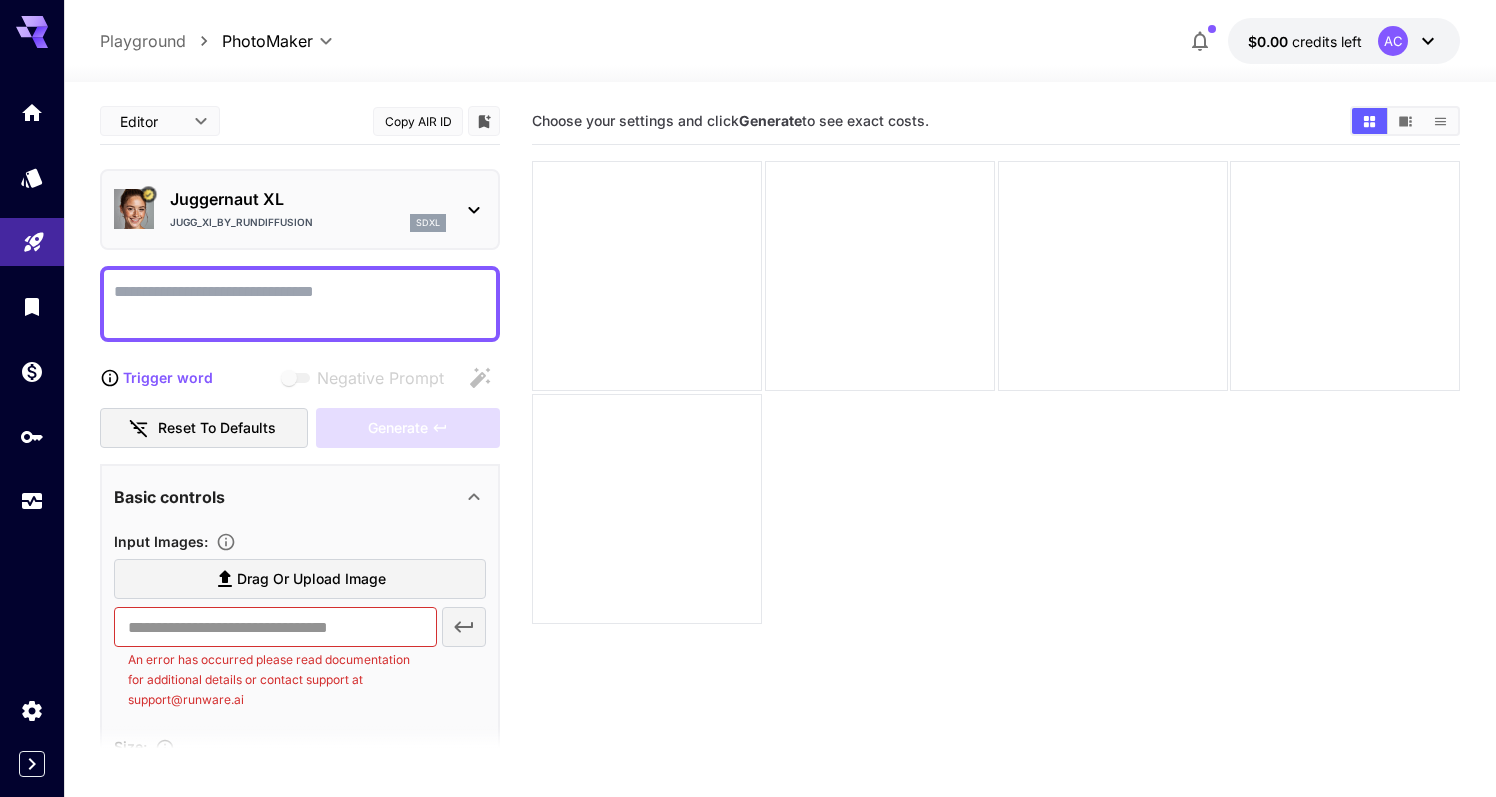 click on "Juggernaut XL Jugg_XI_by_RunDiffusion sdxl" at bounding box center [308, 209] 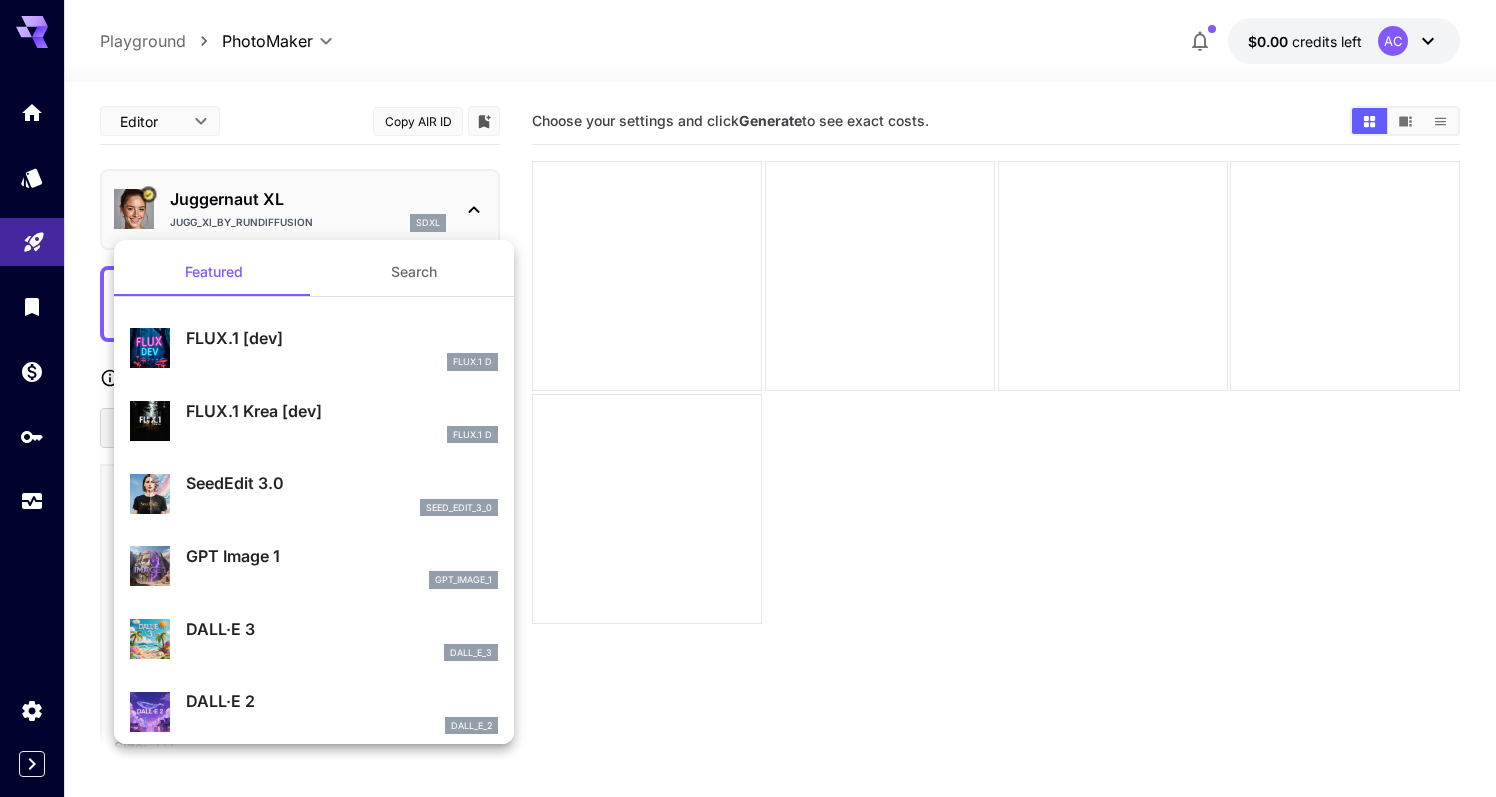 click on "FLUX.1 [dev] FLUX.1 D" at bounding box center [342, 348] 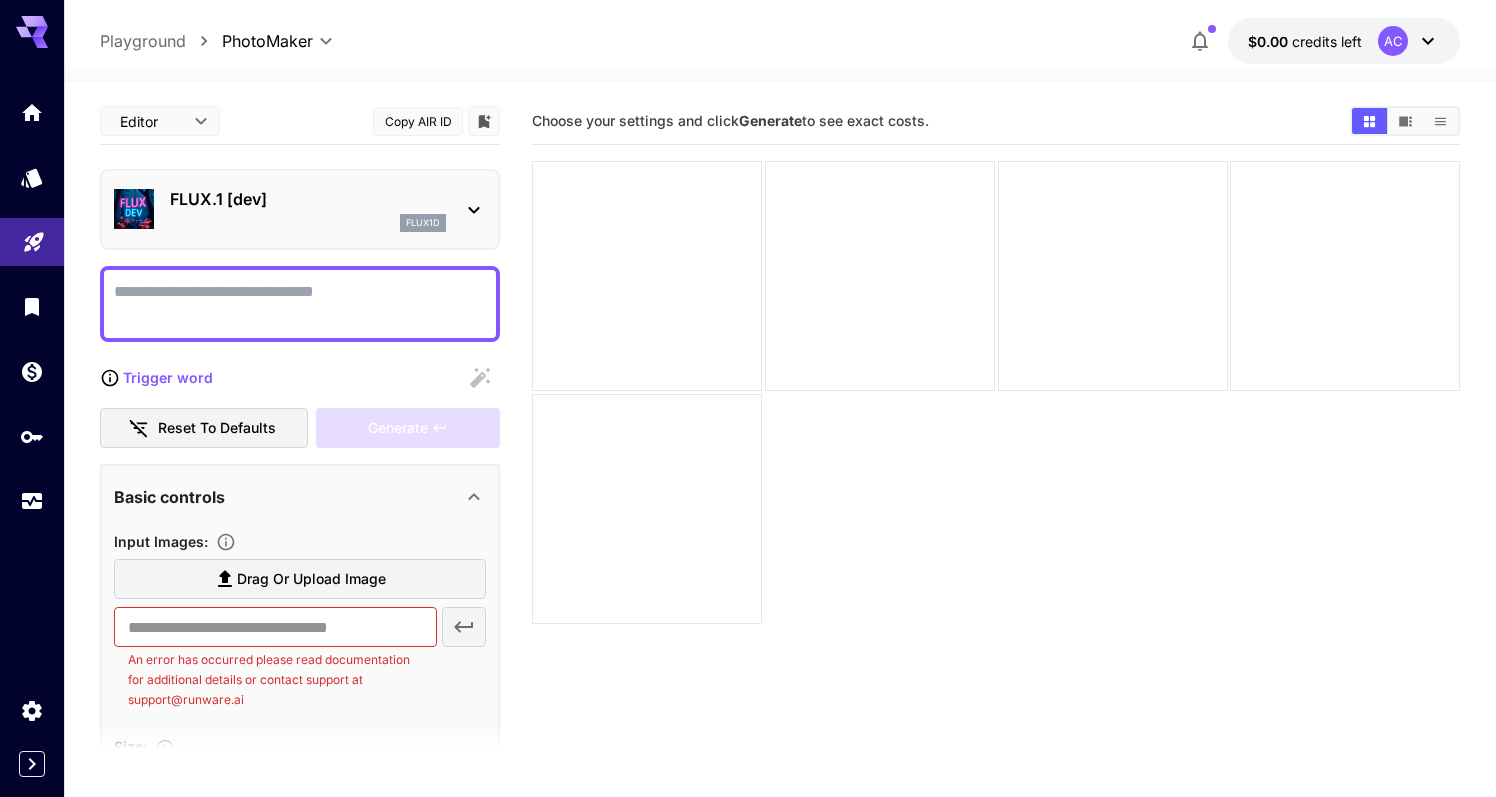 click on "Drag or upload image" at bounding box center [311, 579] 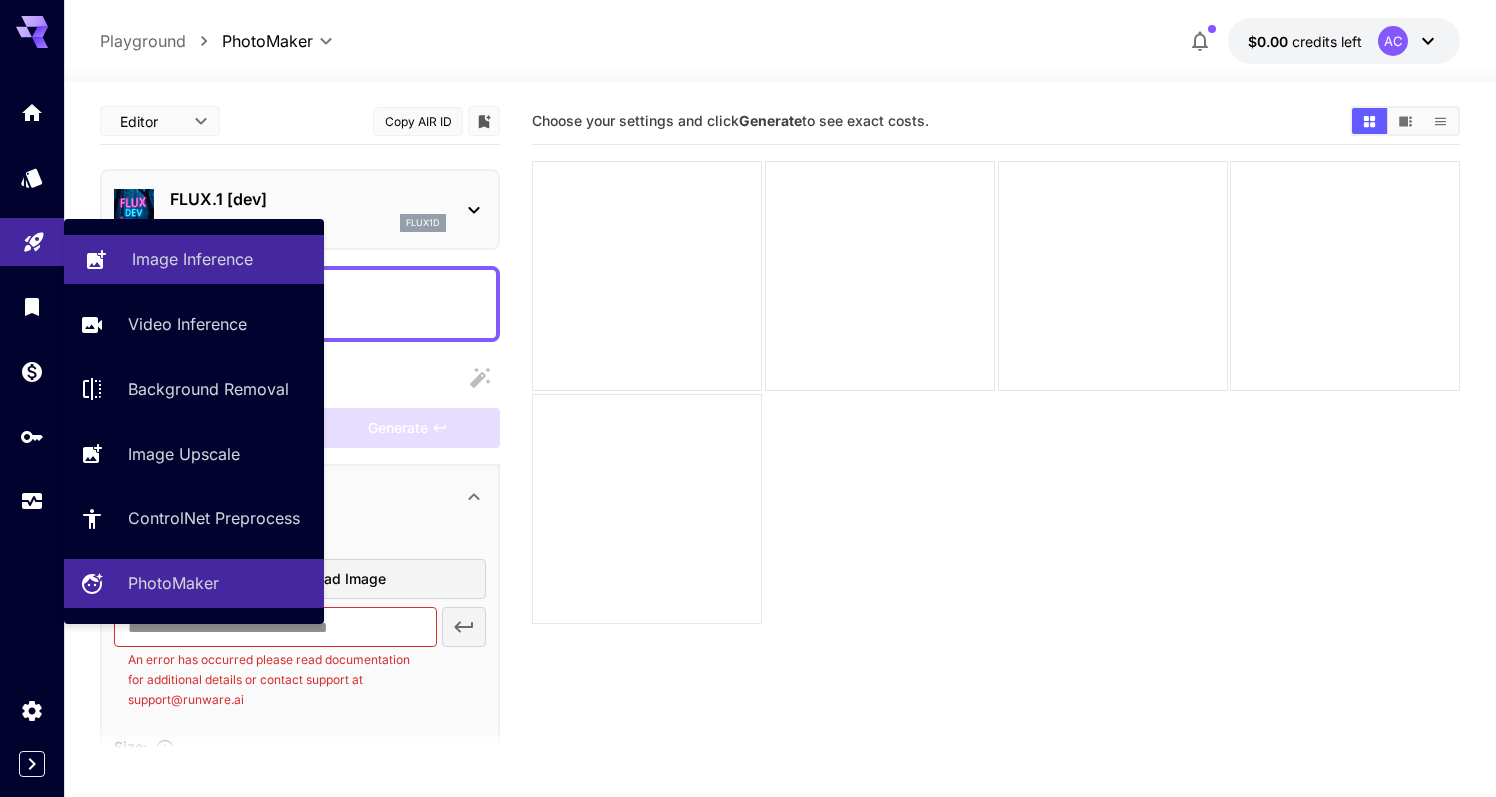 click on "Image Inference" at bounding box center [192, 259] 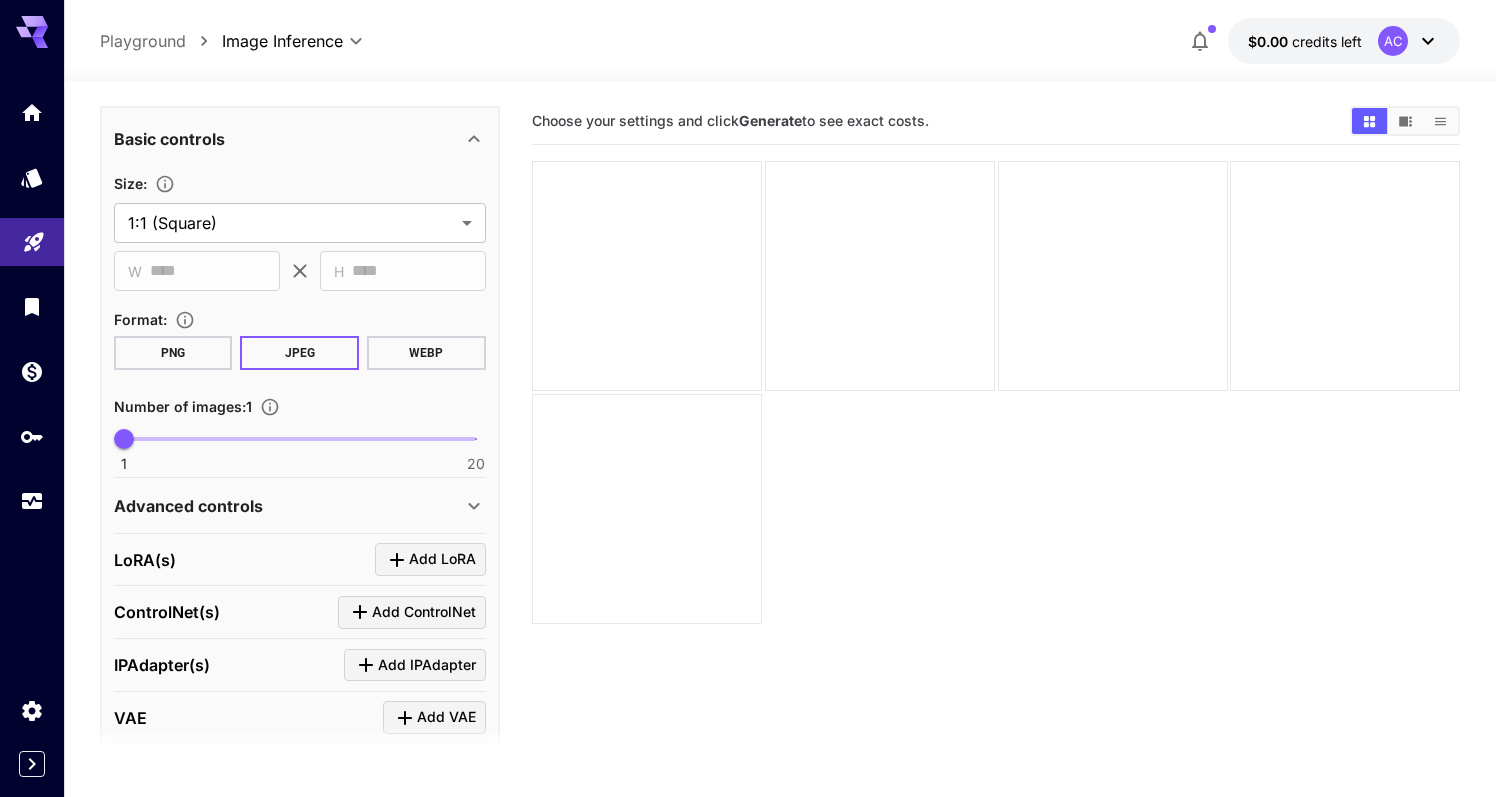 scroll, scrollTop: 543, scrollLeft: 0, axis: vertical 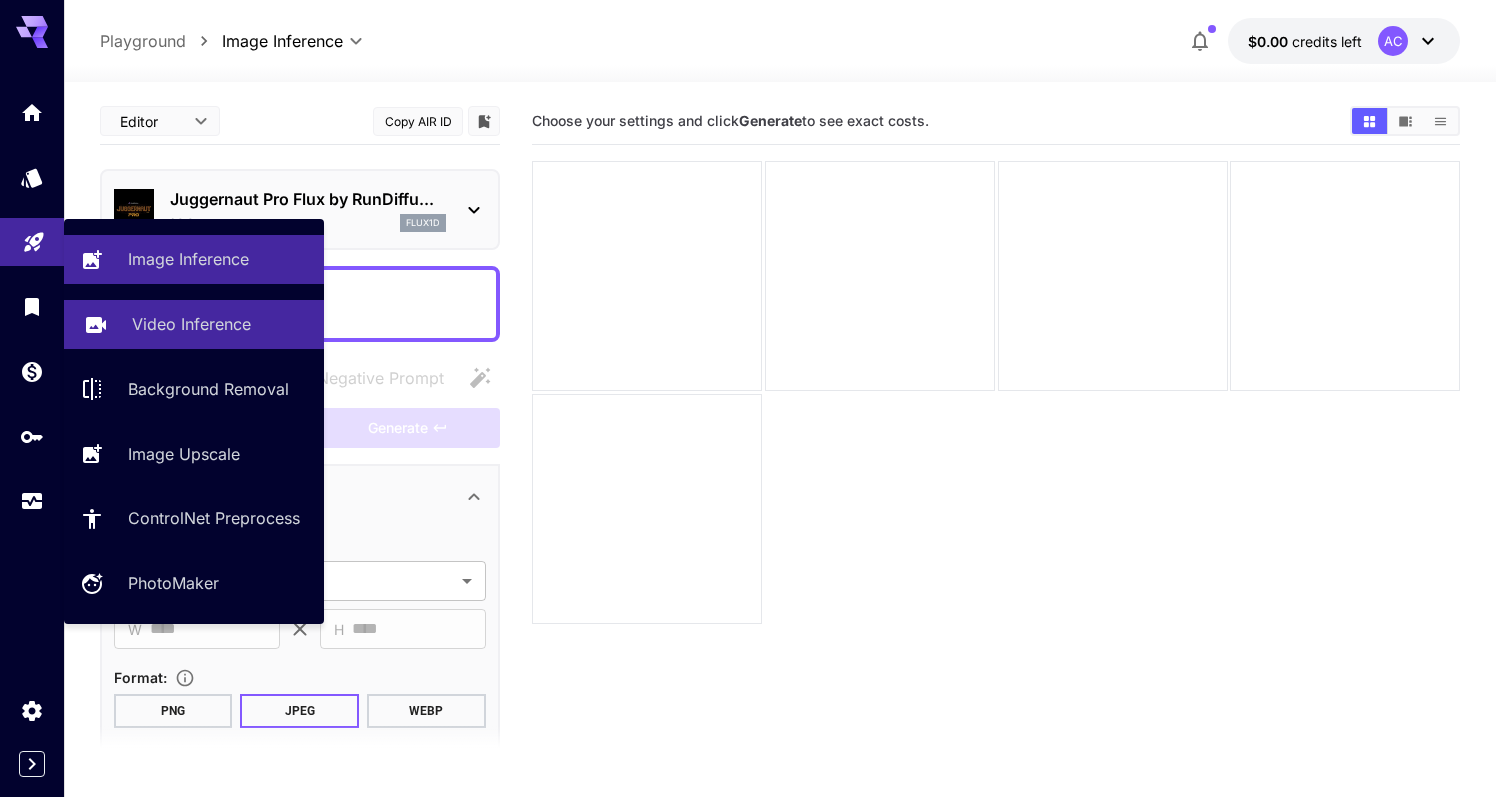 click on "Video Inference" at bounding box center (194, 324) 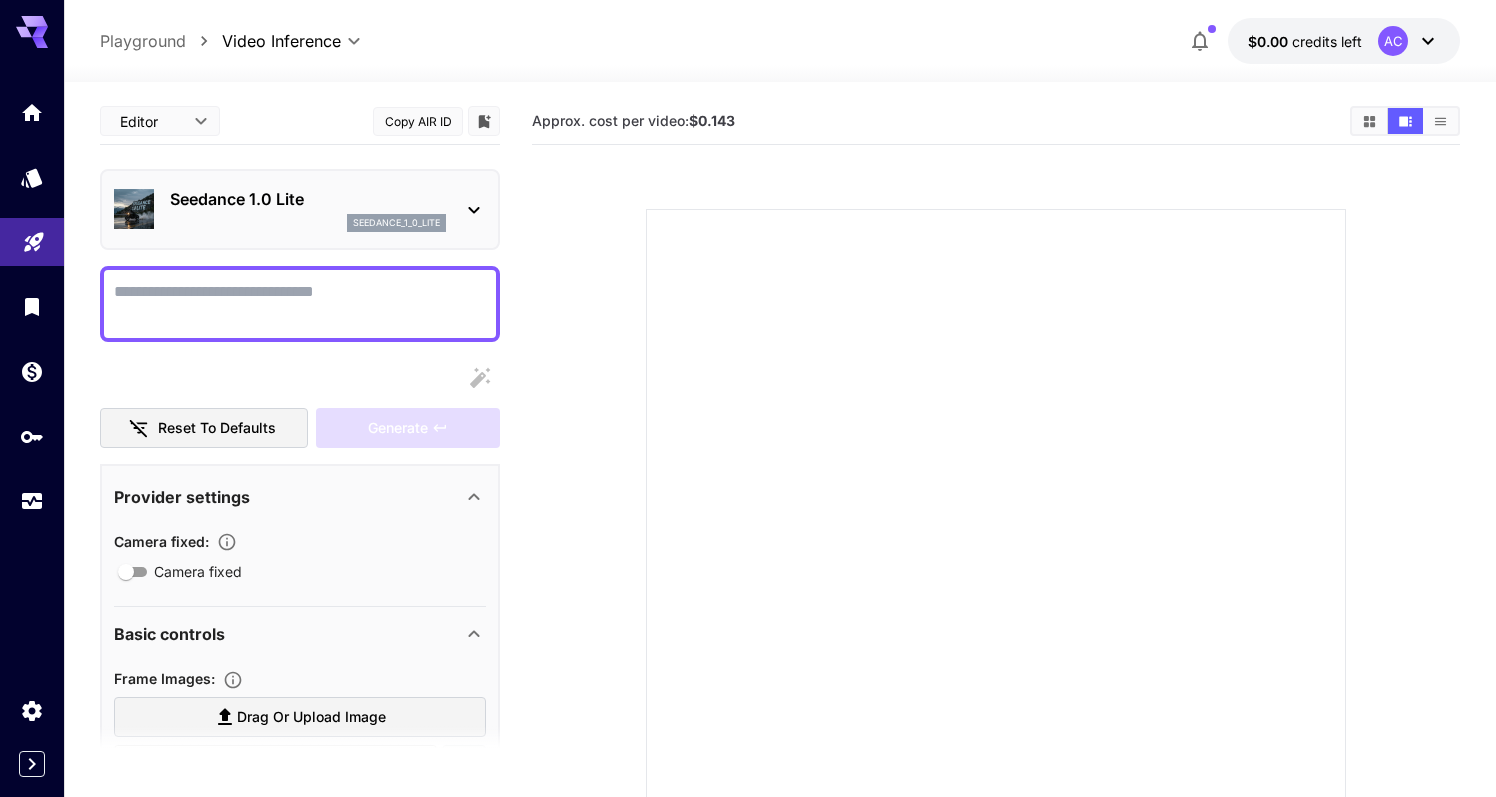 click on "Camera fixed" at bounding box center [300, 304] 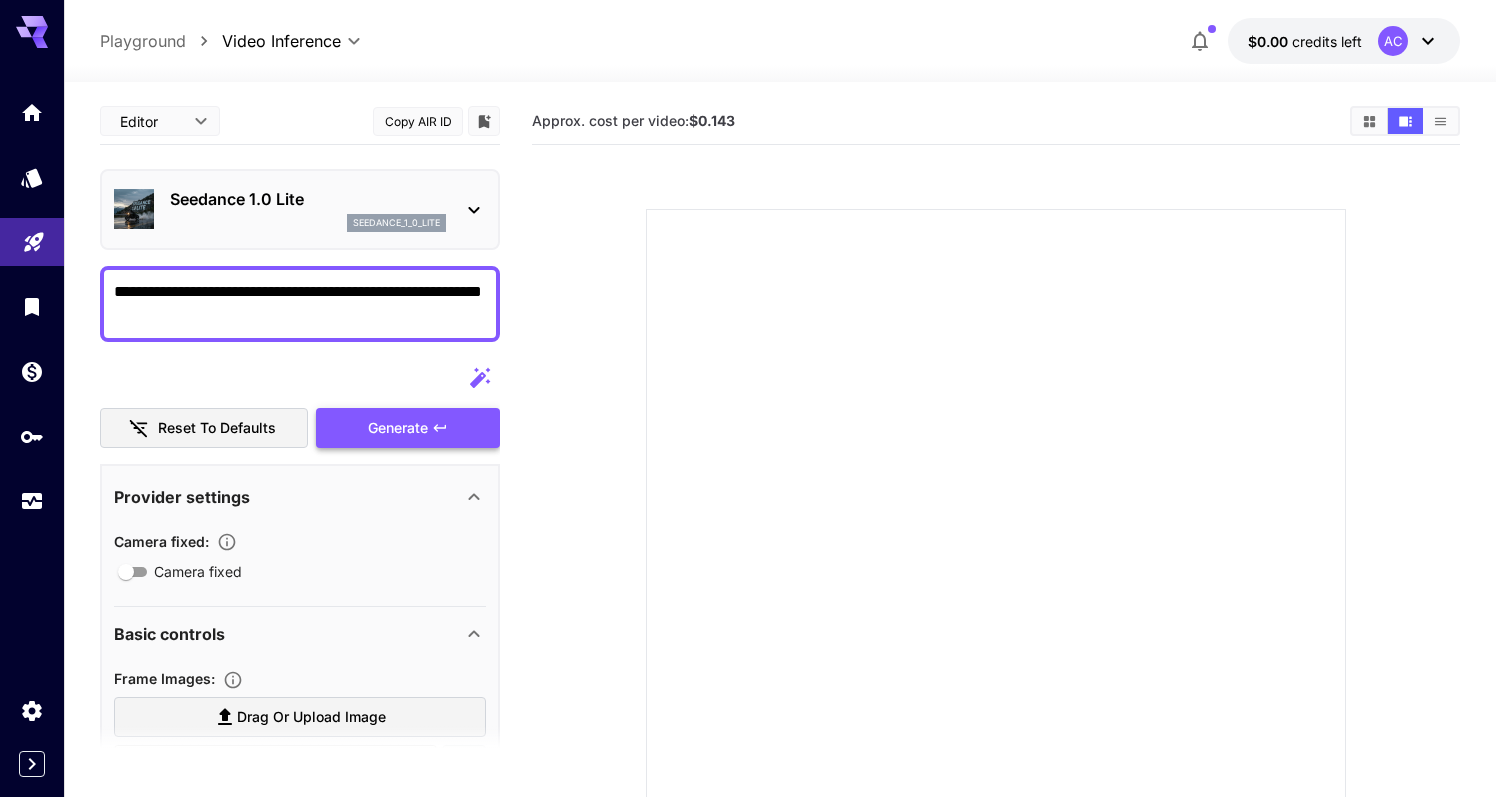 type on "**********" 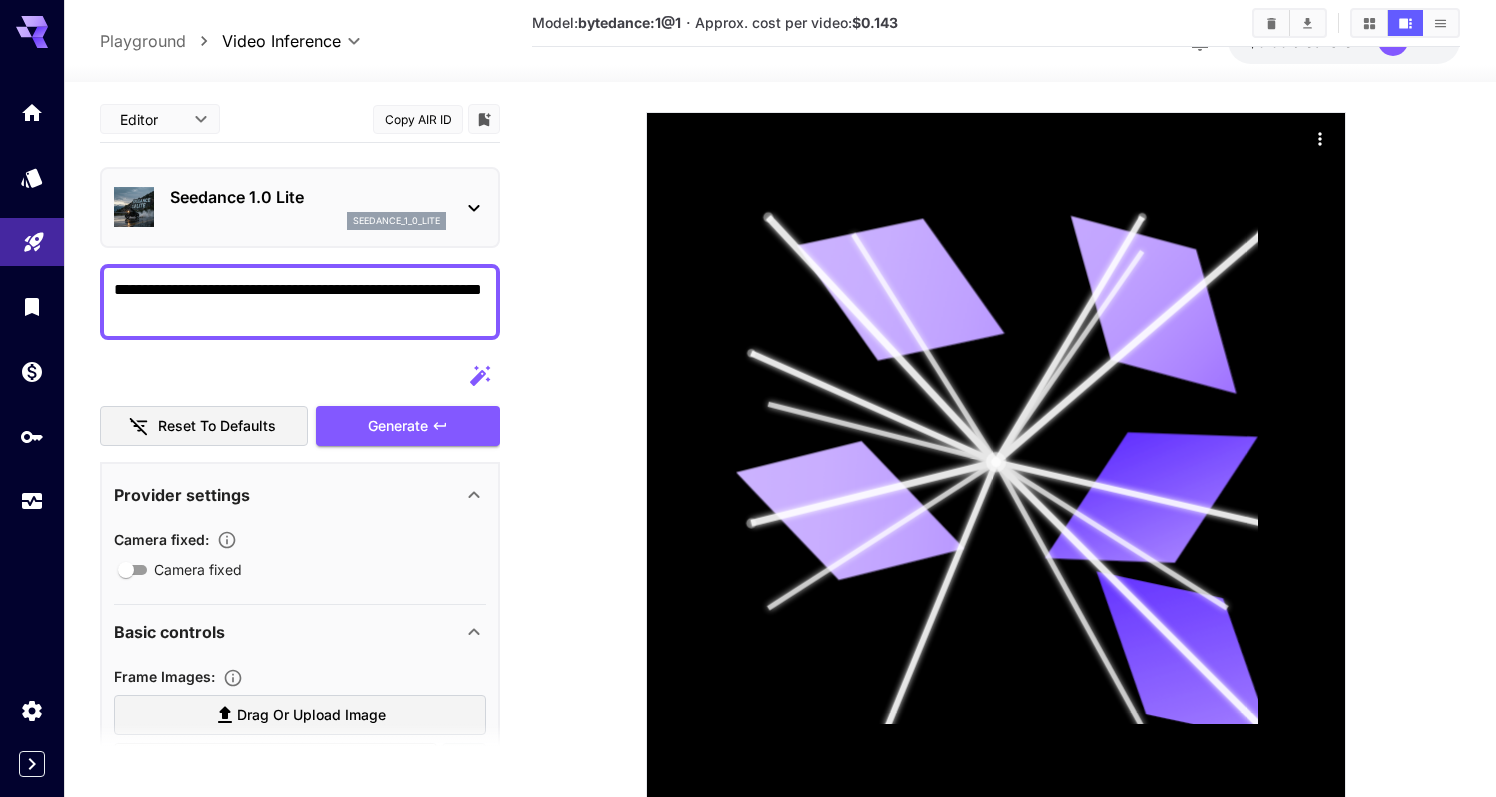 scroll, scrollTop: 388, scrollLeft: 0, axis: vertical 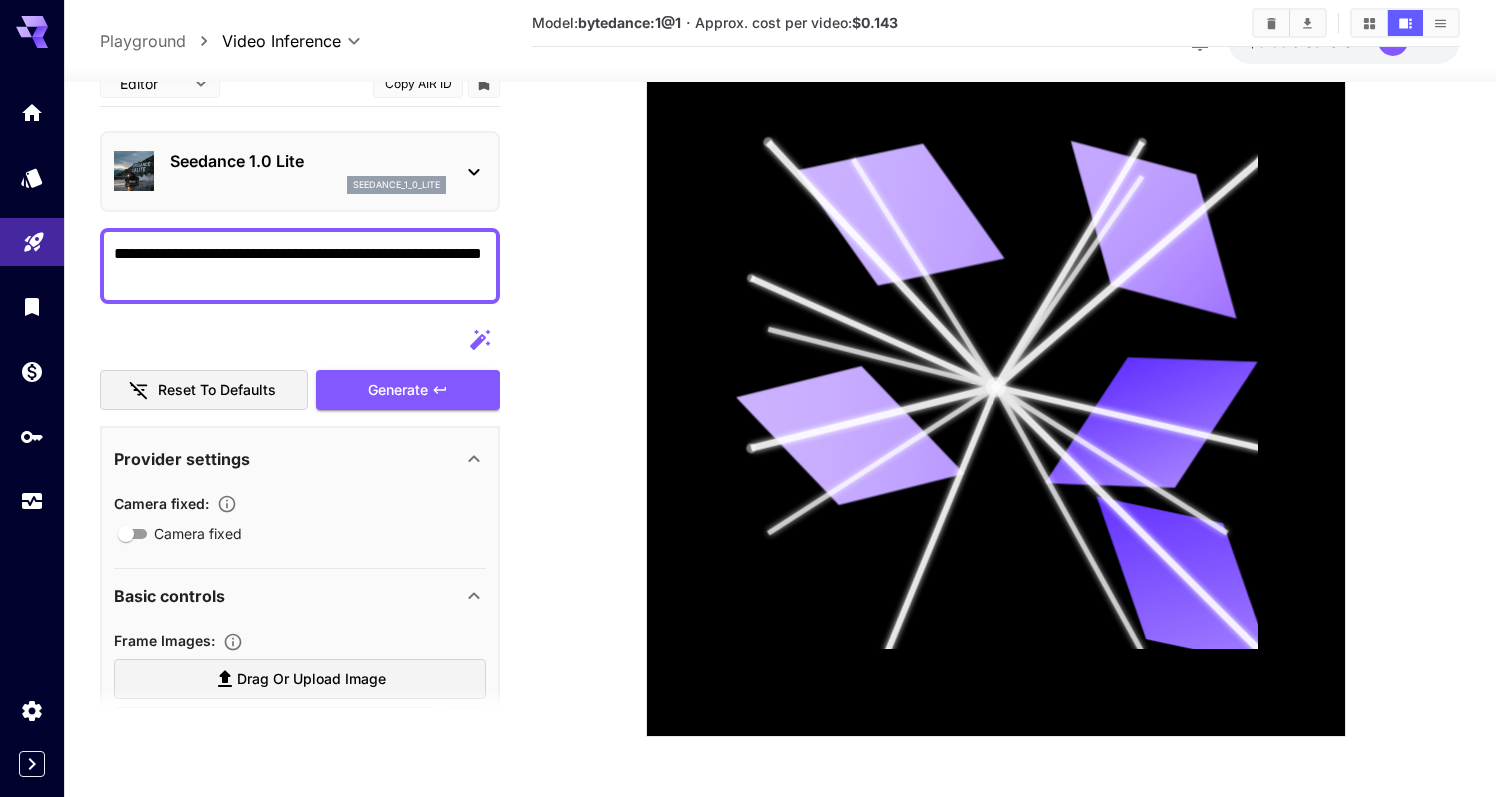 click on "Drag or upload image" at bounding box center (311, 678) 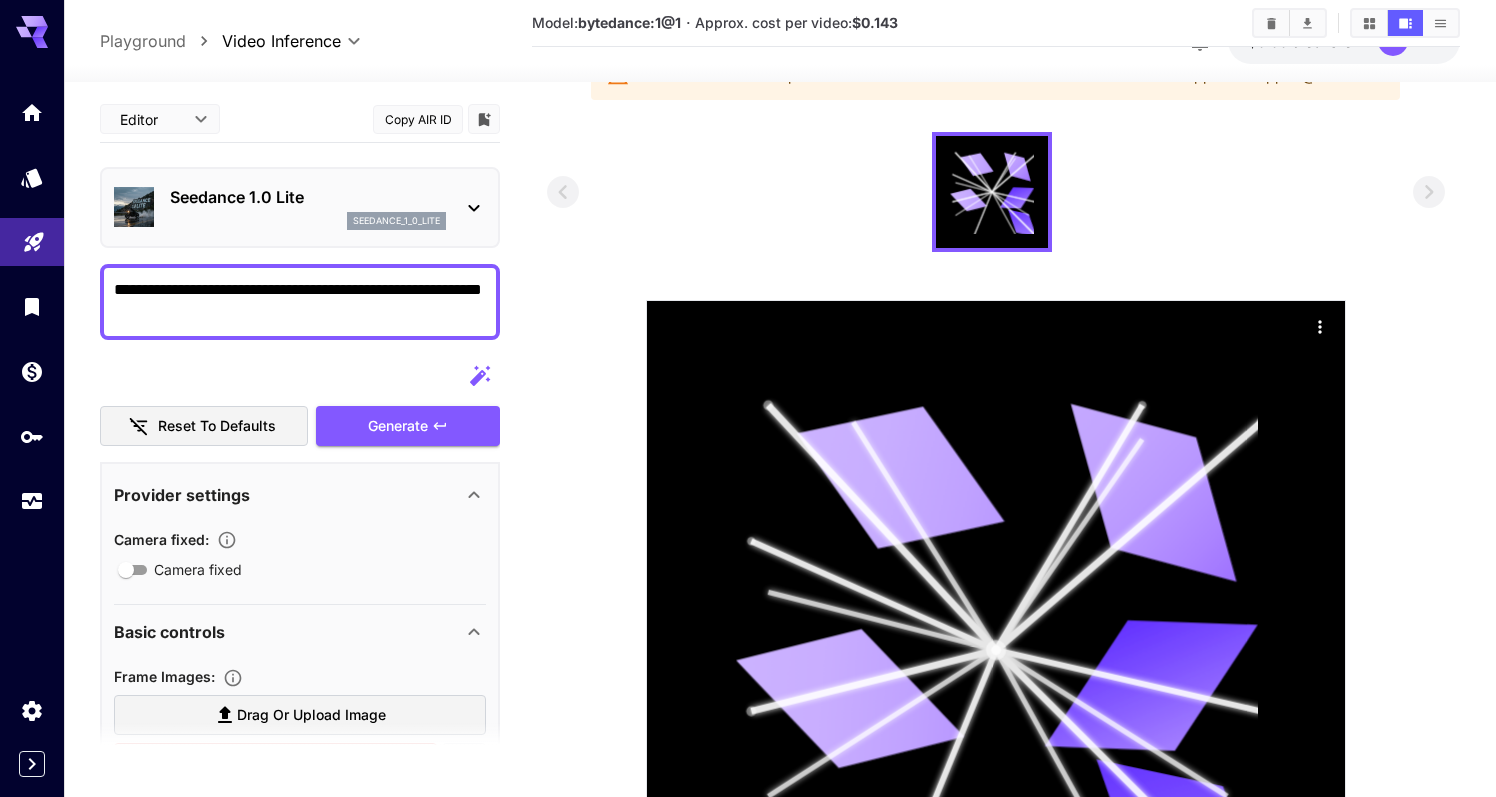 scroll, scrollTop: 0, scrollLeft: 0, axis: both 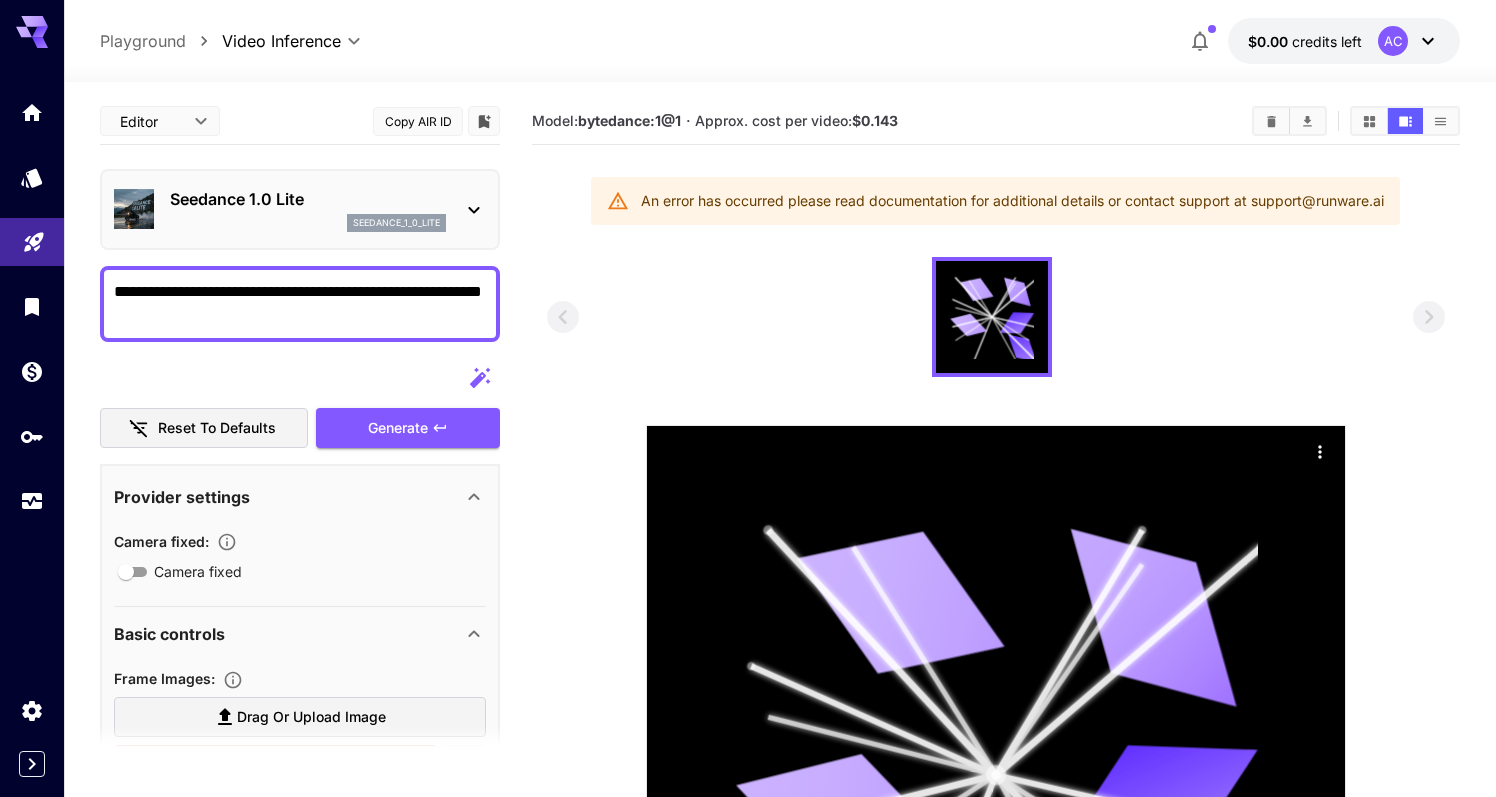 click on "AC" at bounding box center (1393, 41) 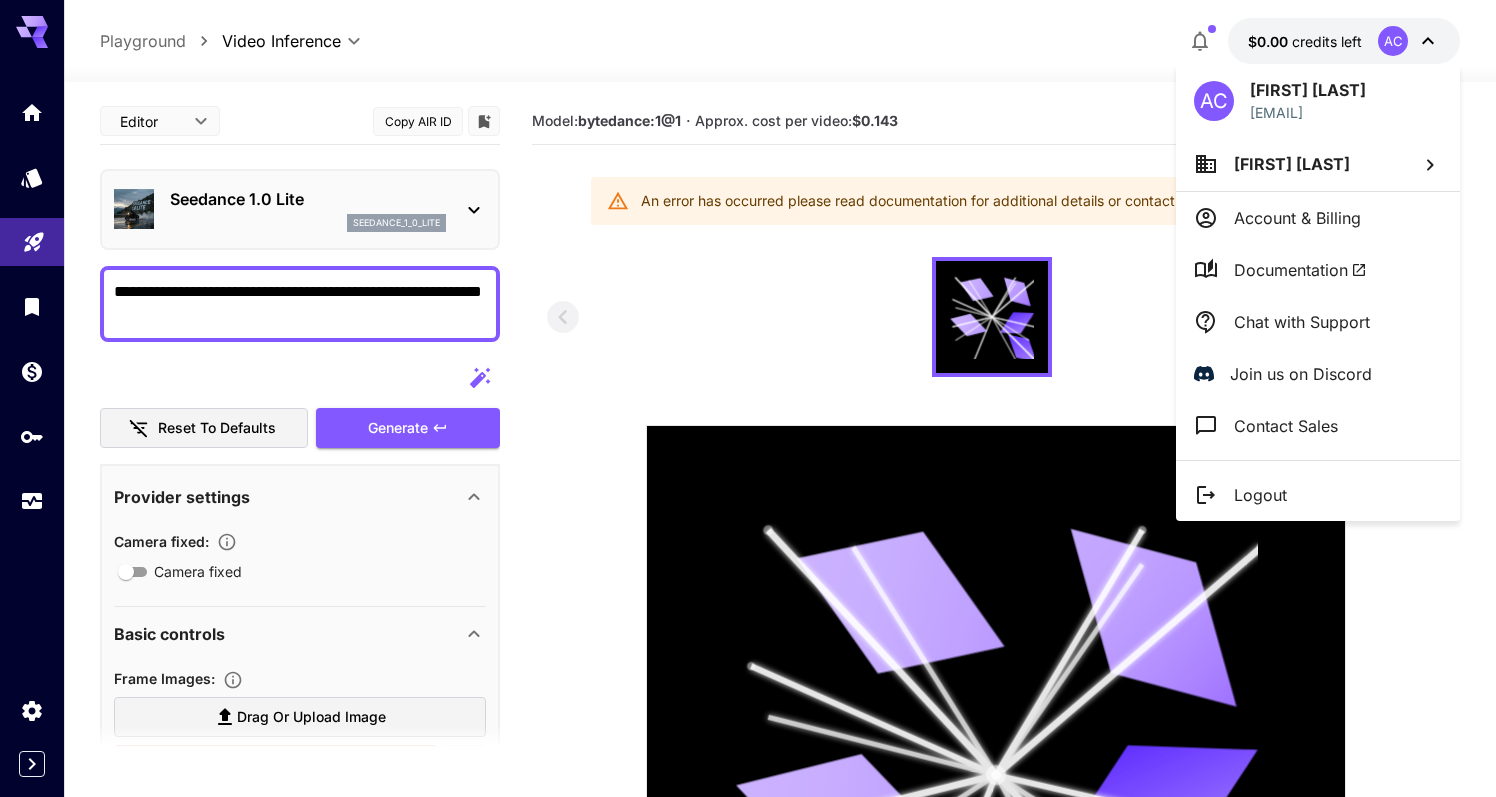 click on "Alex Cobb" at bounding box center [1318, 164] 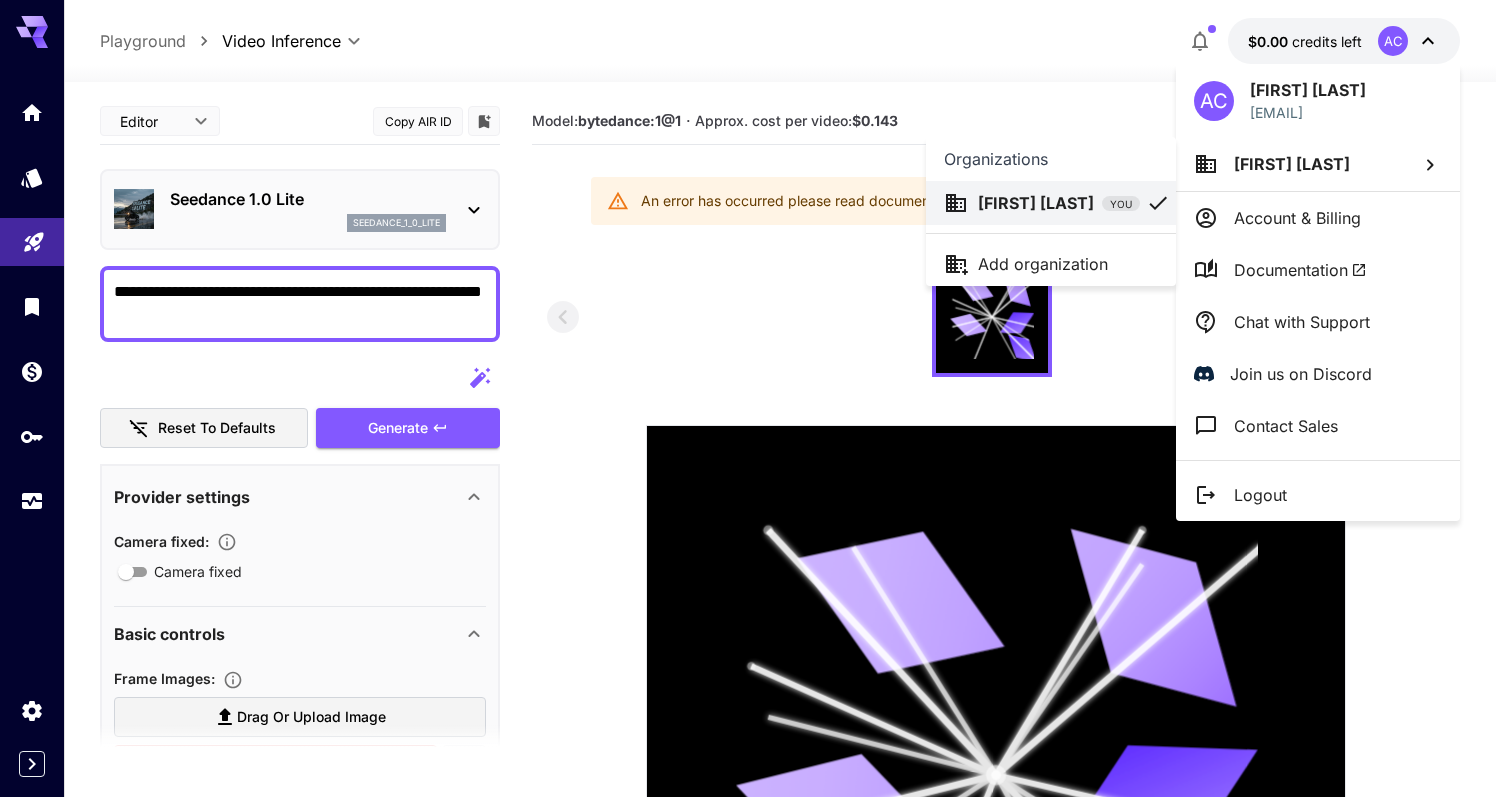 click at bounding box center (748, 398) 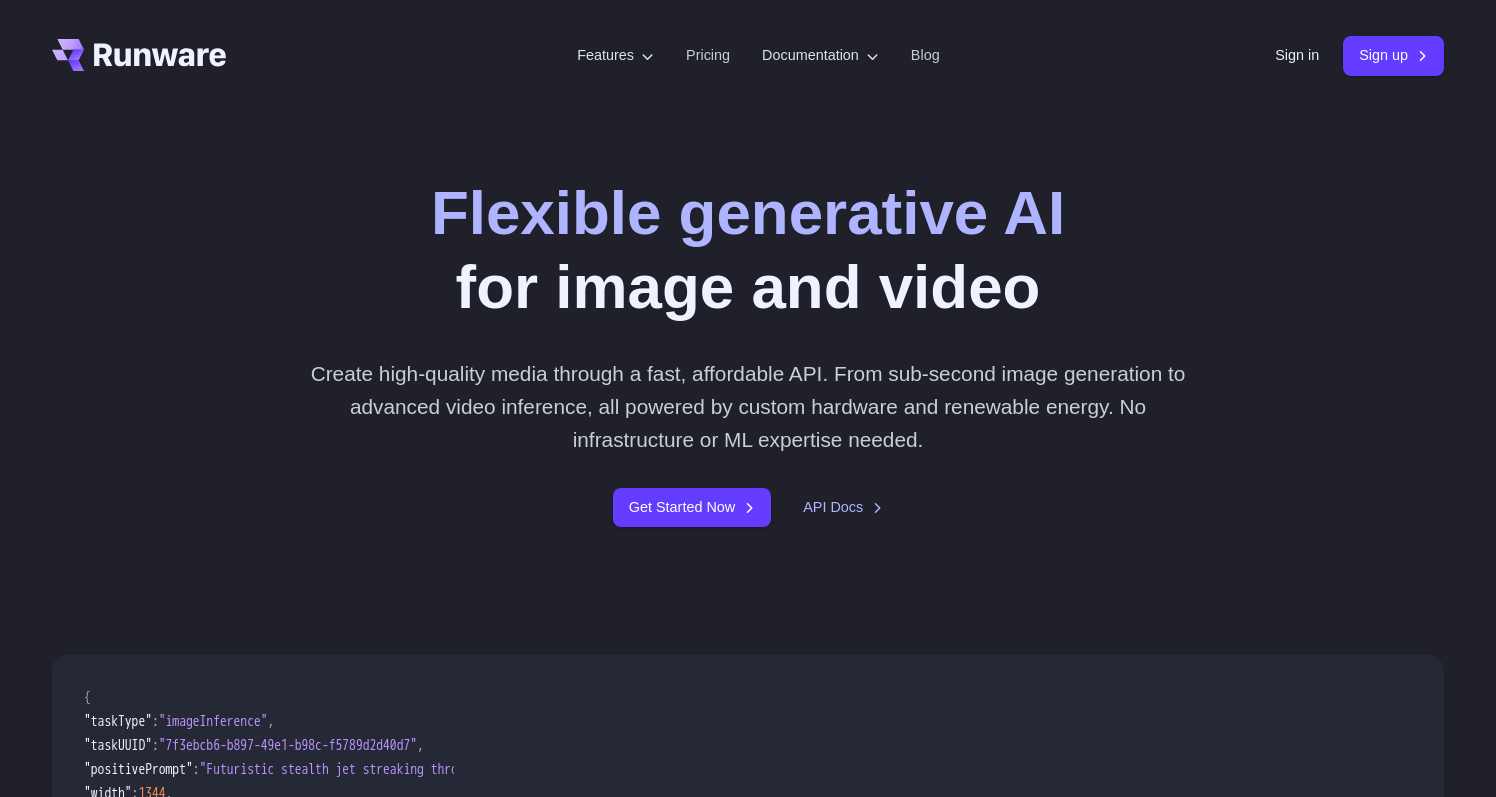 scroll, scrollTop: 0, scrollLeft: 0, axis: both 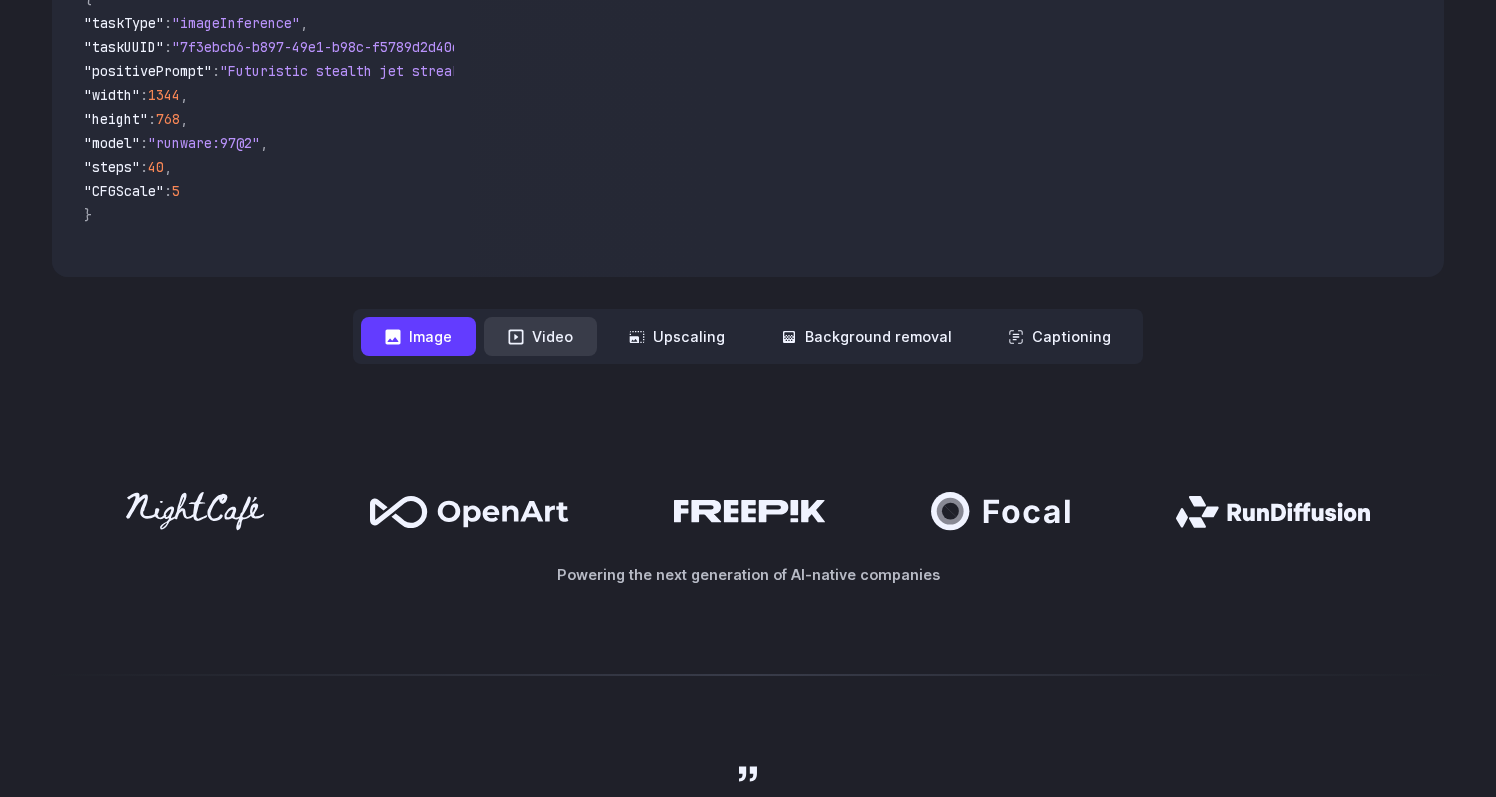 click on "Video" at bounding box center (540, 336) 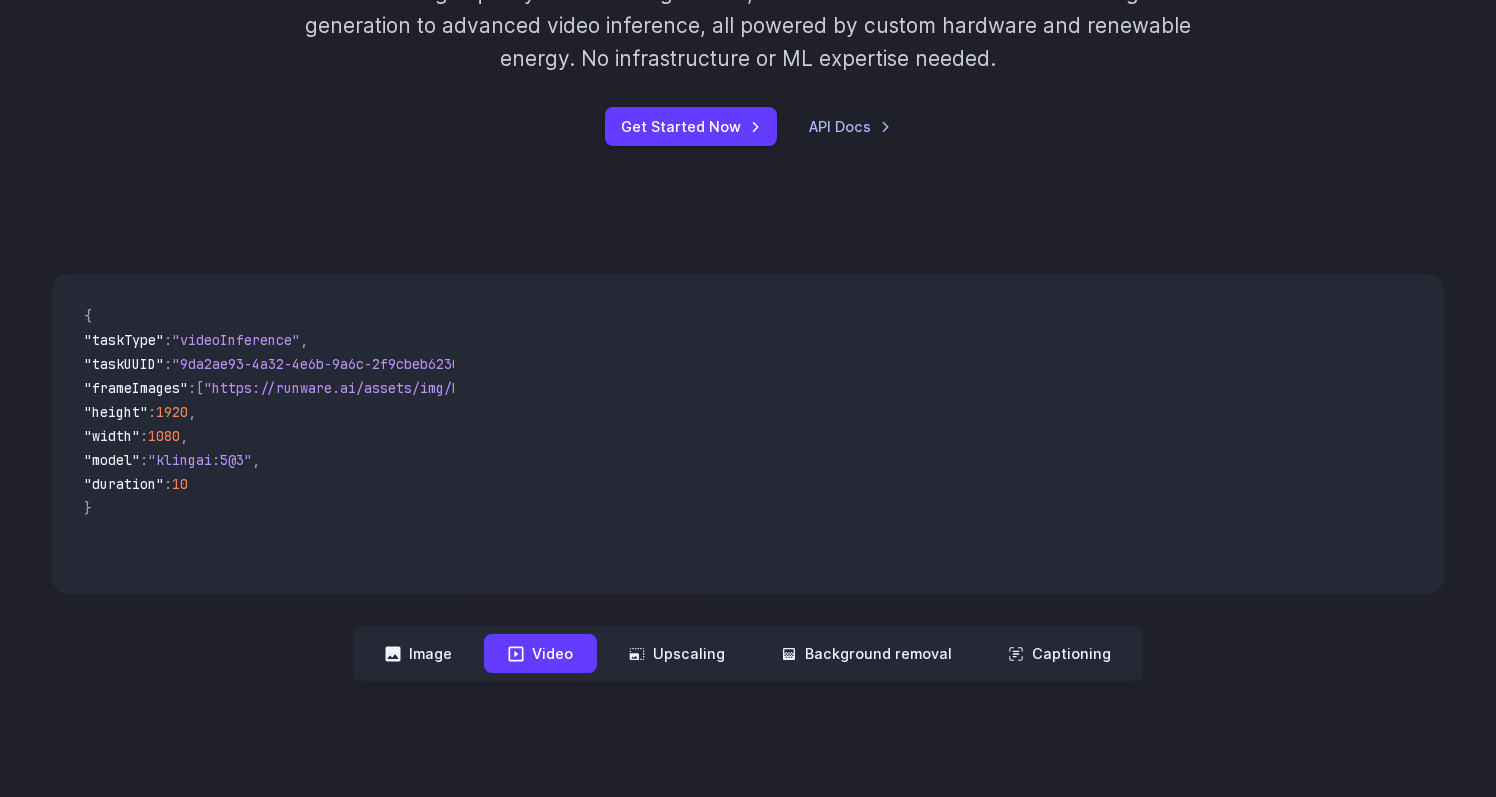 scroll, scrollTop: 382, scrollLeft: 0, axis: vertical 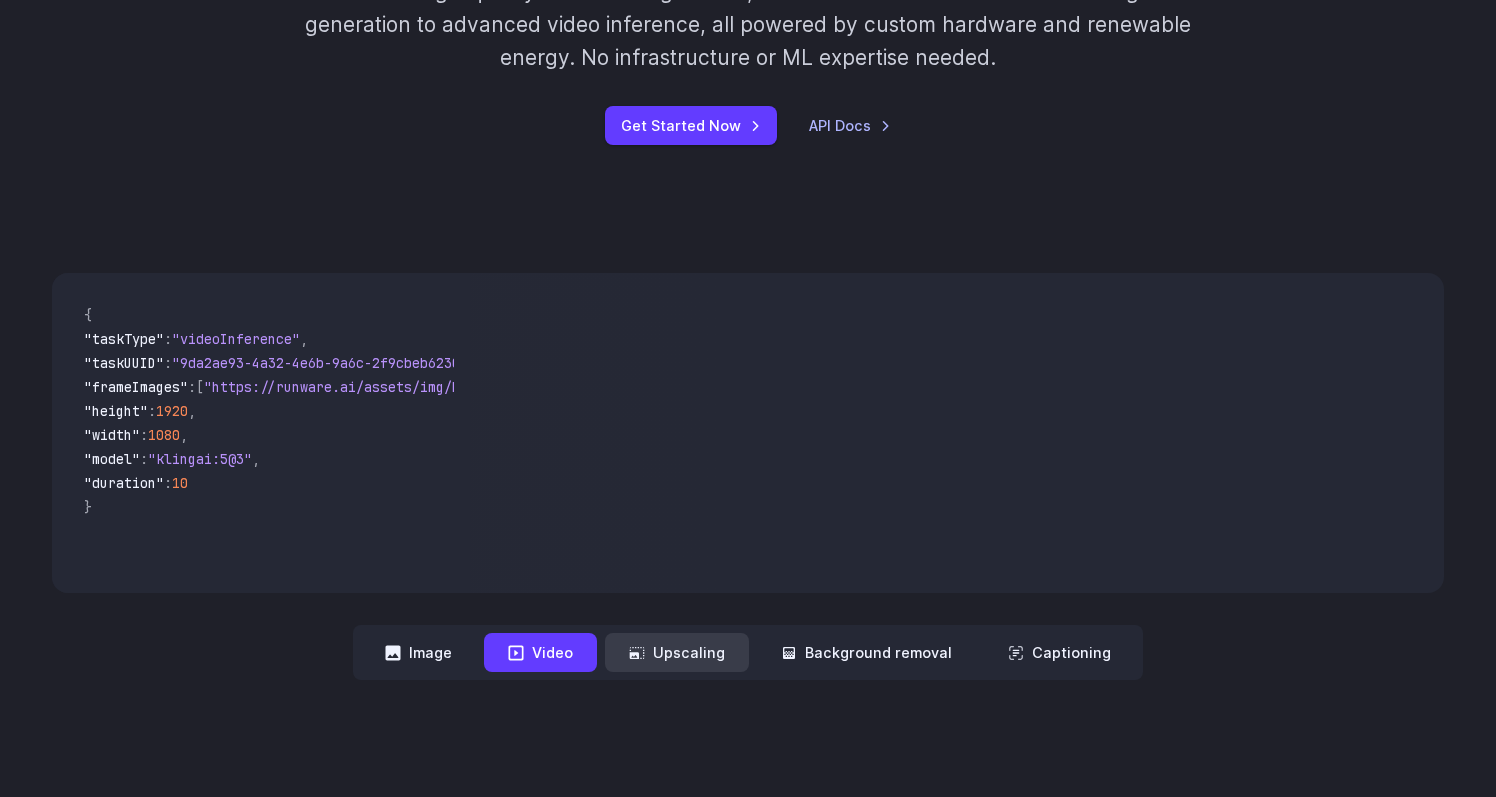 click on "Upscaling" at bounding box center (677, 652) 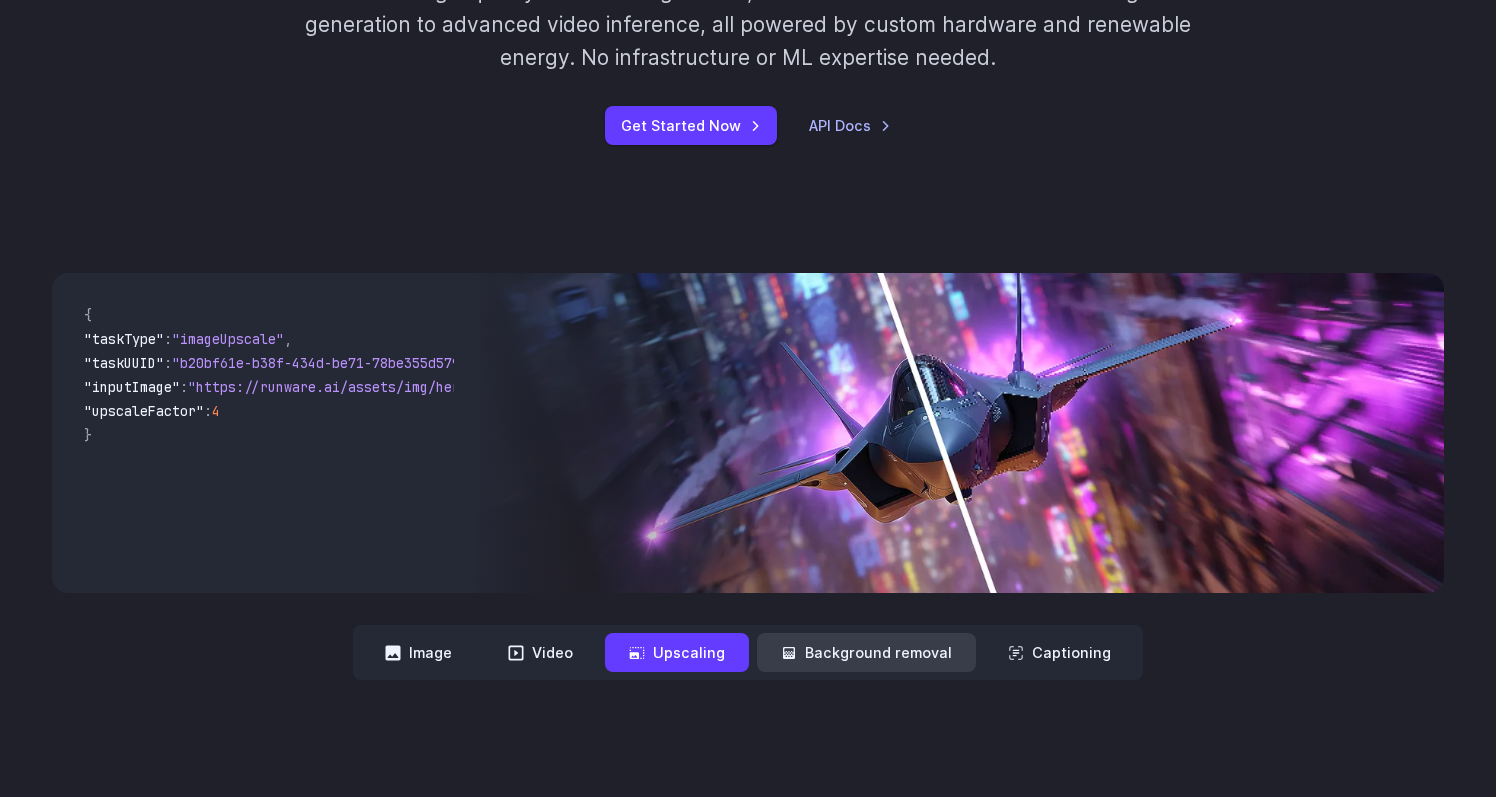 click on "Background removal" at bounding box center [866, 652] 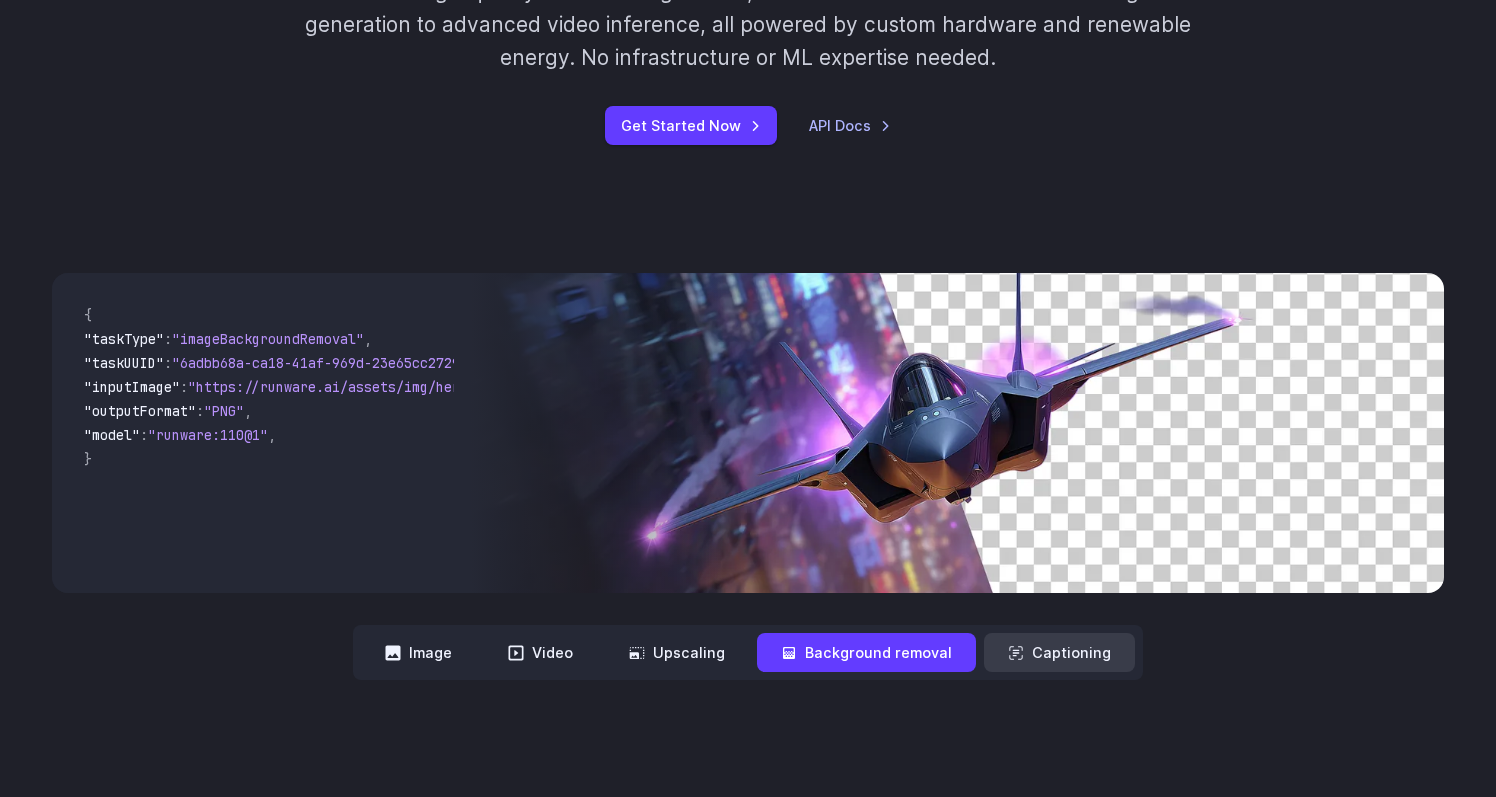 click on "Captioning" at bounding box center [1059, 652] 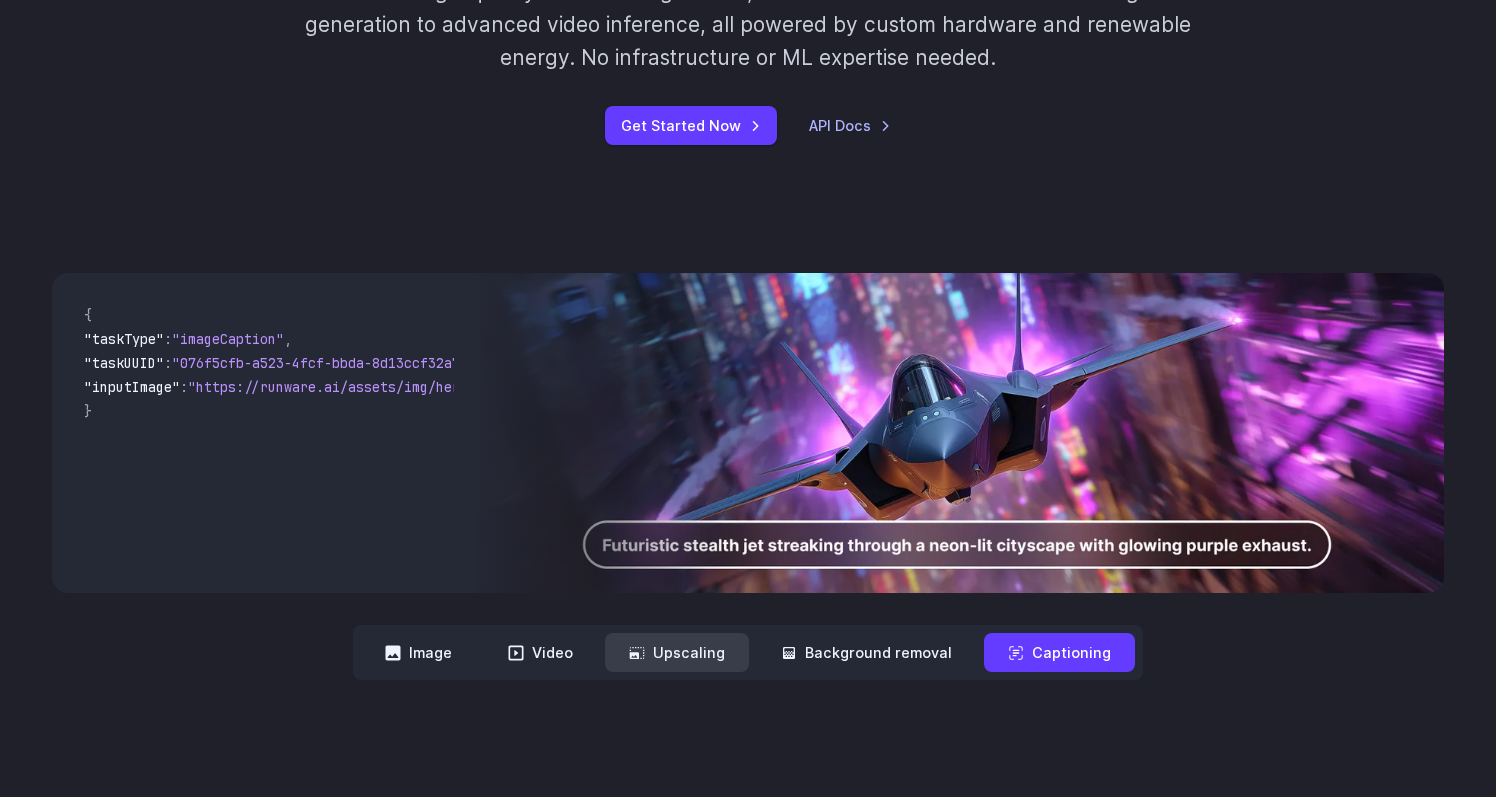 click on "Upscaling" at bounding box center [677, 652] 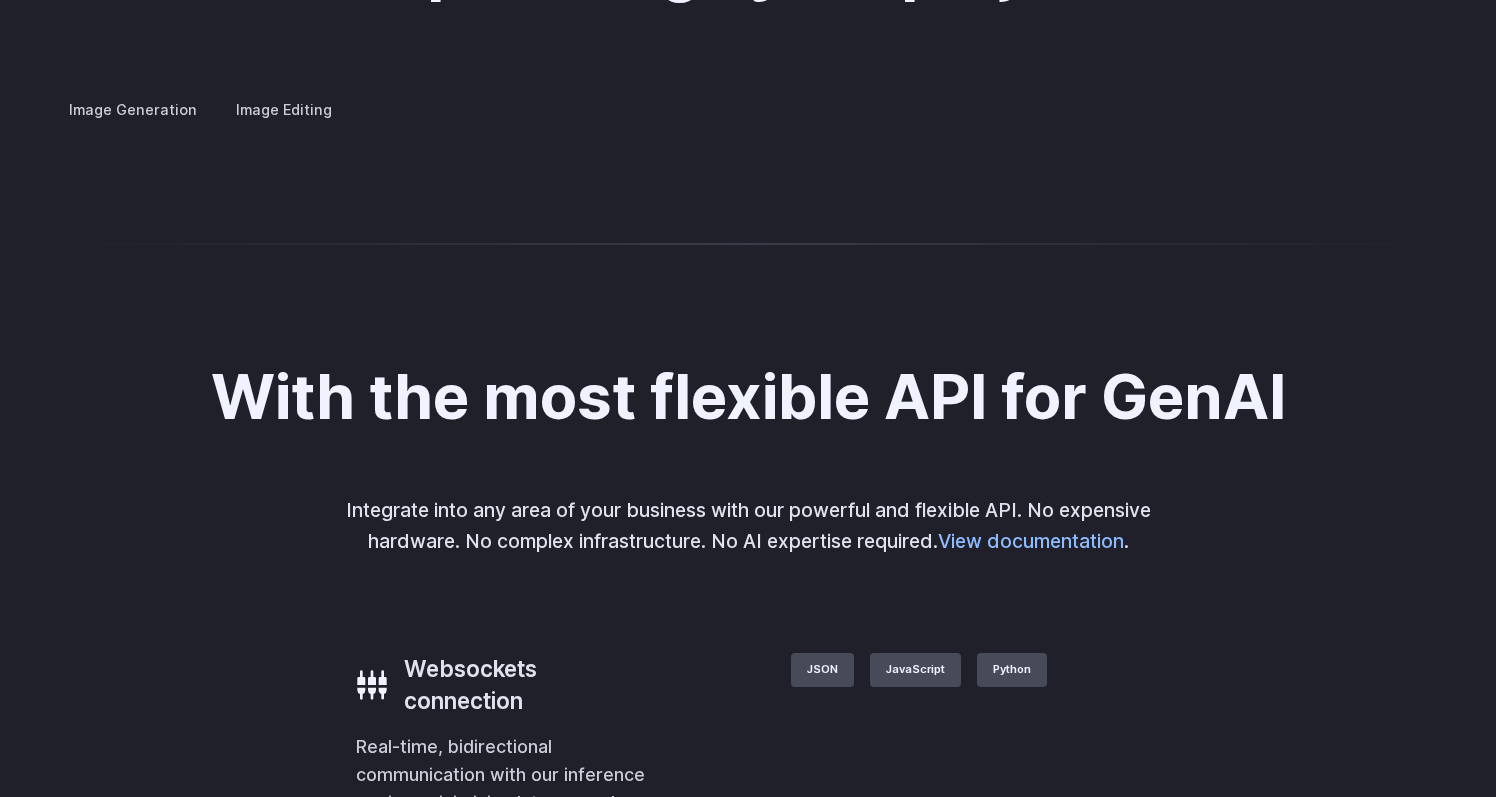 scroll, scrollTop: 3782, scrollLeft: 0, axis: vertical 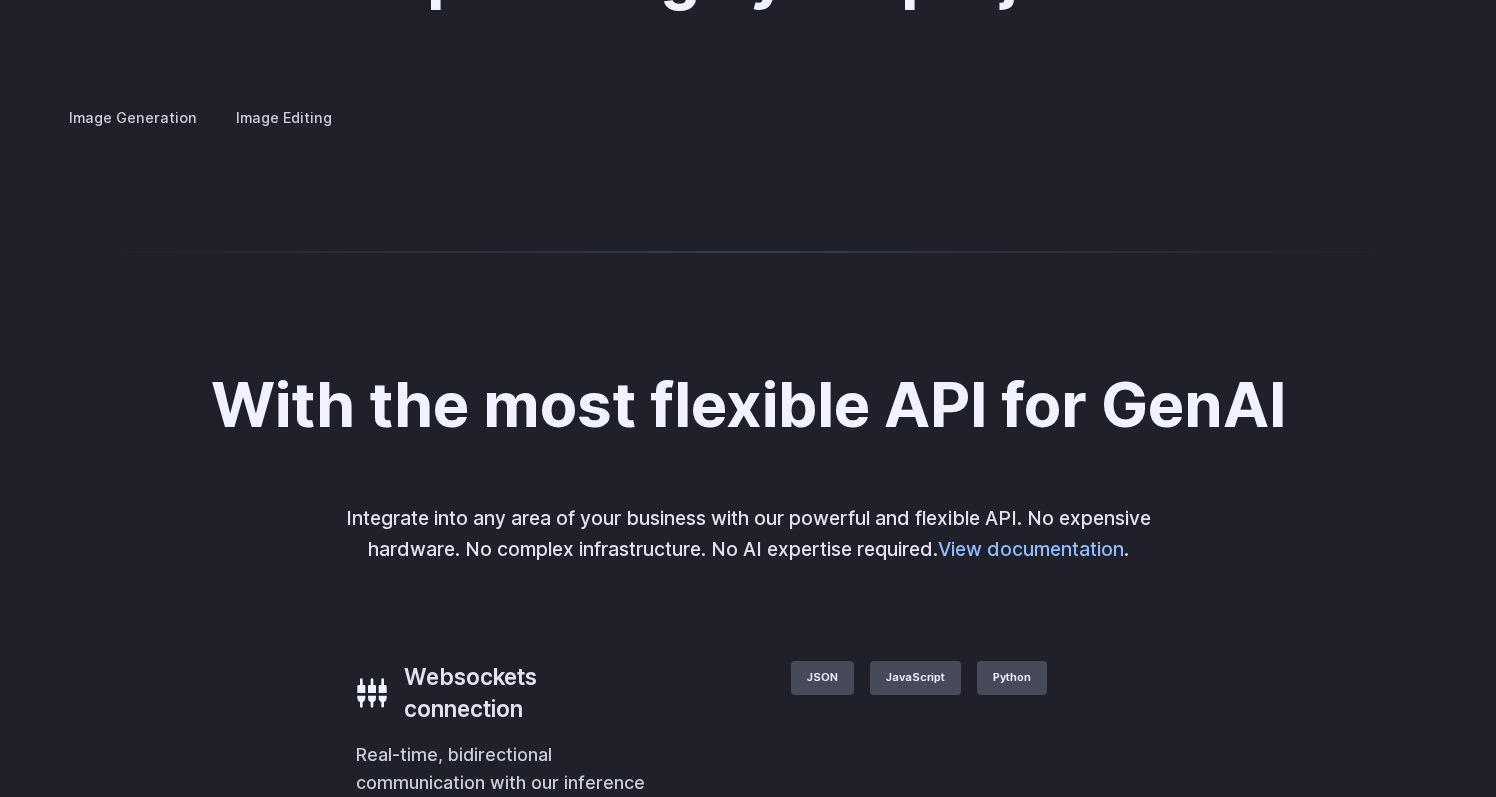 click on "Architecture" at bounding box center [0, 0] 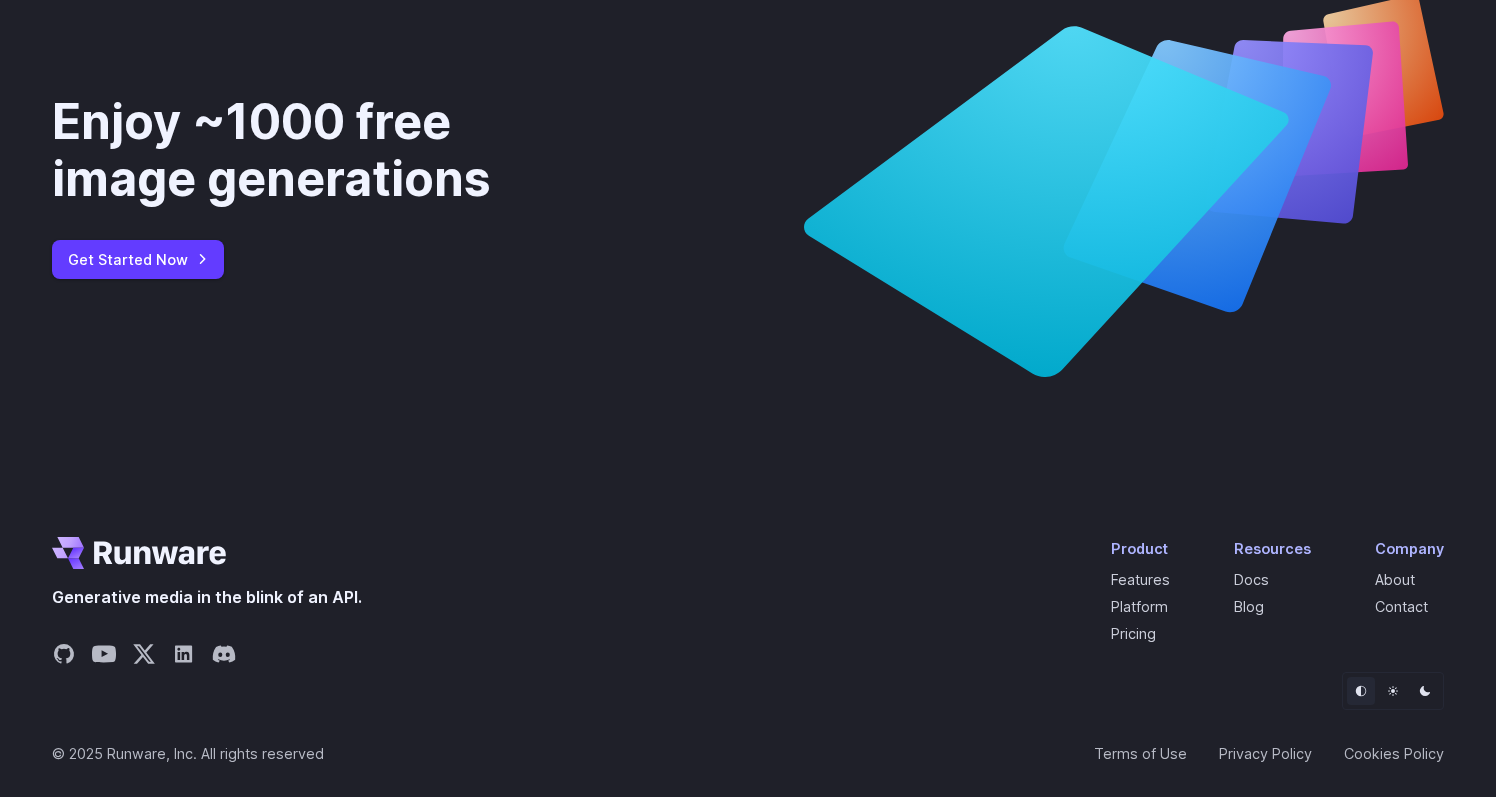 scroll, scrollTop: 7466, scrollLeft: 0, axis: vertical 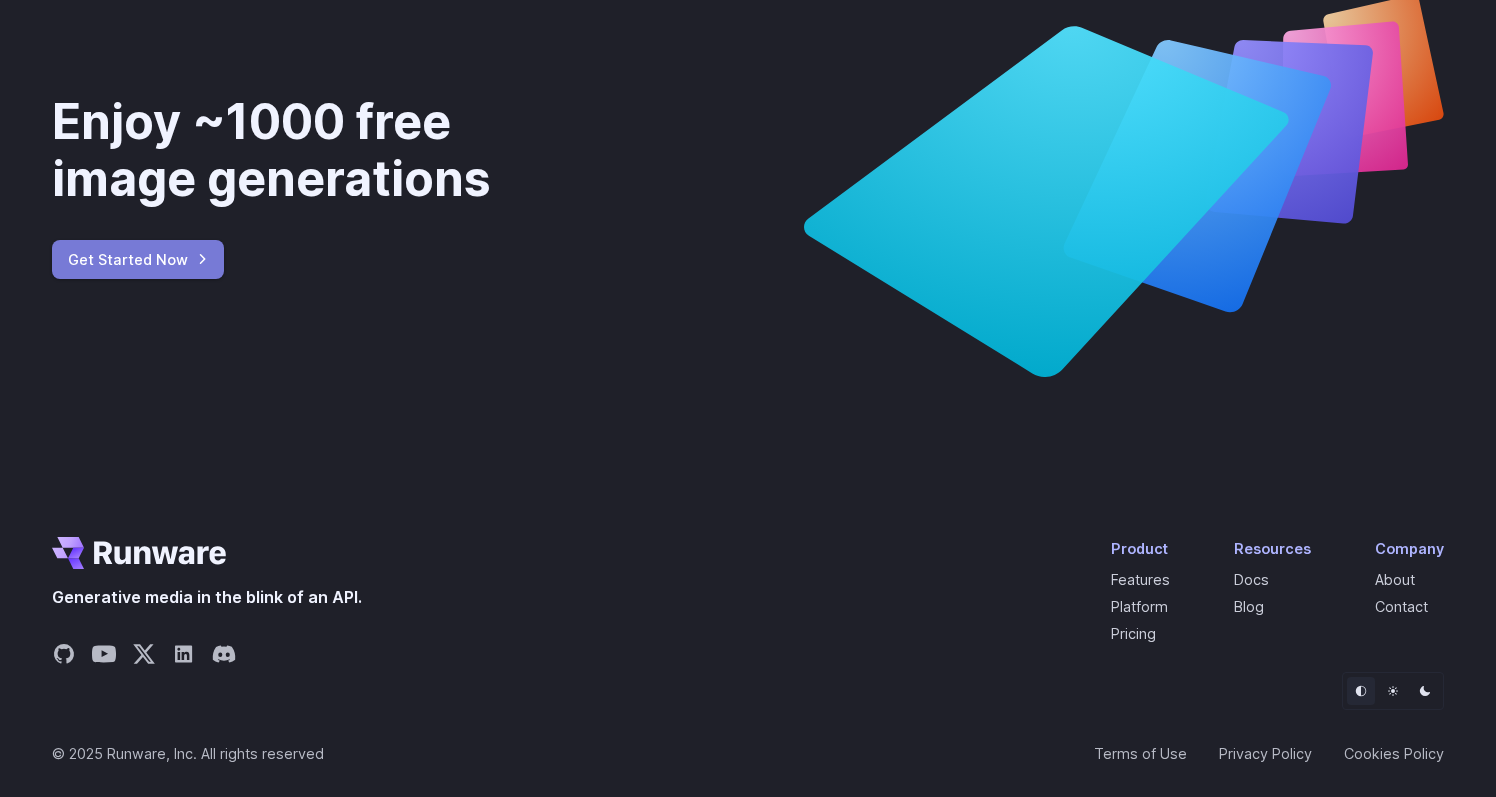 click on "Get Started Now" at bounding box center (138, 259) 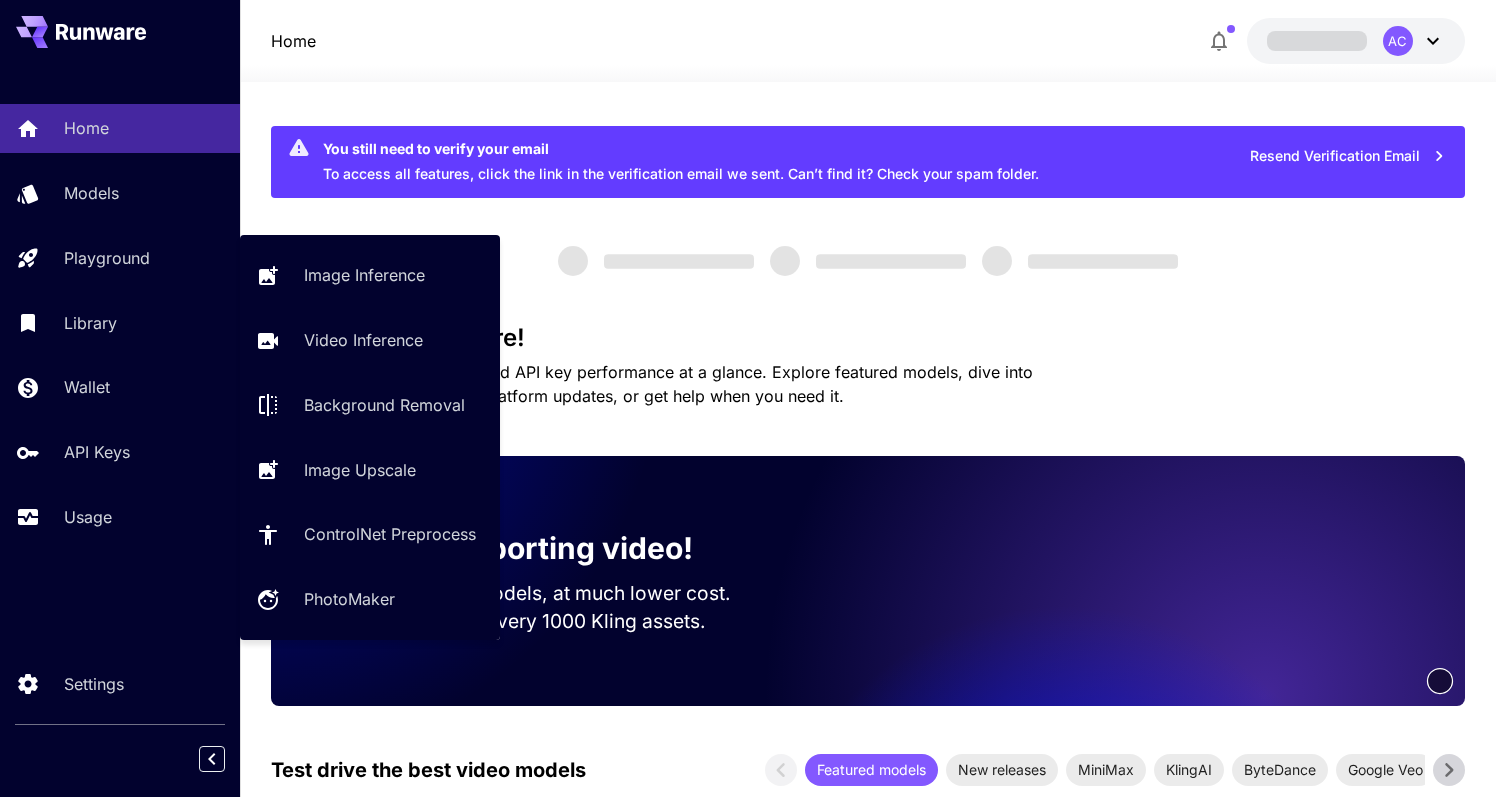 scroll, scrollTop: 0, scrollLeft: 0, axis: both 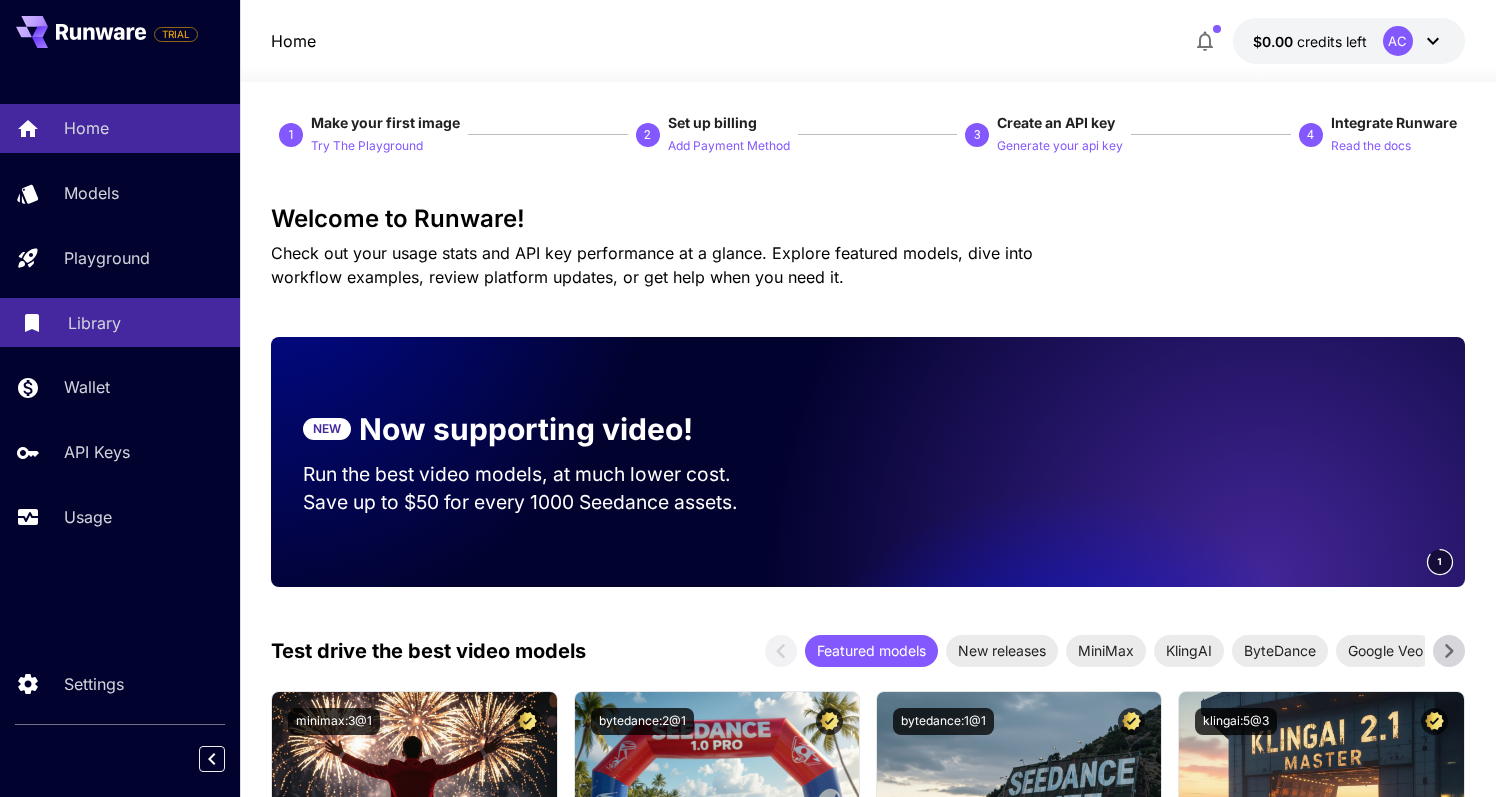 click on "Library" at bounding box center [94, 323] 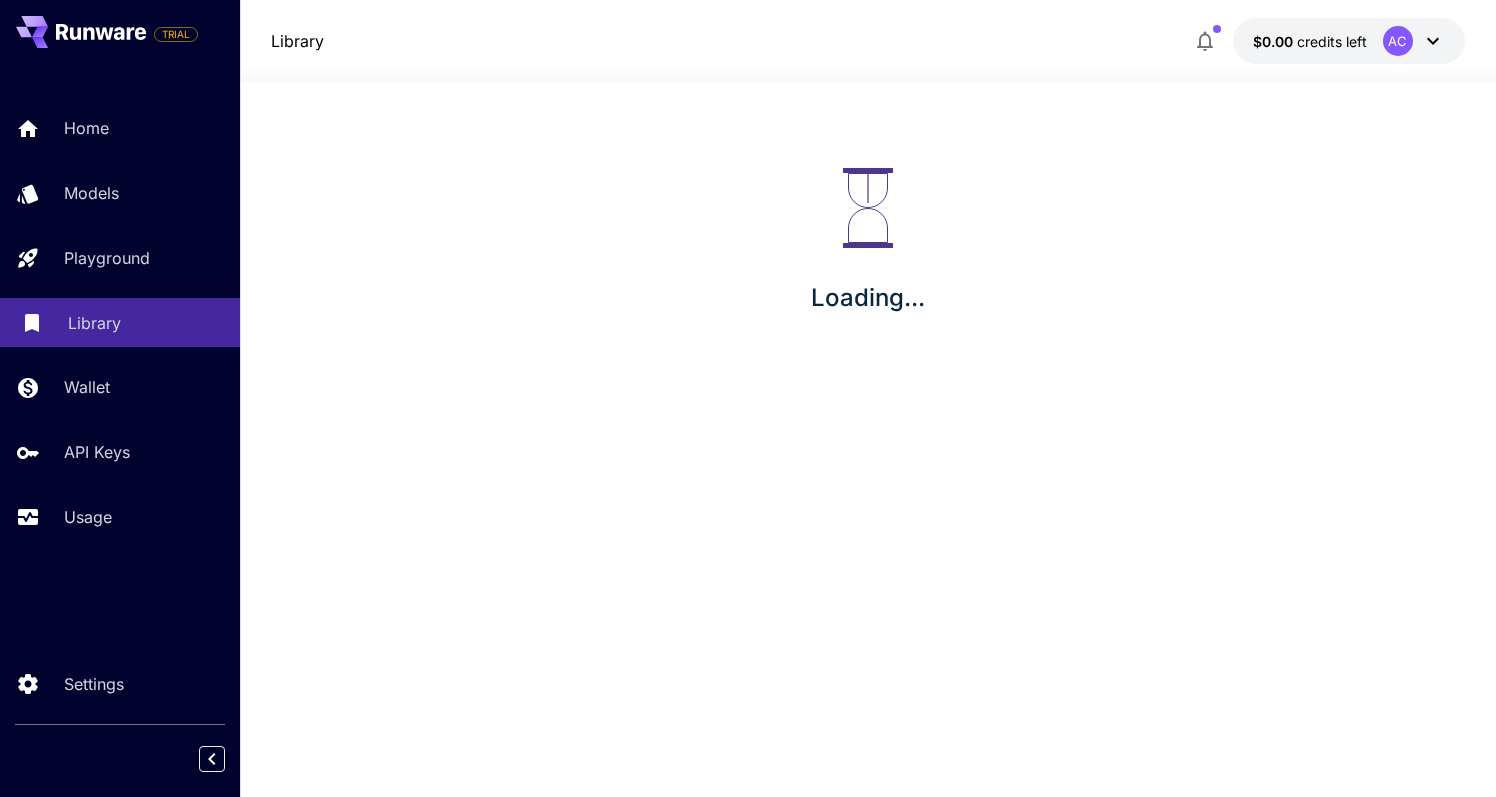 scroll, scrollTop: 0, scrollLeft: 0, axis: both 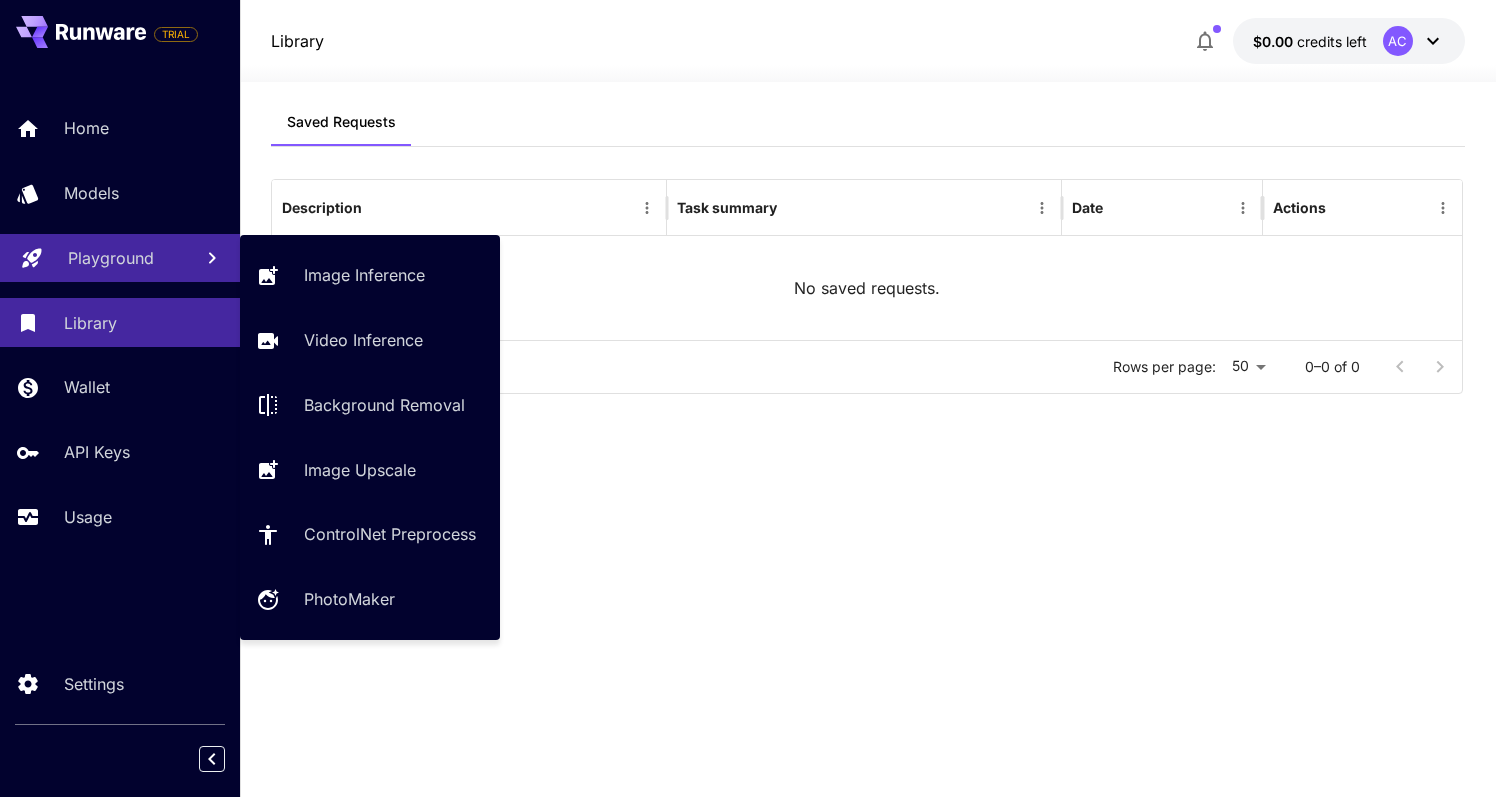 click on "Playground" at bounding box center [120, 258] 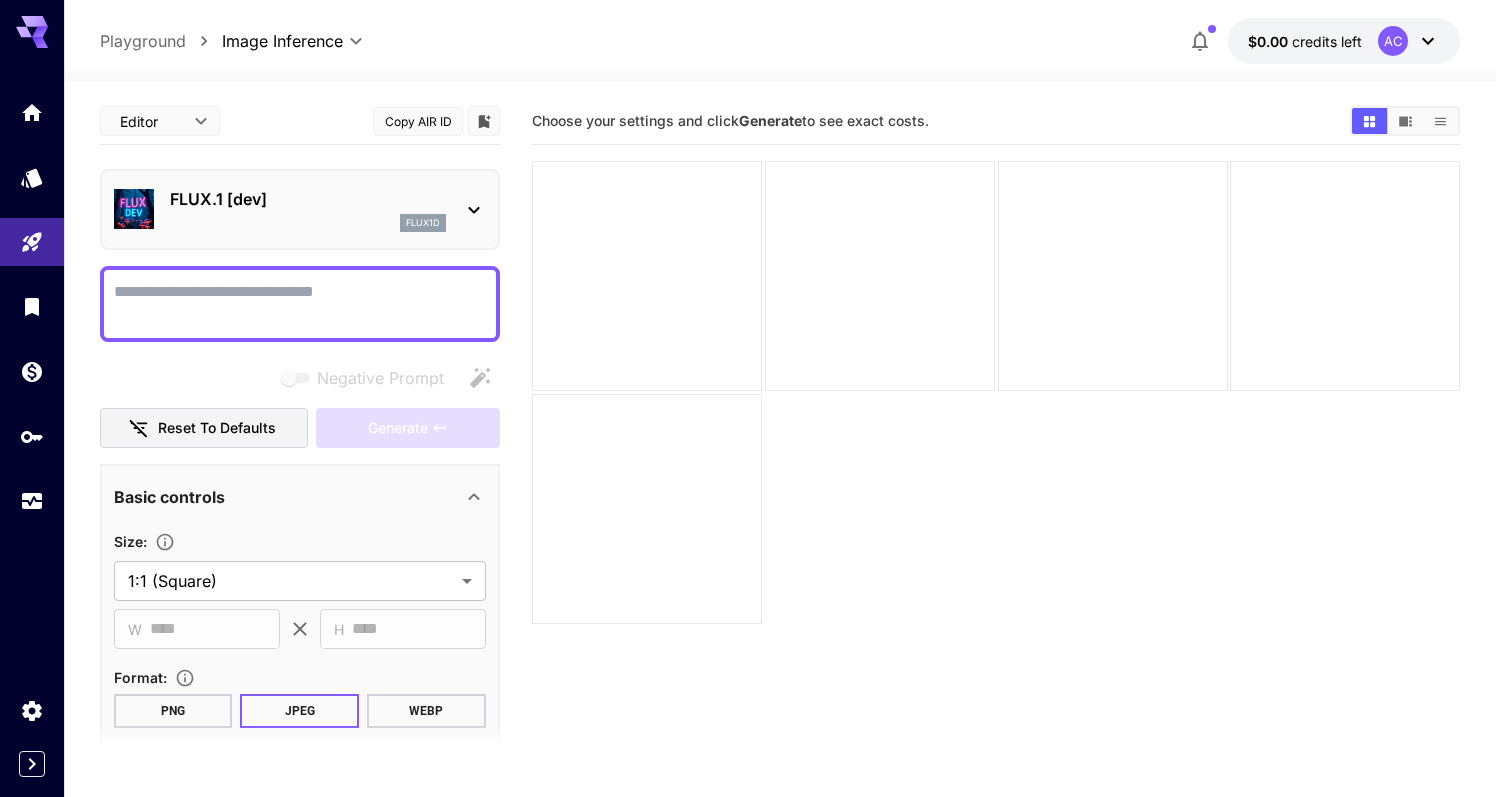 click on "Negative Prompt" at bounding box center (300, 304) 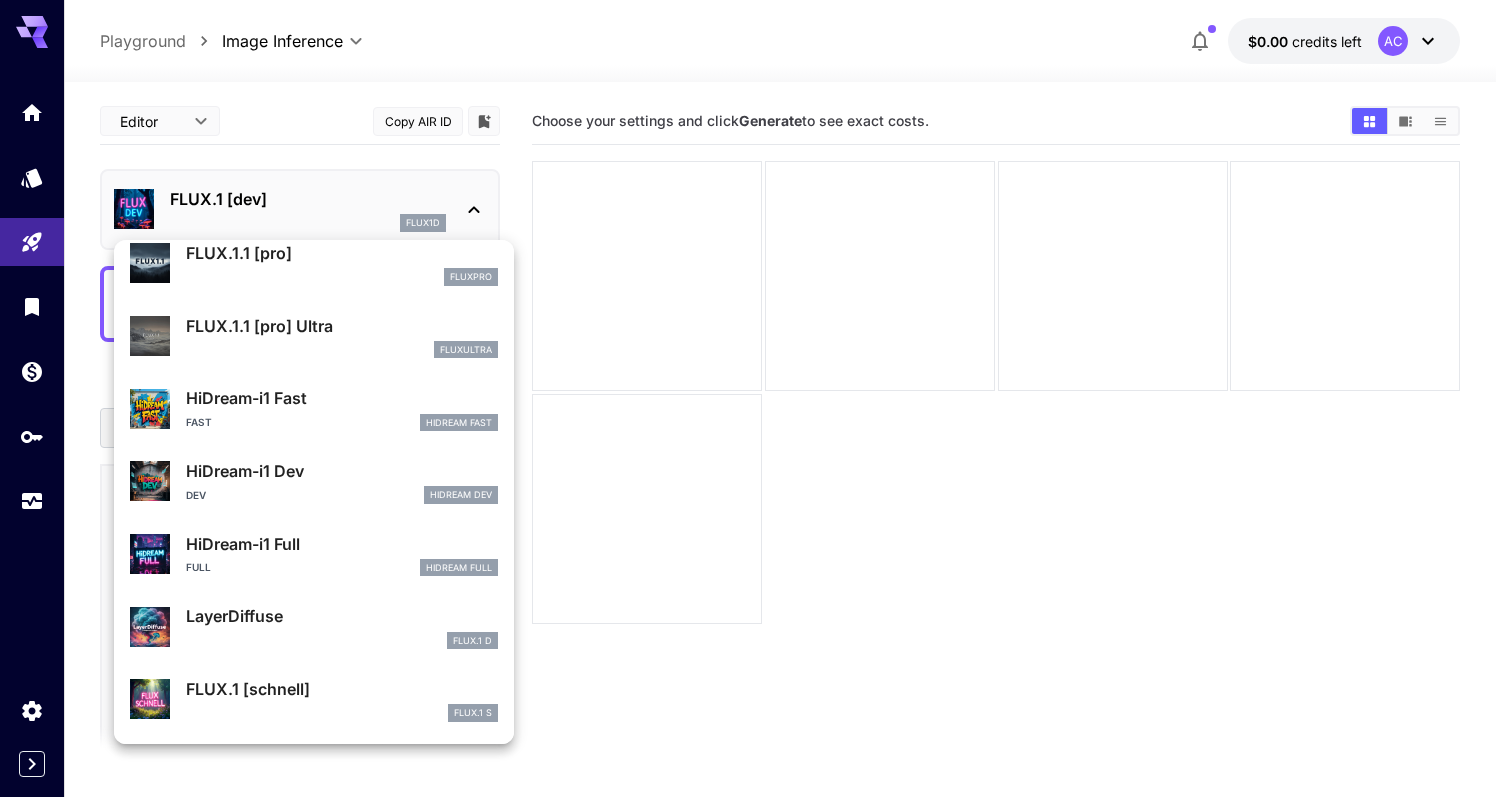scroll, scrollTop: 1054, scrollLeft: 0, axis: vertical 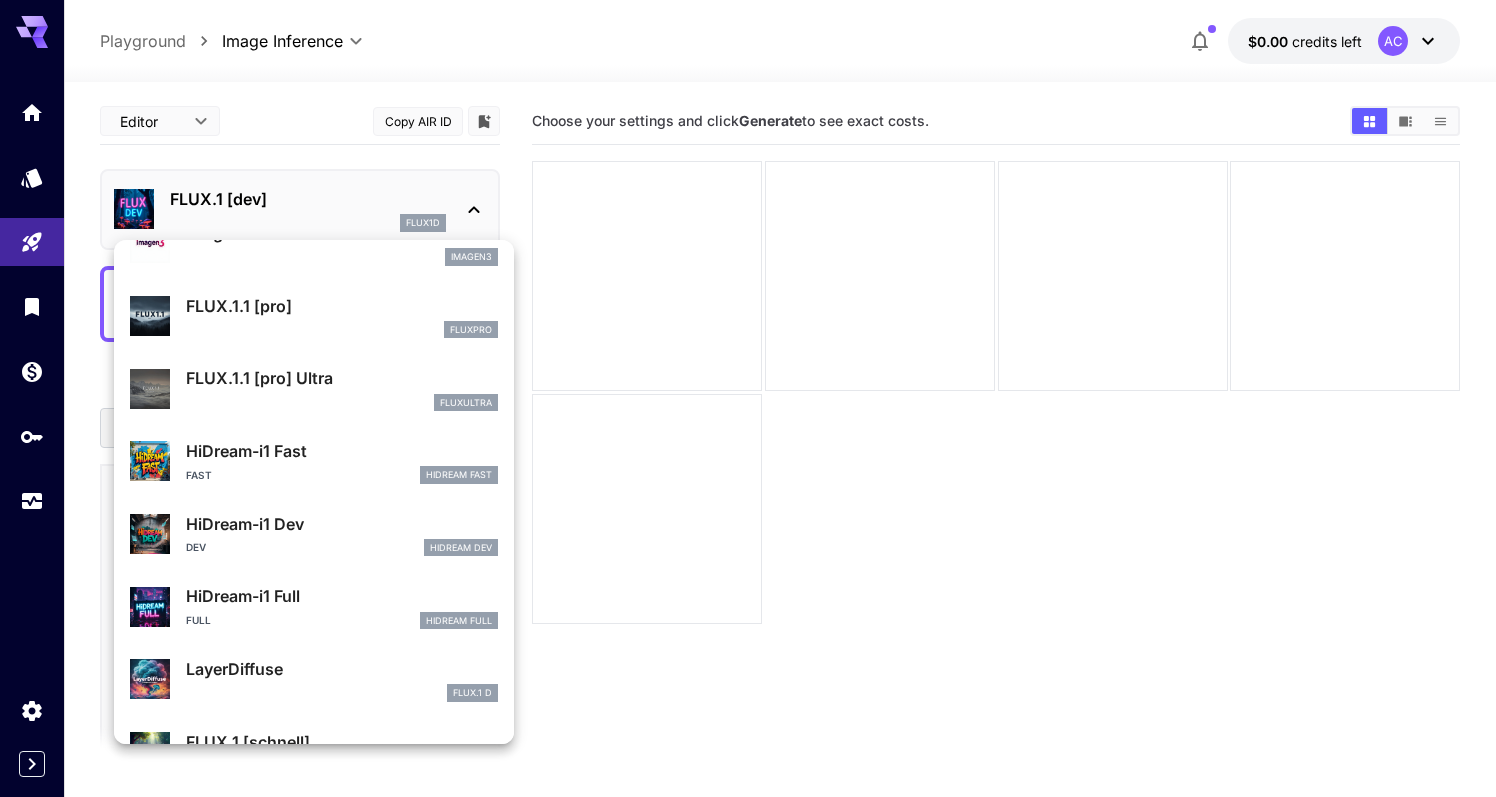 click at bounding box center (748, 398) 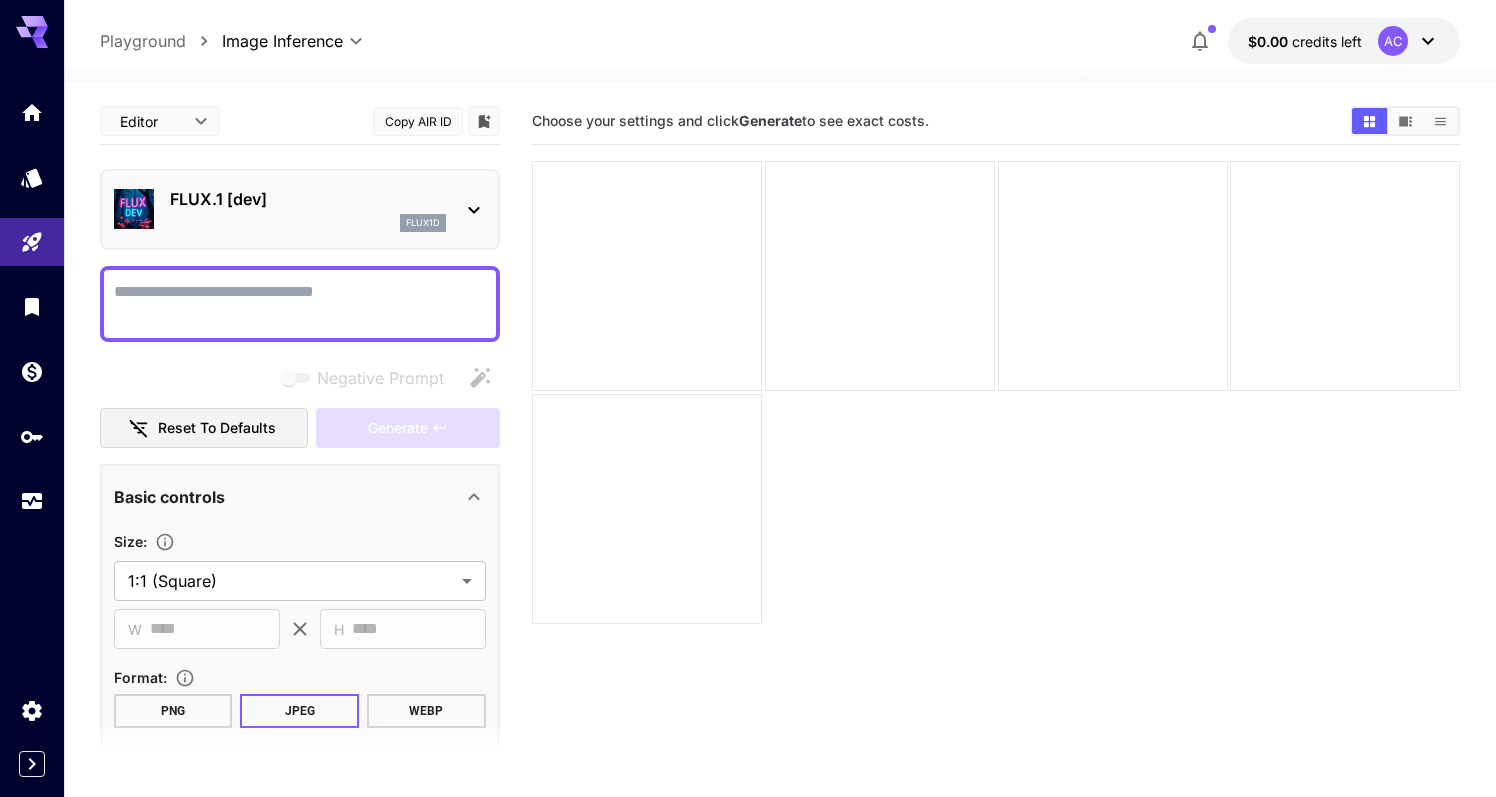 click on "$0.00    credits left  AC" at bounding box center (1344, 41) 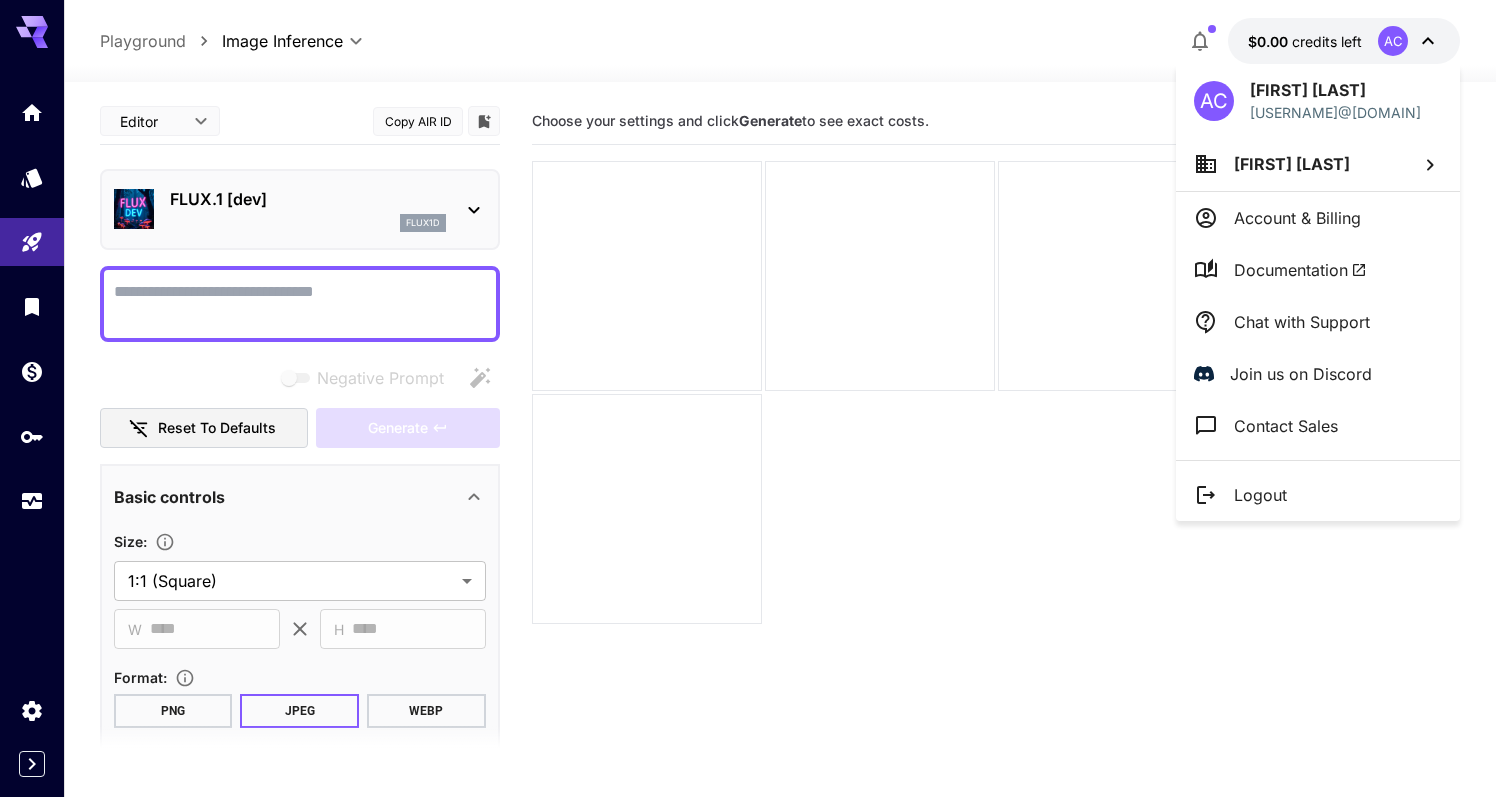 click on "Account & Billing" at bounding box center [1297, 218] 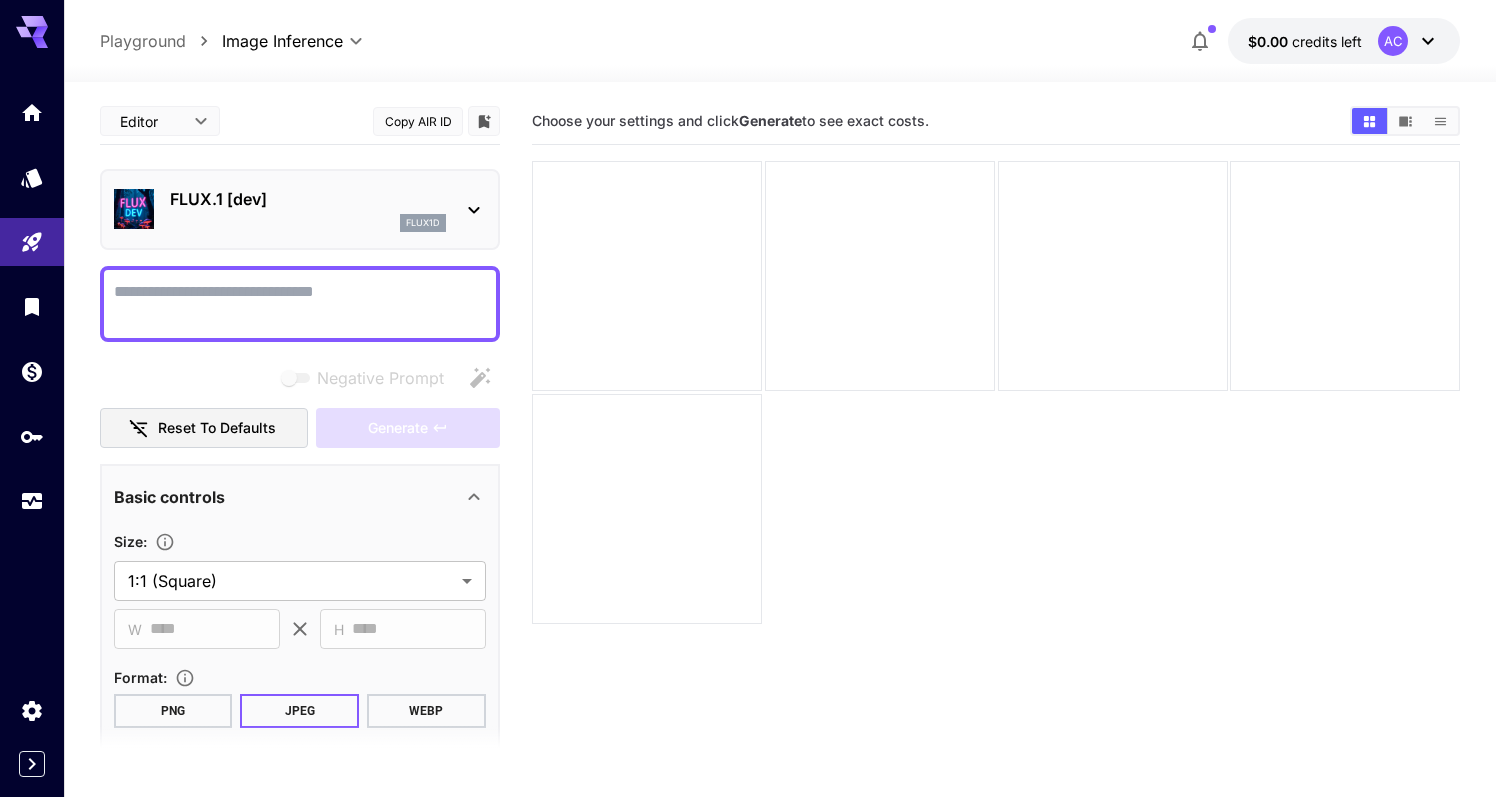 click 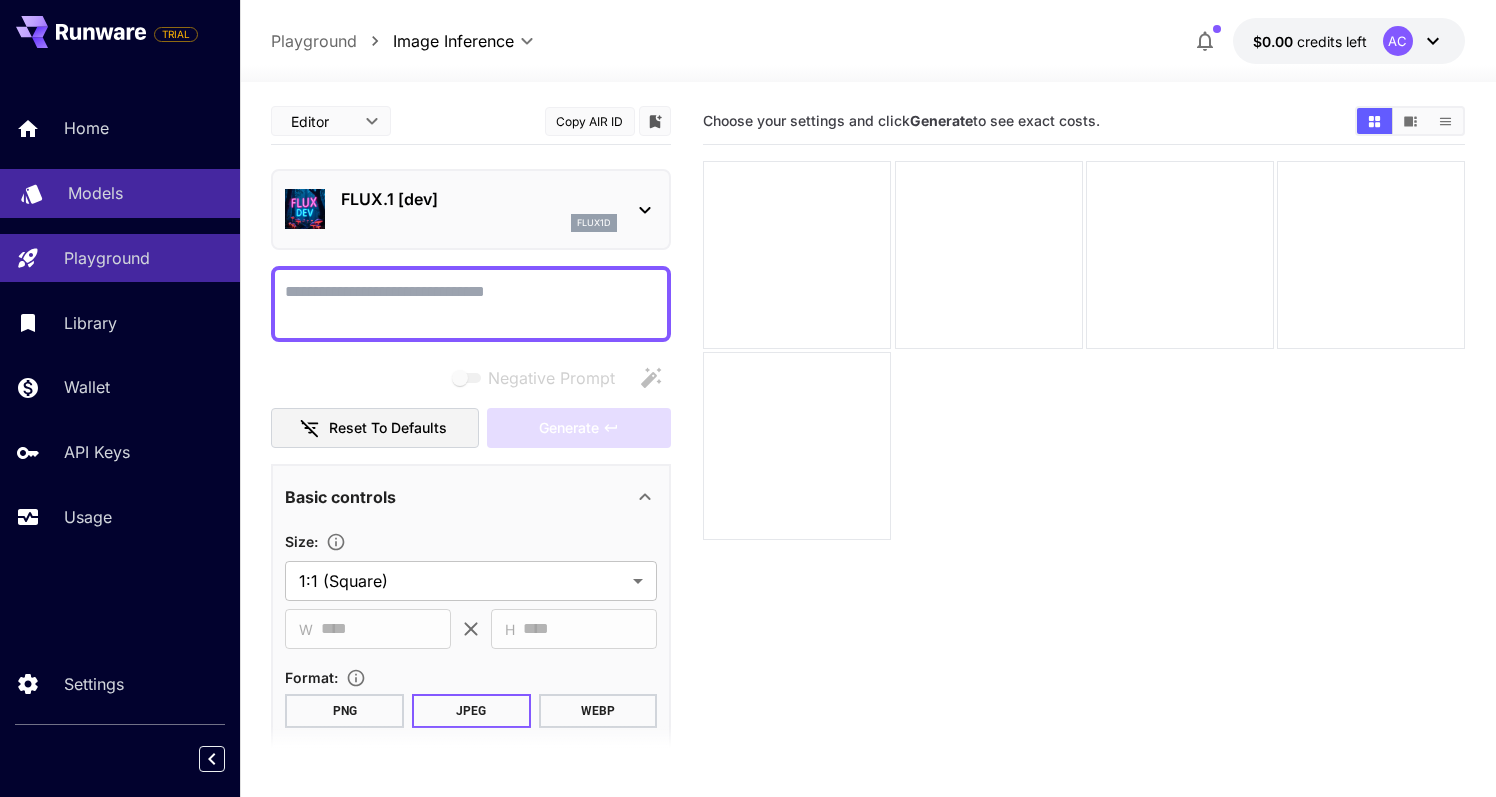 click on "Models" at bounding box center (120, 193) 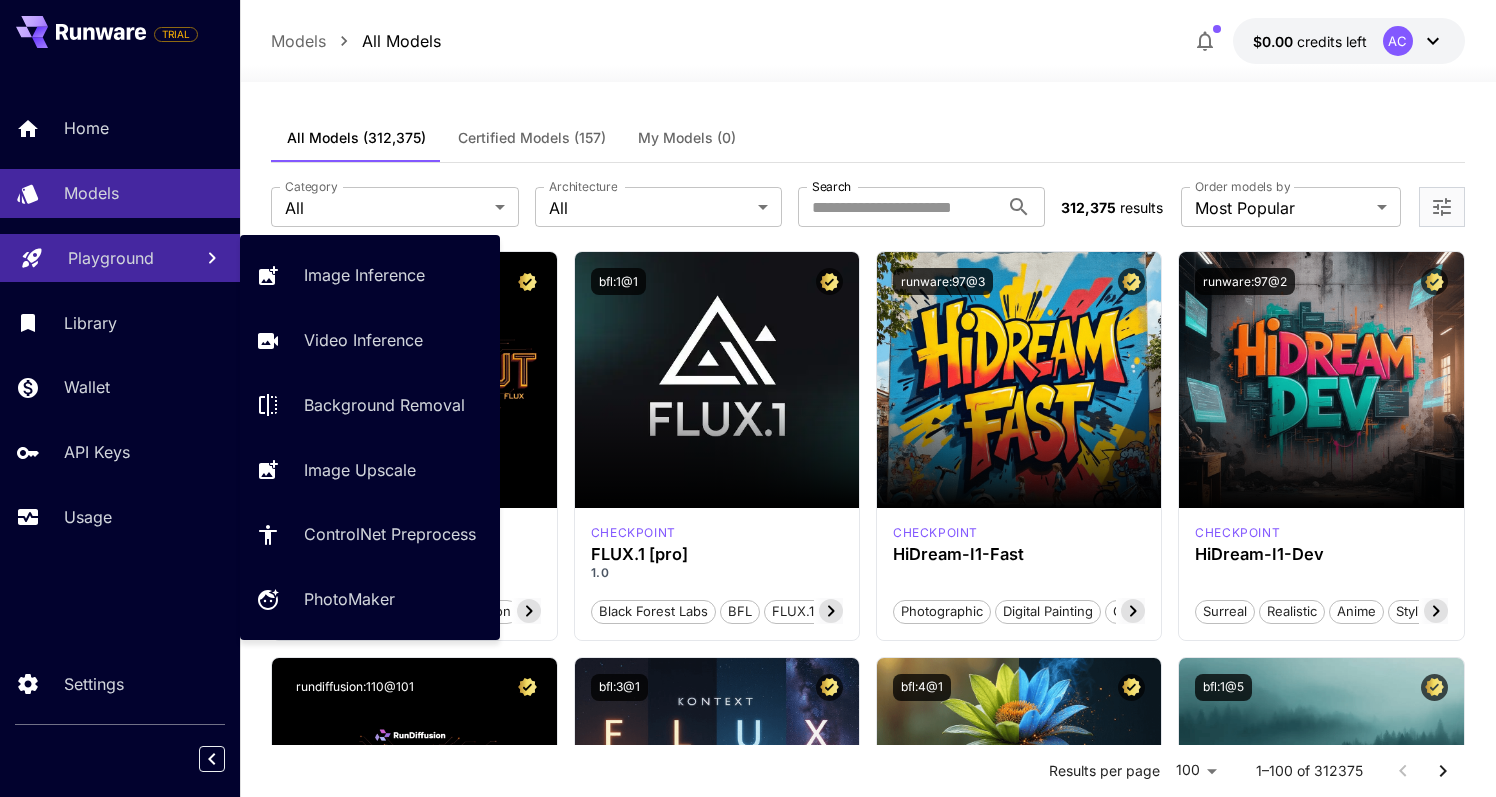 click on "Playground" at bounding box center [111, 258] 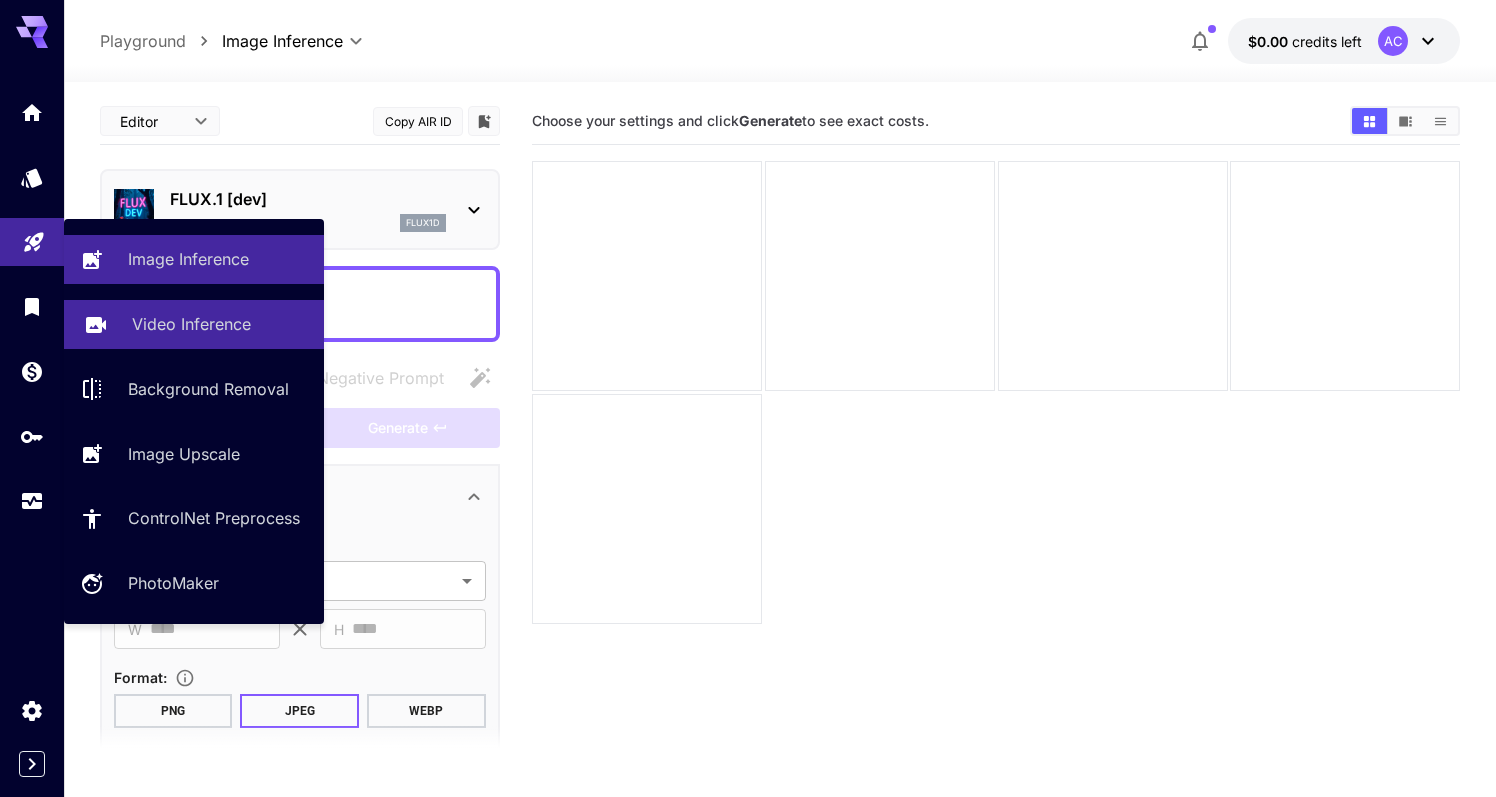 click on "Video Inference" at bounding box center (194, 324) 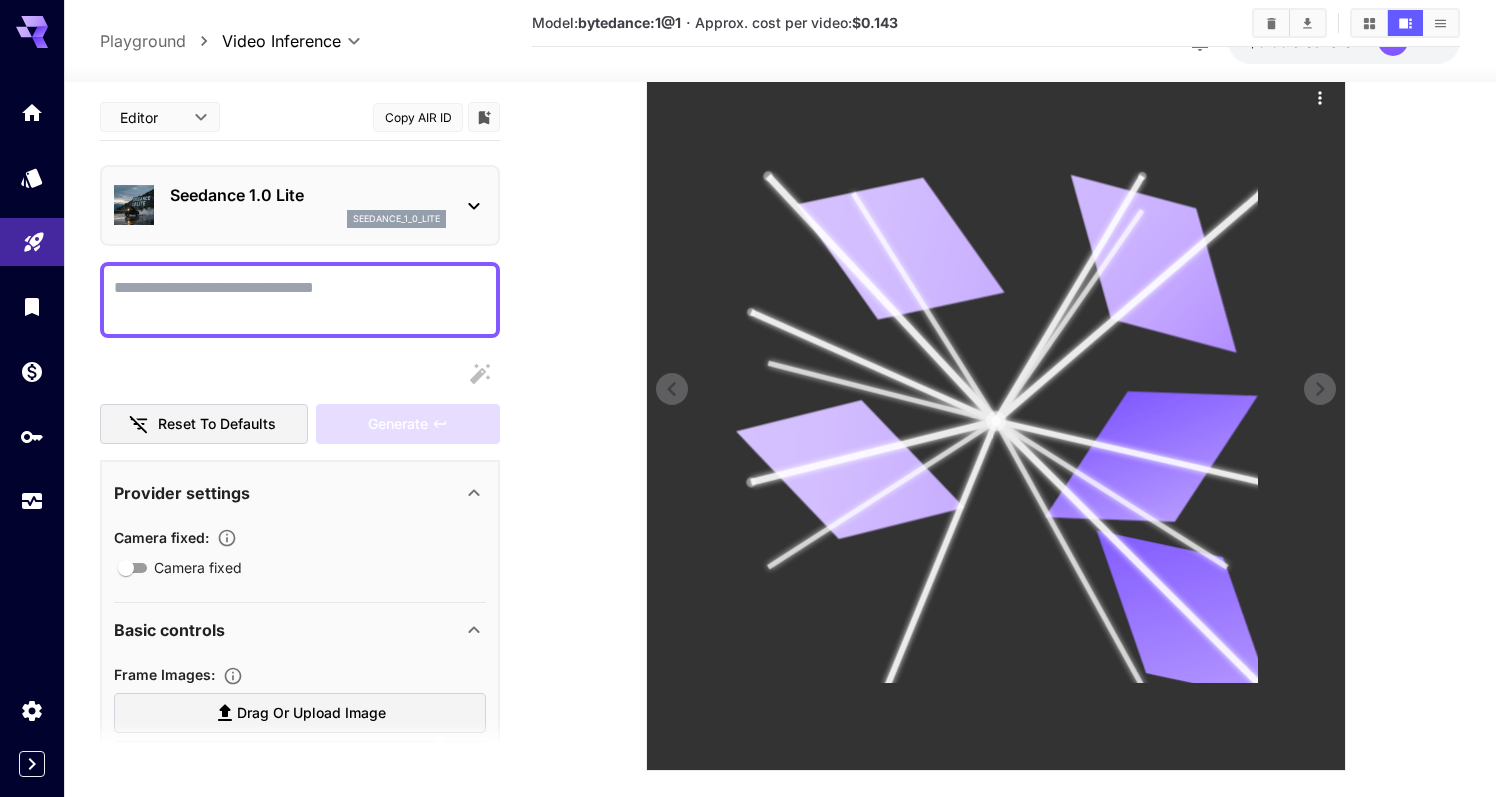 scroll, scrollTop: 264, scrollLeft: 0, axis: vertical 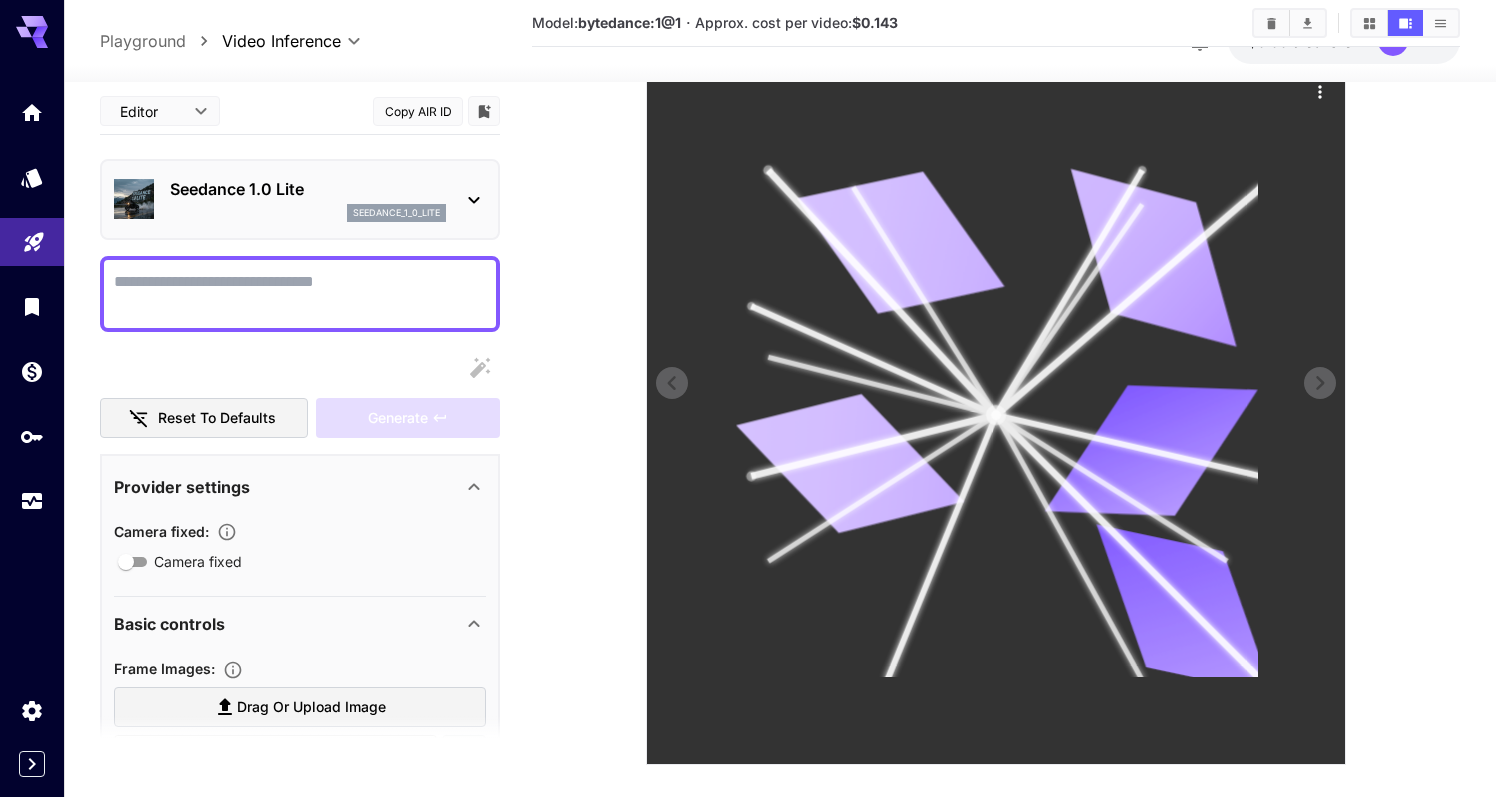 click 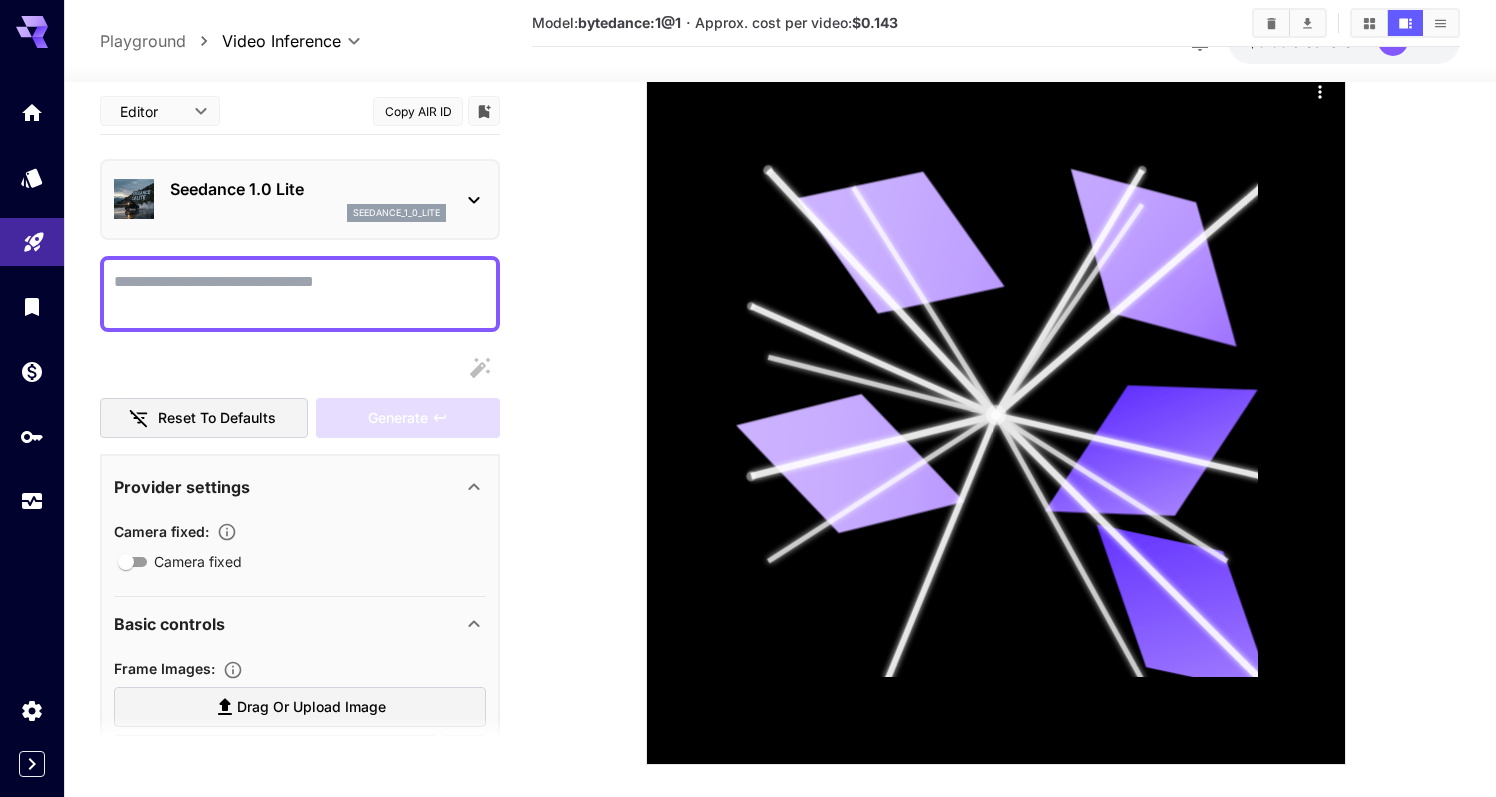 click at bounding box center [996, 331] 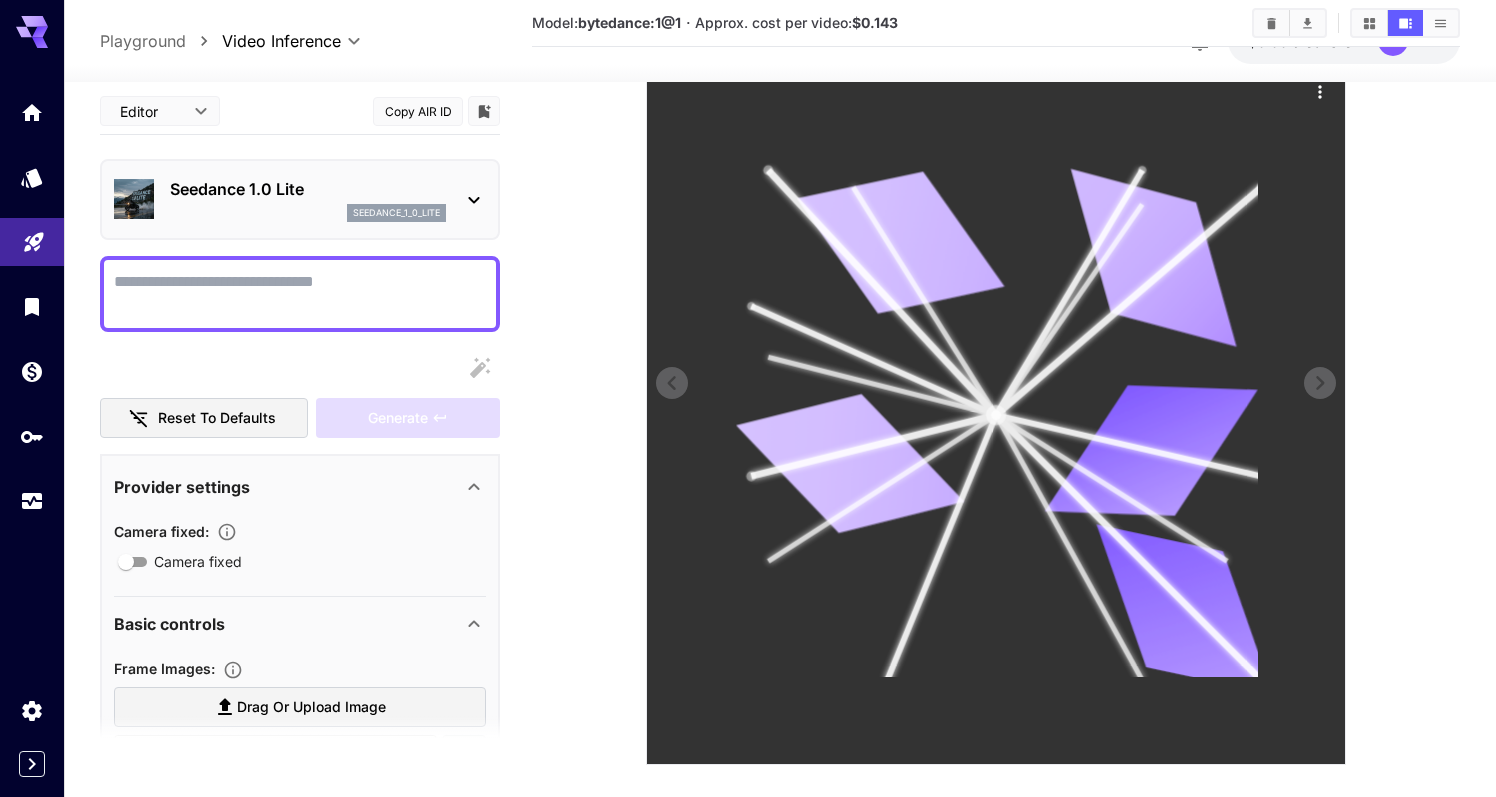 scroll, scrollTop: 0, scrollLeft: 0, axis: both 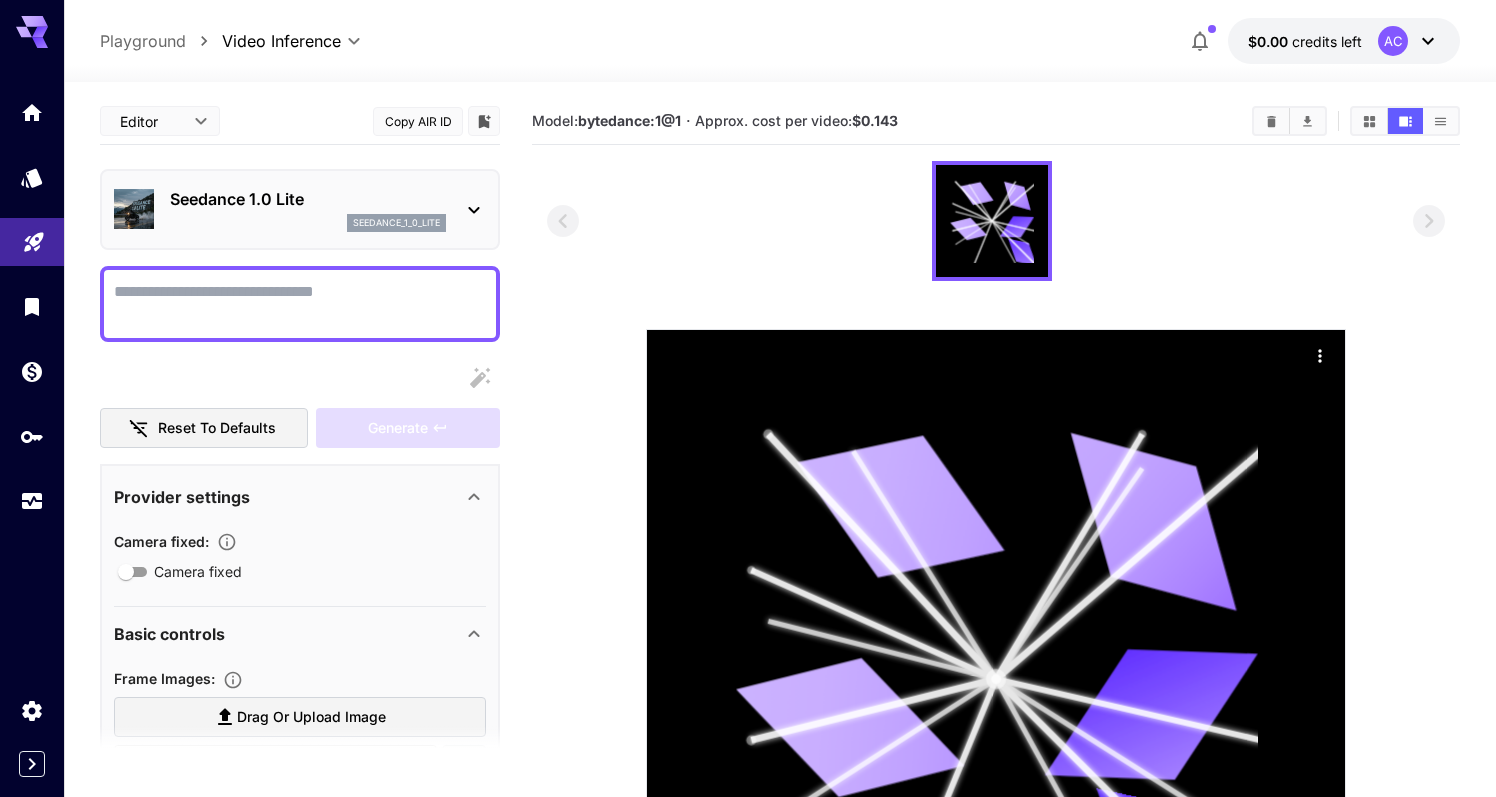 click on "Camera fixed" at bounding box center [300, 304] 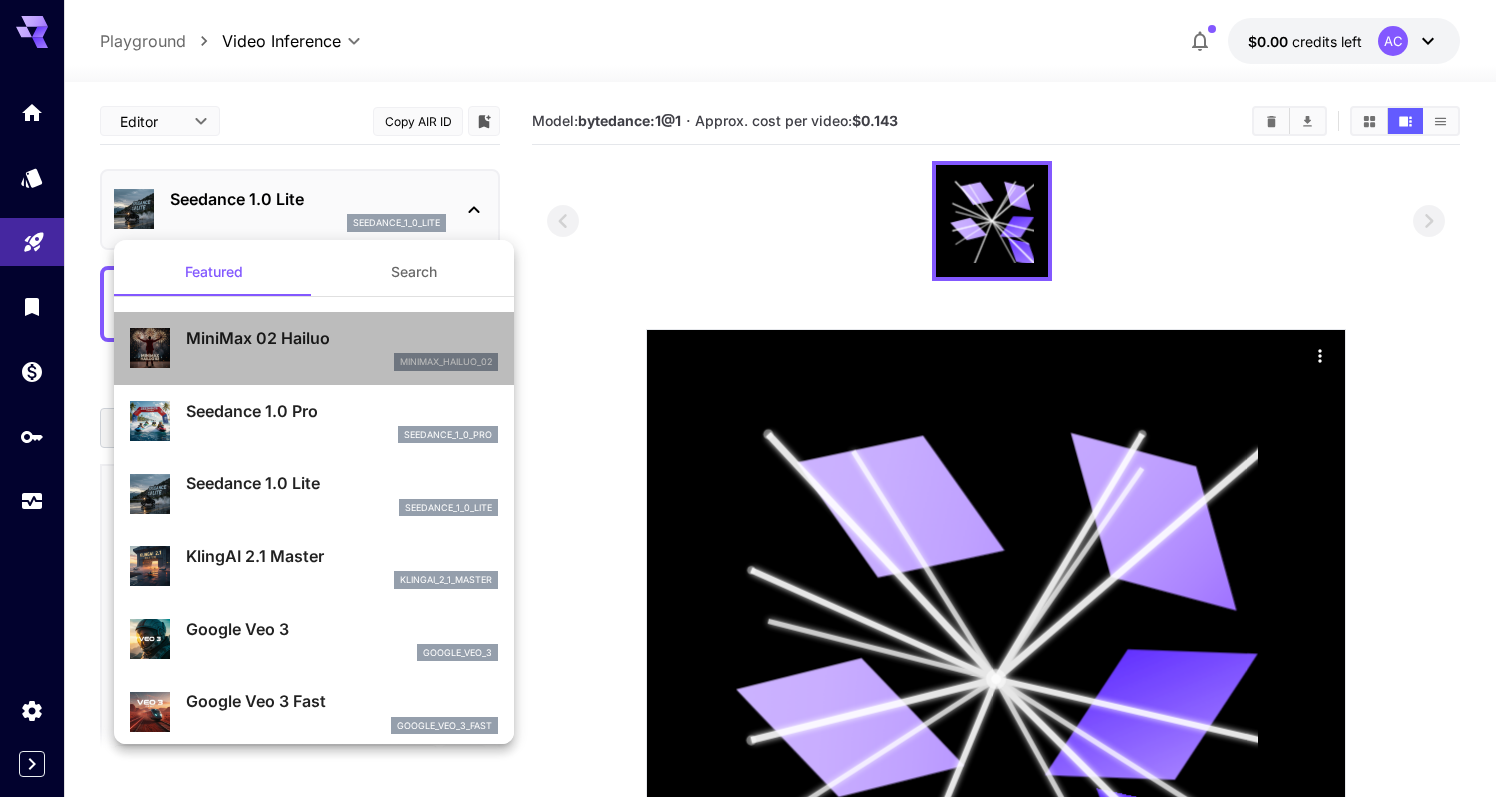 click on "MiniMax 02 Hailuo minimax_hailuo_02" at bounding box center [314, 348] 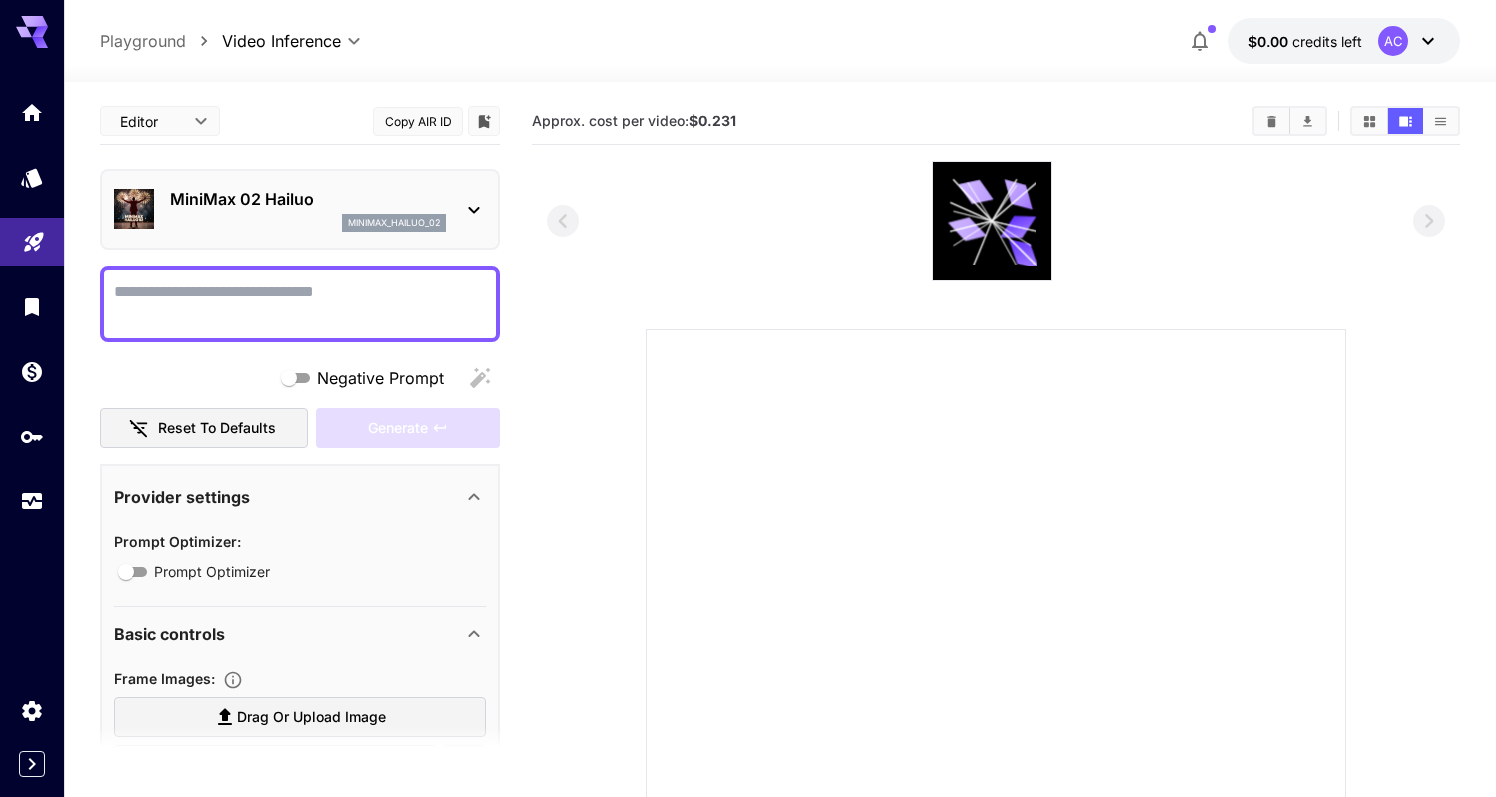 click on "$0.231" at bounding box center [712, 120] 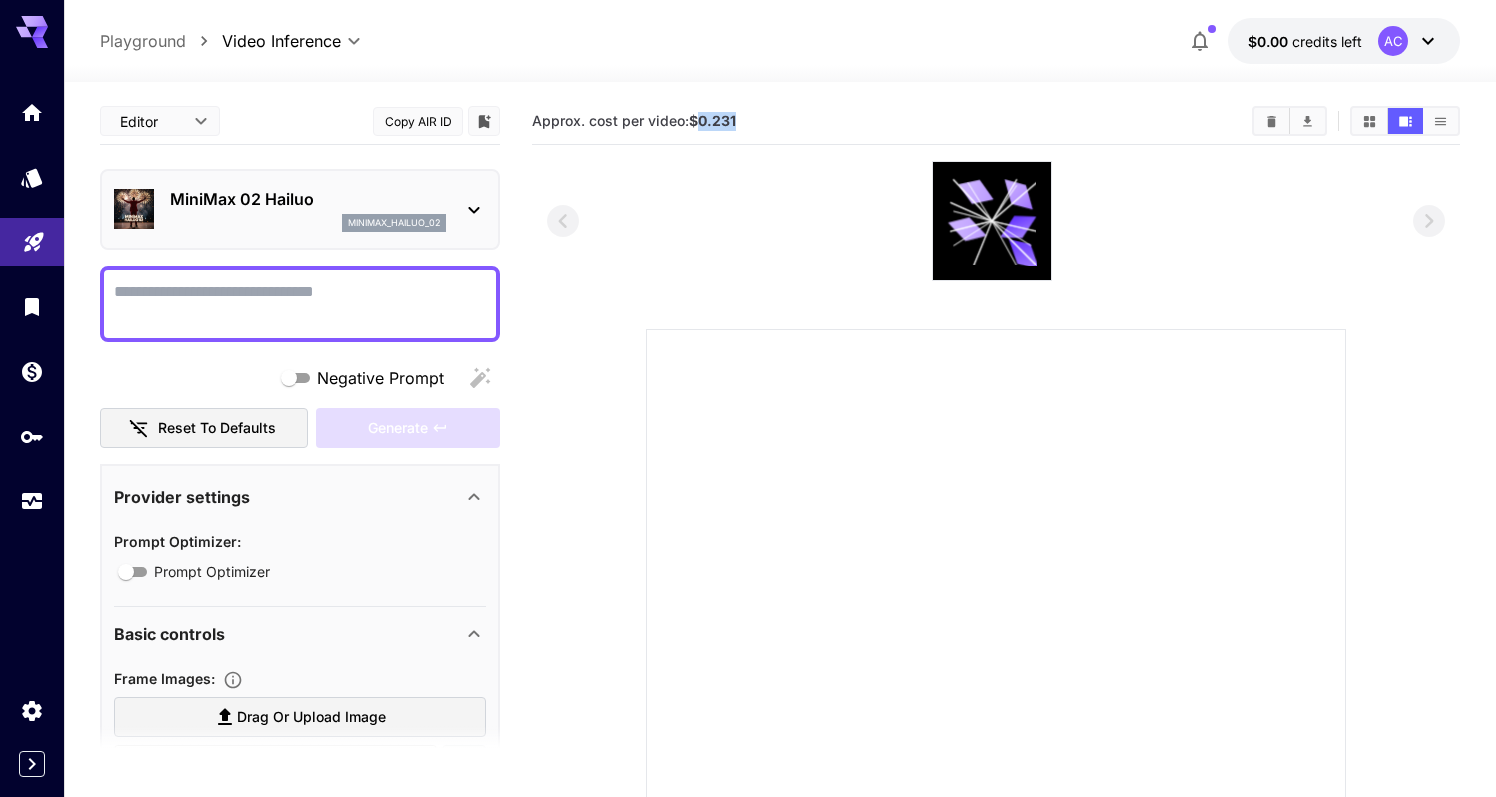 click on "$0.231" at bounding box center (712, 120) 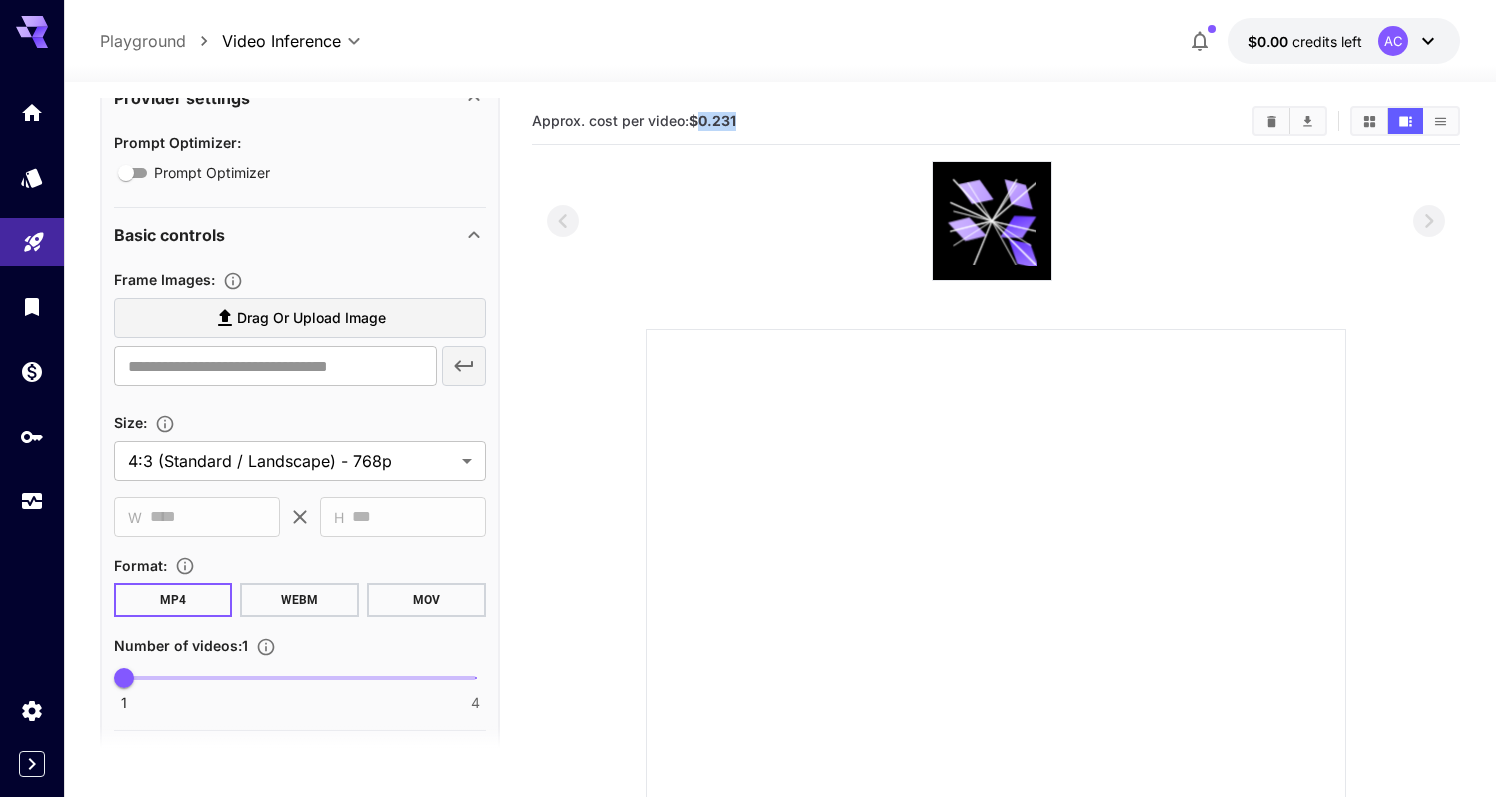 scroll, scrollTop: 404, scrollLeft: 0, axis: vertical 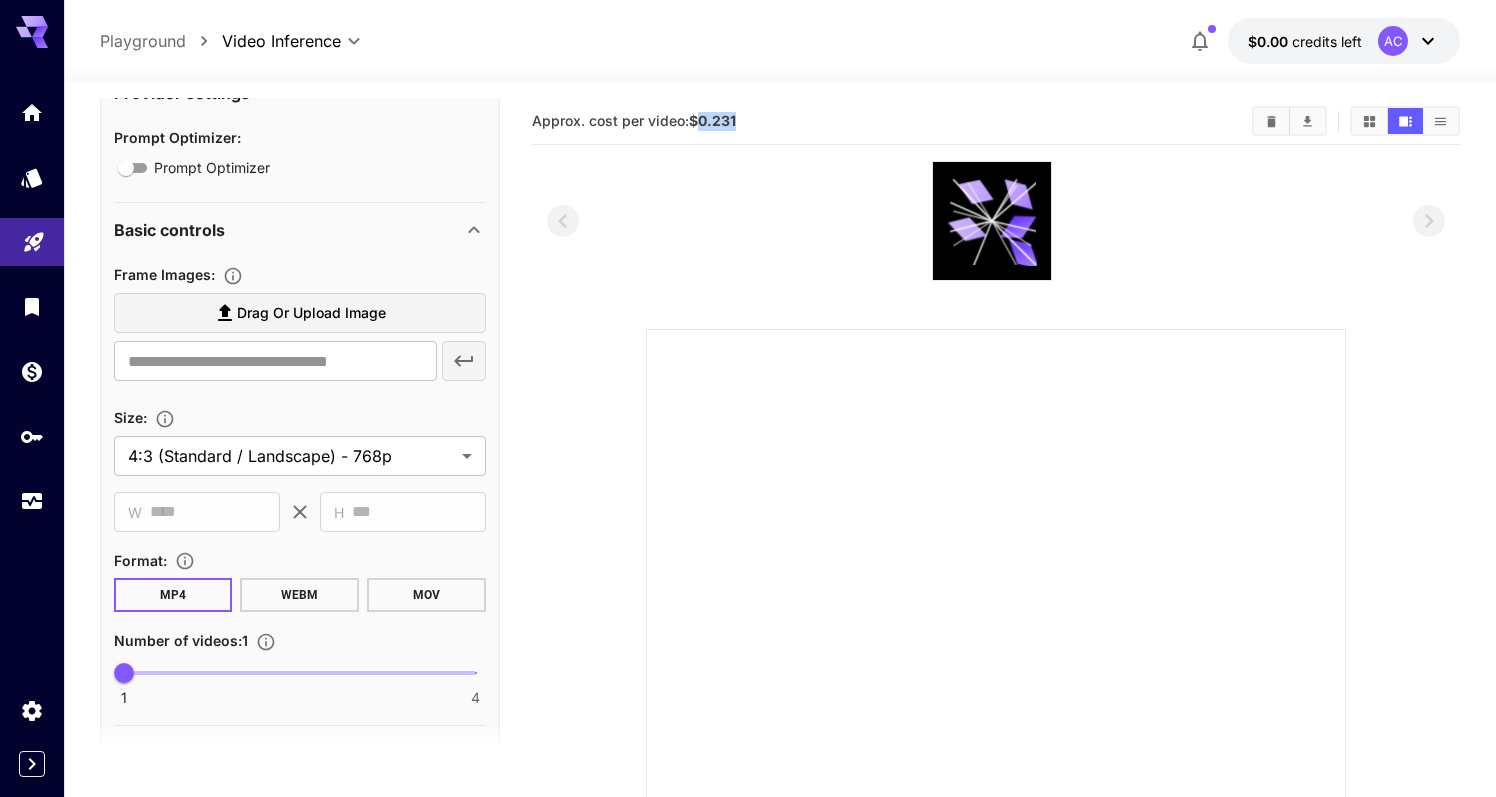 click on "Drag or upload image" at bounding box center (311, 313) 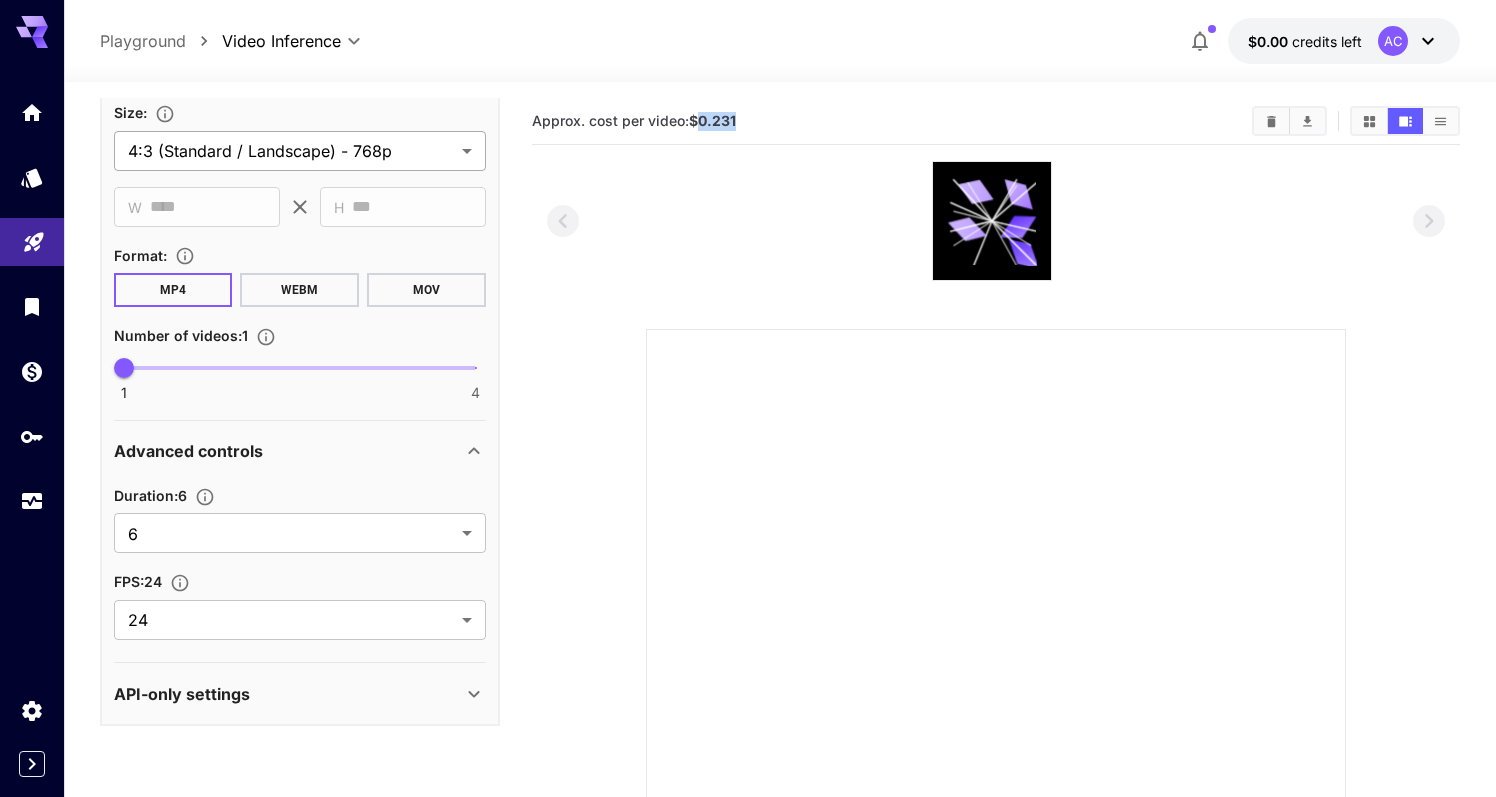 scroll, scrollTop: 0, scrollLeft: 0, axis: both 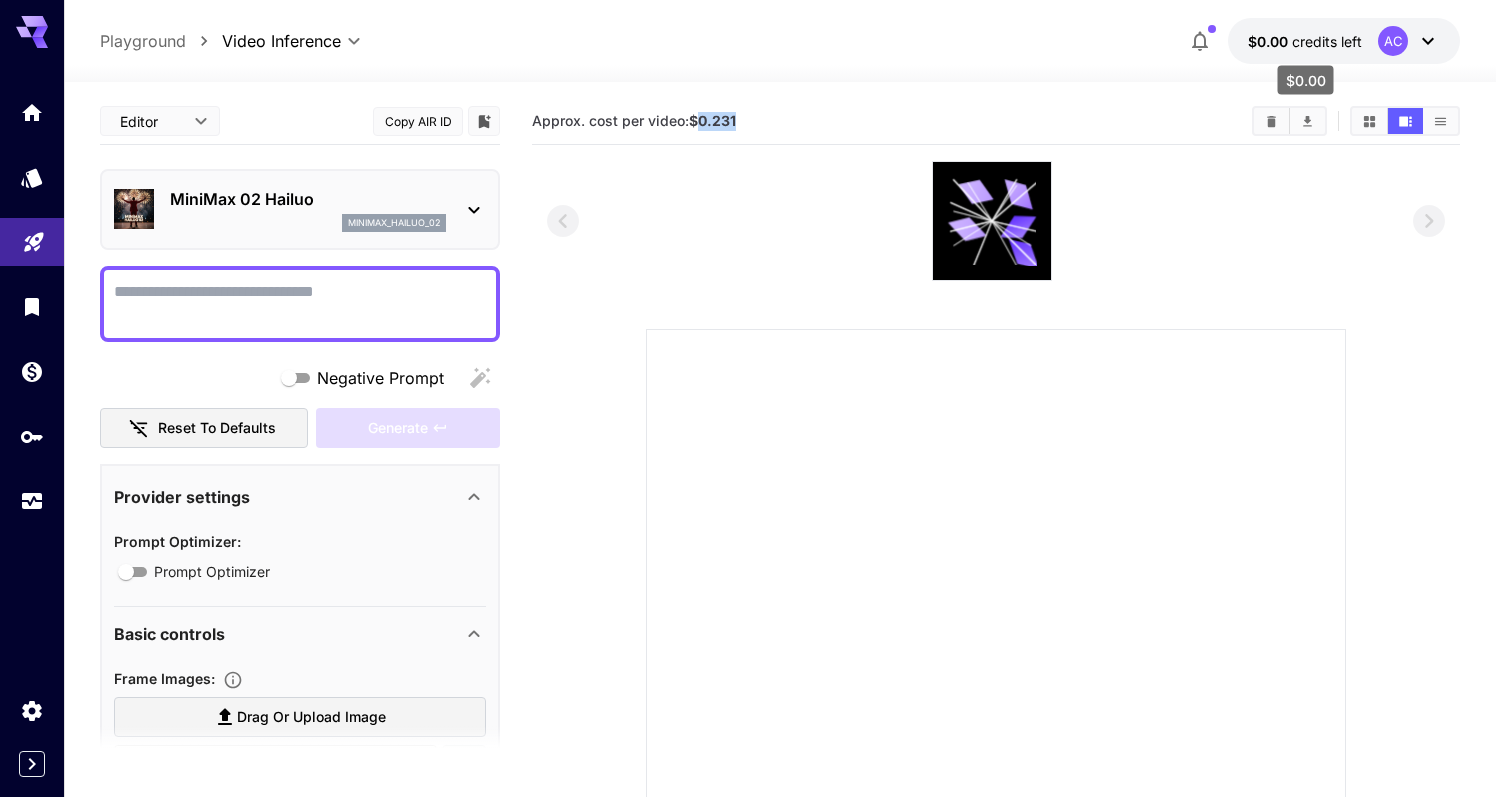 click on "credits left" at bounding box center [1327, 41] 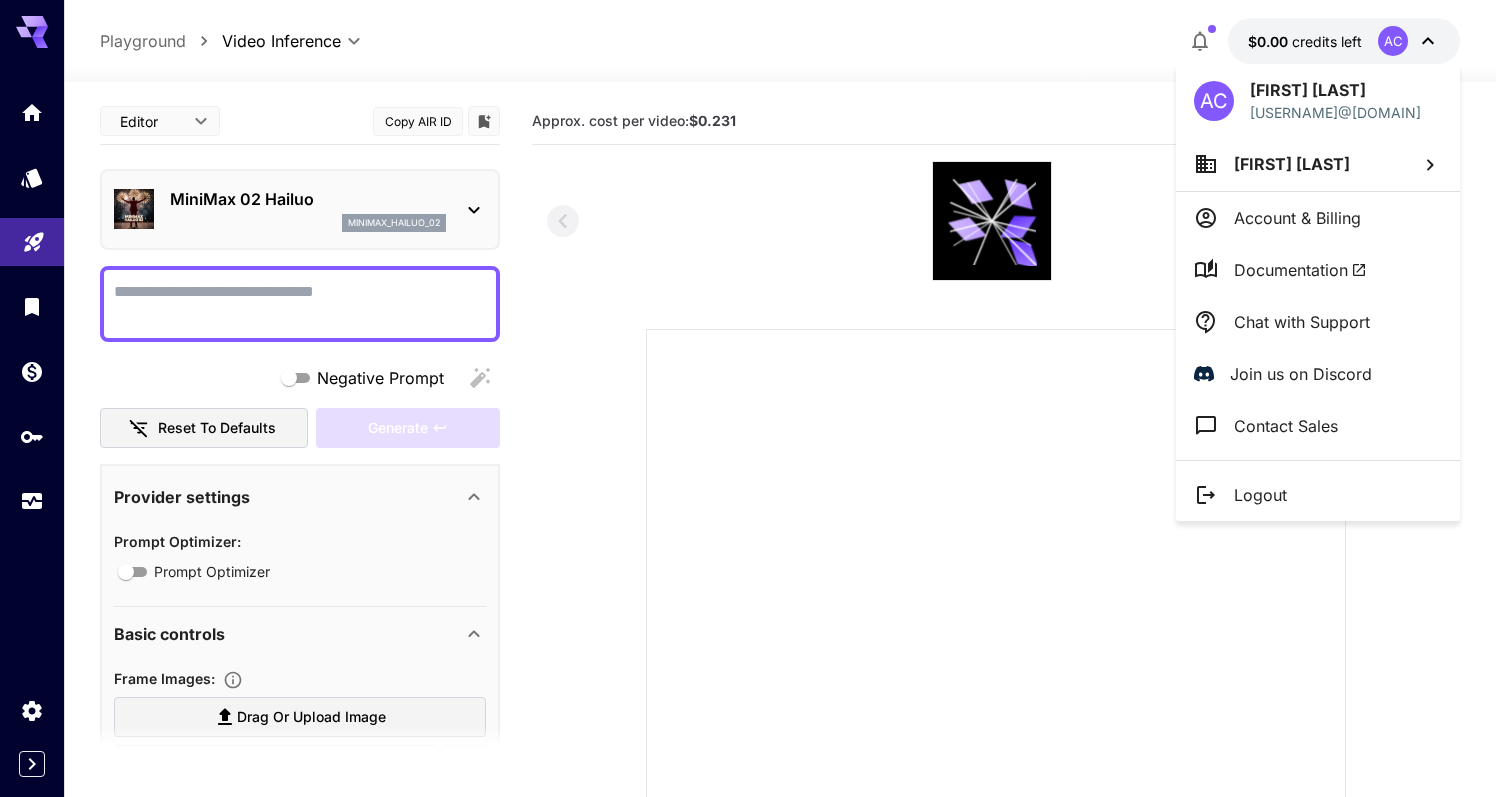 click at bounding box center (748, 398) 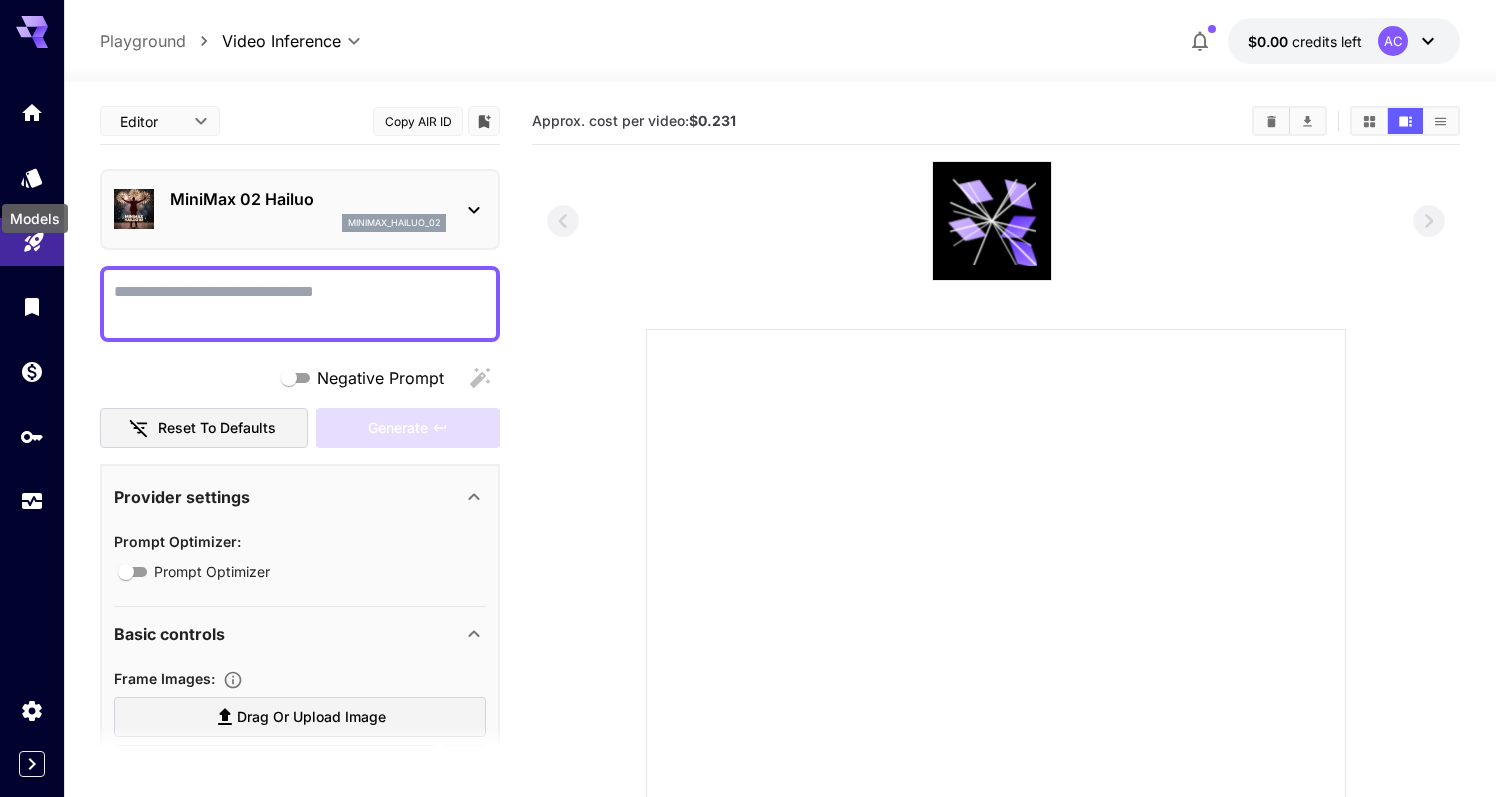 click on "Models" at bounding box center (35, 218) 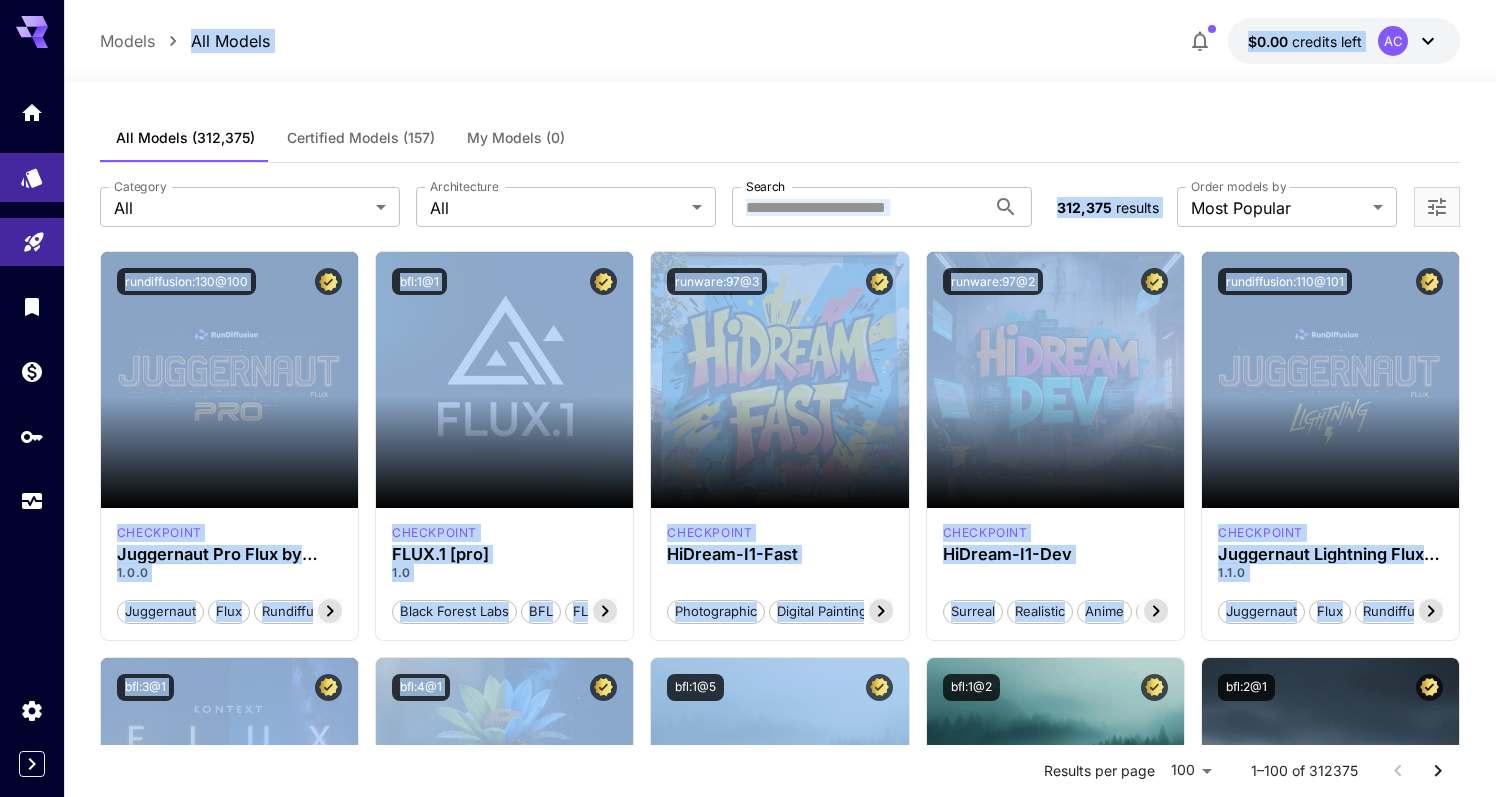drag, startPoint x: 675, startPoint y: 662, endPoint x: 679, endPoint y: -121, distance: 783.0102 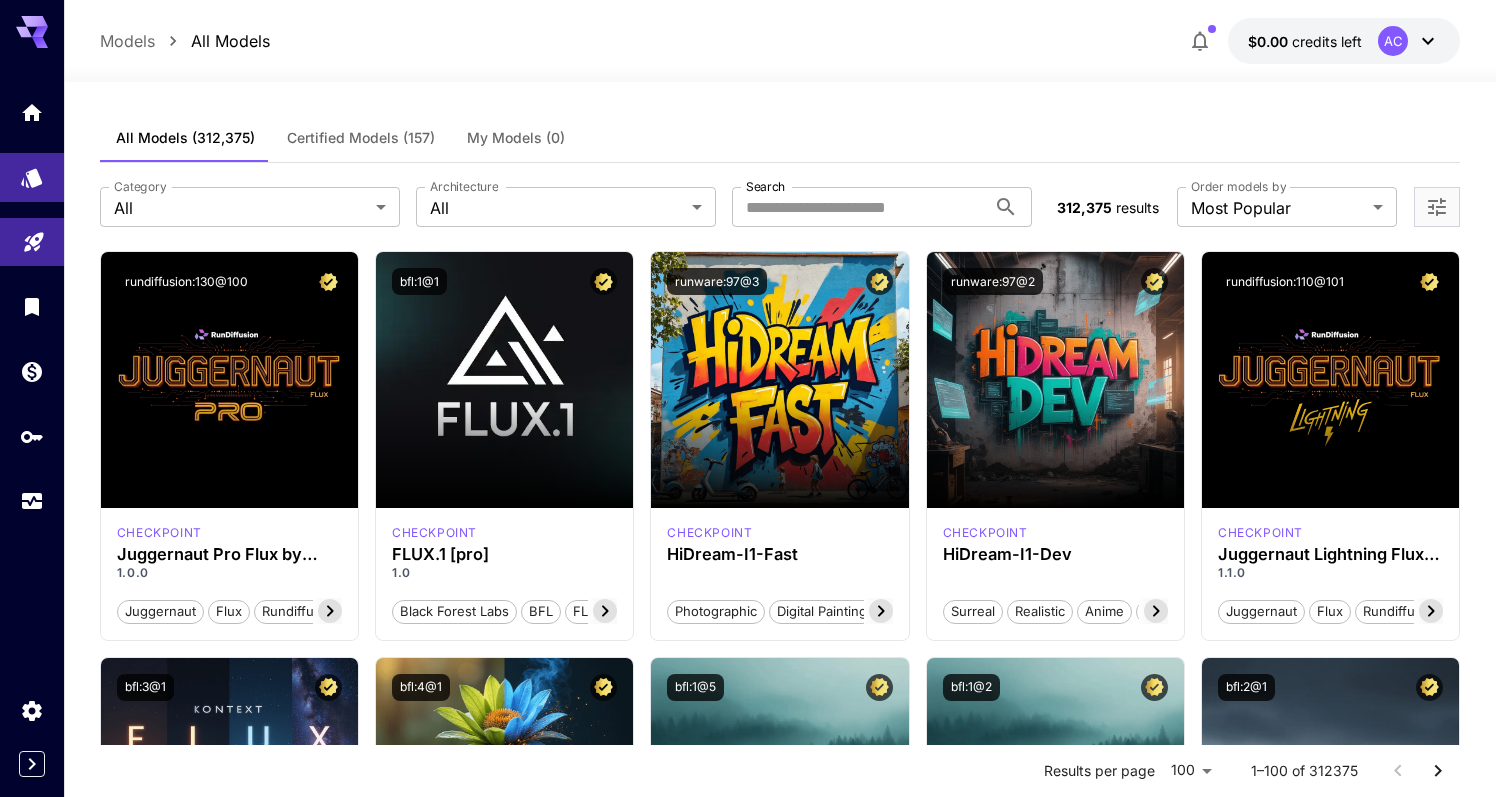 click on "All Models (312,375) Certified Models (157) My Models (0)" at bounding box center [780, 138] 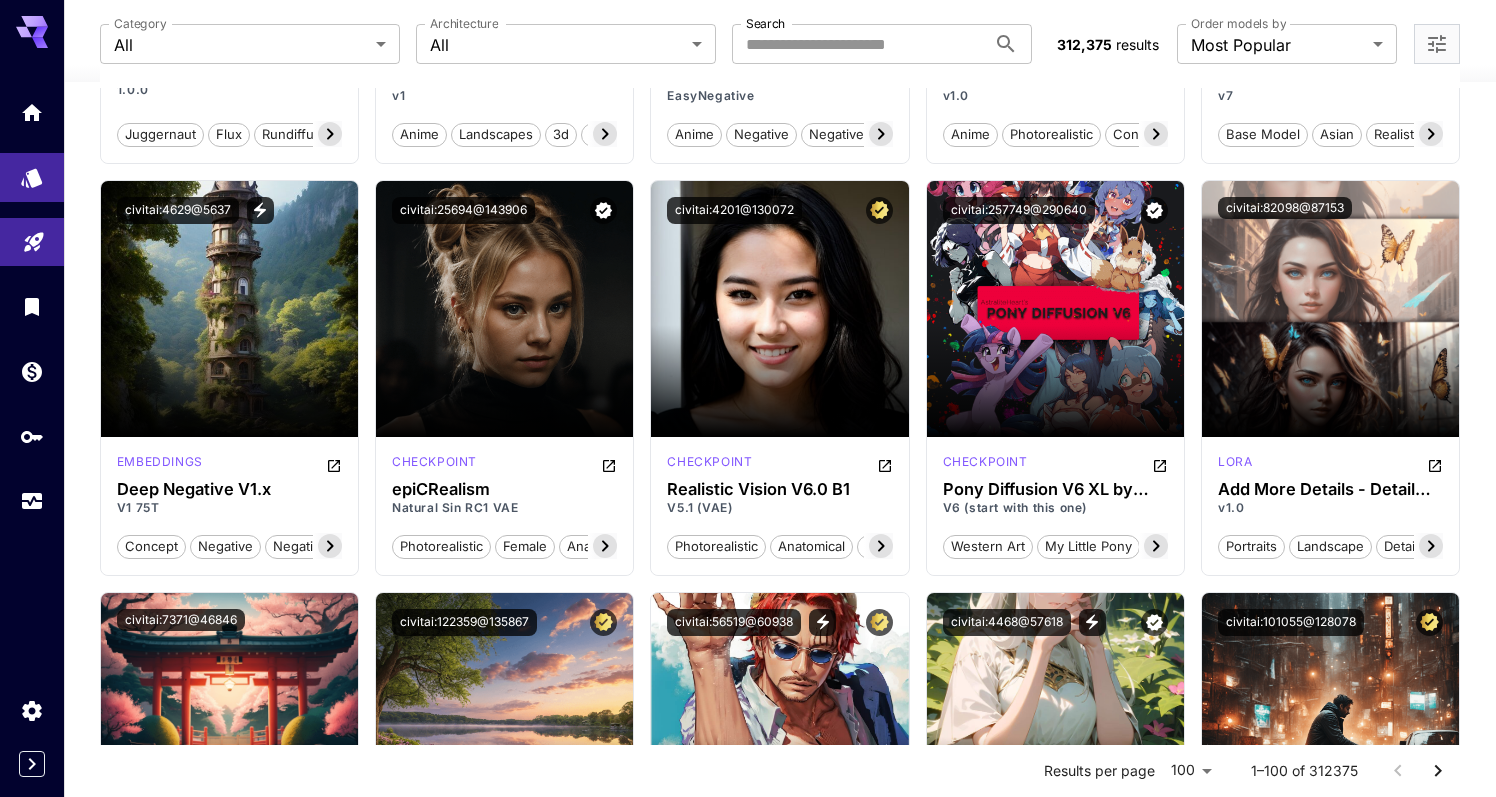 scroll, scrollTop: 0, scrollLeft: 0, axis: both 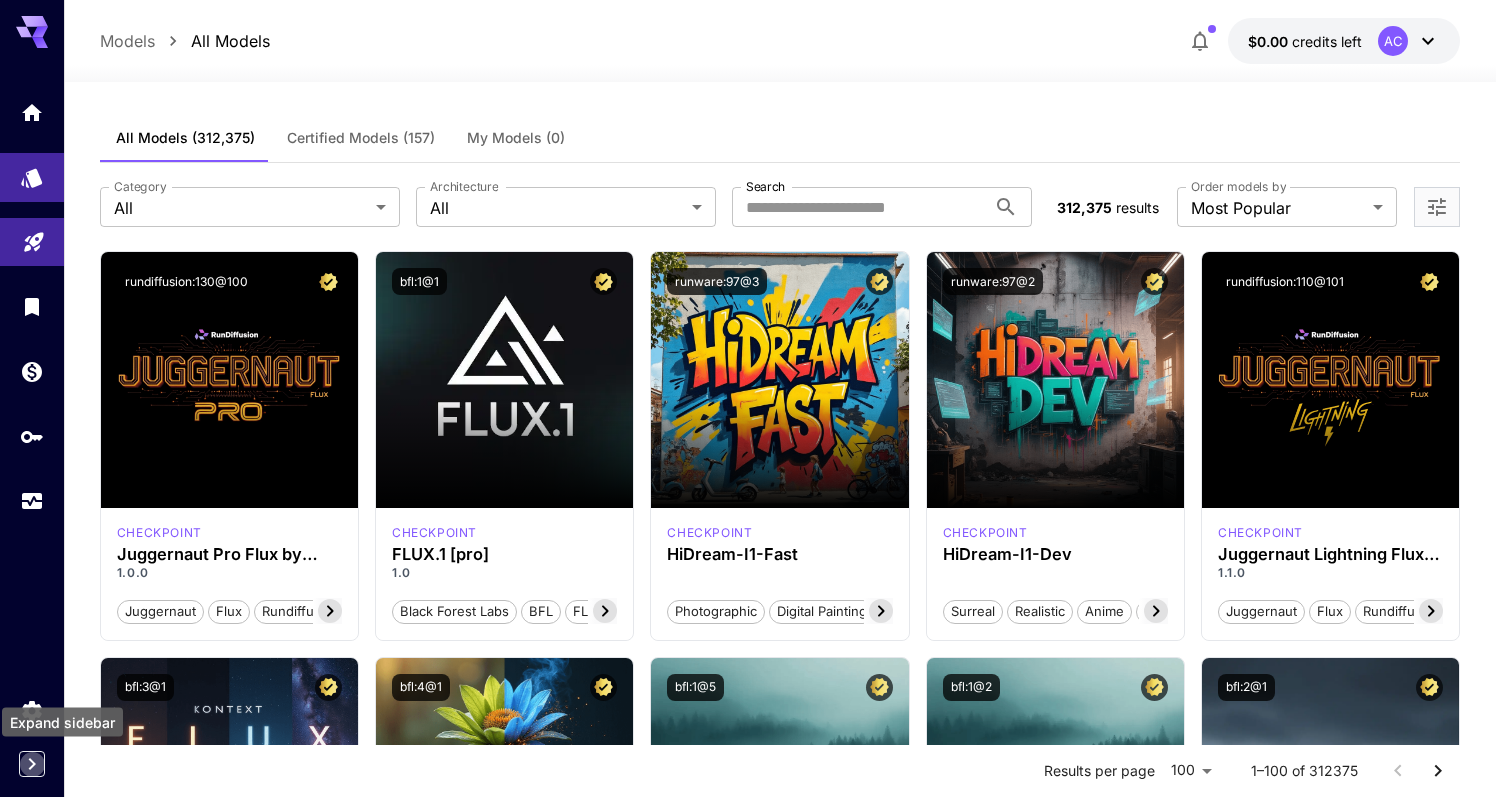 click 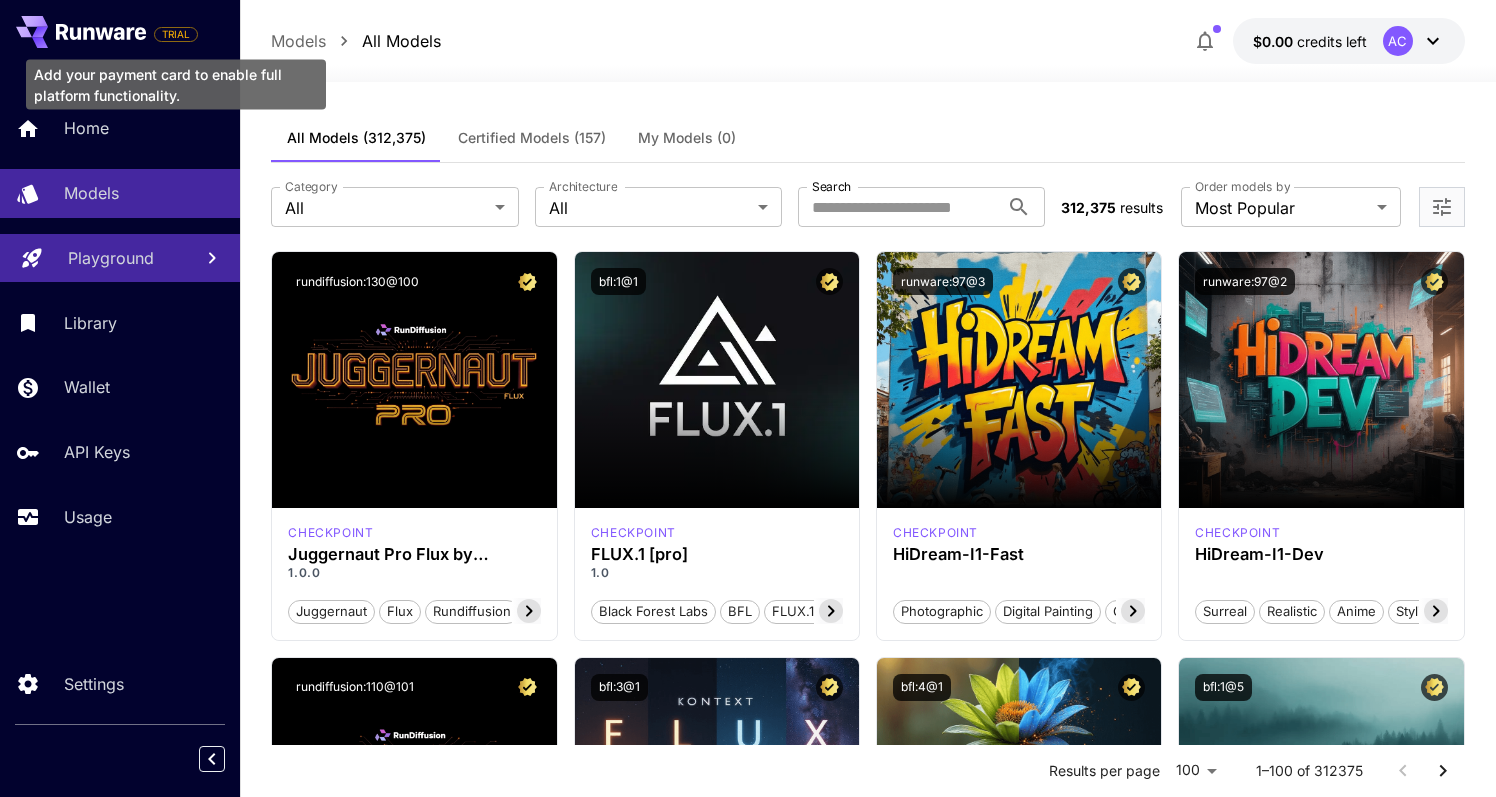click on "TRIAL" at bounding box center (176, 34) 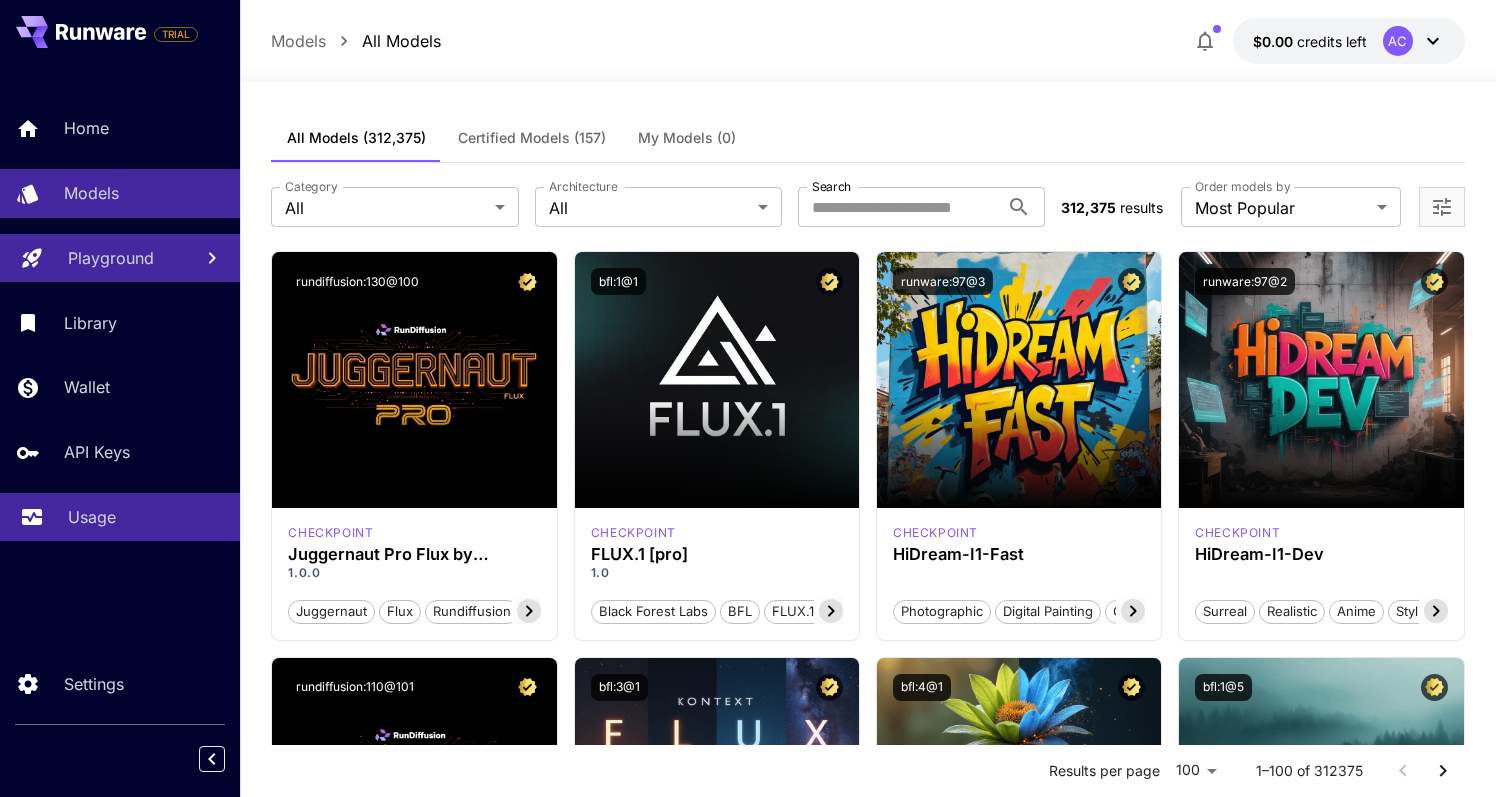 click on "Usage" at bounding box center [146, 517] 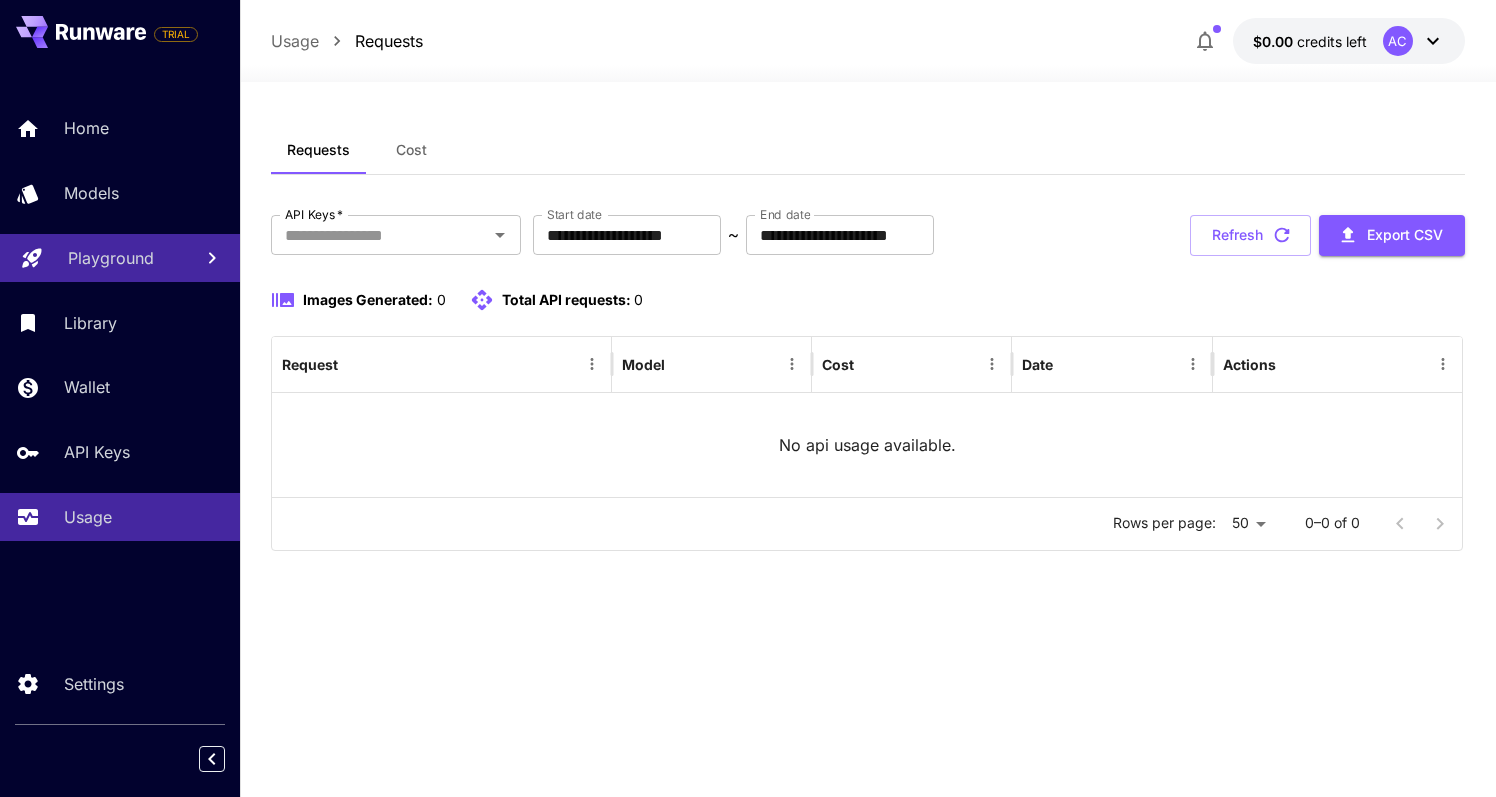 click on "AC" at bounding box center (1414, 41) 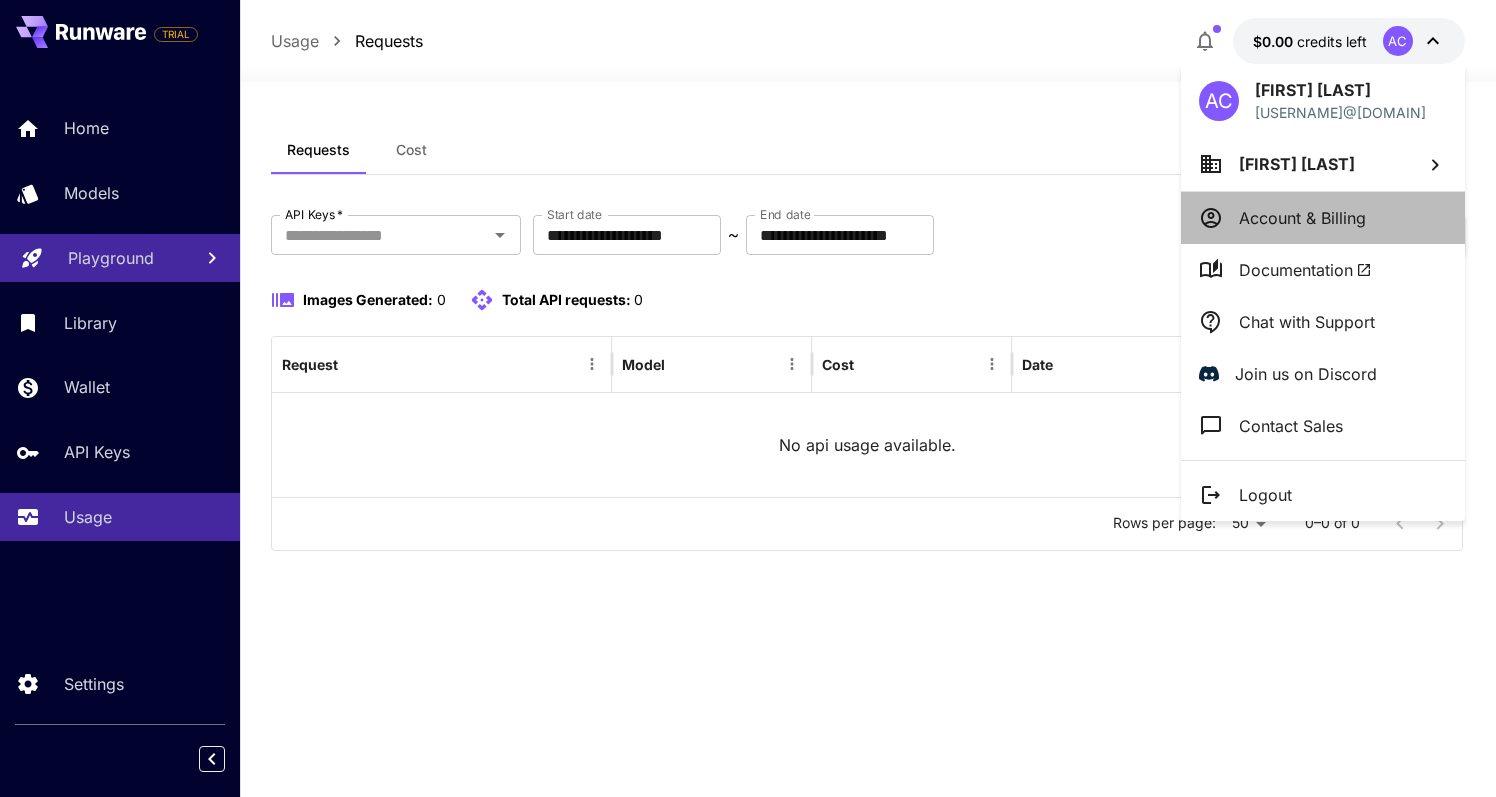click on "Account & Billing" at bounding box center (1302, 218) 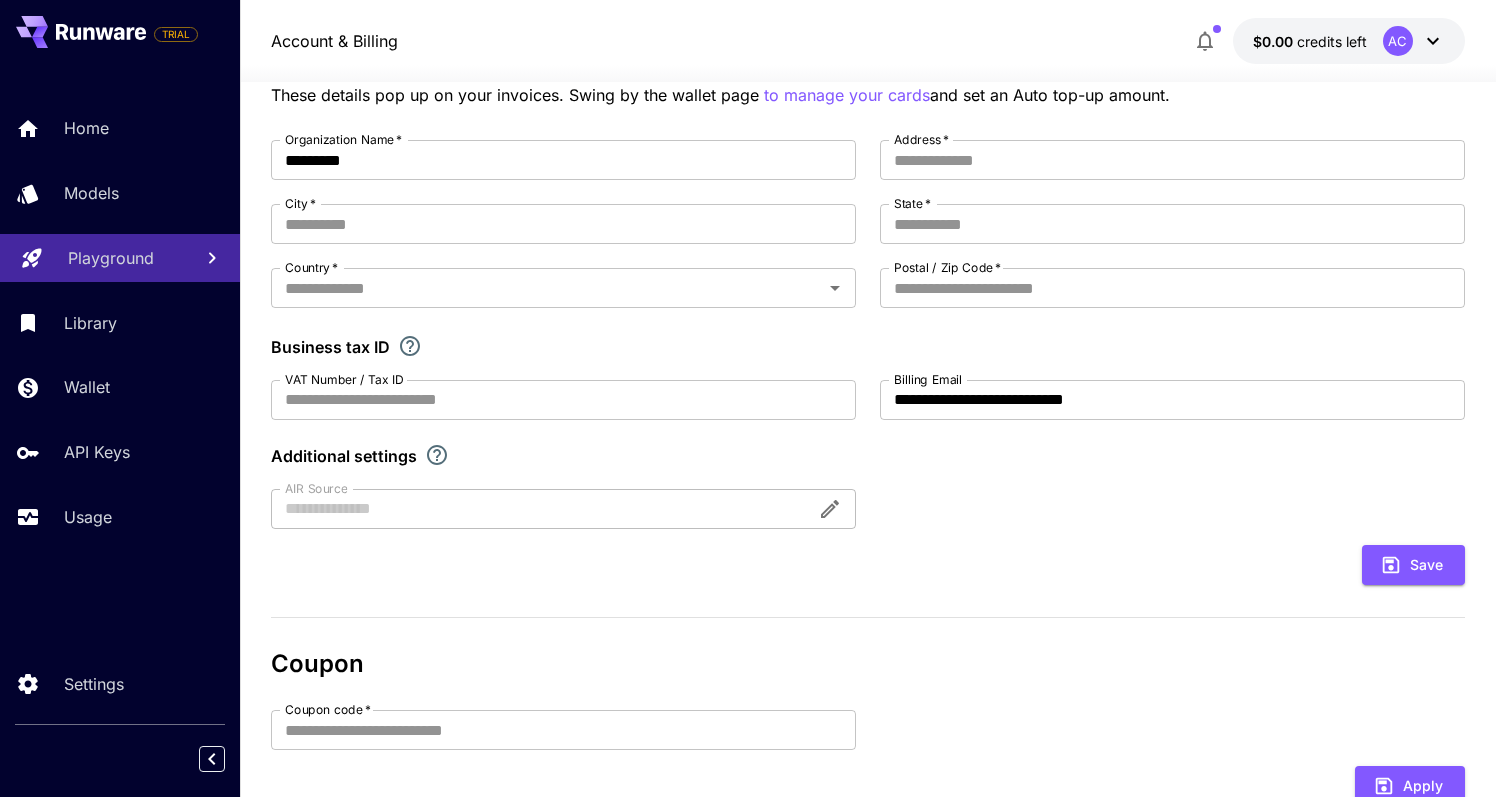 scroll, scrollTop: 0, scrollLeft: 0, axis: both 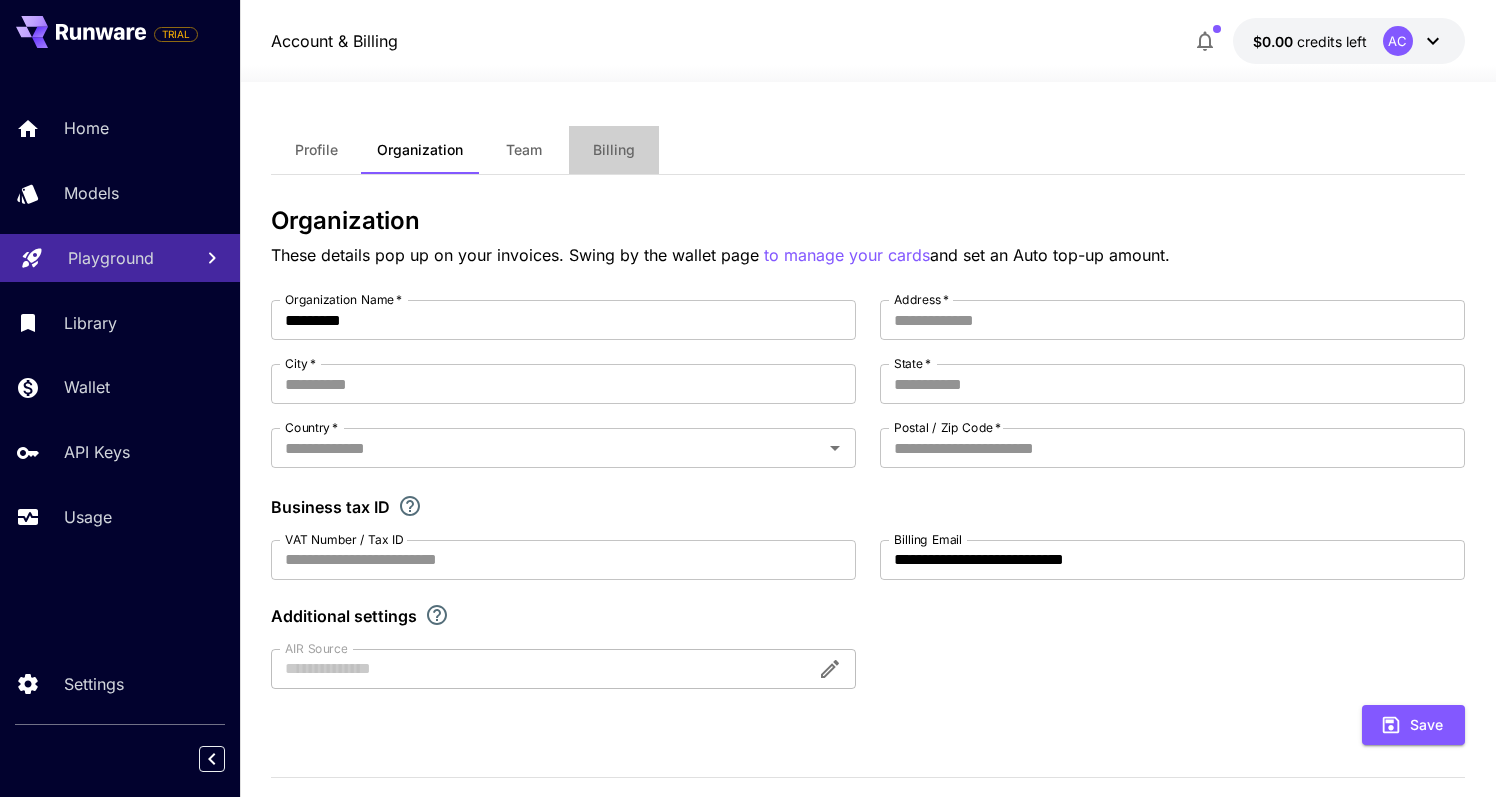 click on "Billing" at bounding box center (614, 150) 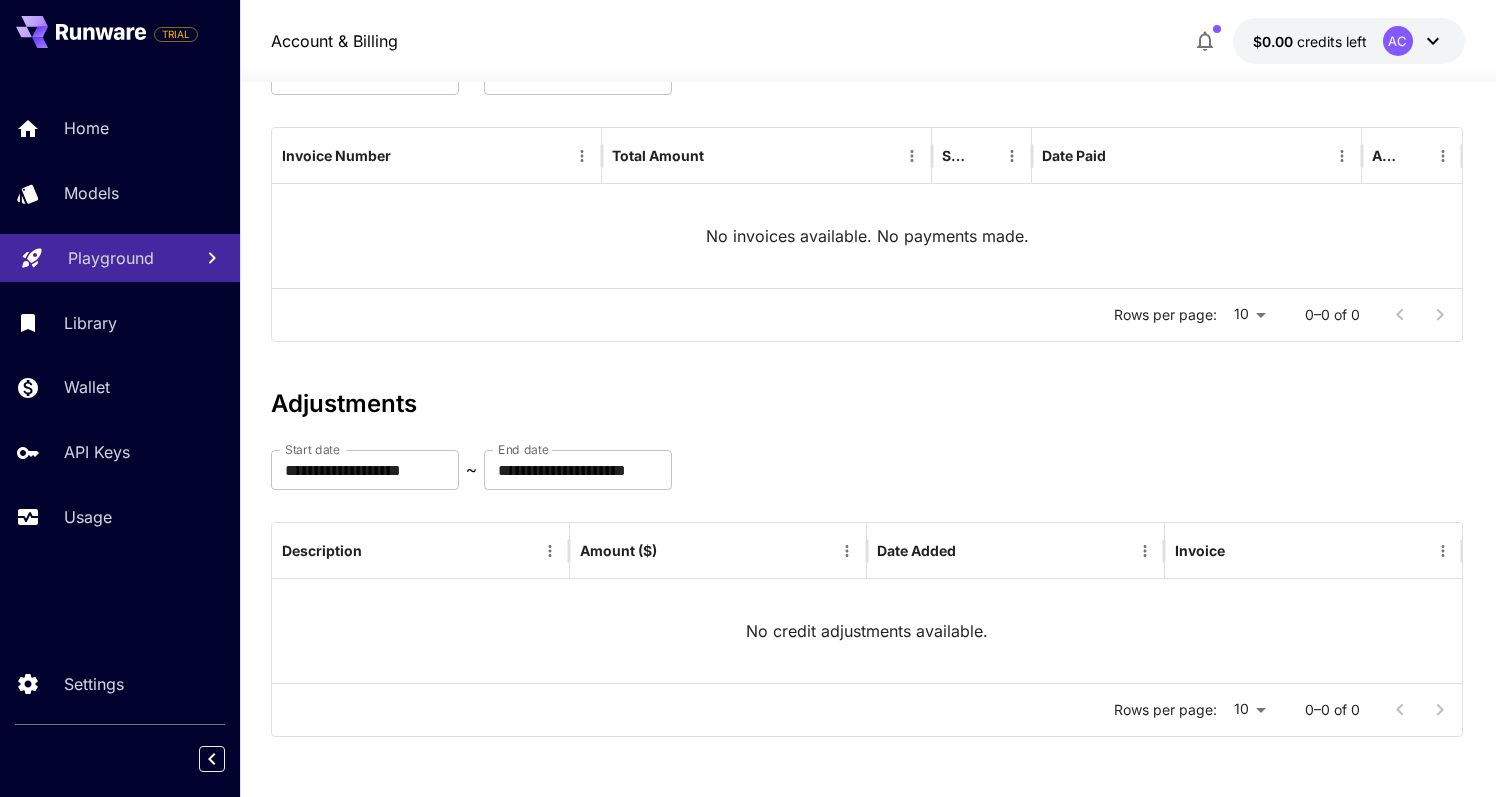 scroll, scrollTop: 0, scrollLeft: 0, axis: both 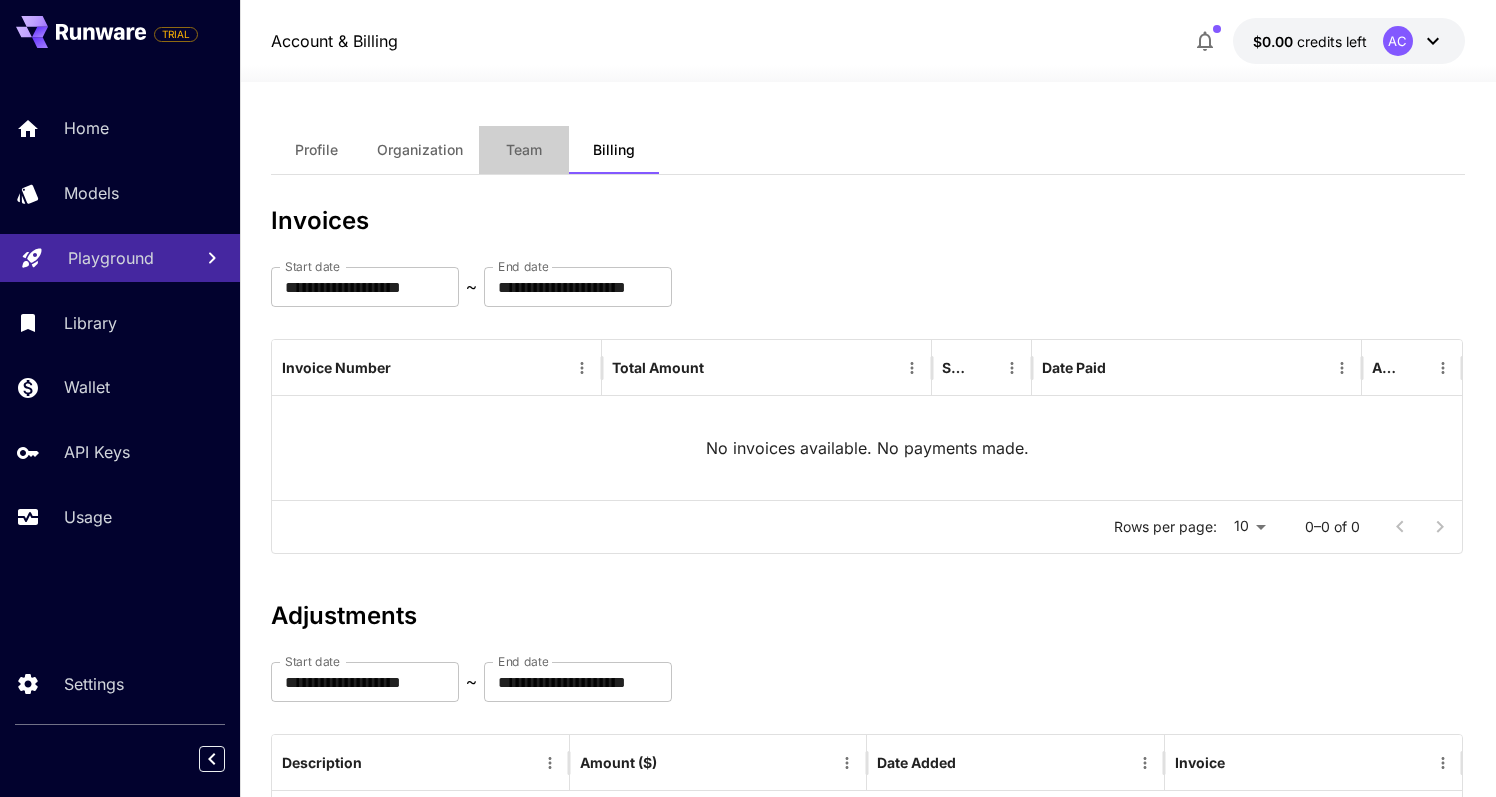 click on "Team" at bounding box center (524, 150) 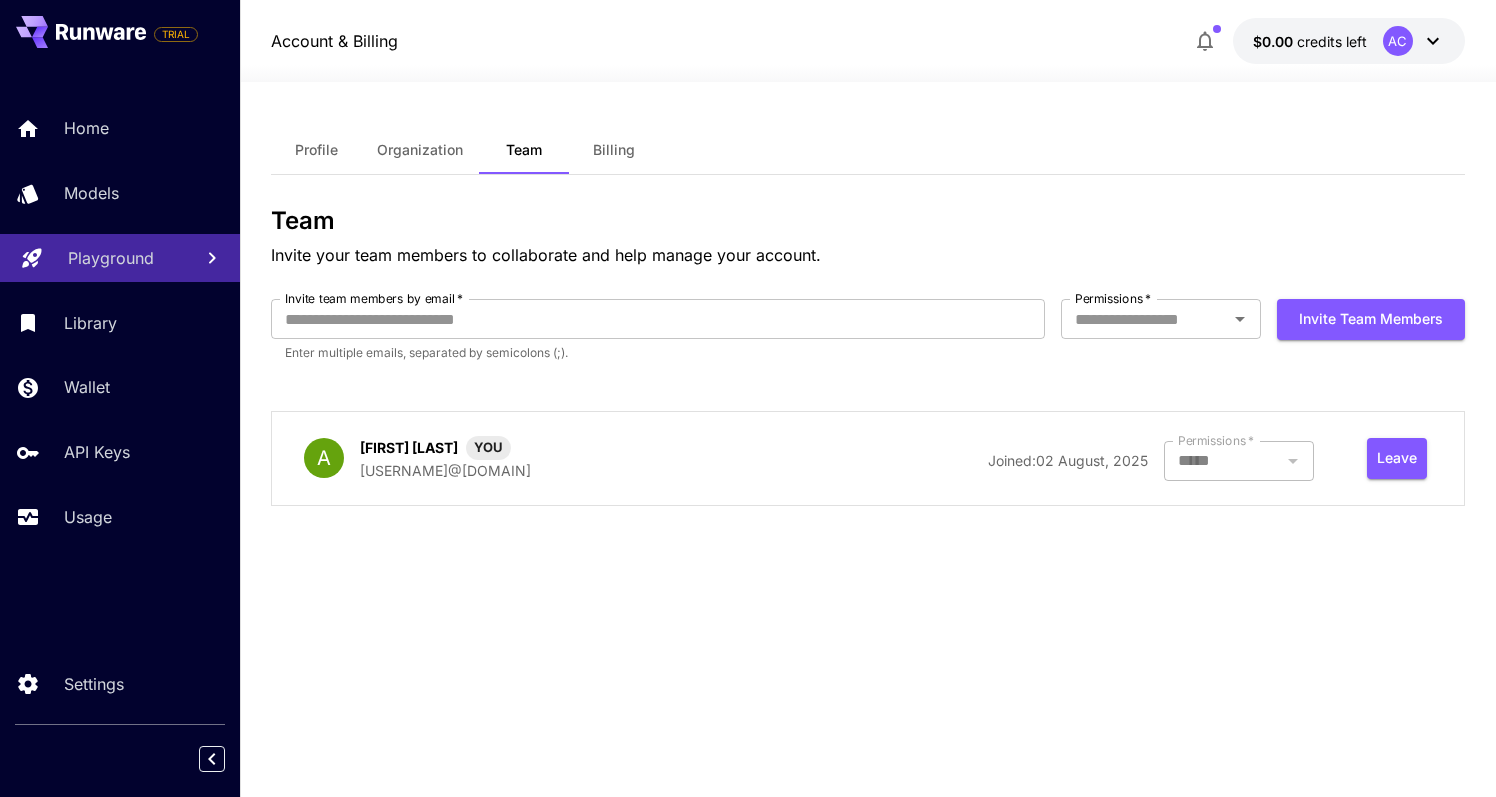click on "Profile" at bounding box center (316, 150) 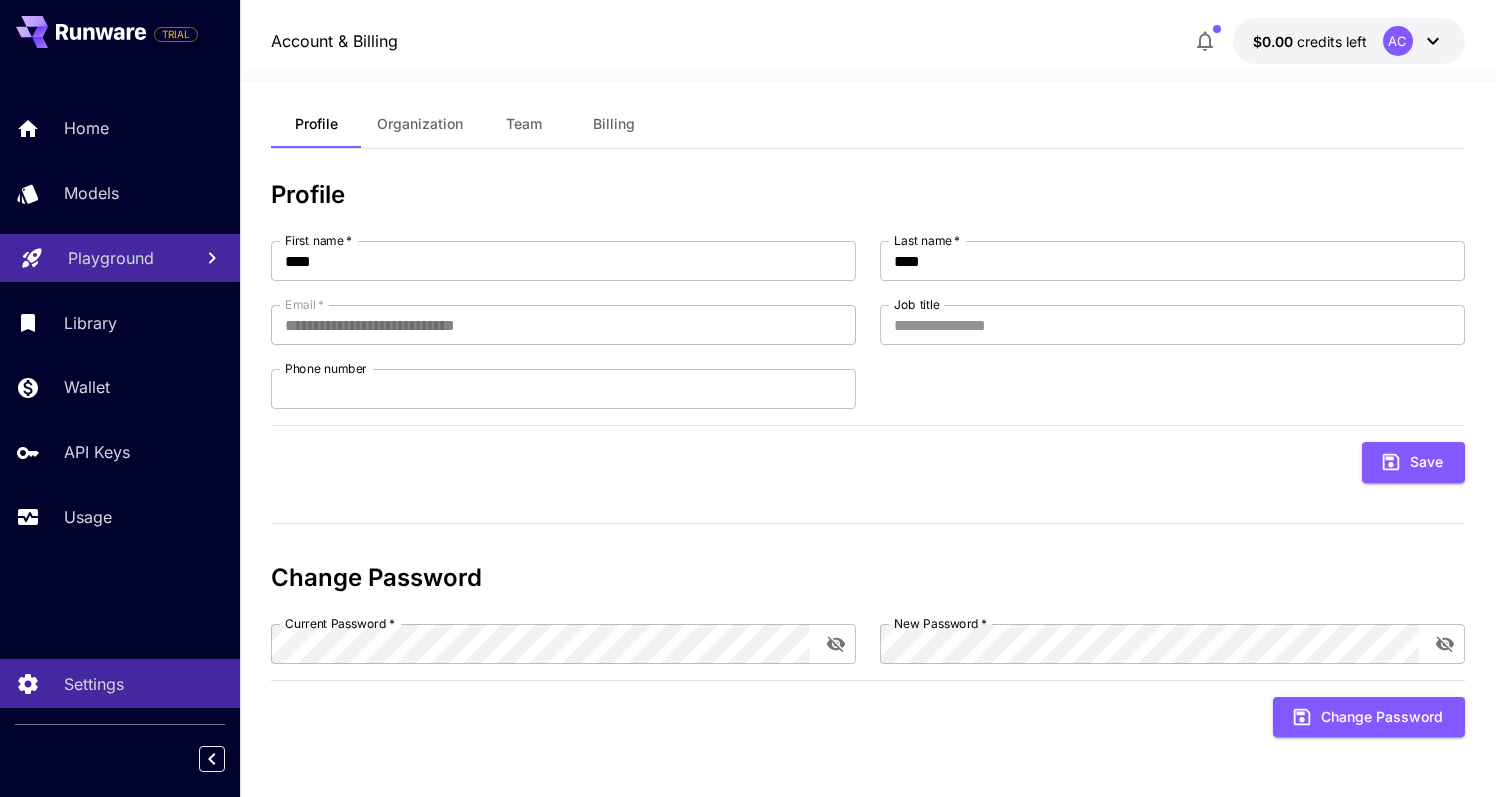scroll, scrollTop: 0, scrollLeft: 0, axis: both 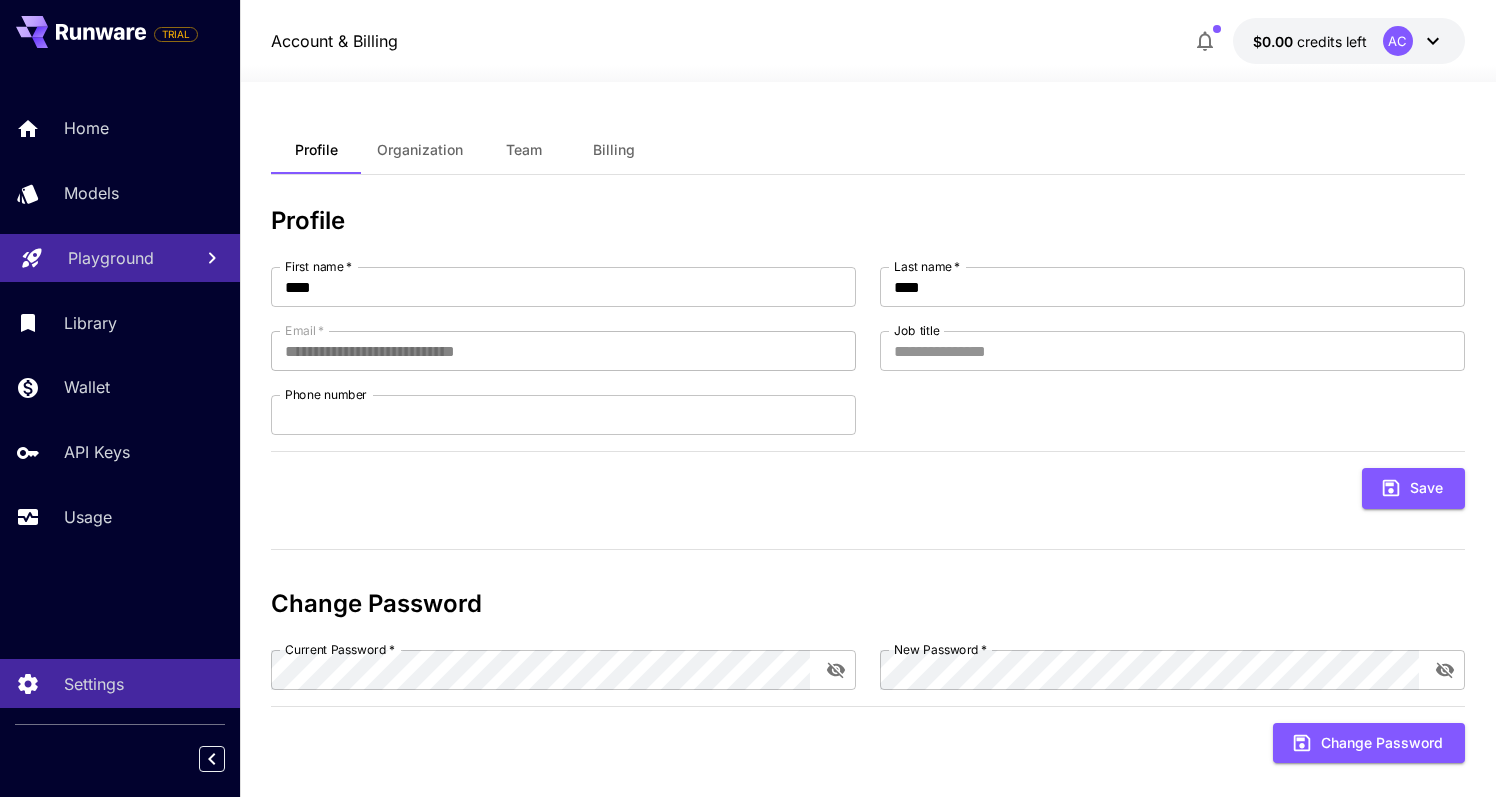 click on "Organization" at bounding box center (420, 150) 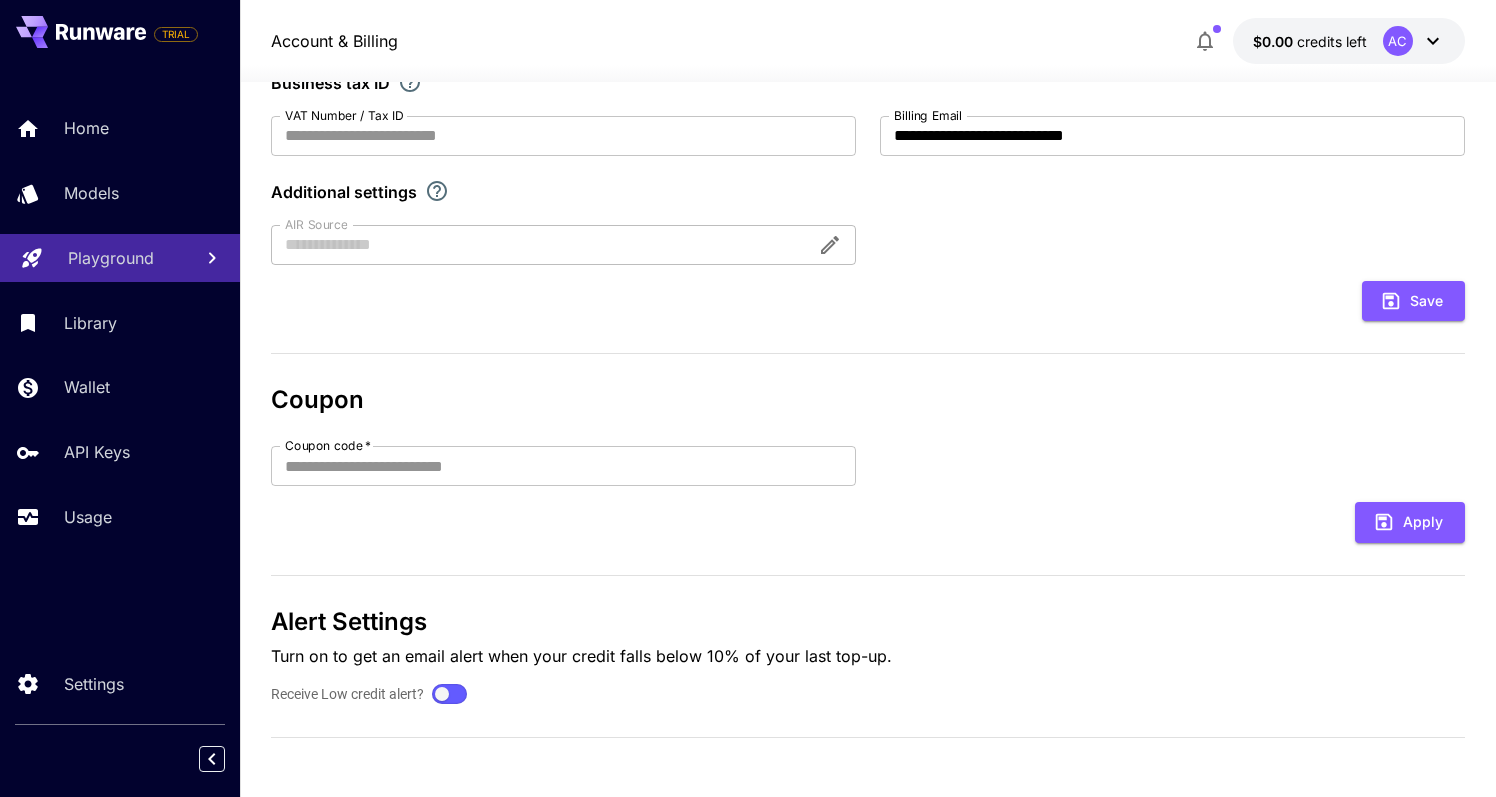 scroll, scrollTop: 0, scrollLeft: 0, axis: both 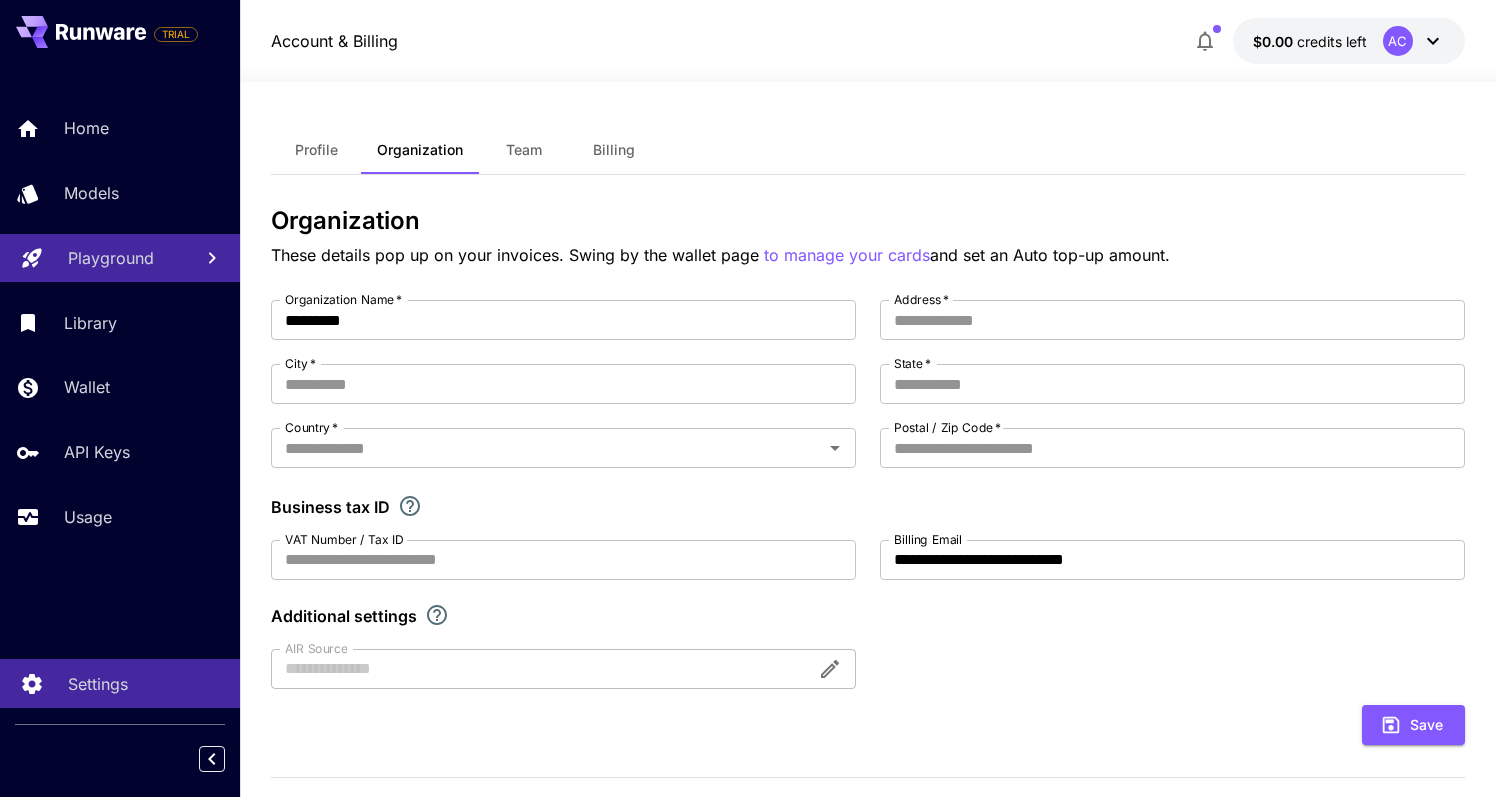 click on "Settings" at bounding box center [98, 684] 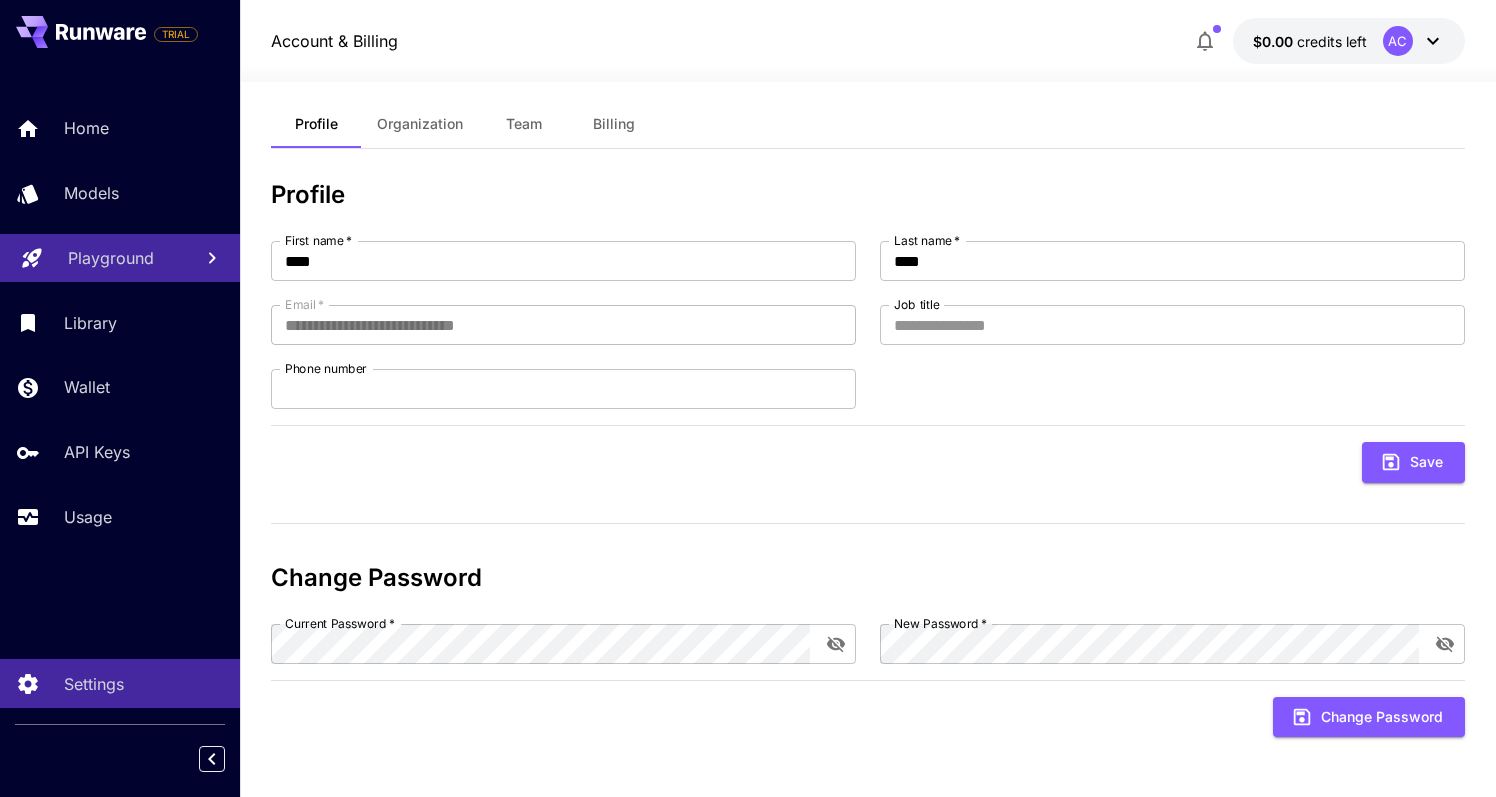 scroll, scrollTop: 0, scrollLeft: 0, axis: both 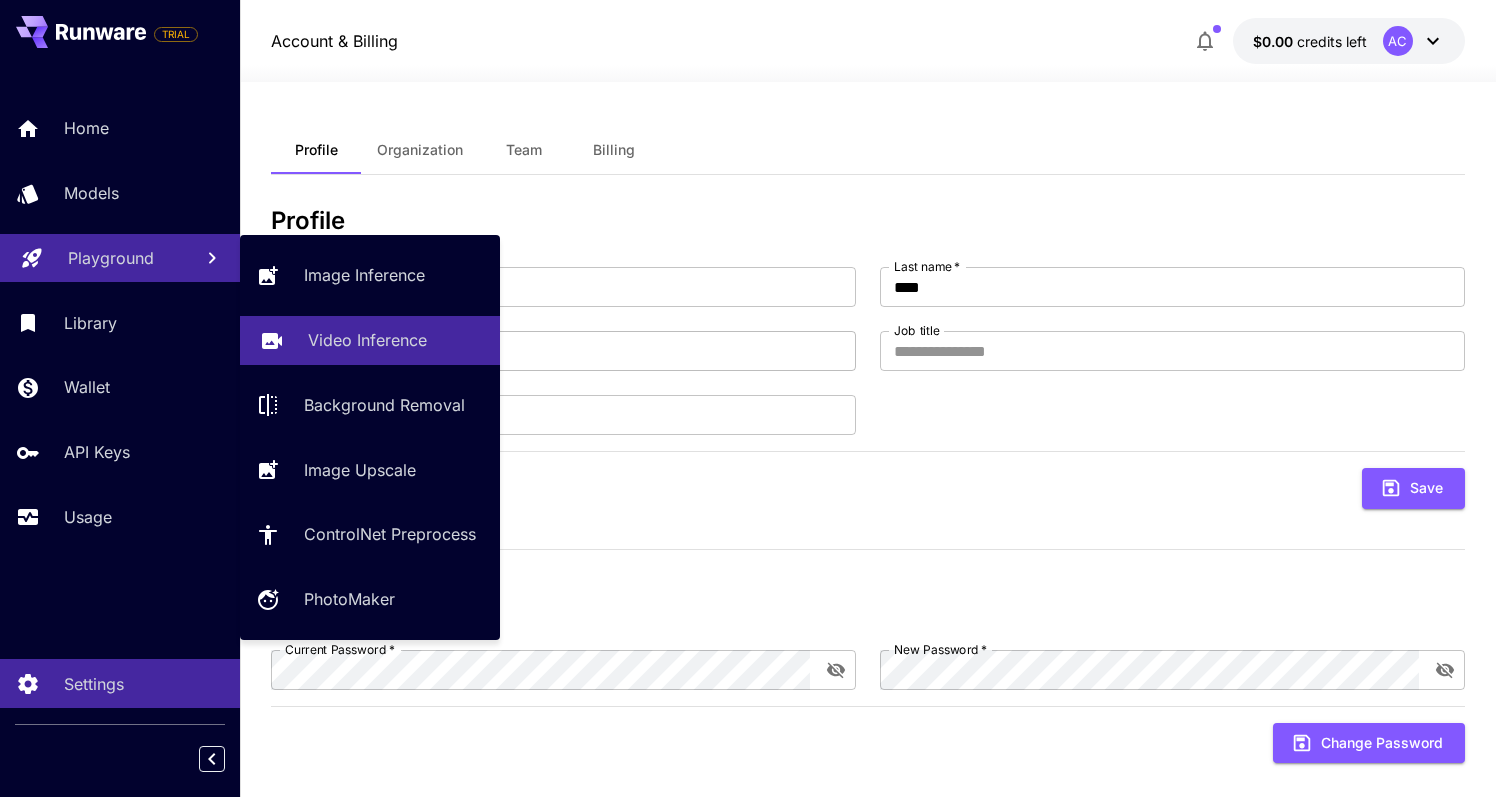 click on "Video Inference" at bounding box center [367, 340] 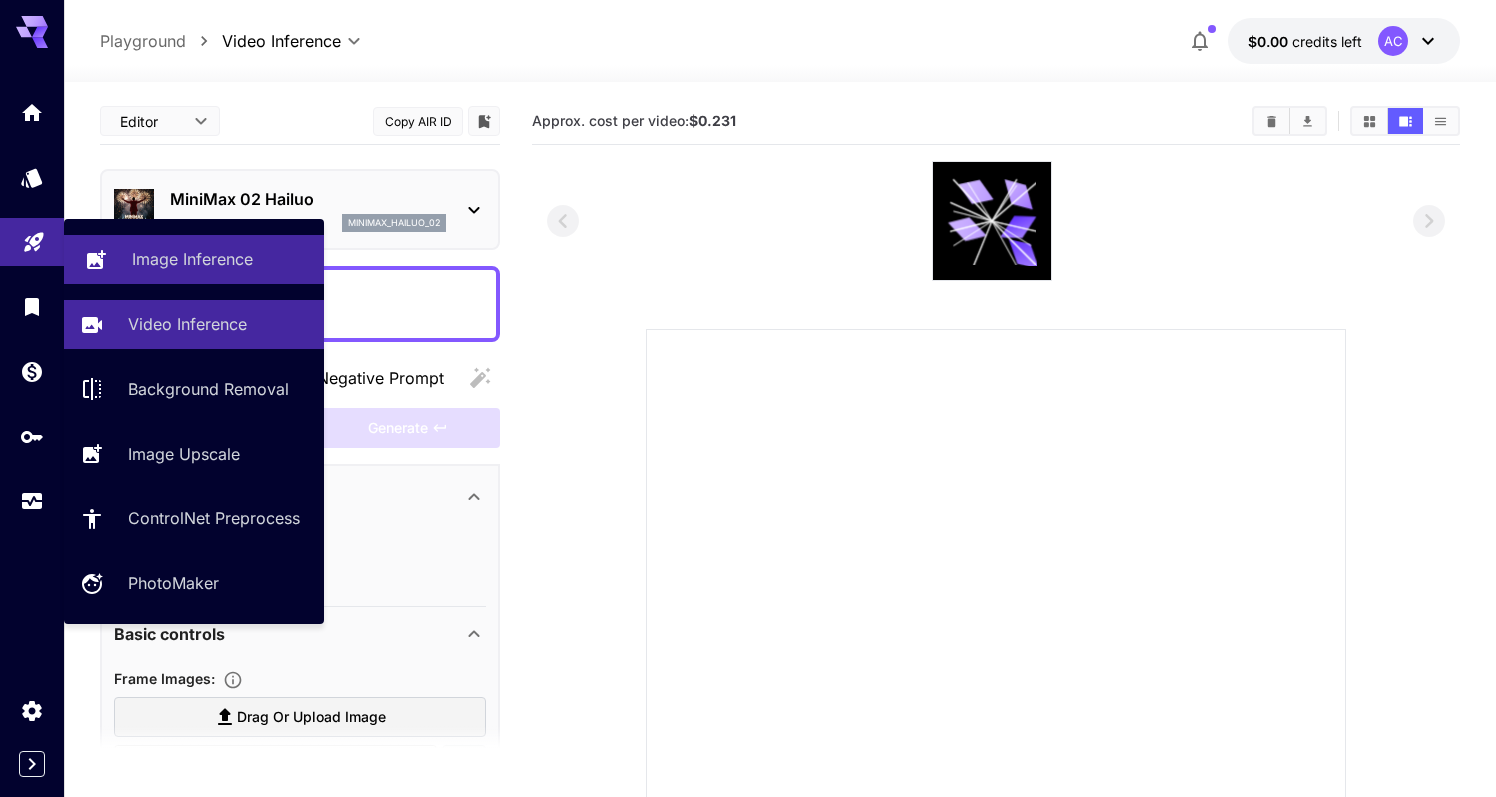 click on "Image Inference" at bounding box center (192, 259) 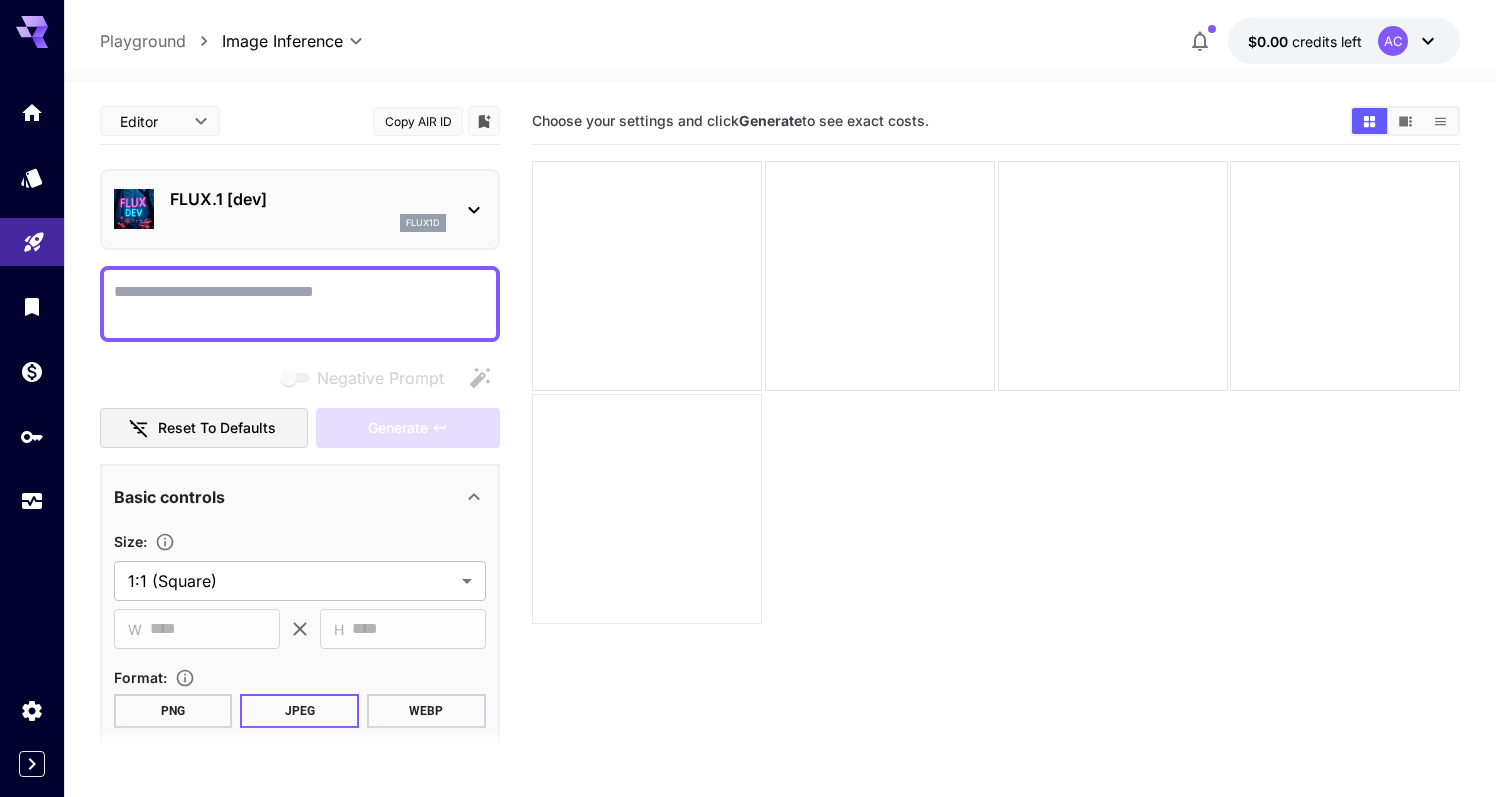 click on "Negative Prompt" at bounding box center [300, 304] 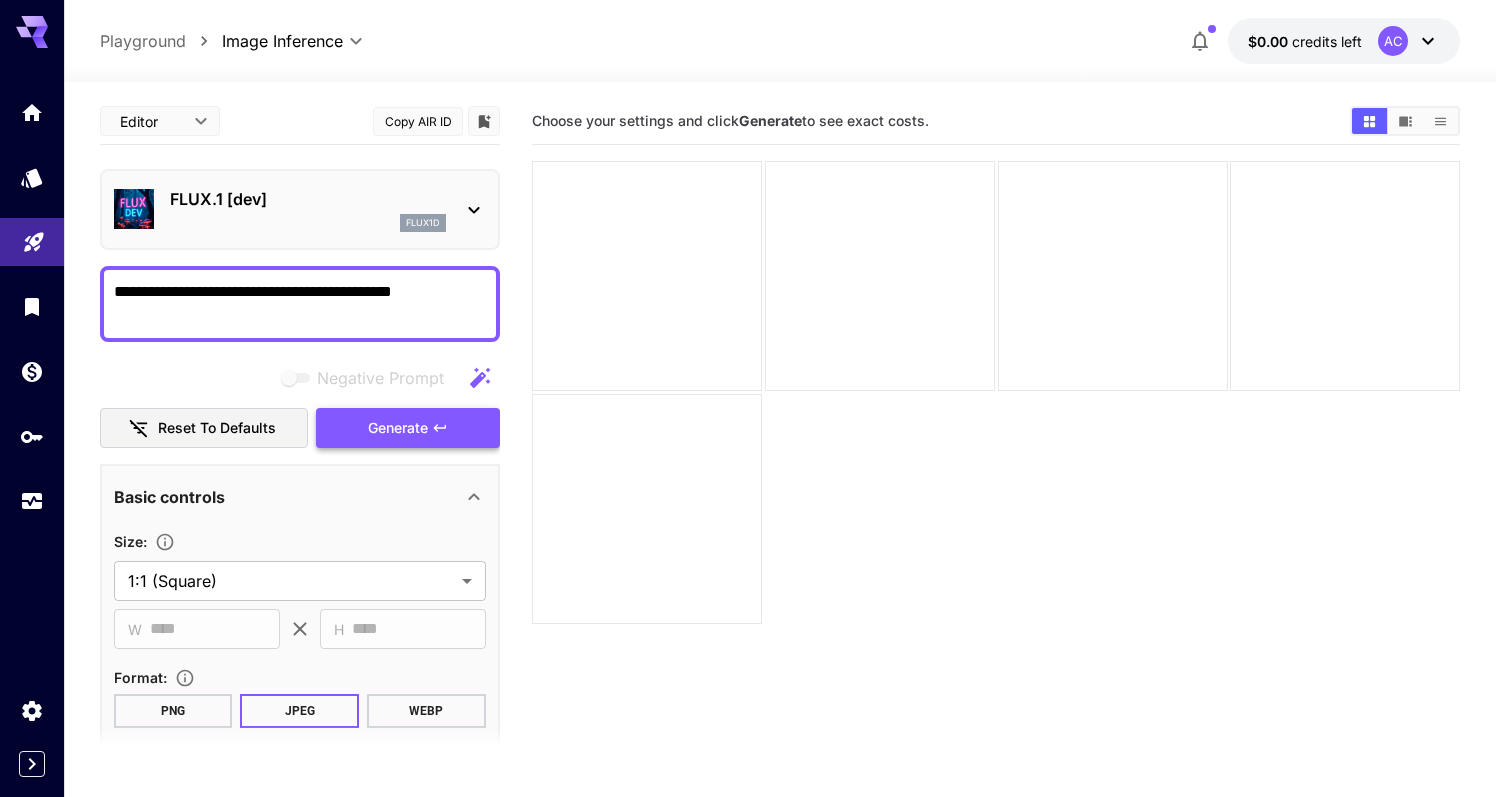 type on "**********" 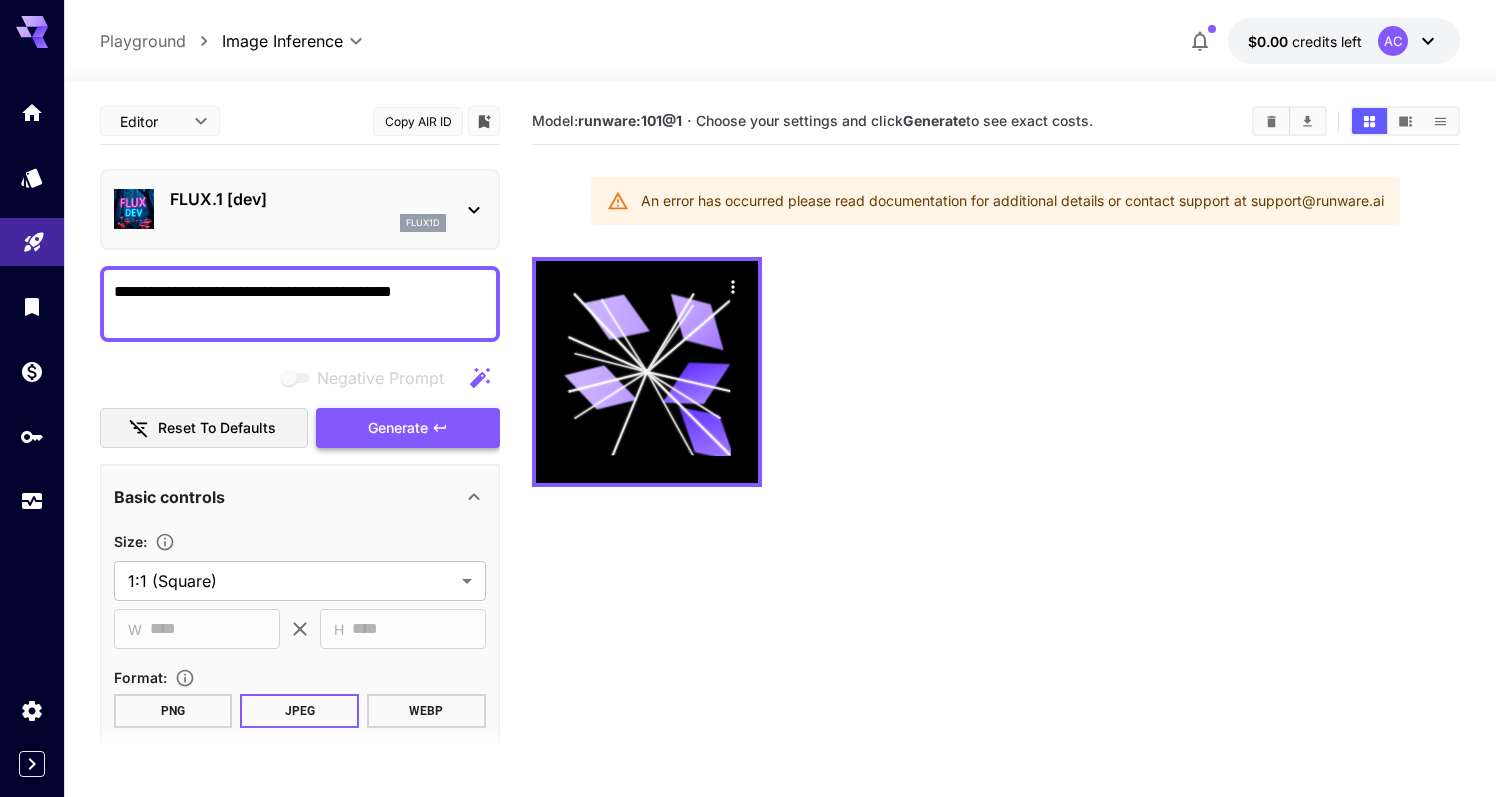 click on "Generate" at bounding box center (398, 428) 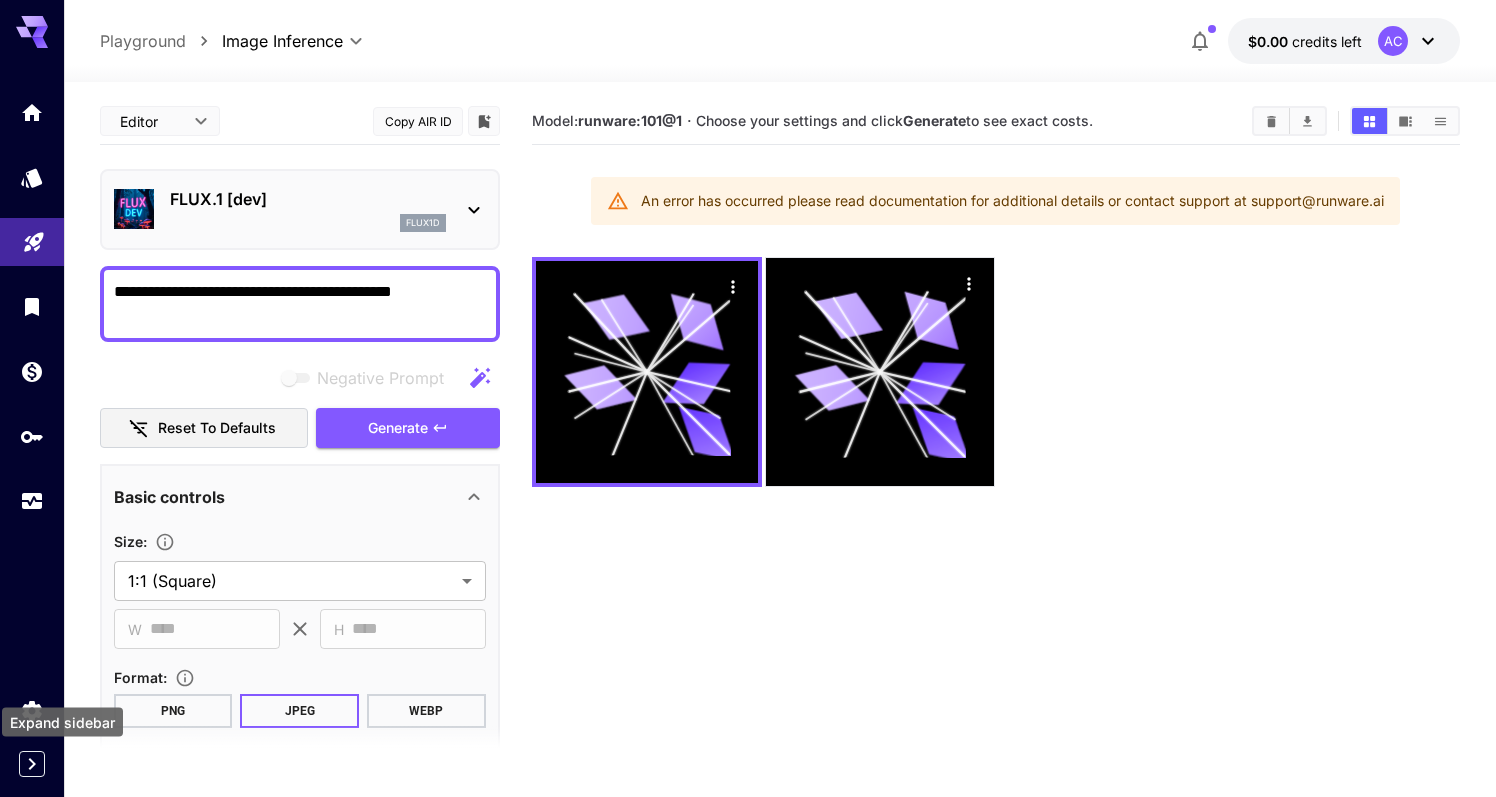 click 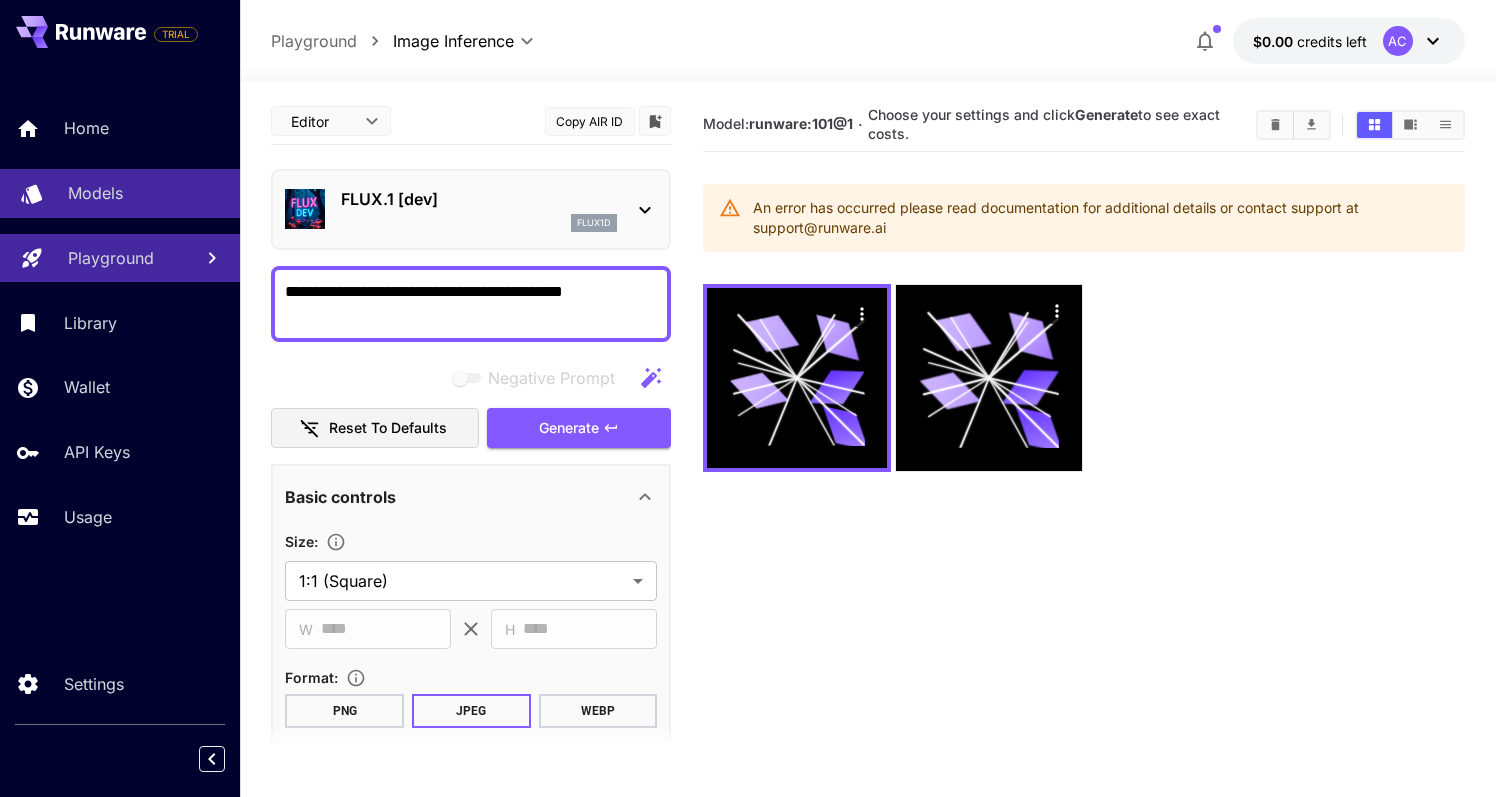 click on "Models" at bounding box center (95, 193) 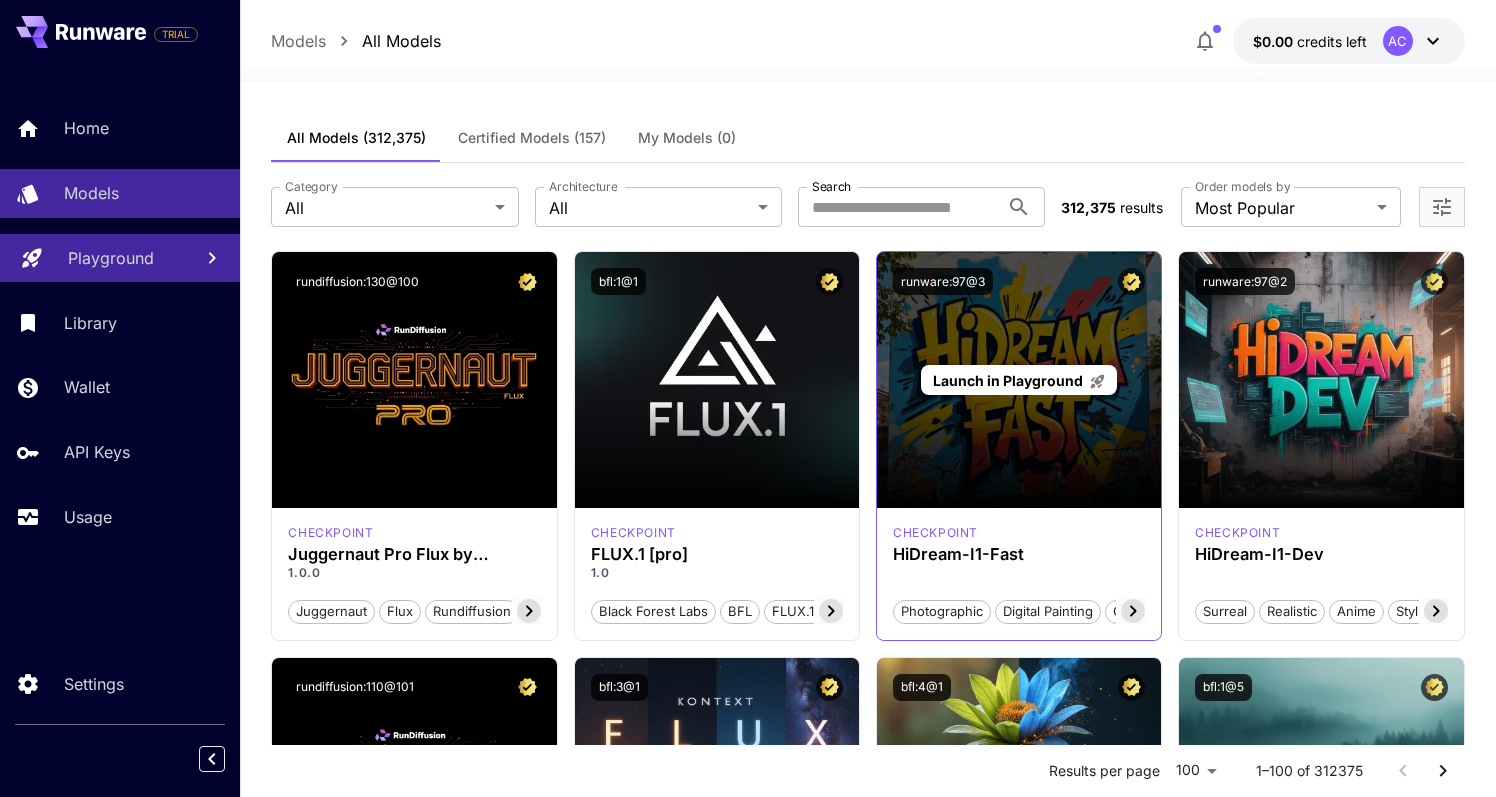 click on "Launch in Playground" at bounding box center [1008, 380] 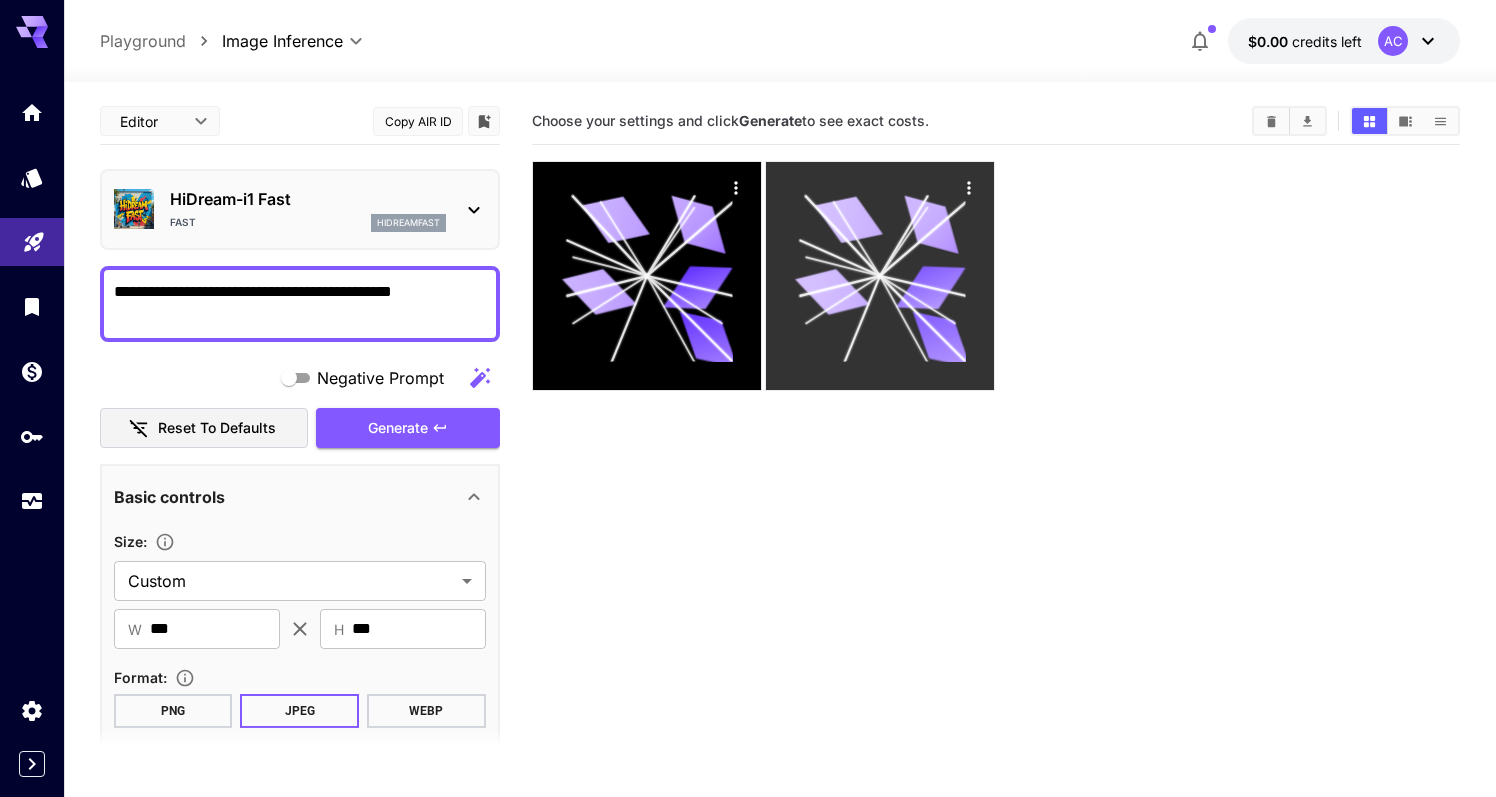 click 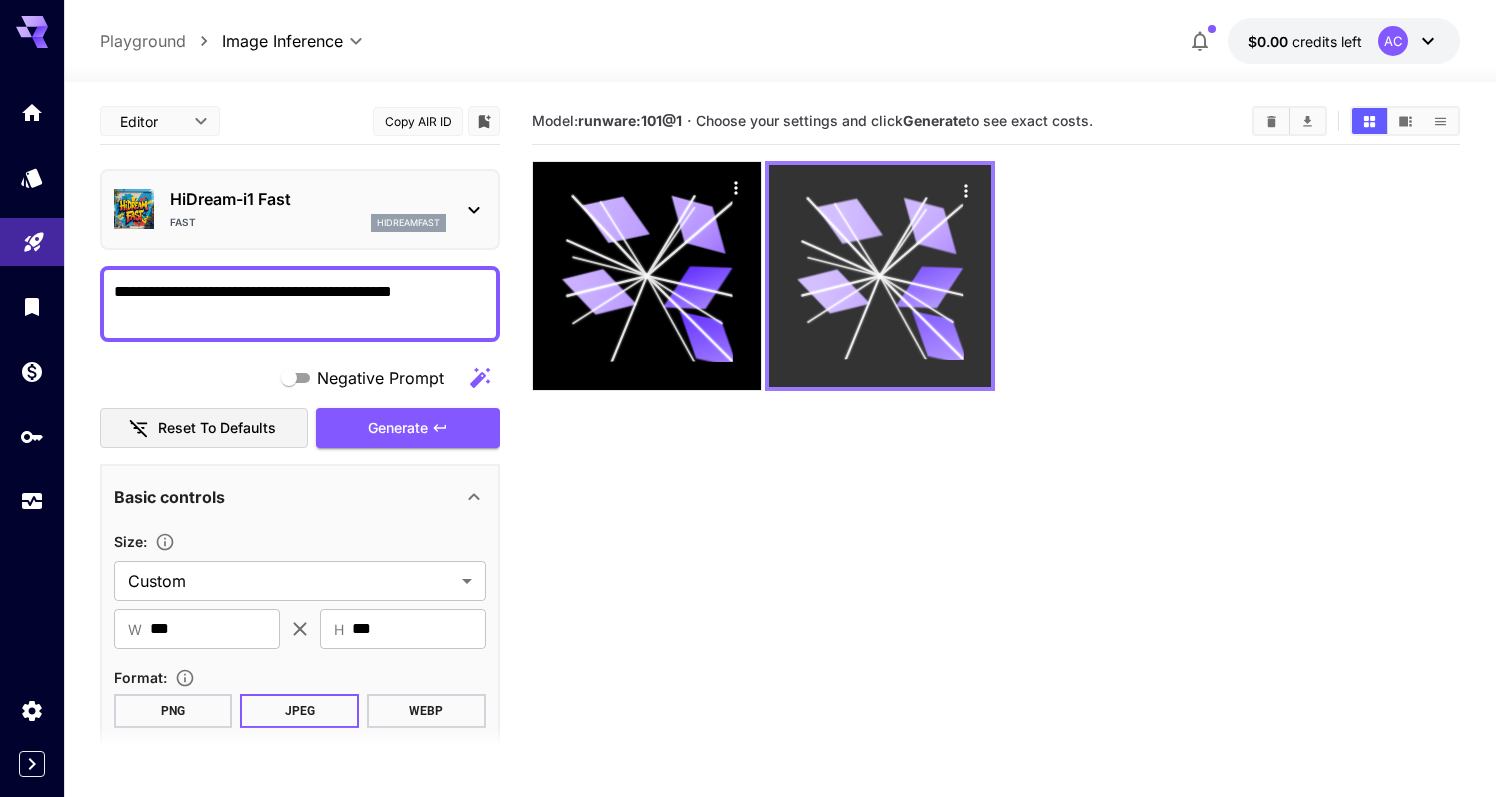 click 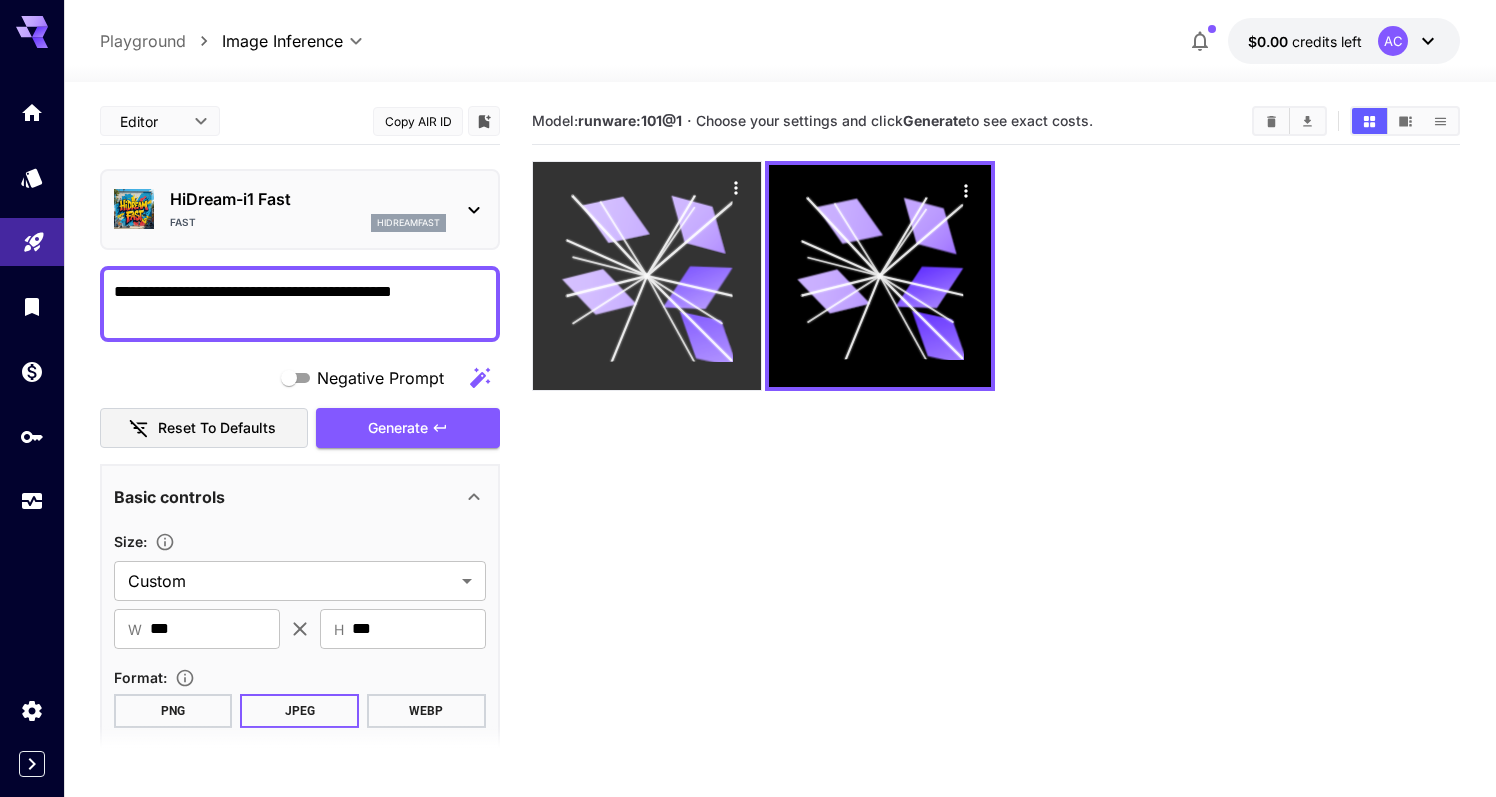 click 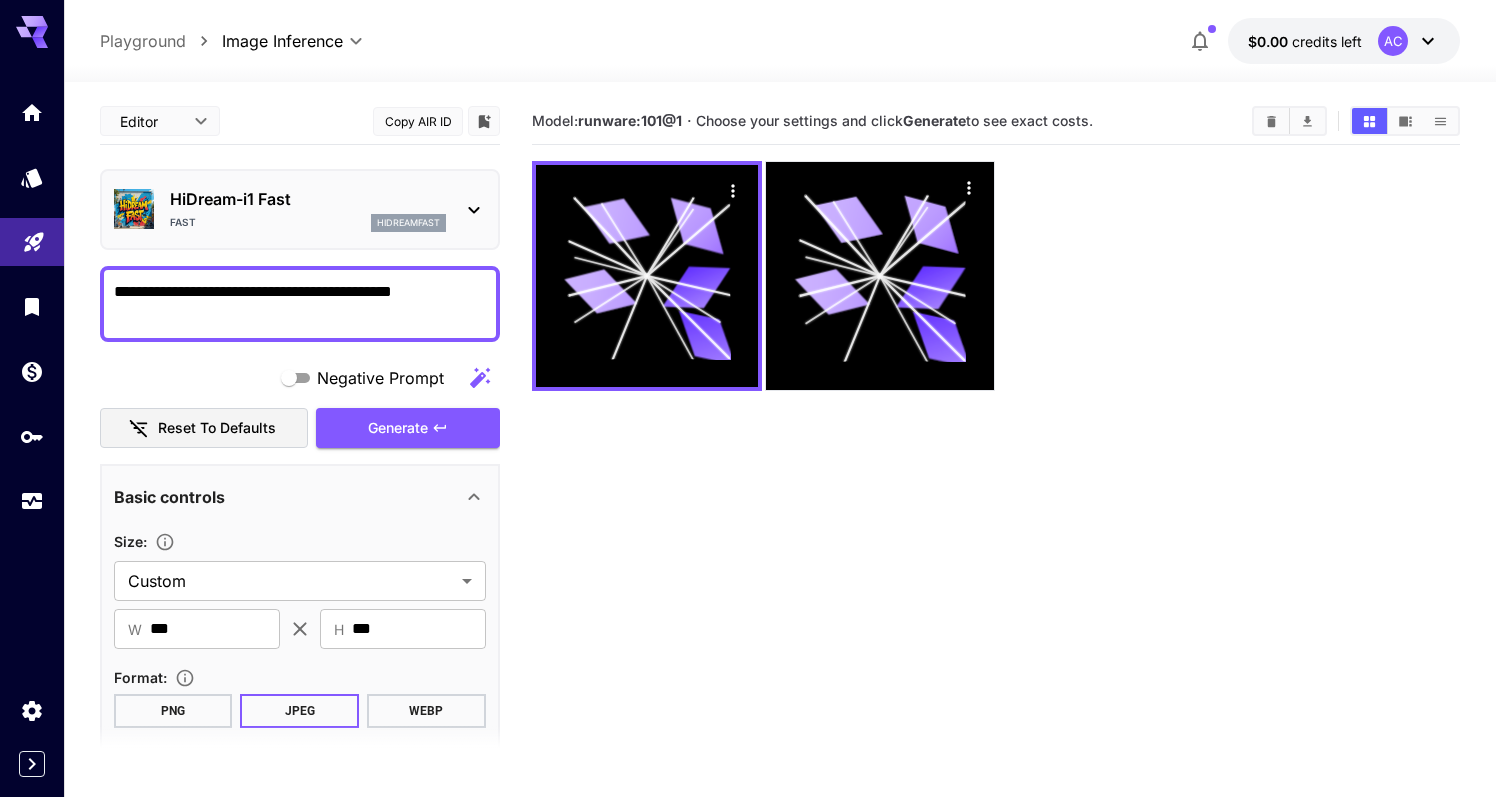 click on "Generate" at bounding box center [934, 120] 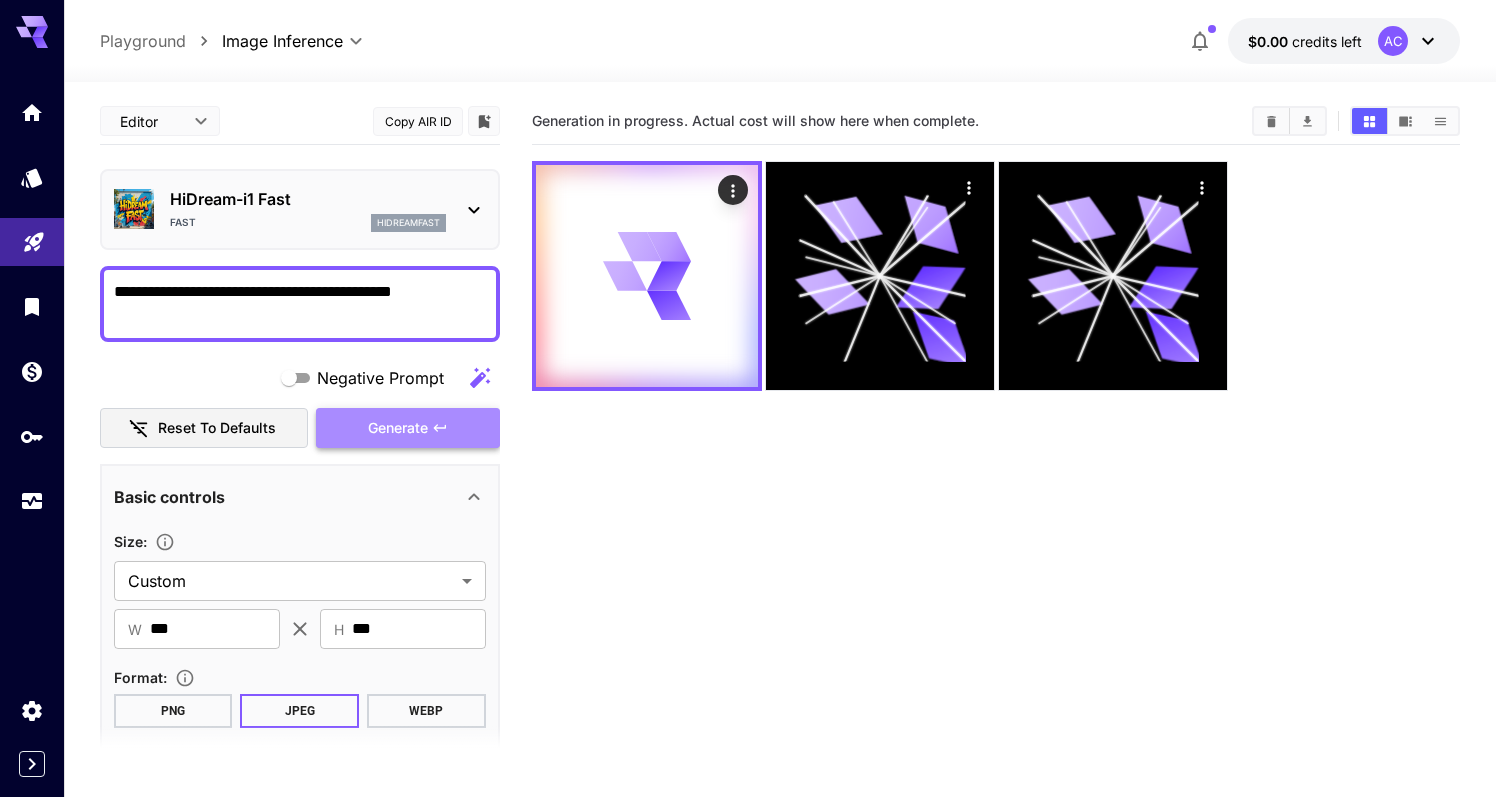 click on "Generate" at bounding box center [398, 428] 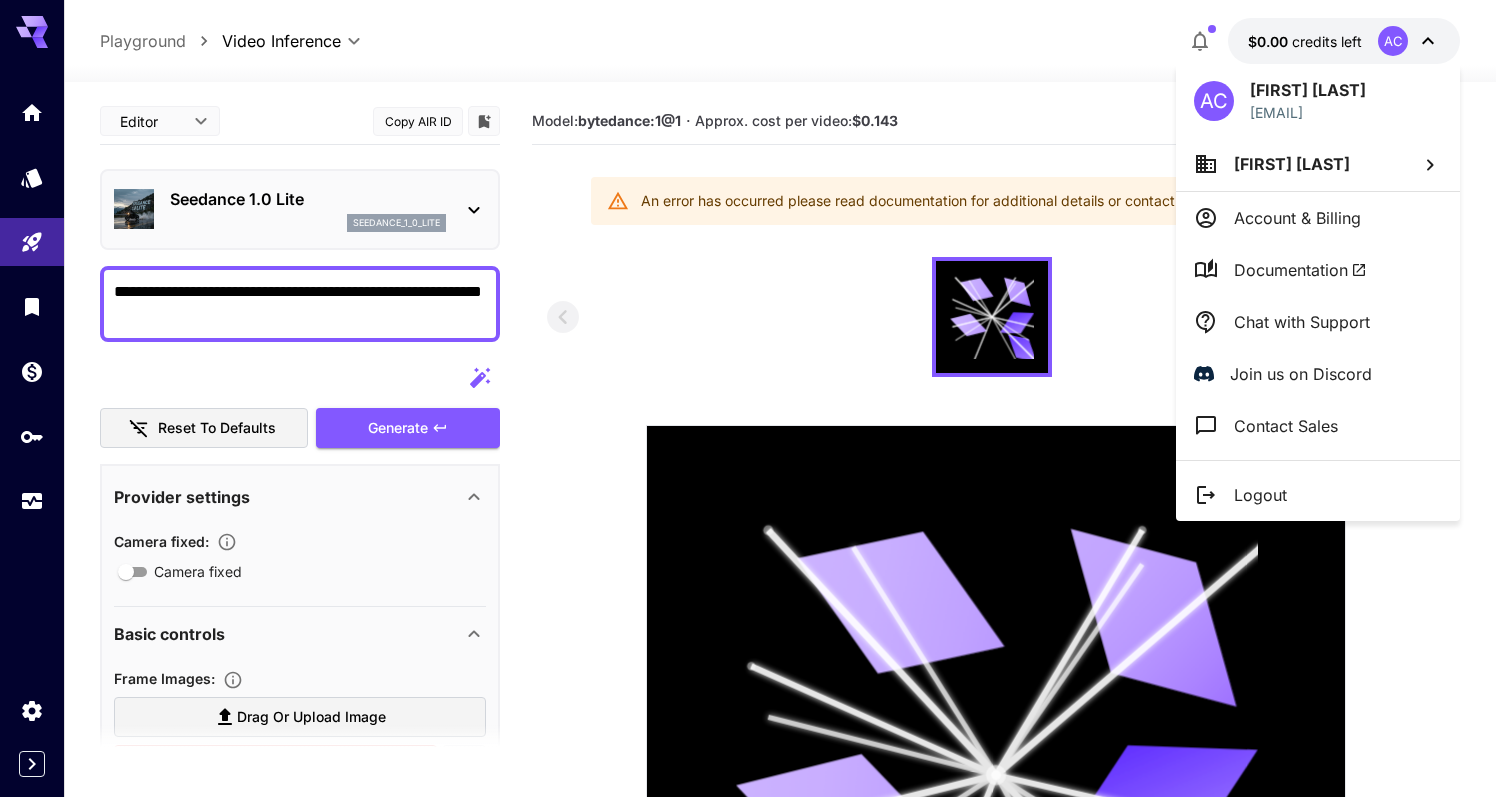 scroll, scrollTop: 0, scrollLeft: 0, axis: both 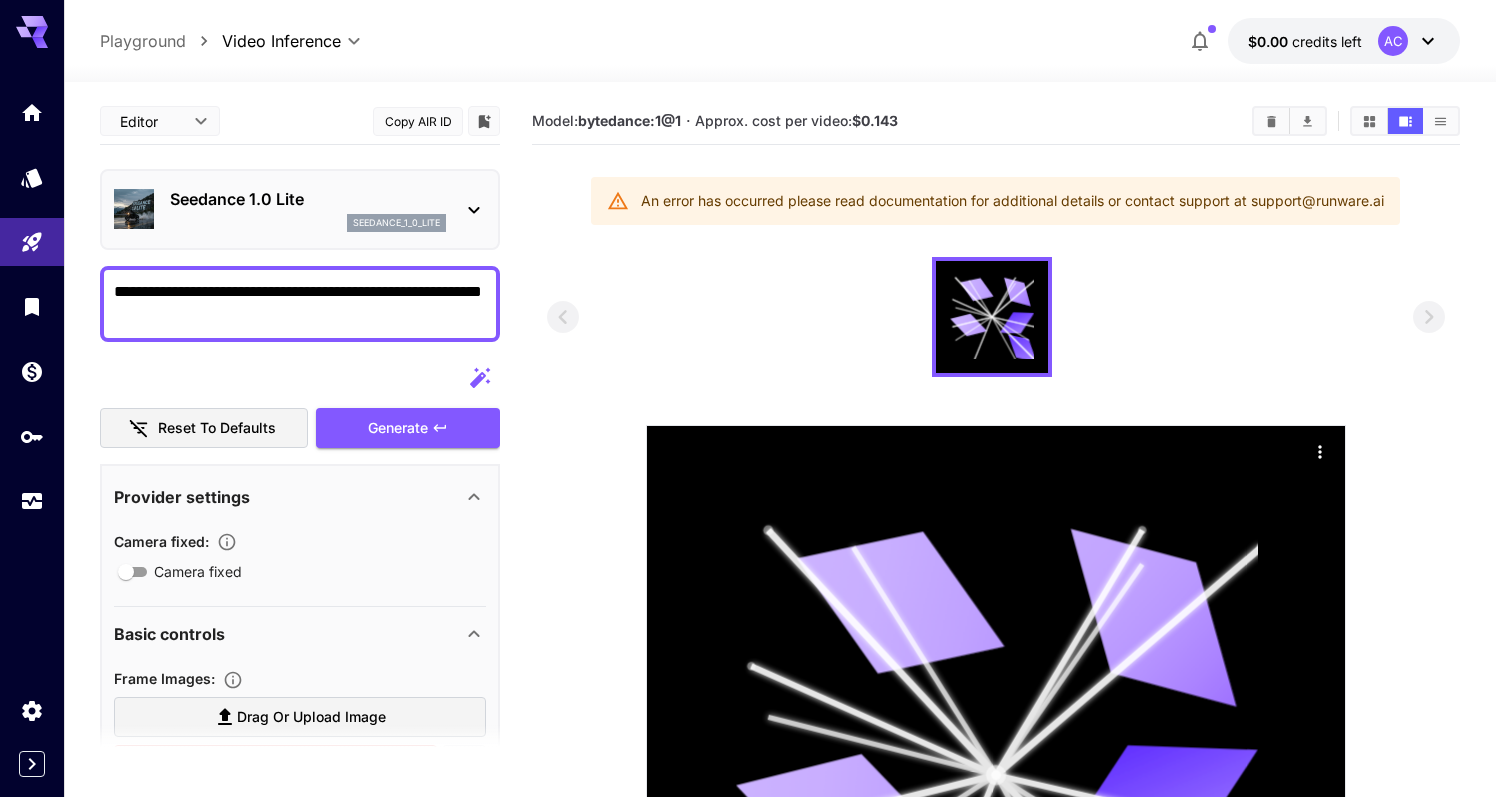 click 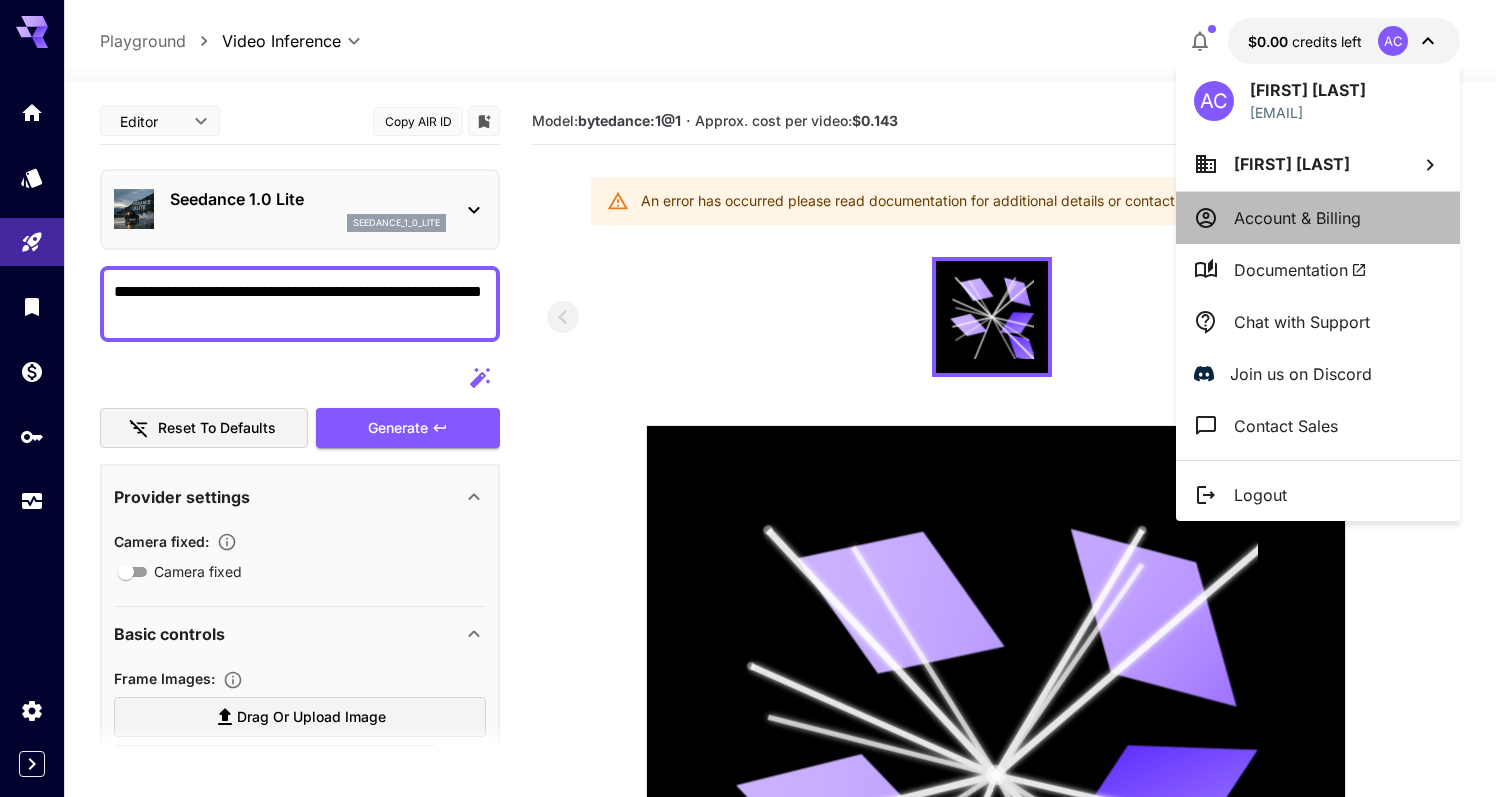 click on "Account & Billing" at bounding box center (1297, 218) 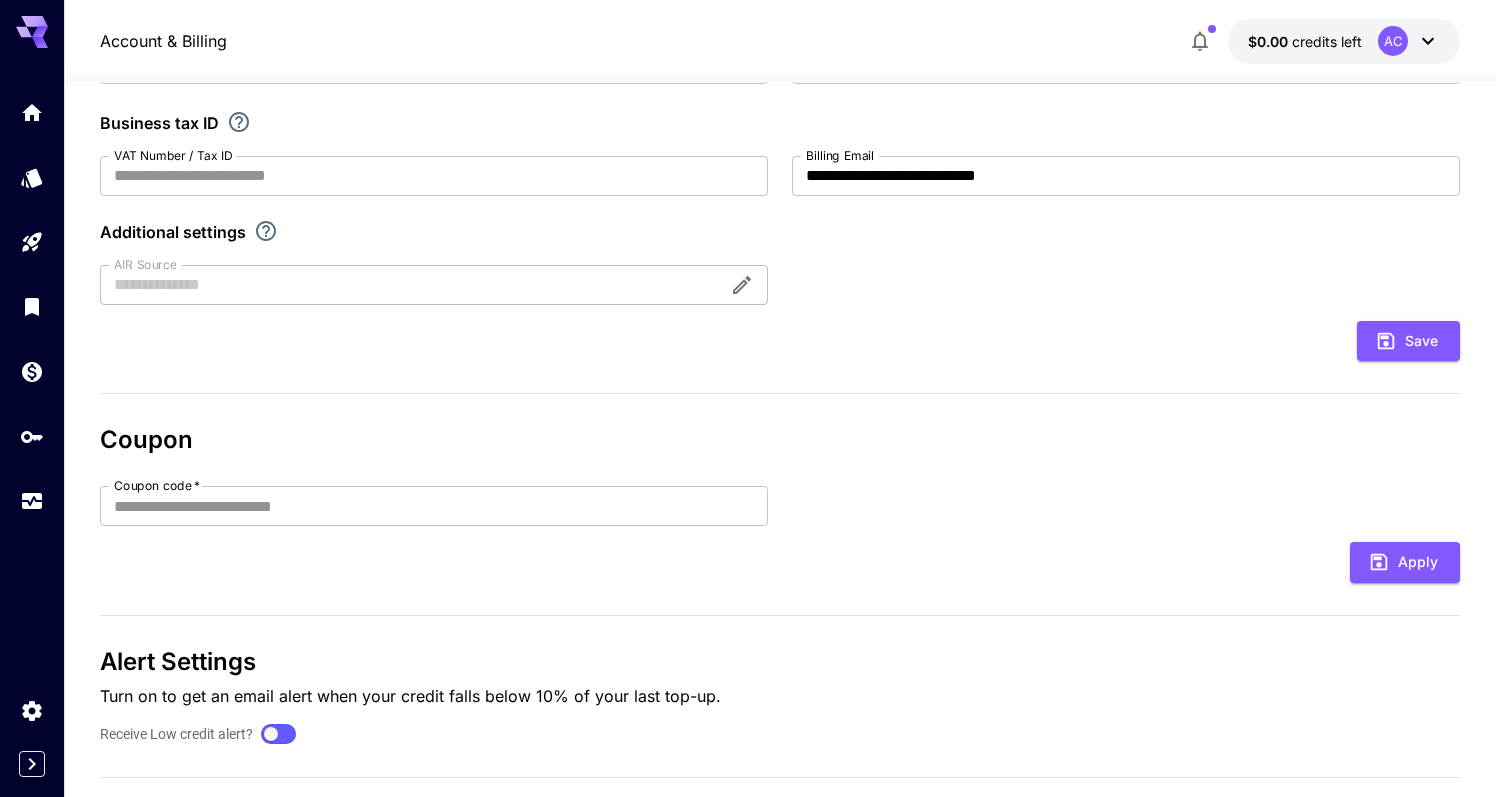 scroll, scrollTop: 424, scrollLeft: 0, axis: vertical 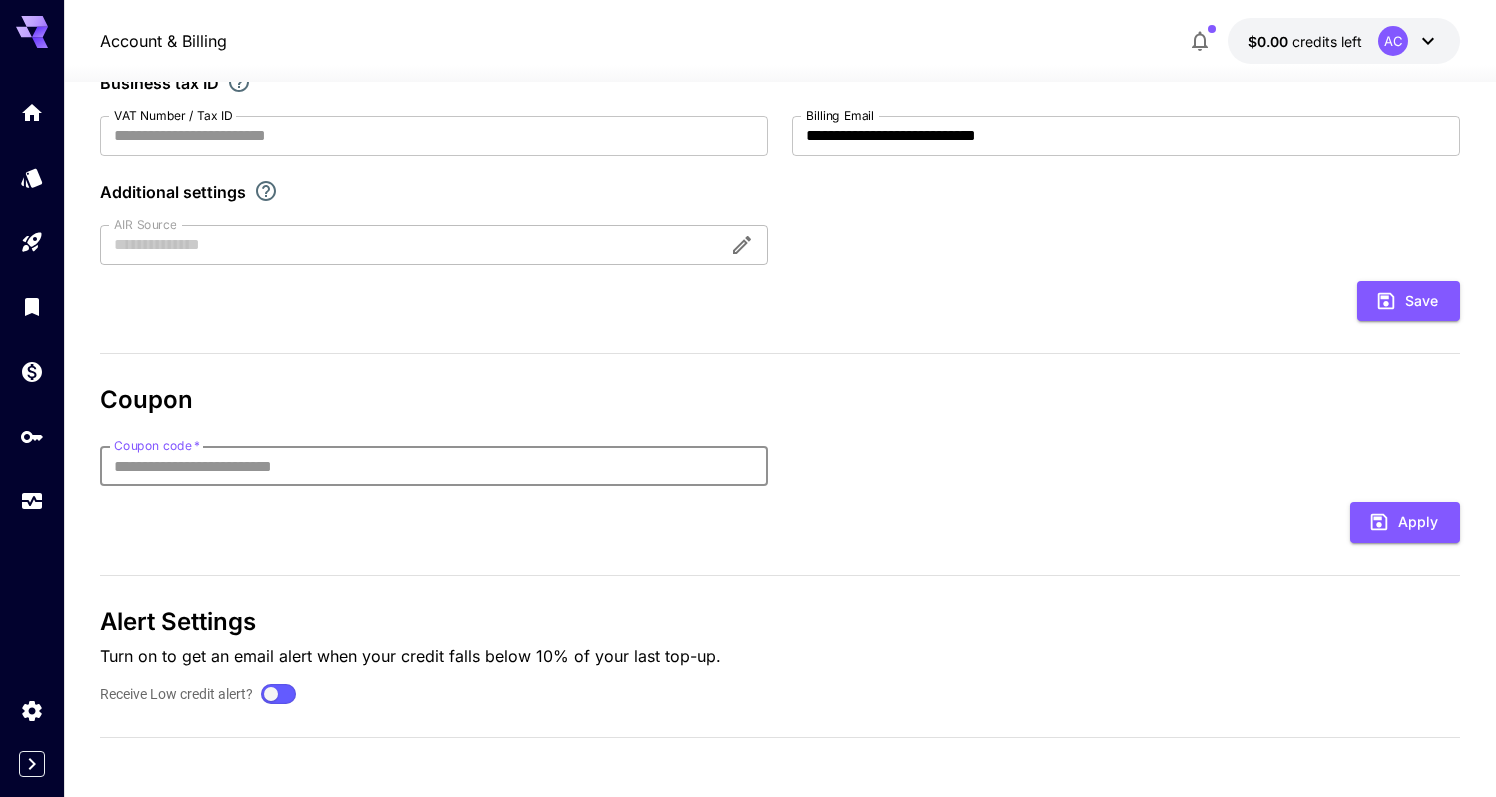 click on "Coupon code   *" at bounding box center [434, 466] 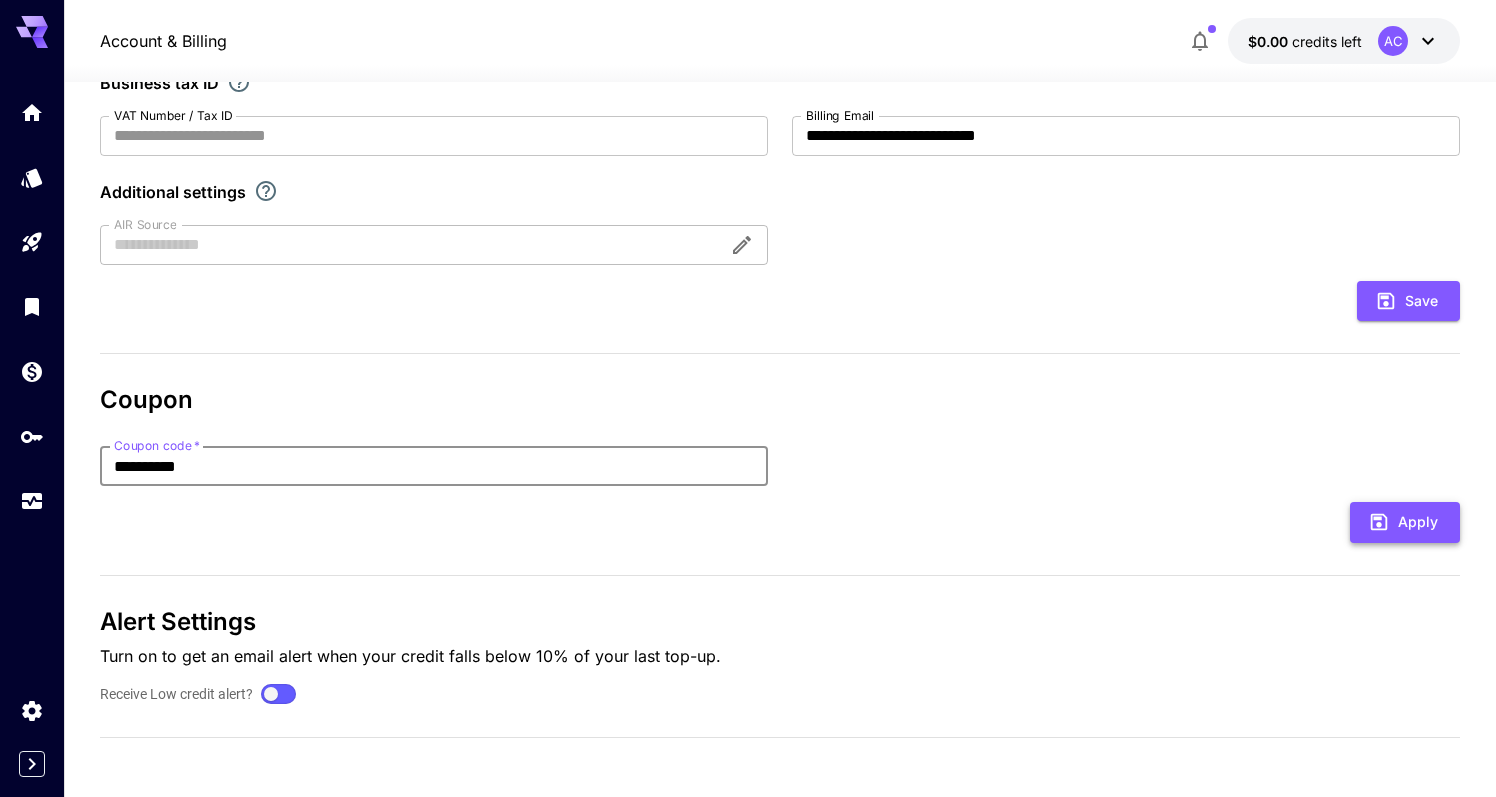type on "**********" 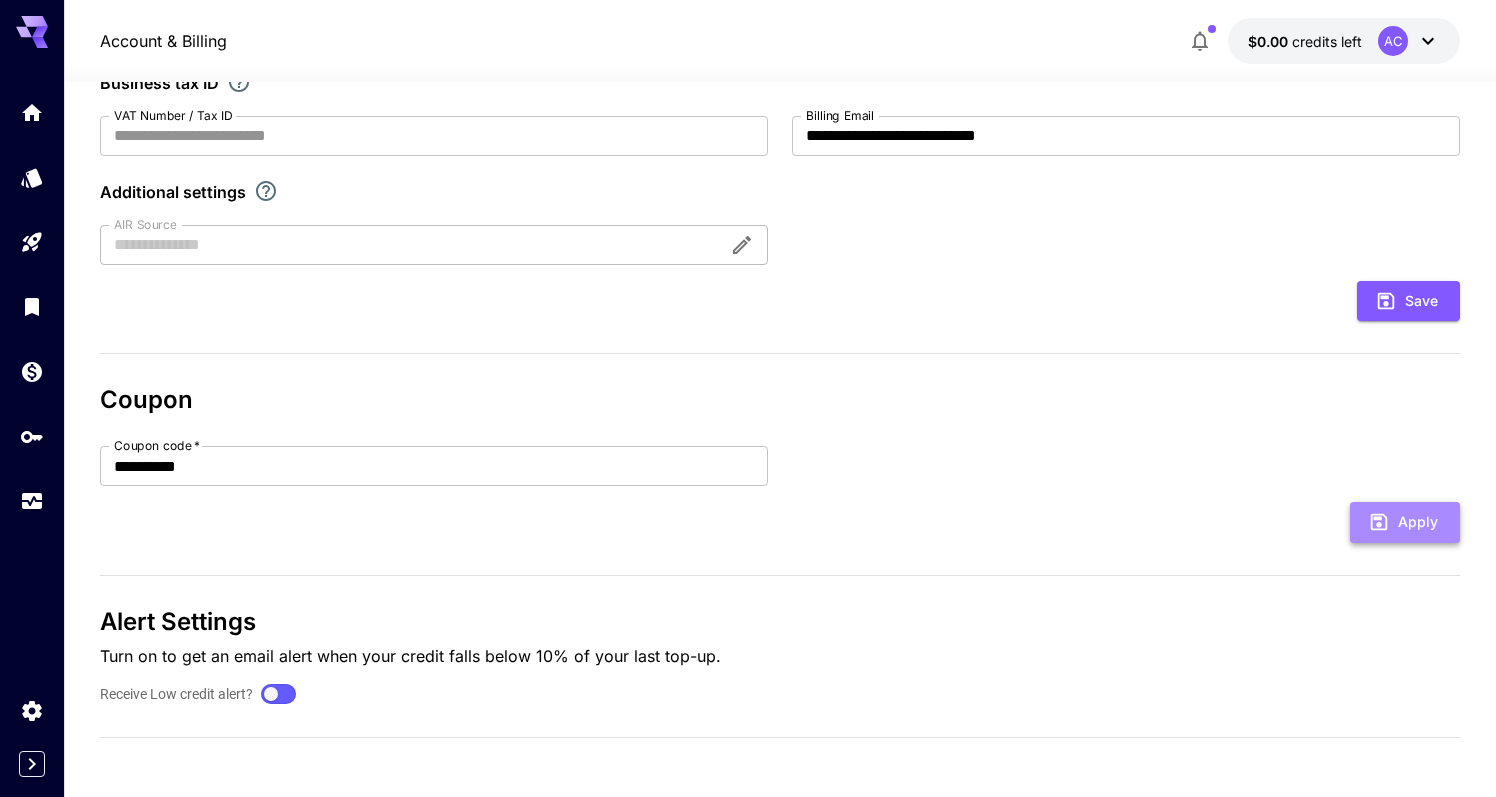 click on "Apply" at bounding box center (1405, 522) 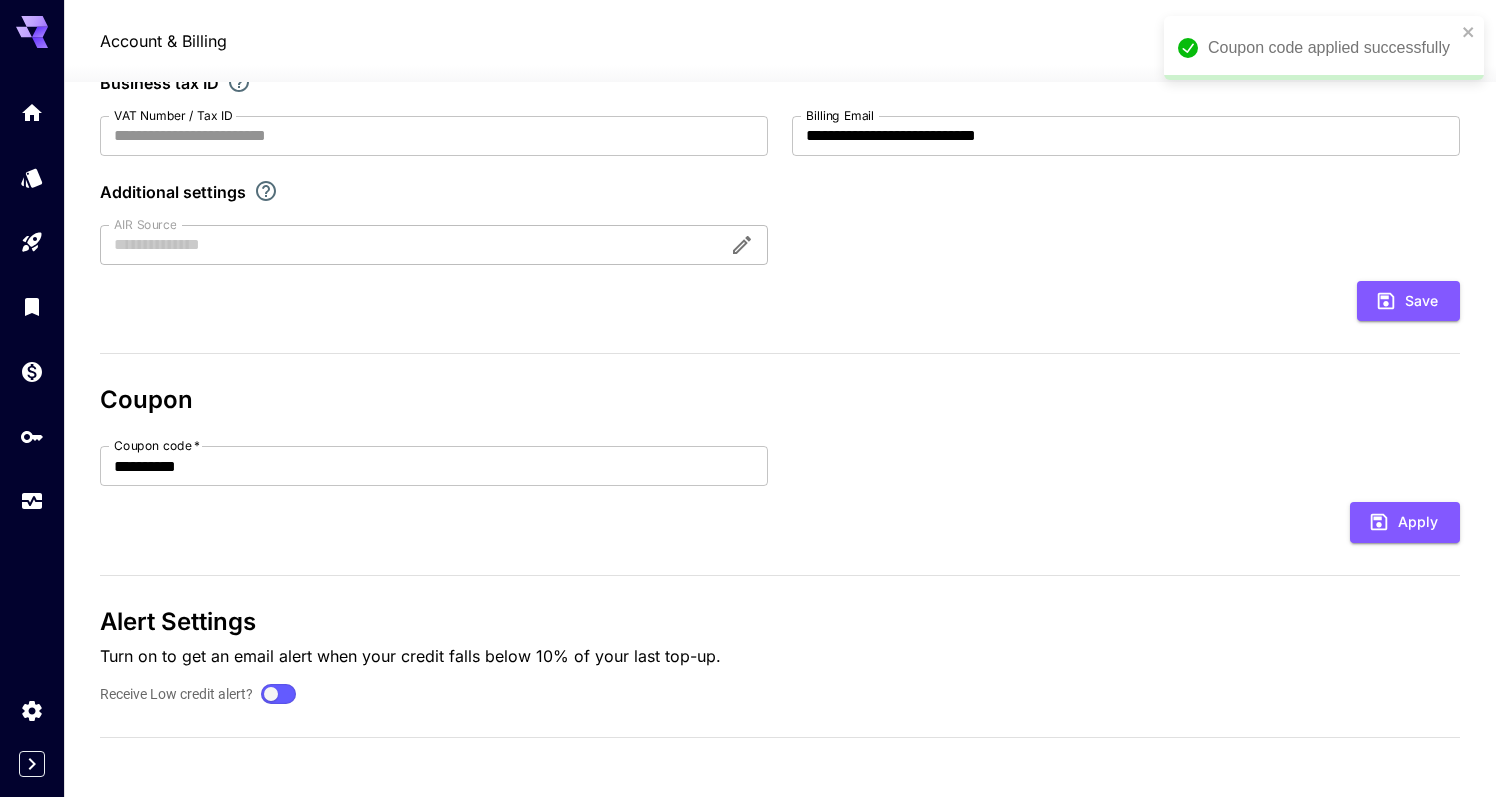 click on "Coupon code applied successfully" at bounding box center [1332, 48] 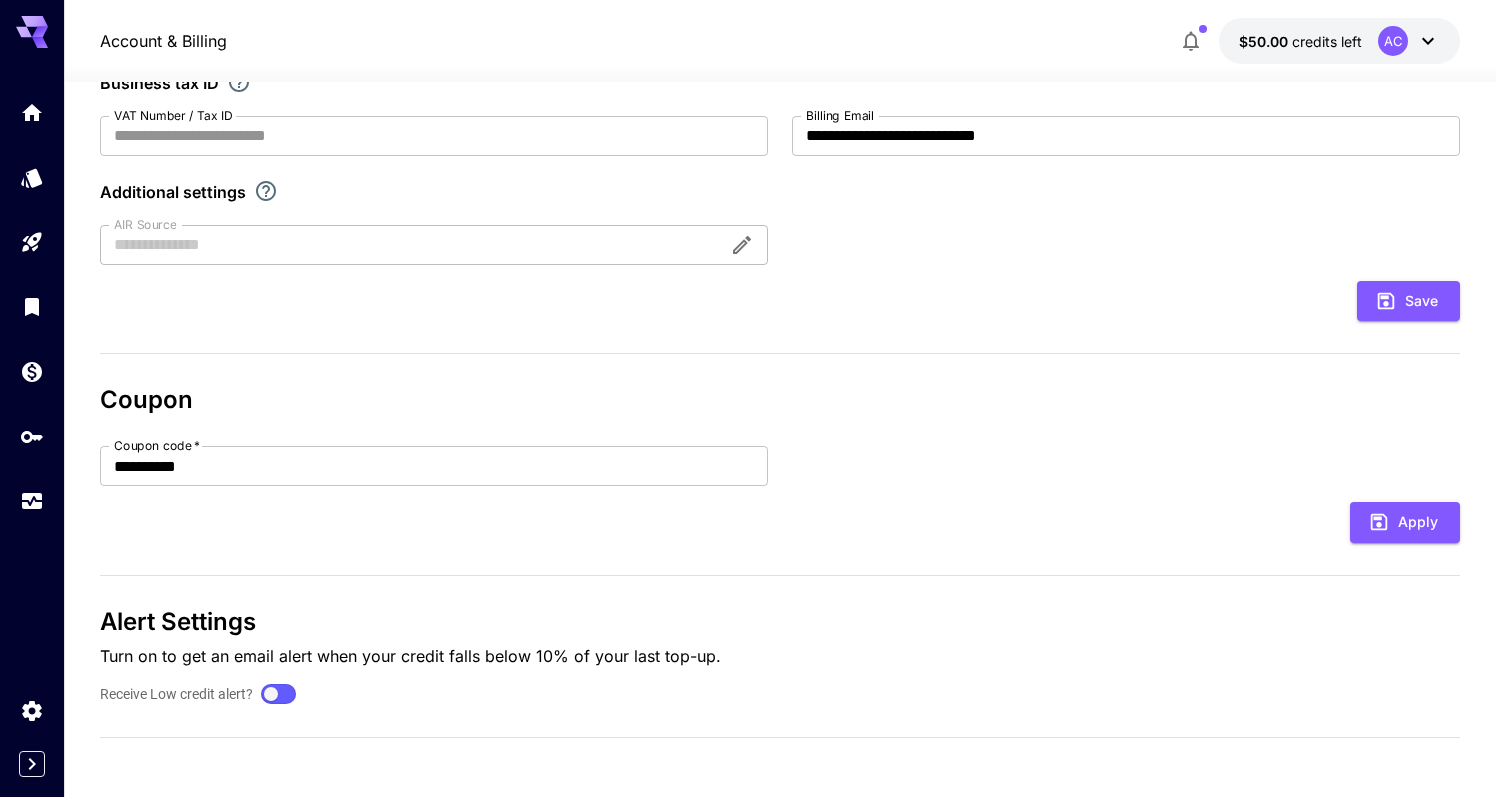 scroll, scrollTop: 0, scrollLeft: 0, axis: both 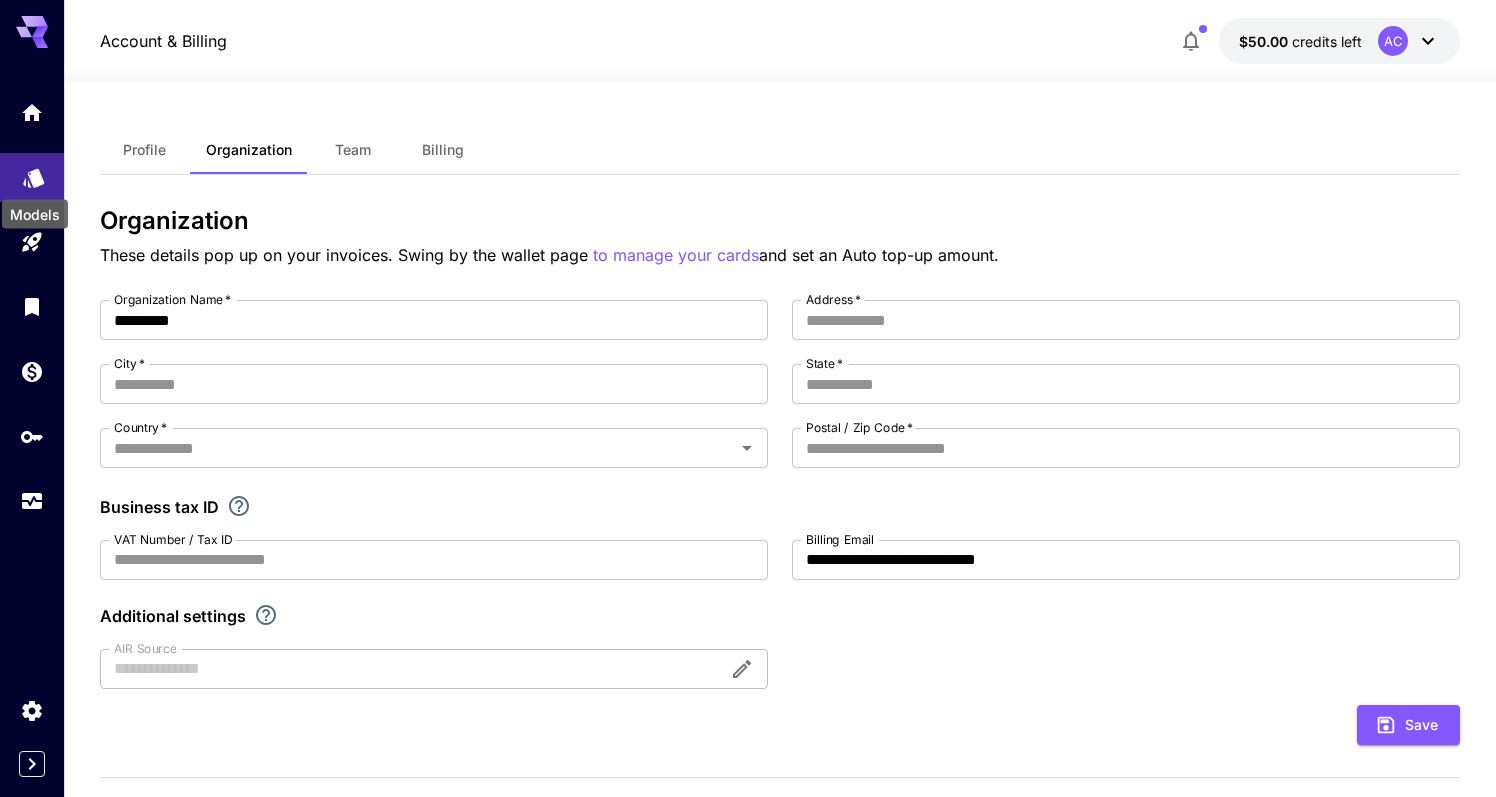 click 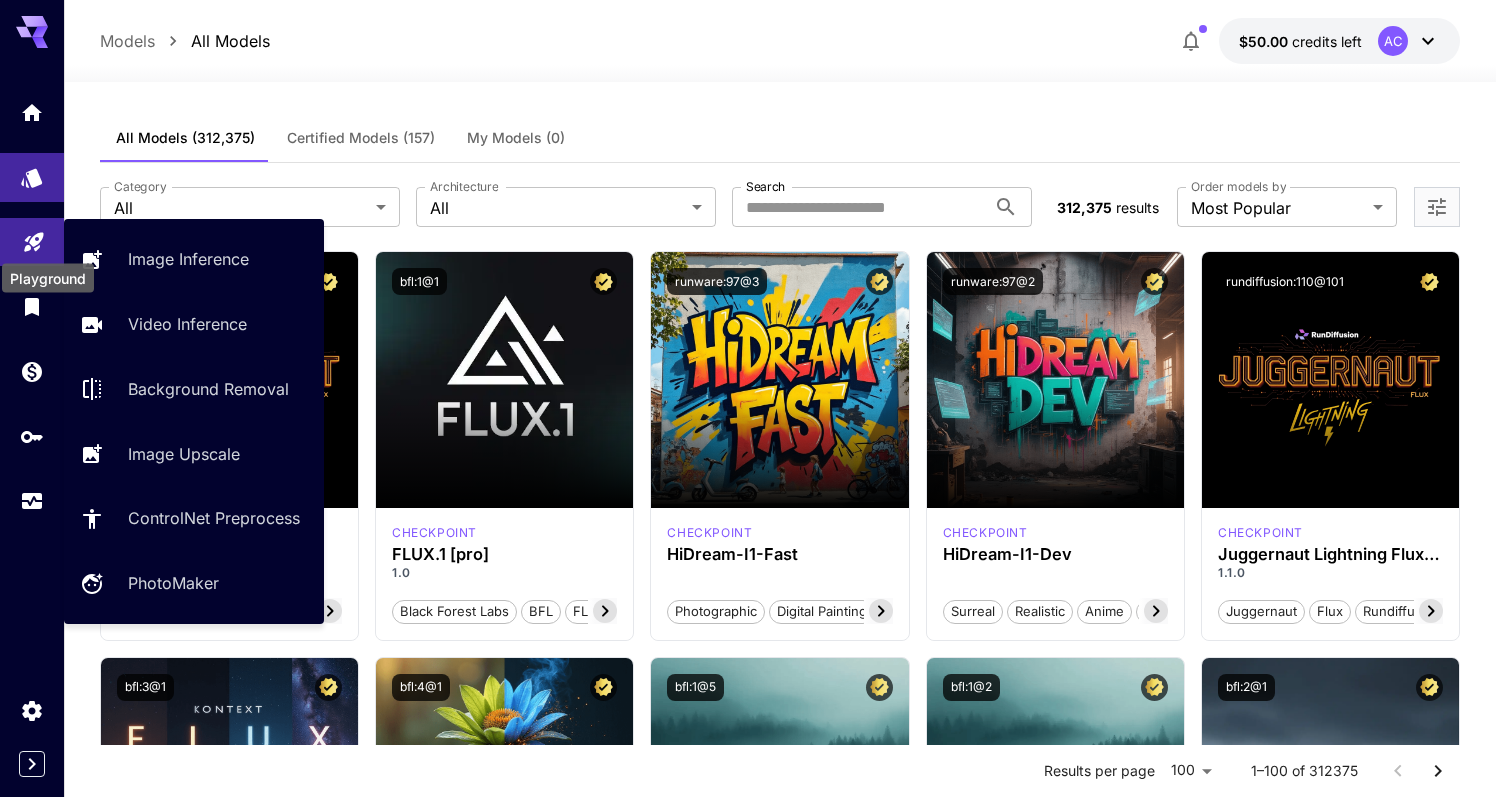 click 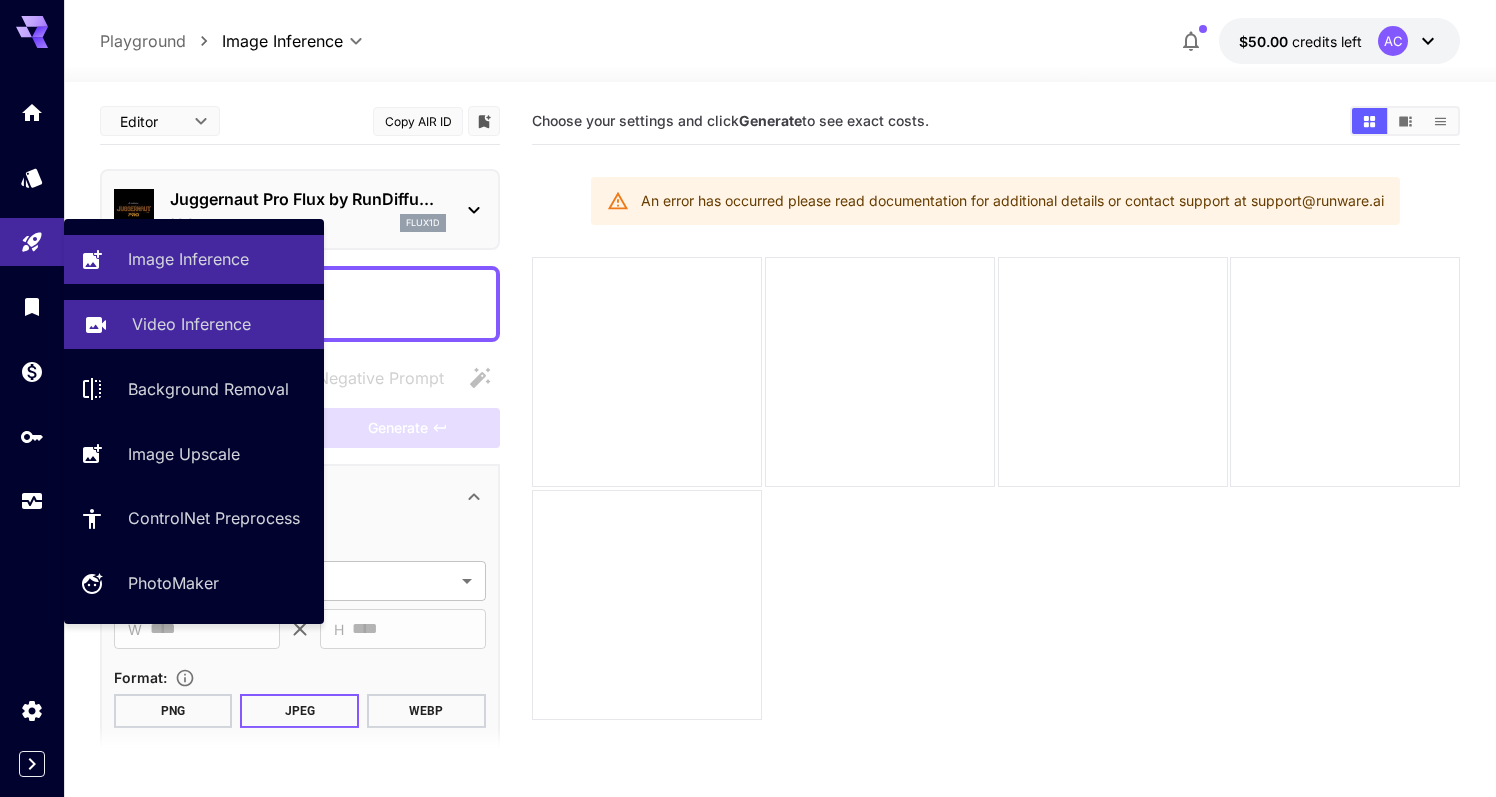 click on "Video Inference" at bounding box center [191, 324] 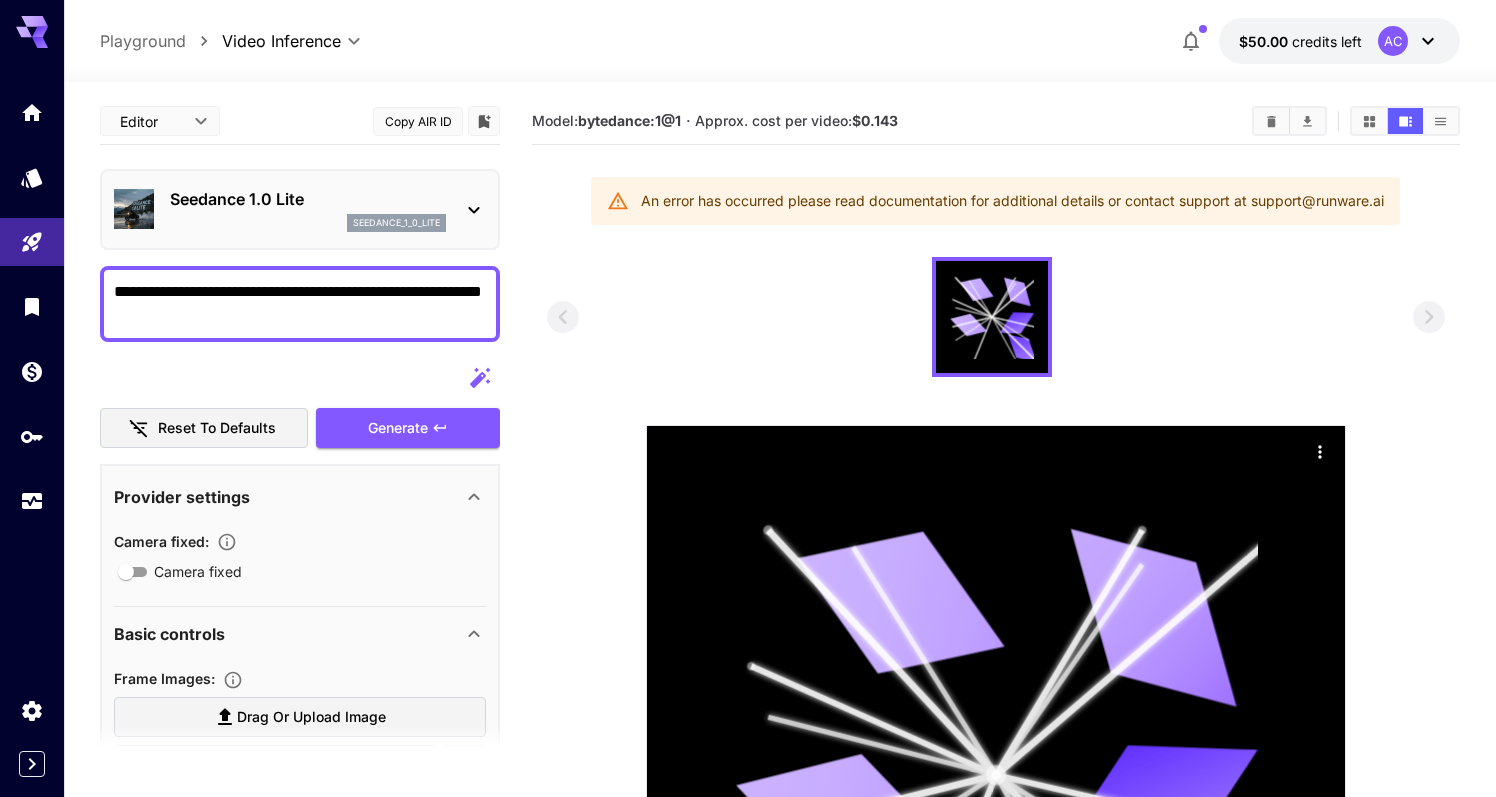 click on "**********" at bounding box center (300, 304) 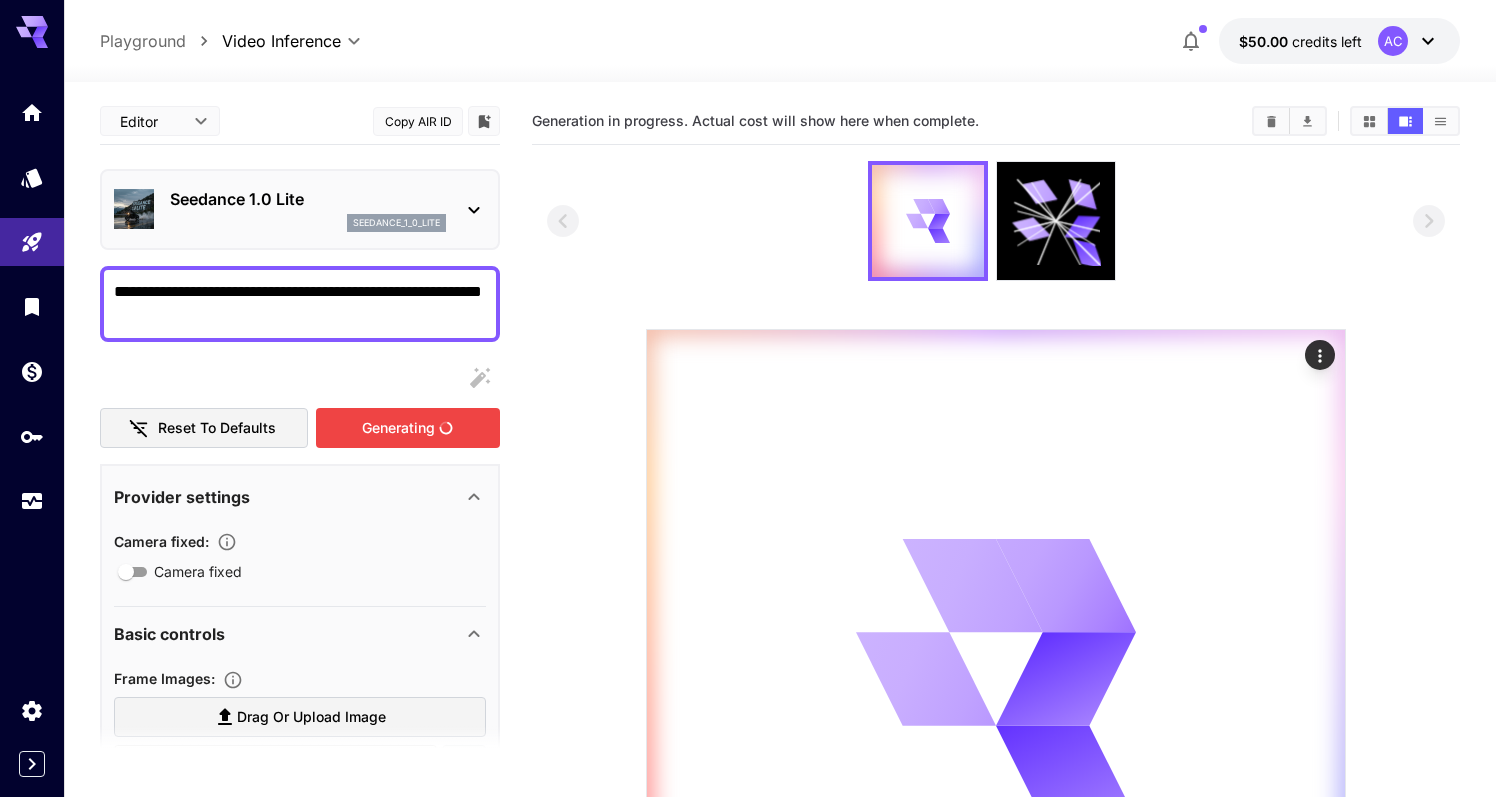 click on "Generating" at bounding box center [408, 428] 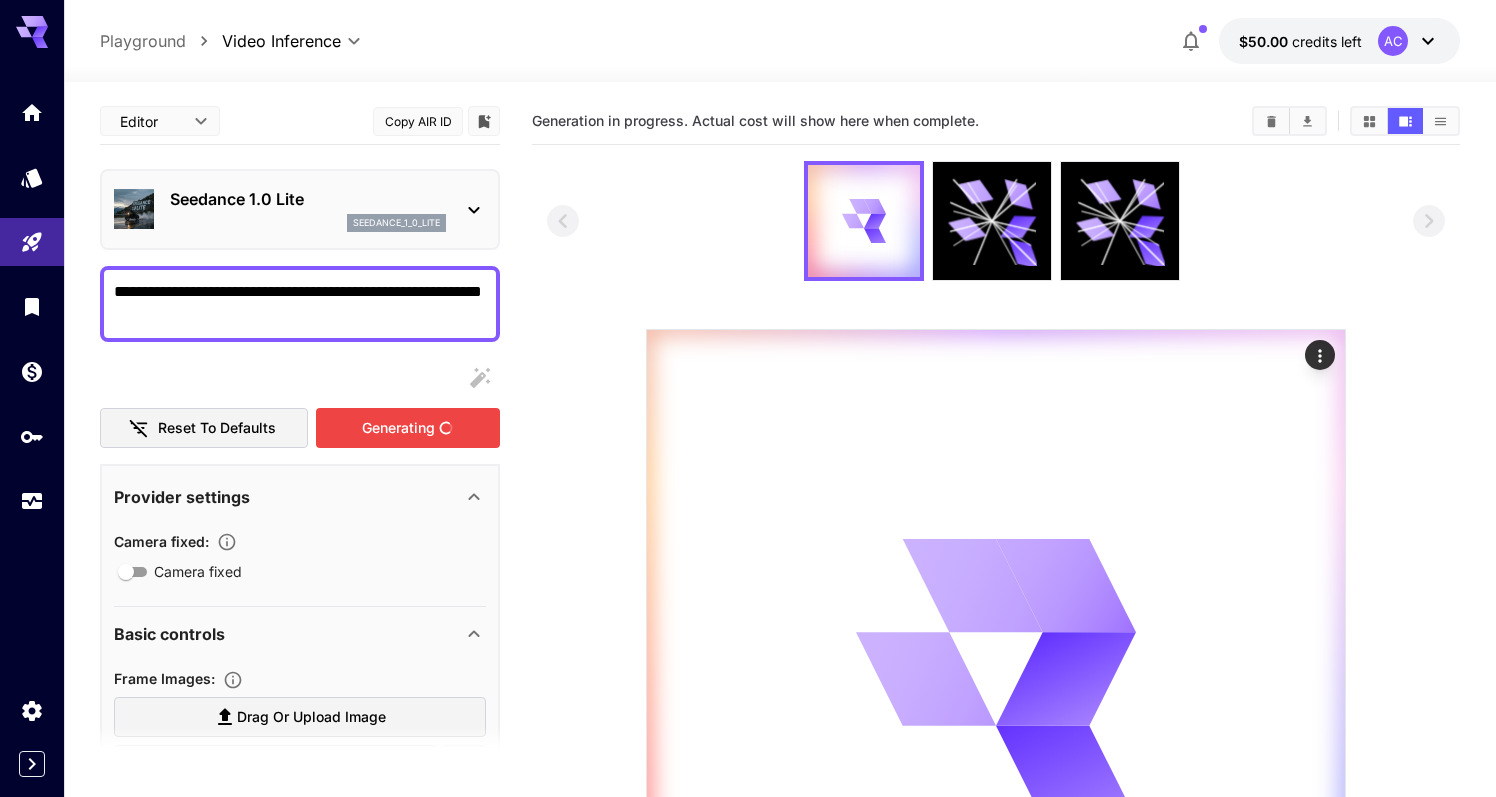 click on "Generating" at bounding box center (408, 428) 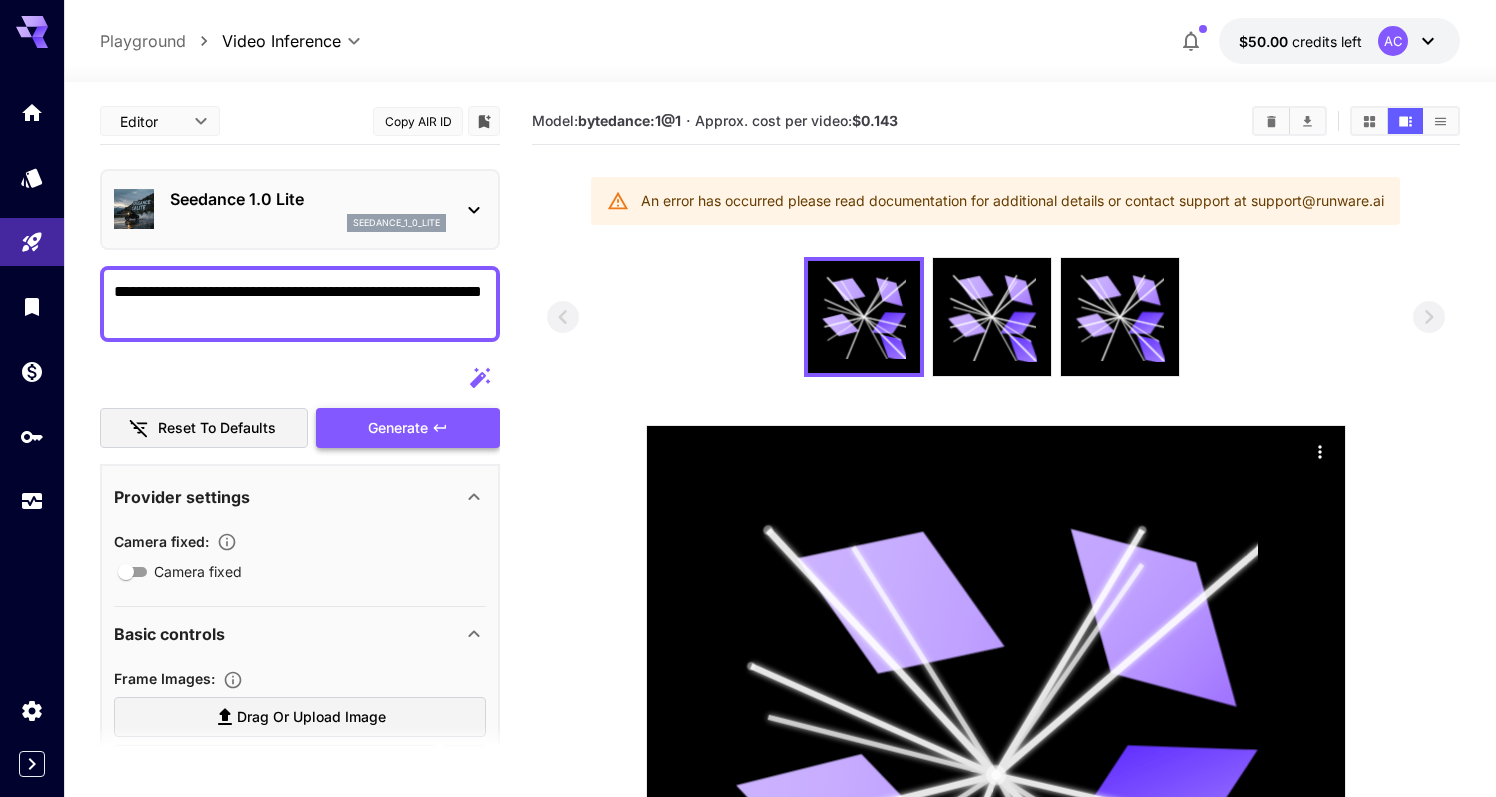 click on "Generate" at bounding box center (408, 428) 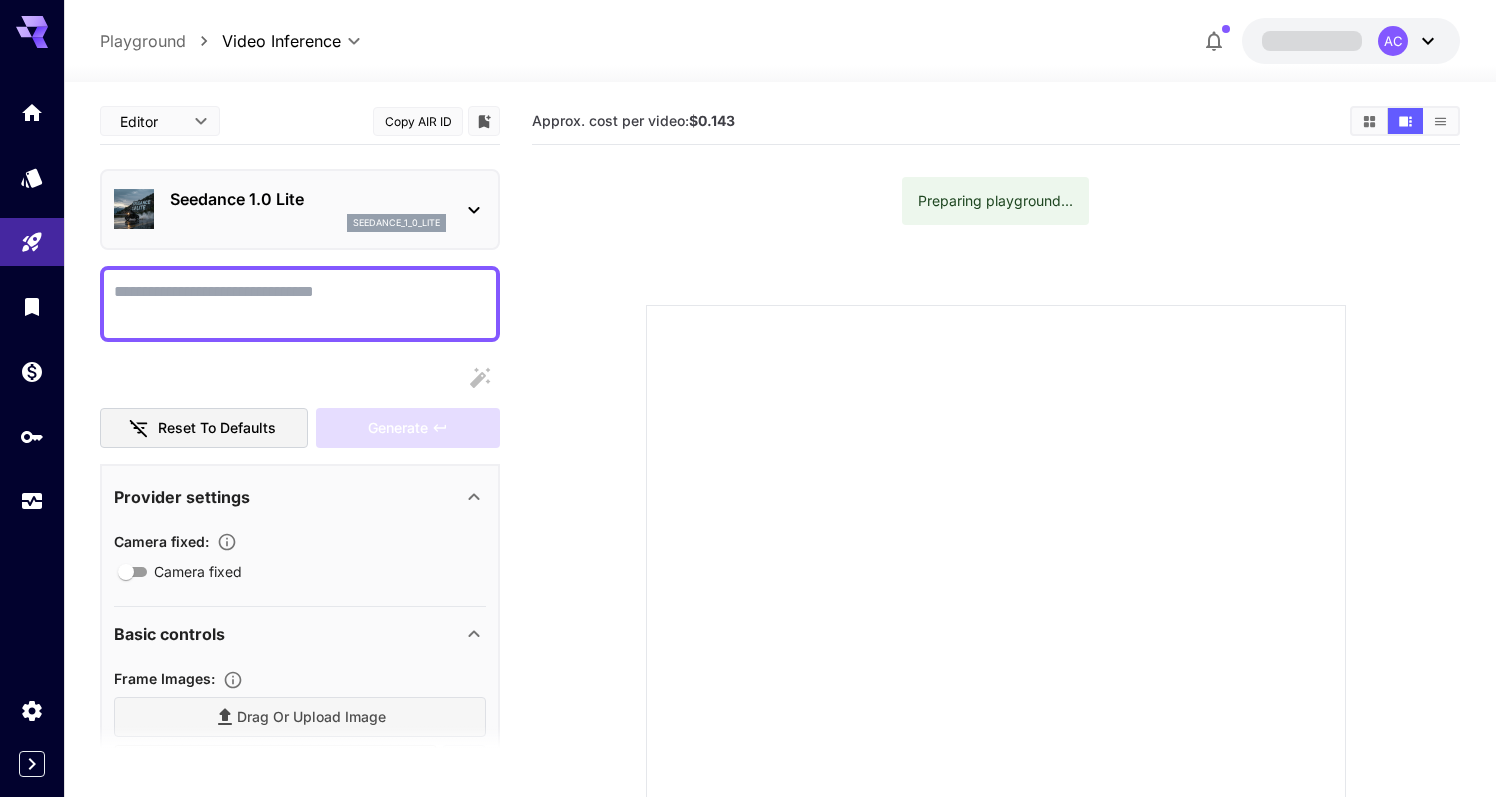 scroll, scrollTop: 0, scrollLeft: 0, axis: both 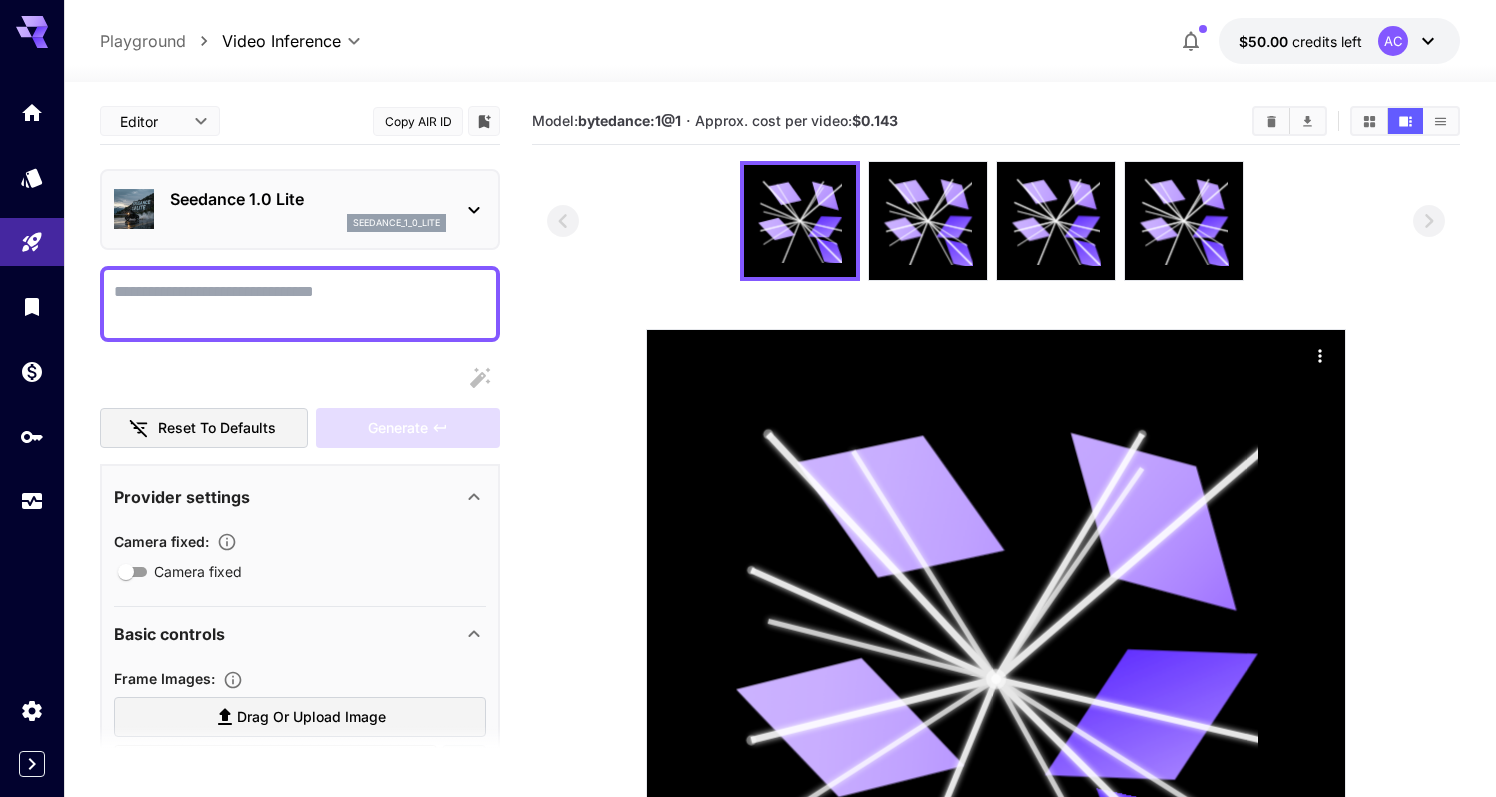 click on "Camera fixed" at bounding box center [300, 304] 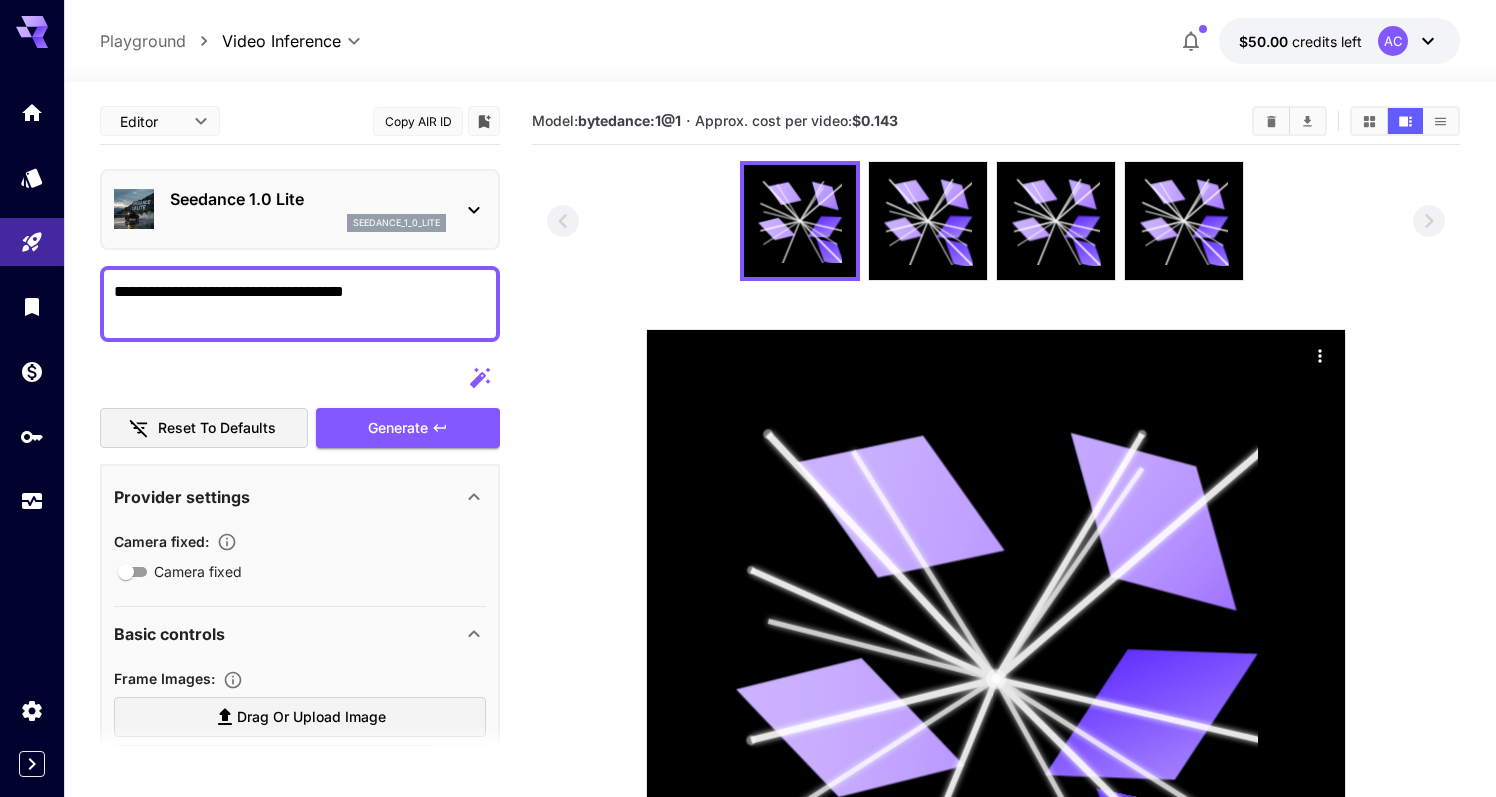 type on "**********" 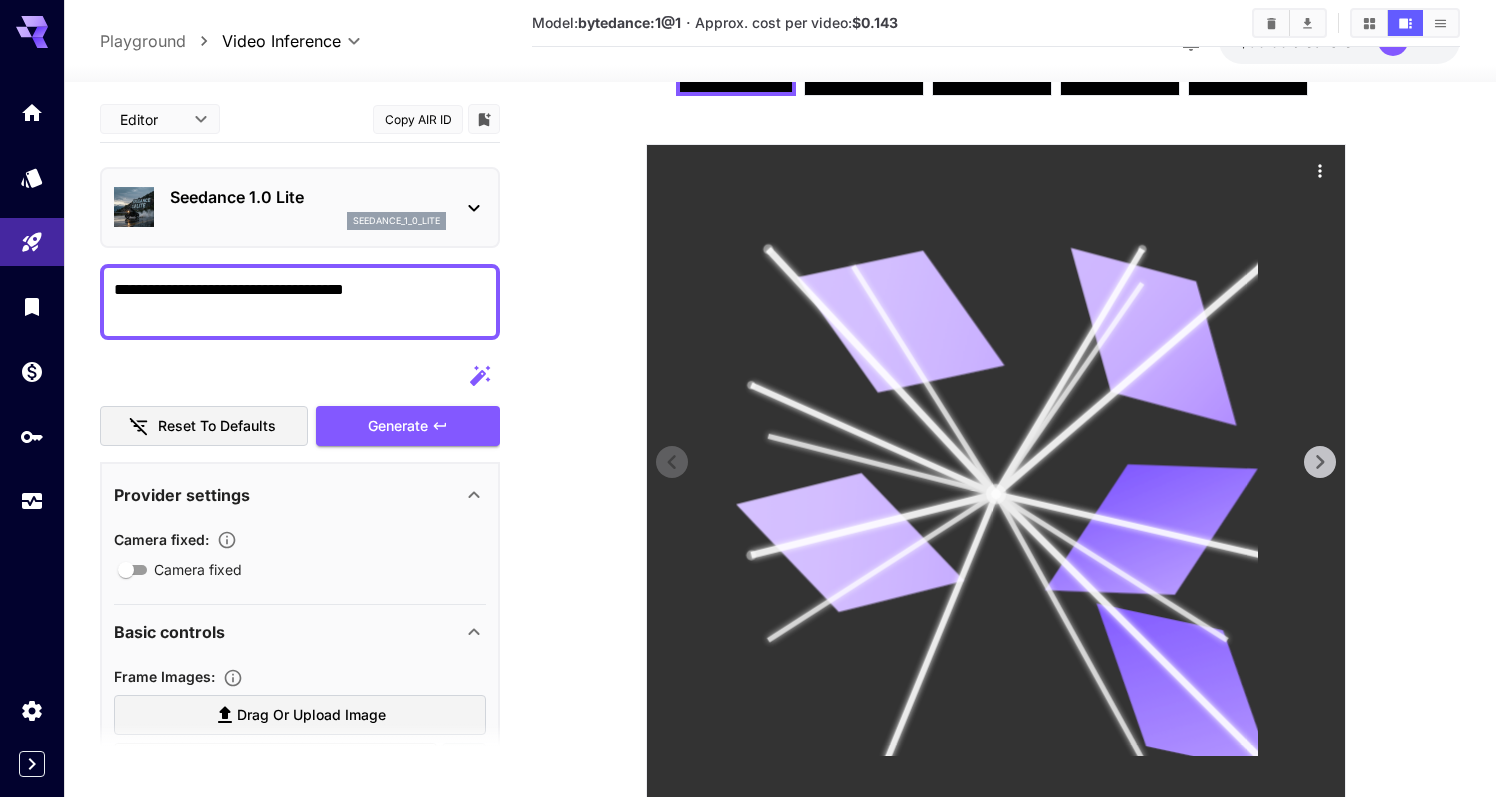 scroll, scrollTop: 0, scrollLeft: 0, axis: both 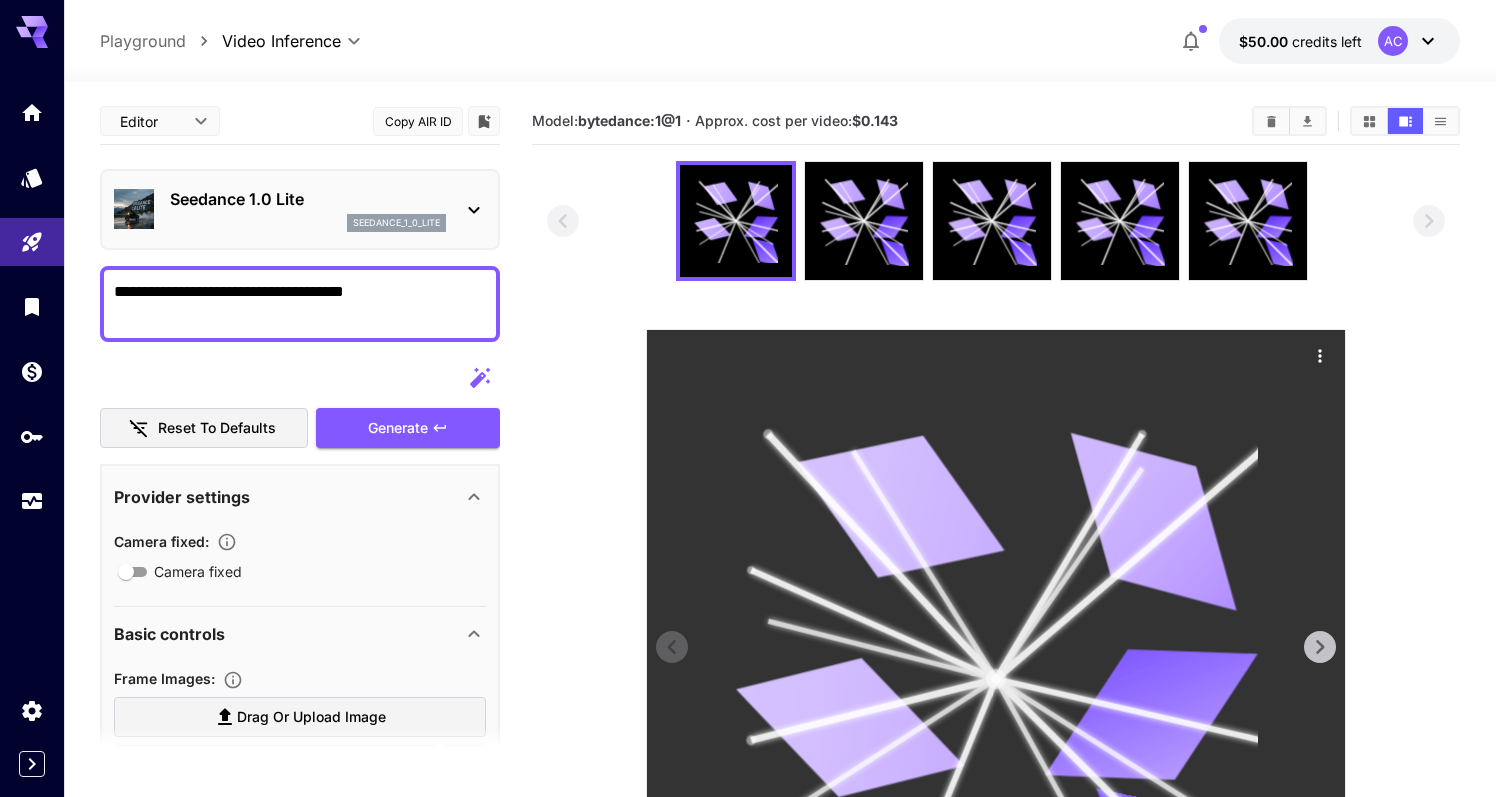 click 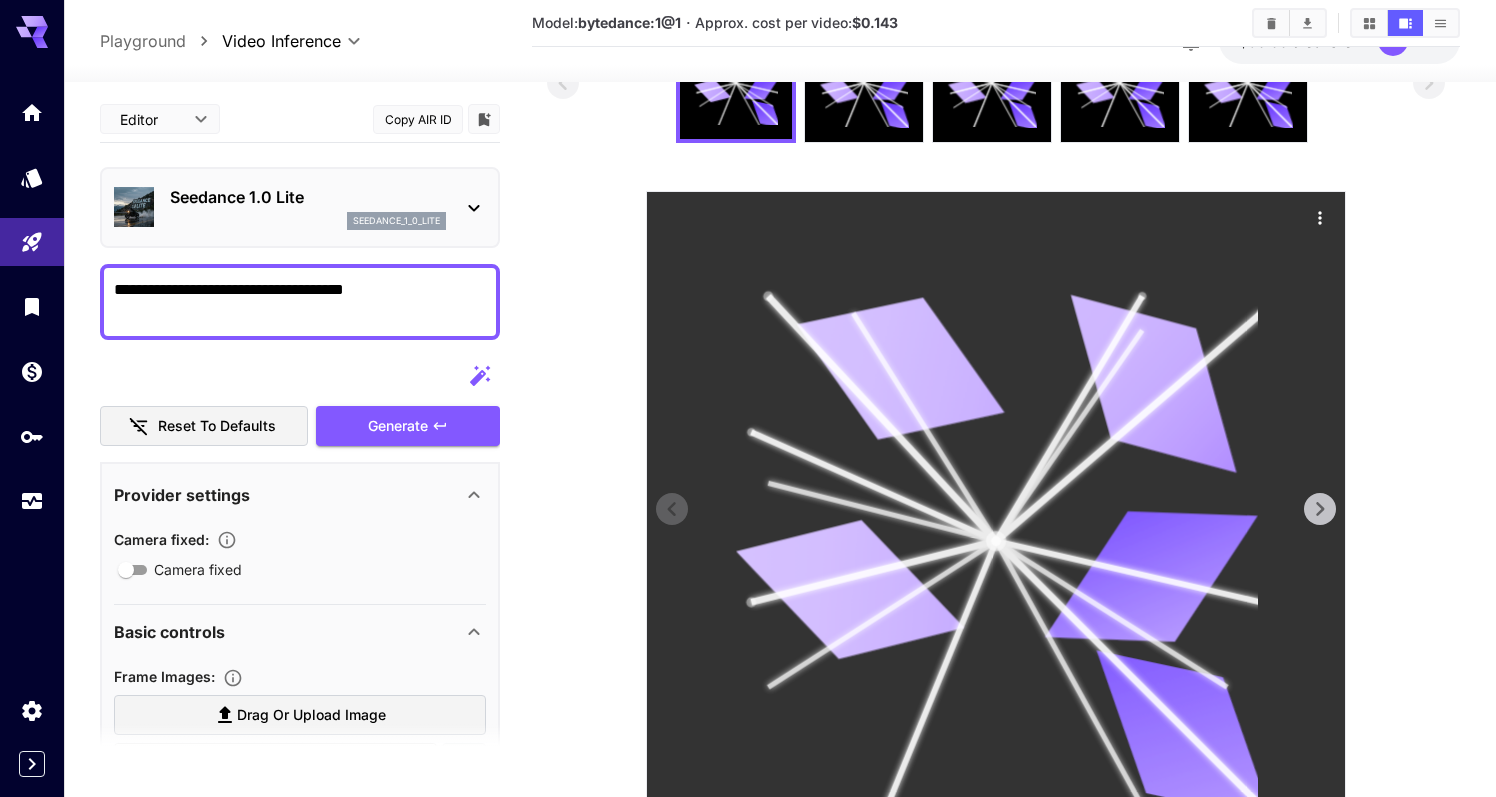 scroll, scrollTop: 292, scrollLeft: 0, axis: vertical 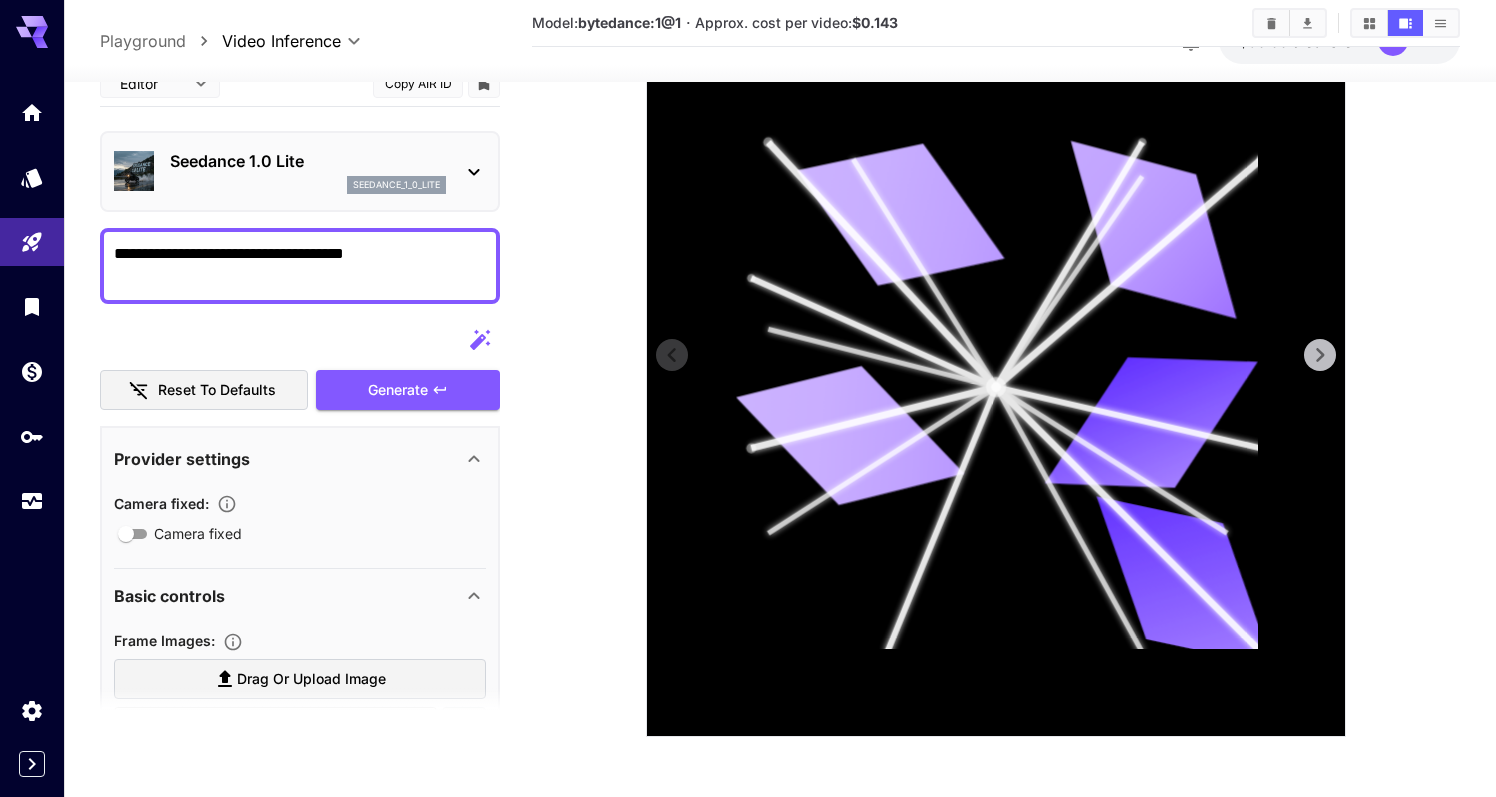click 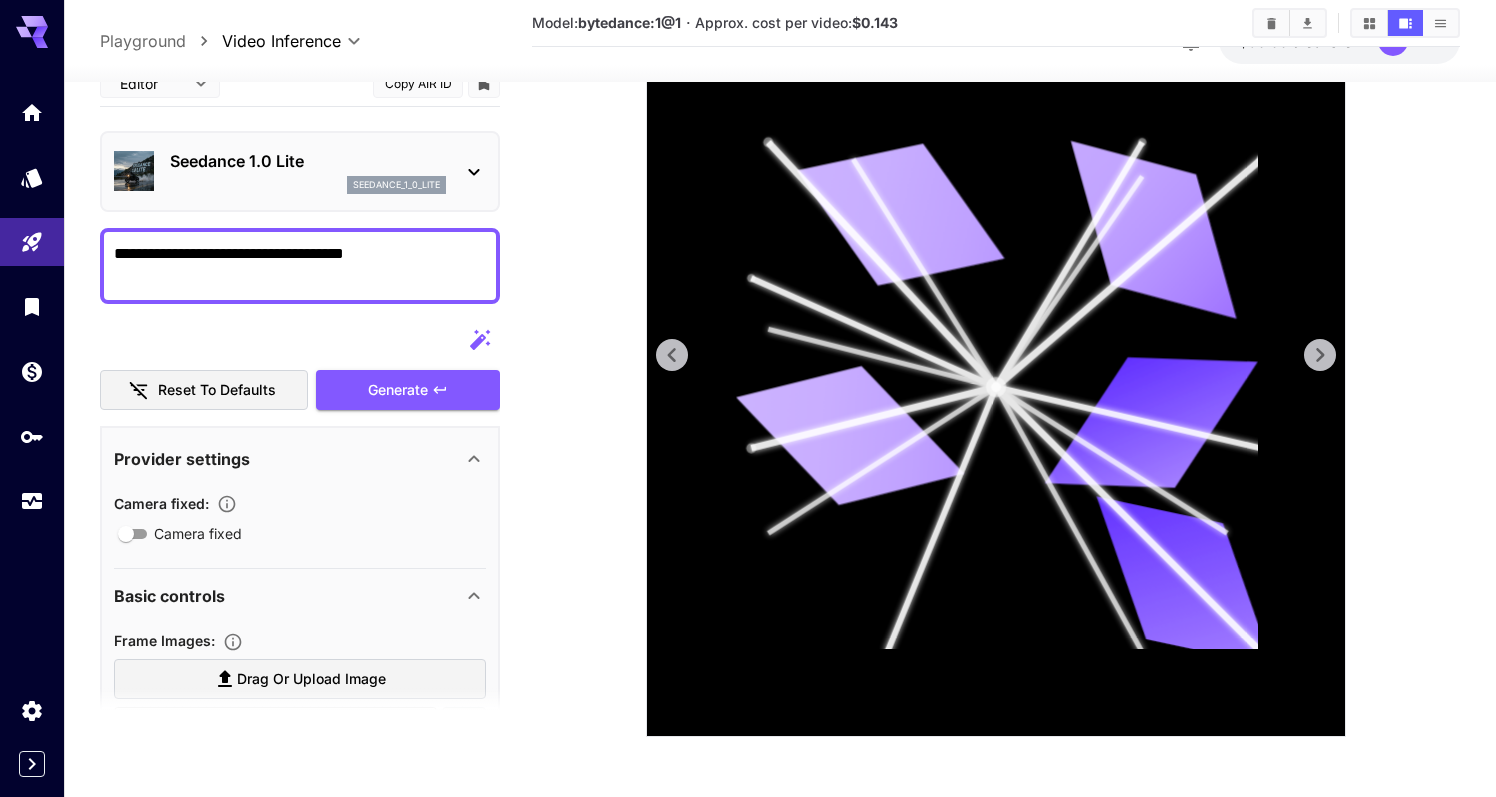 click 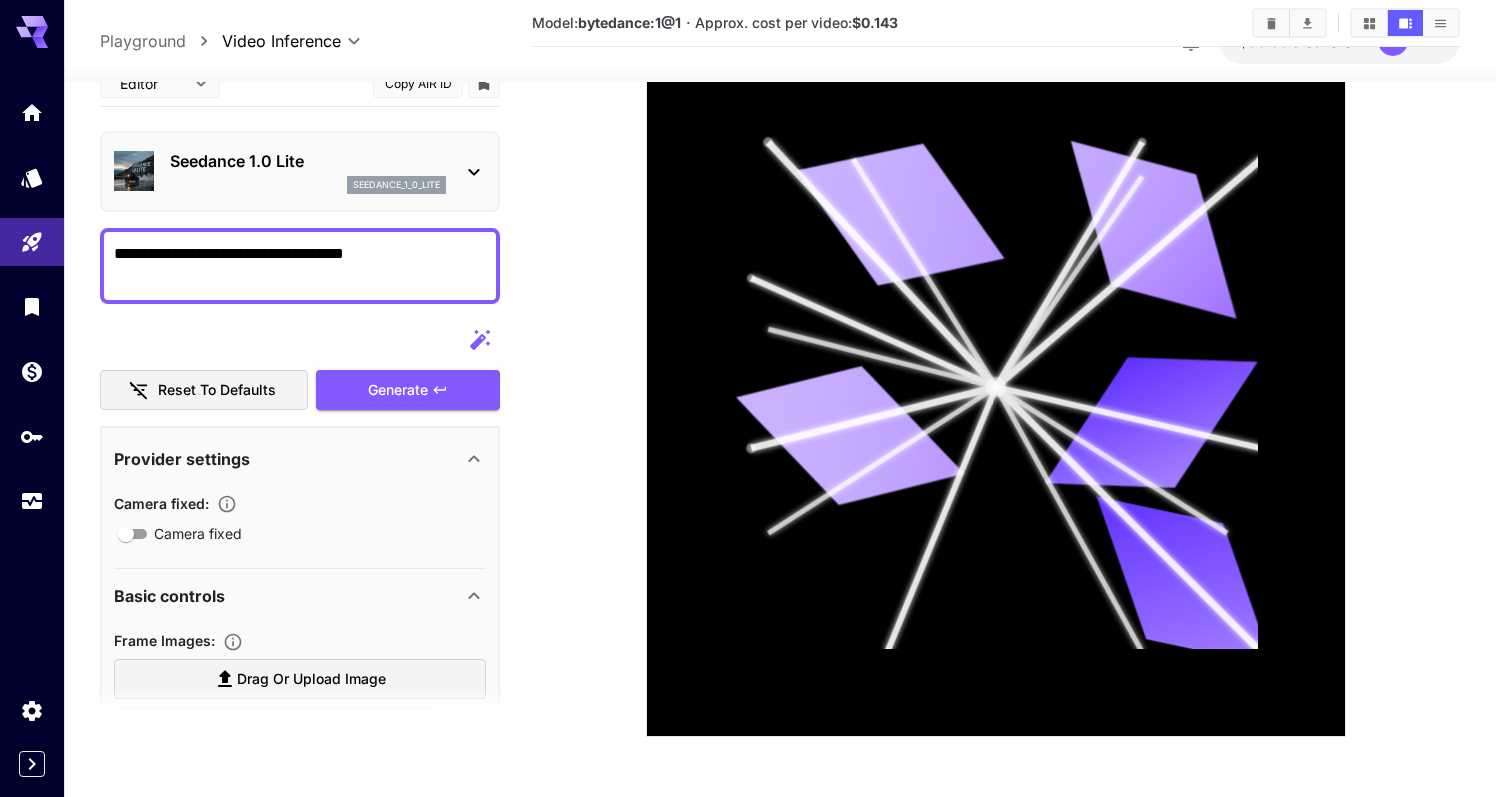 click at bounding box center (300, 712) 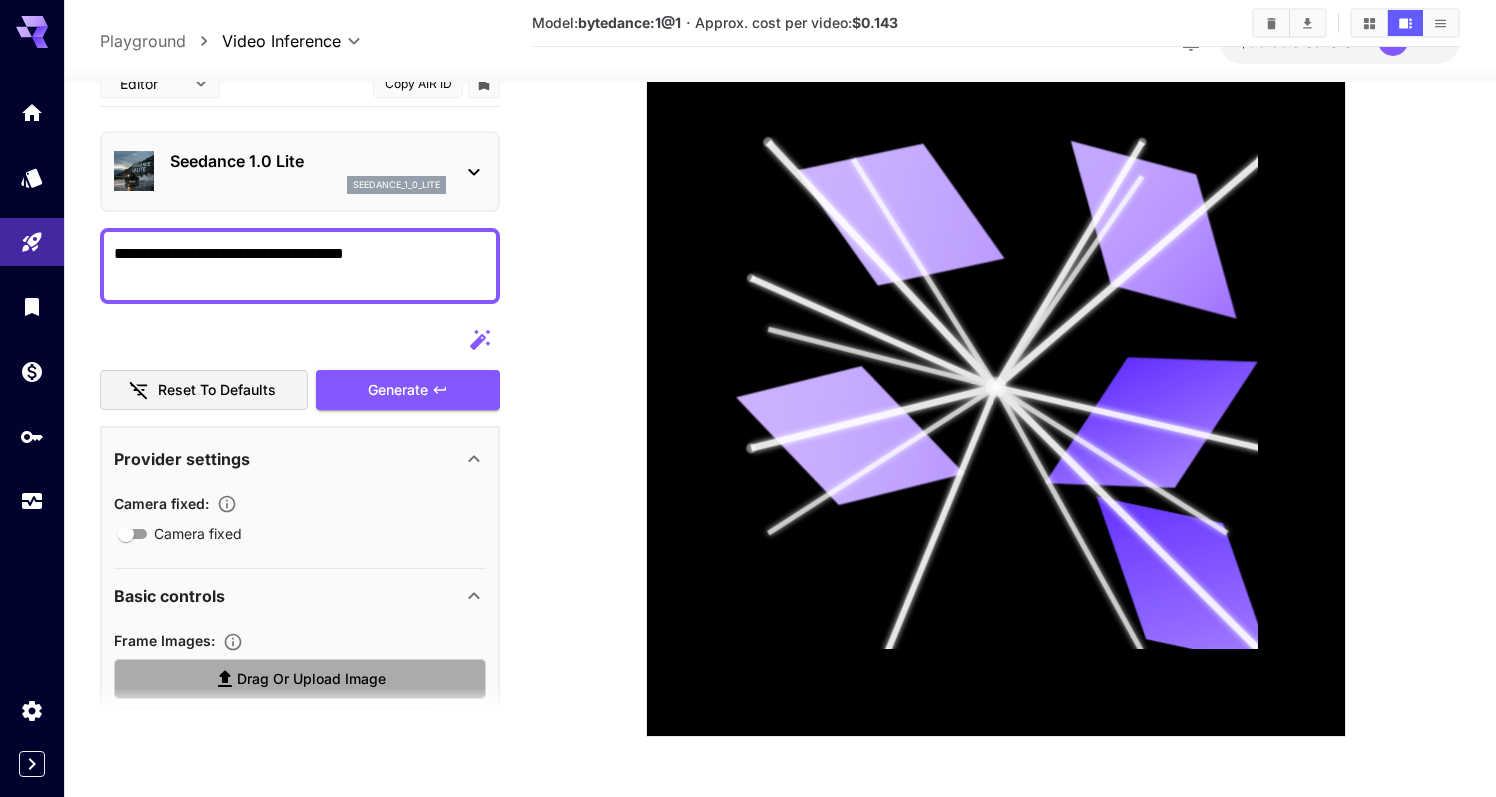 click on "Drag or upload image" at bounding box center (311, 678) 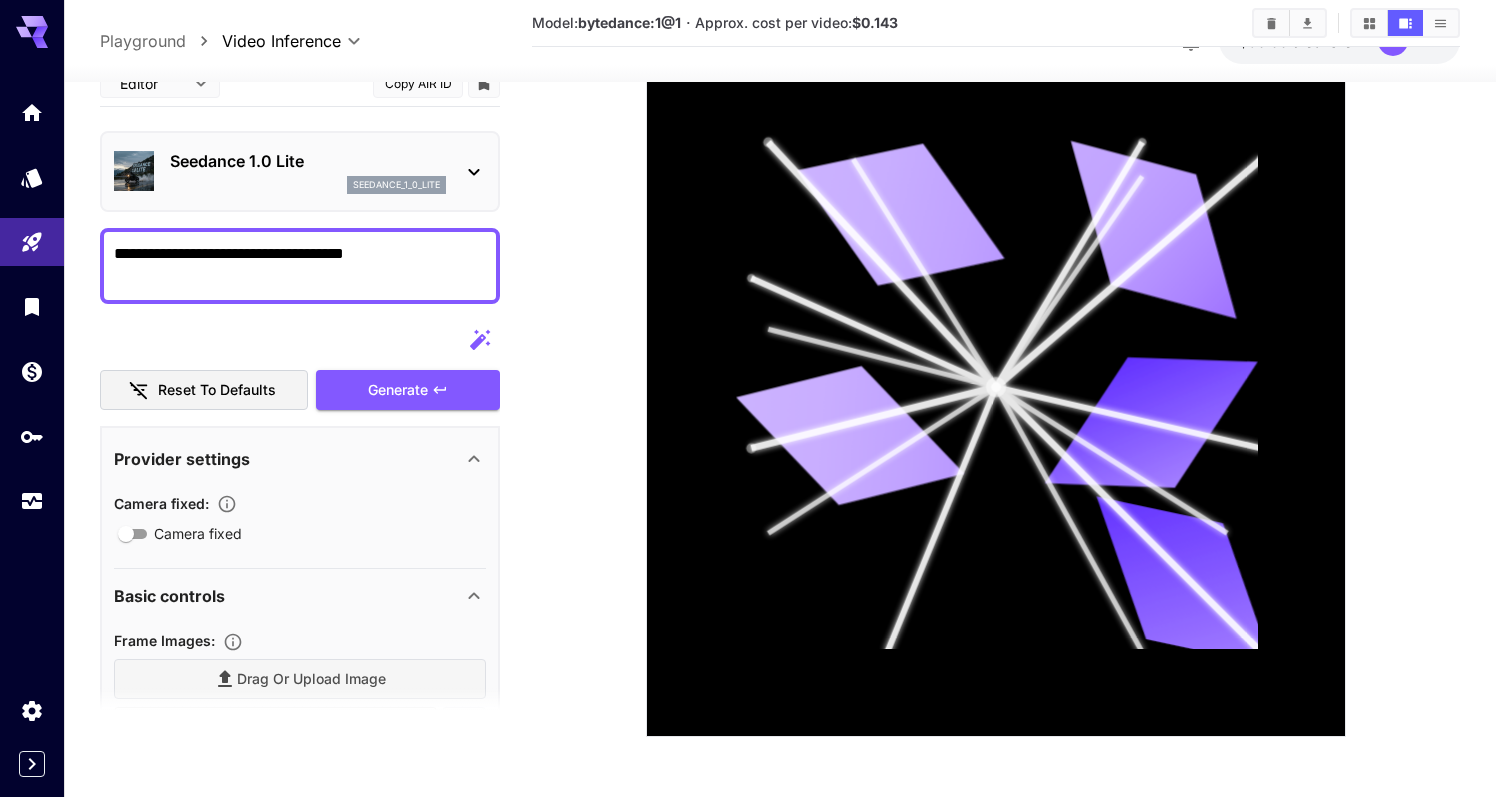 type on "**********" 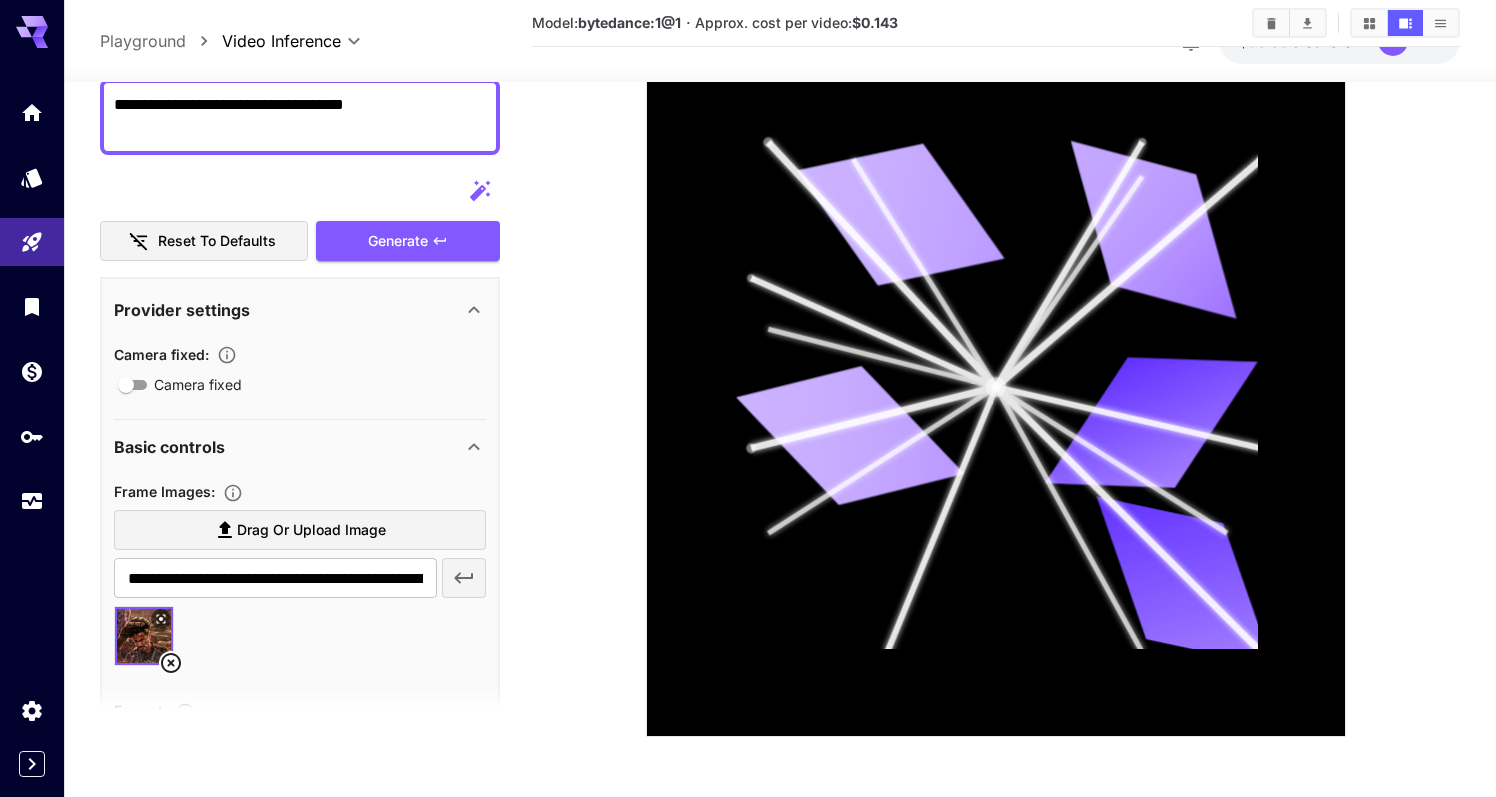 scroll, scrollTop: 0, scrollLeft: 0, axis: both 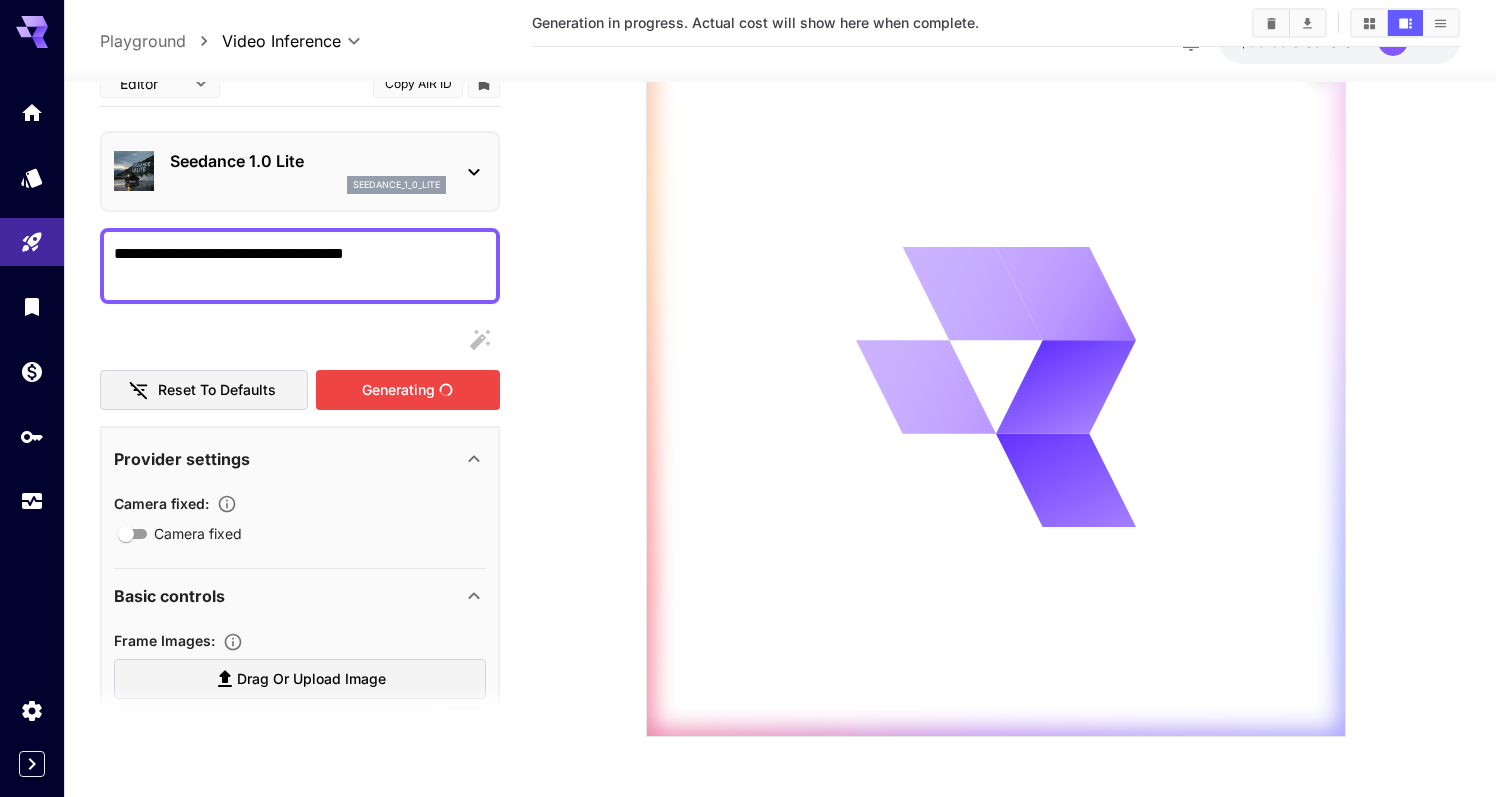 click on "Generating" at bounding box center (408, 389) 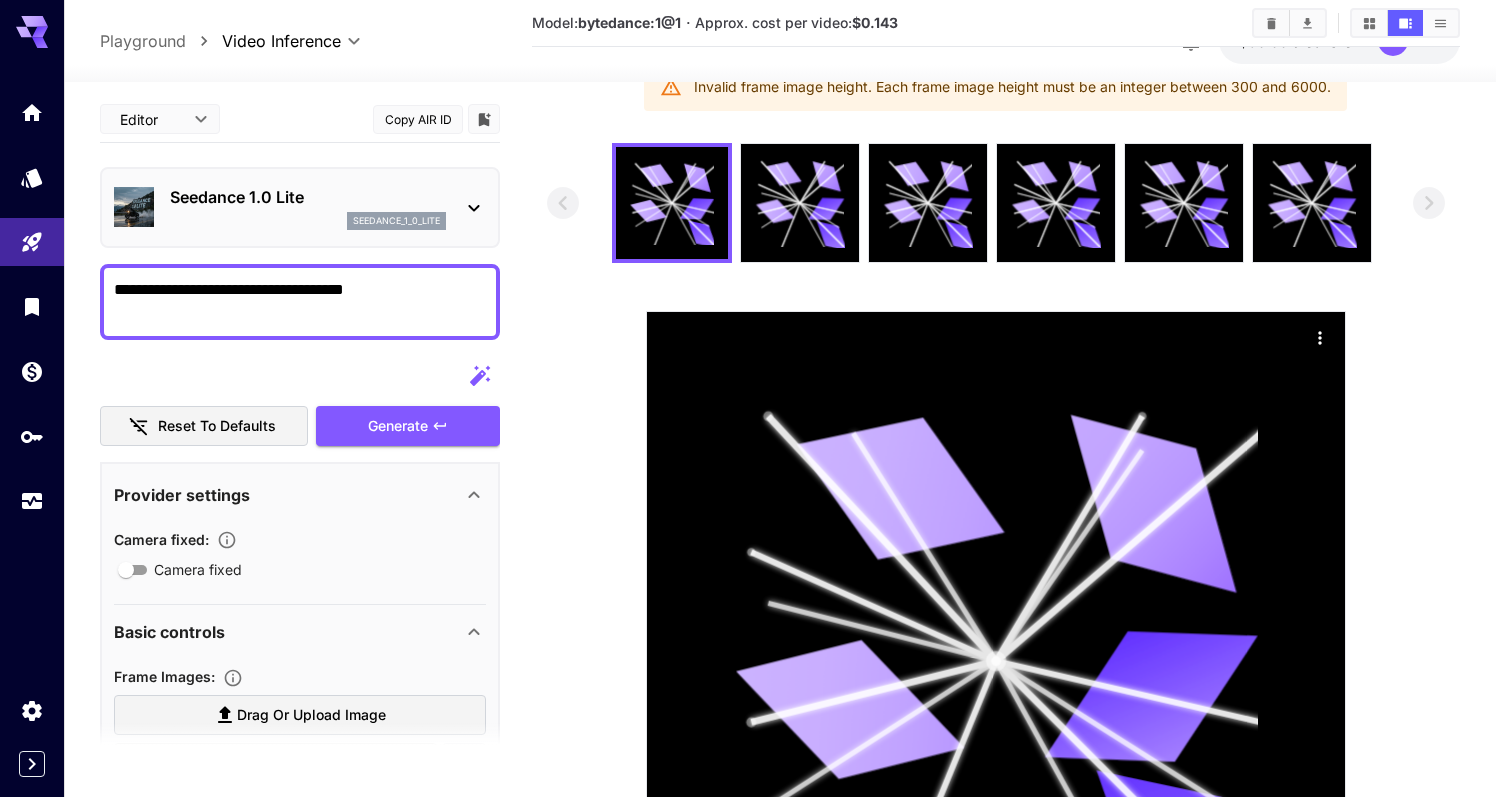 scroll, scrollTop: 110, scrollLeft: 0, axis: vertical 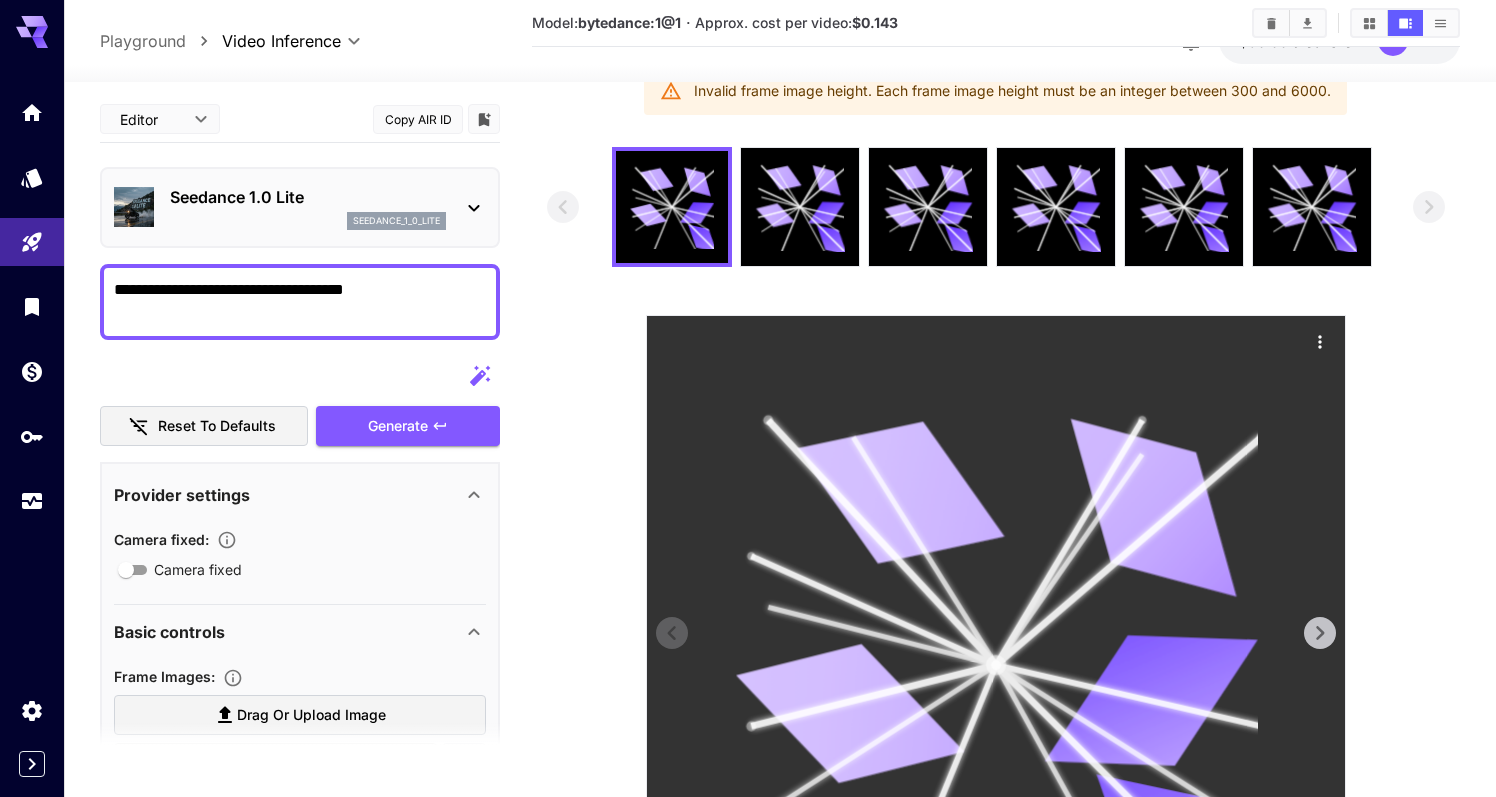 click 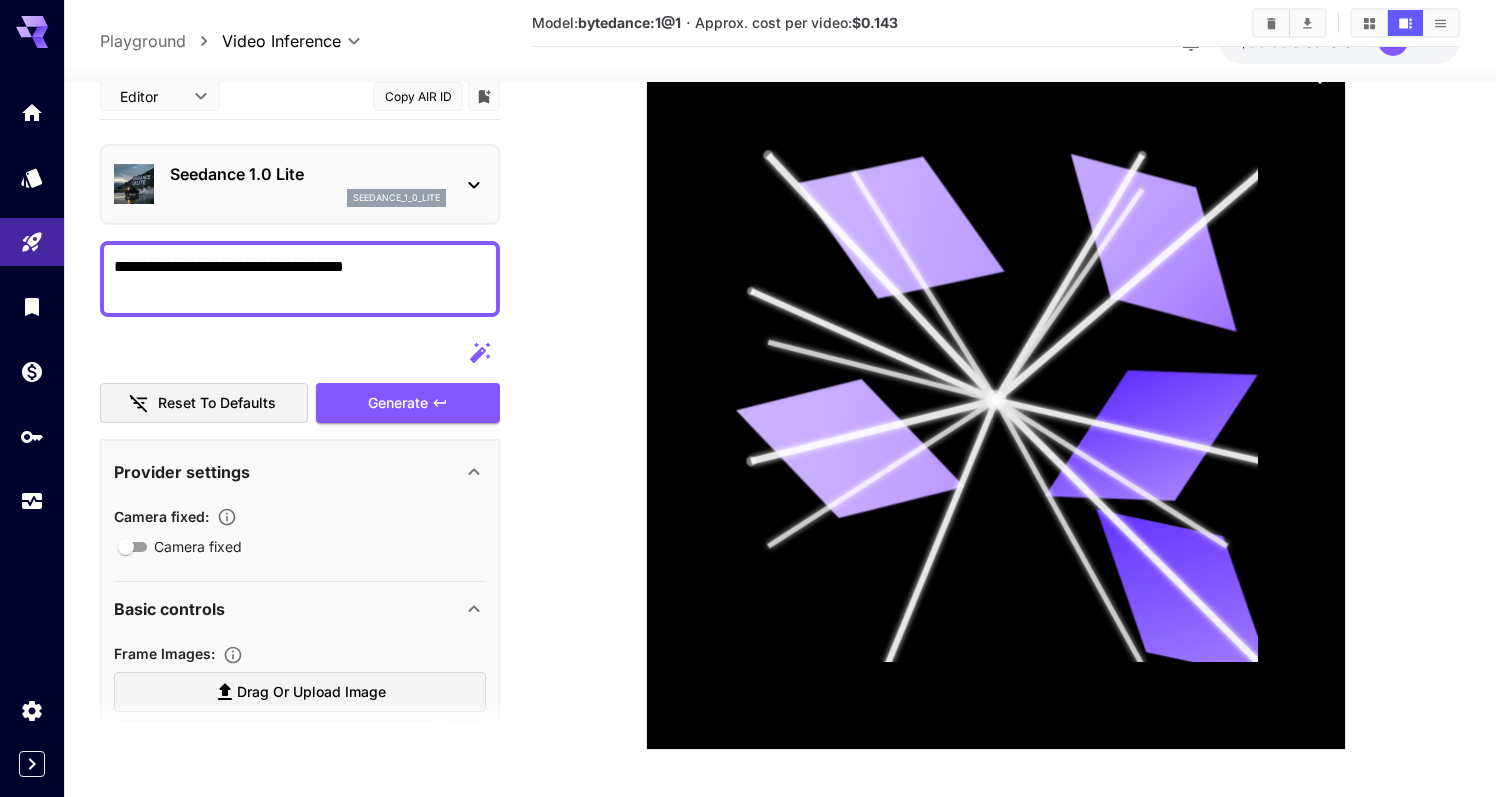 scroll, scrollTop: 388, scrollLeft: 0, axis: vertical 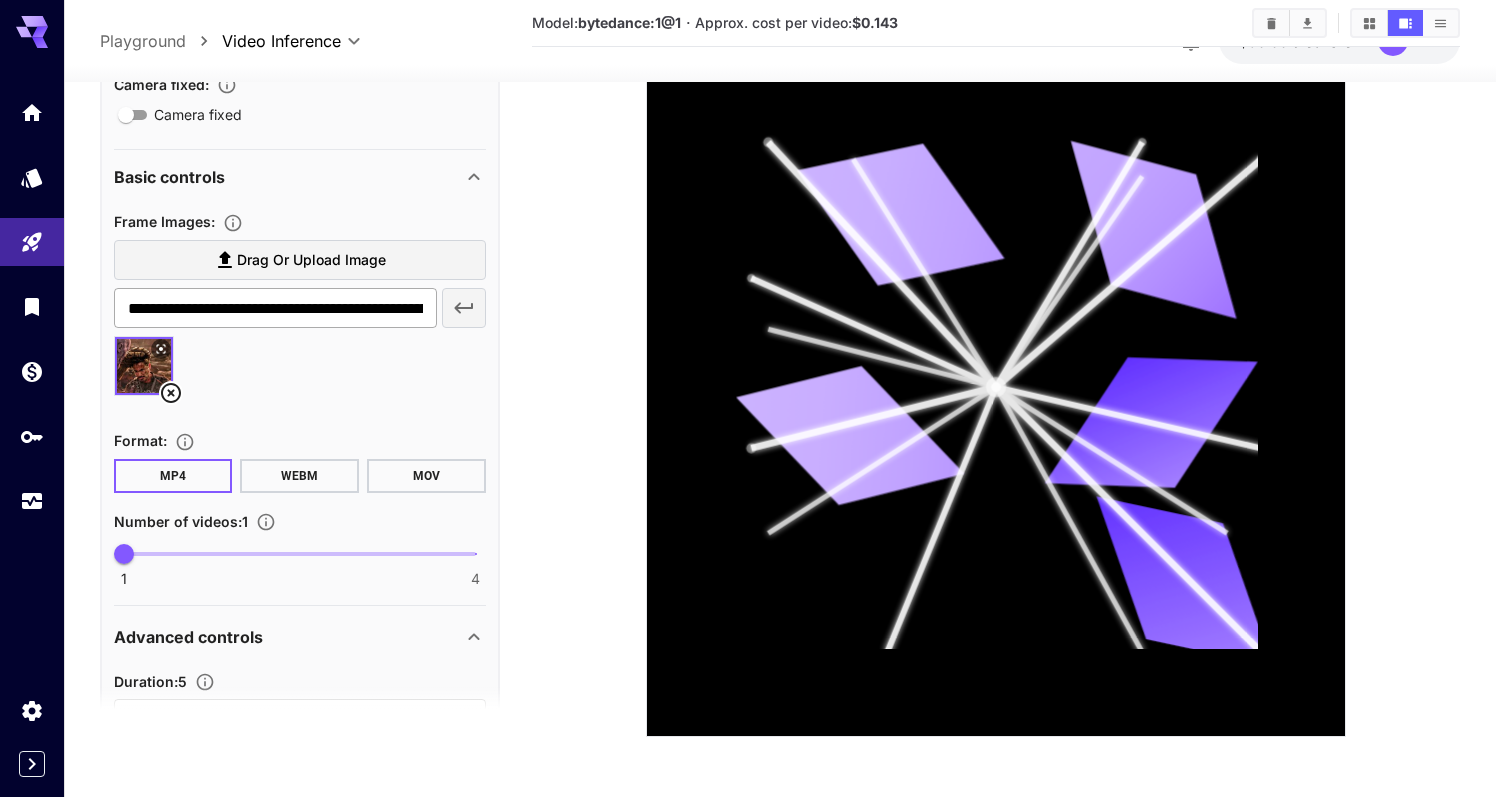 click on "**********" at bounding box center [275, 308] 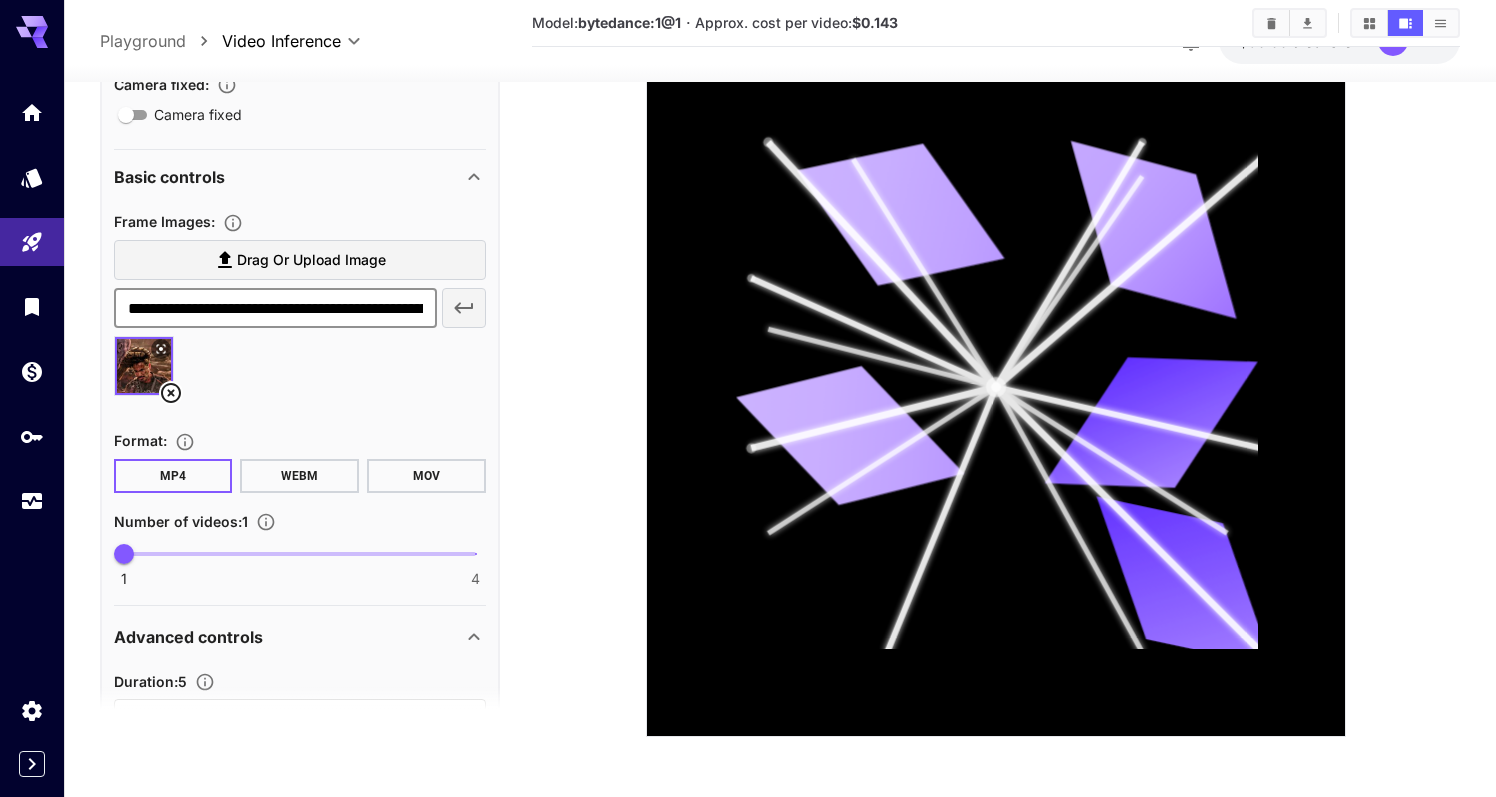 click on "**********" at bounding box center [275, 308] 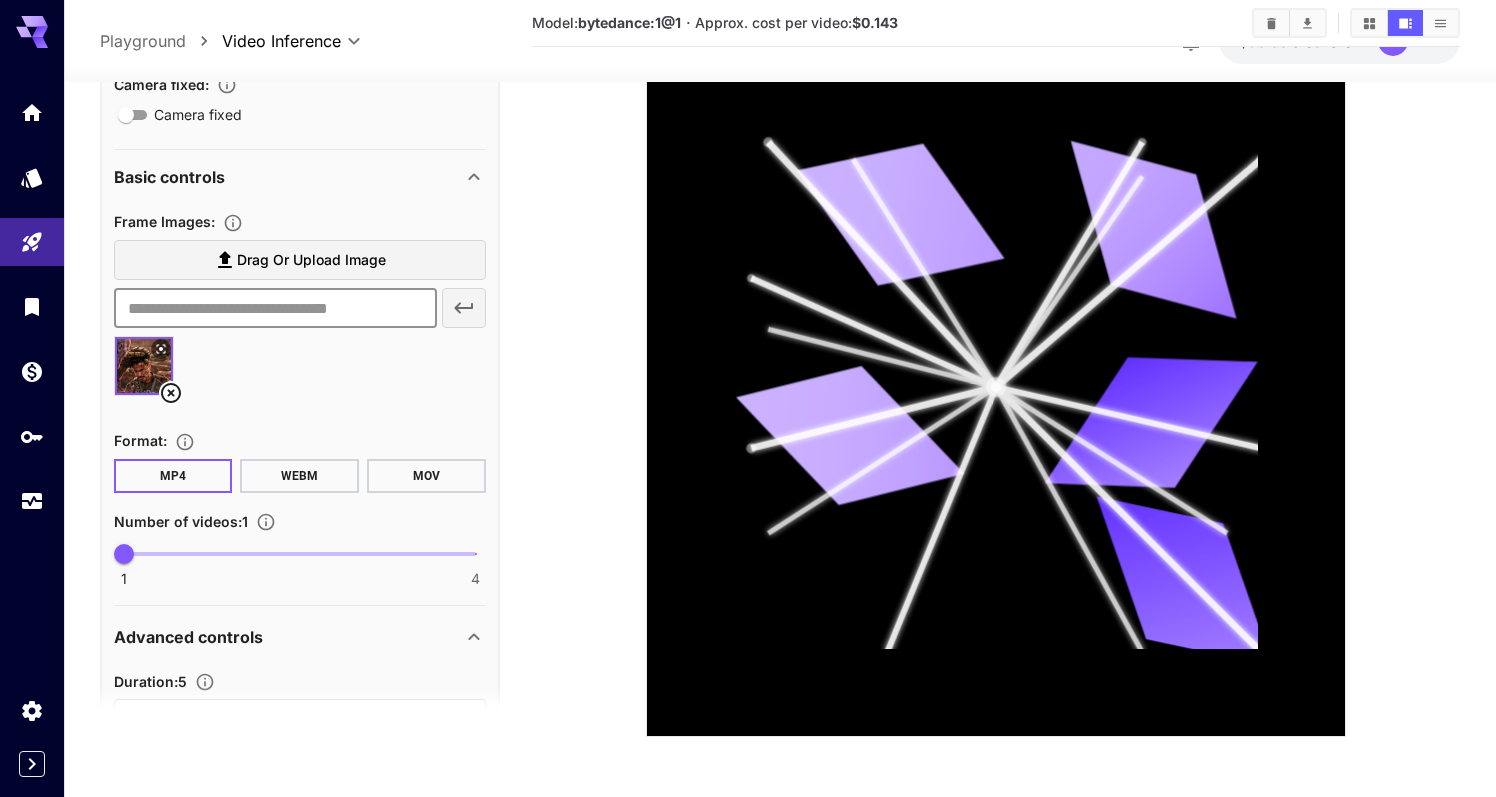 type 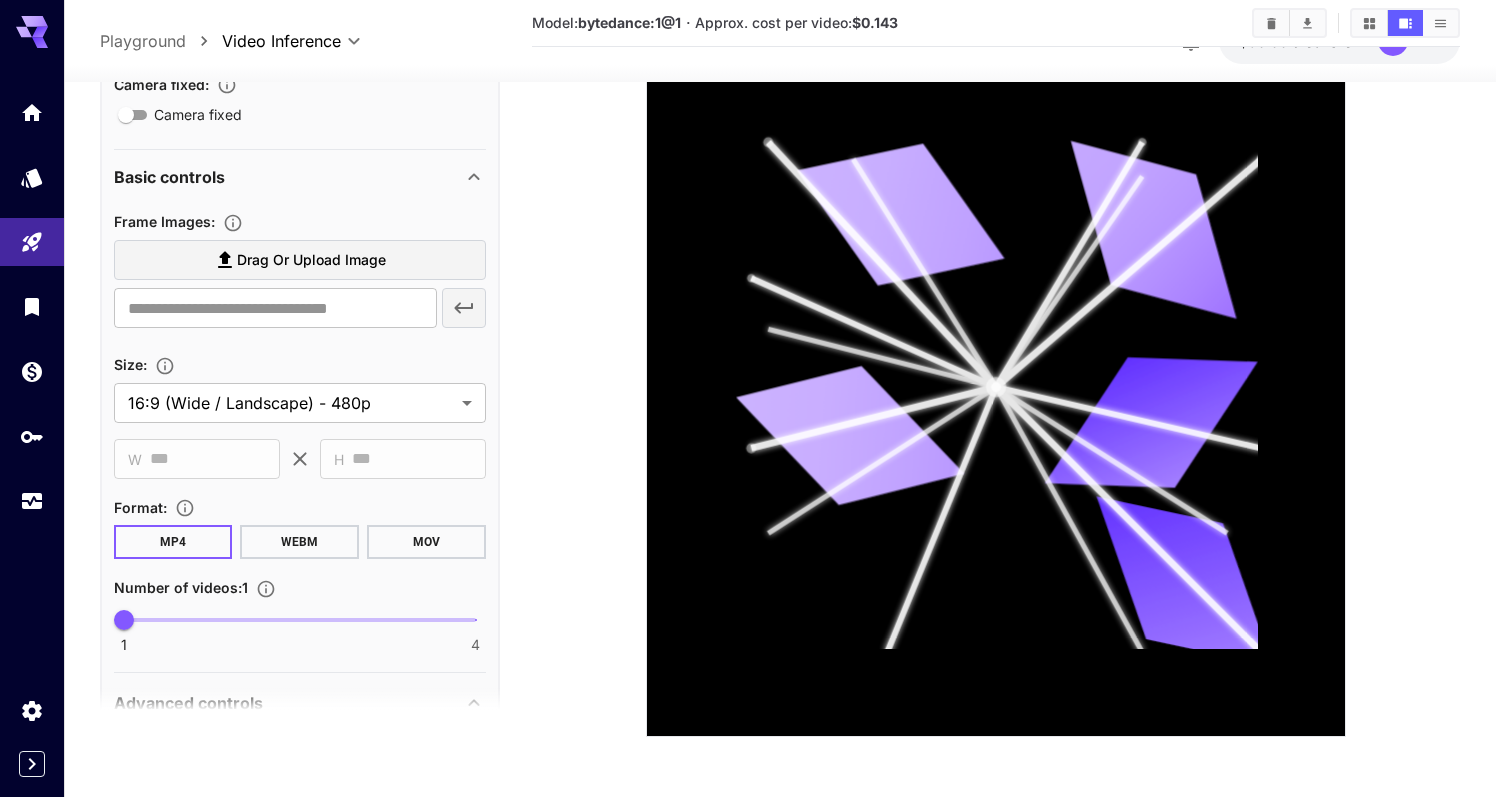 click at bounding box center [996, 303] 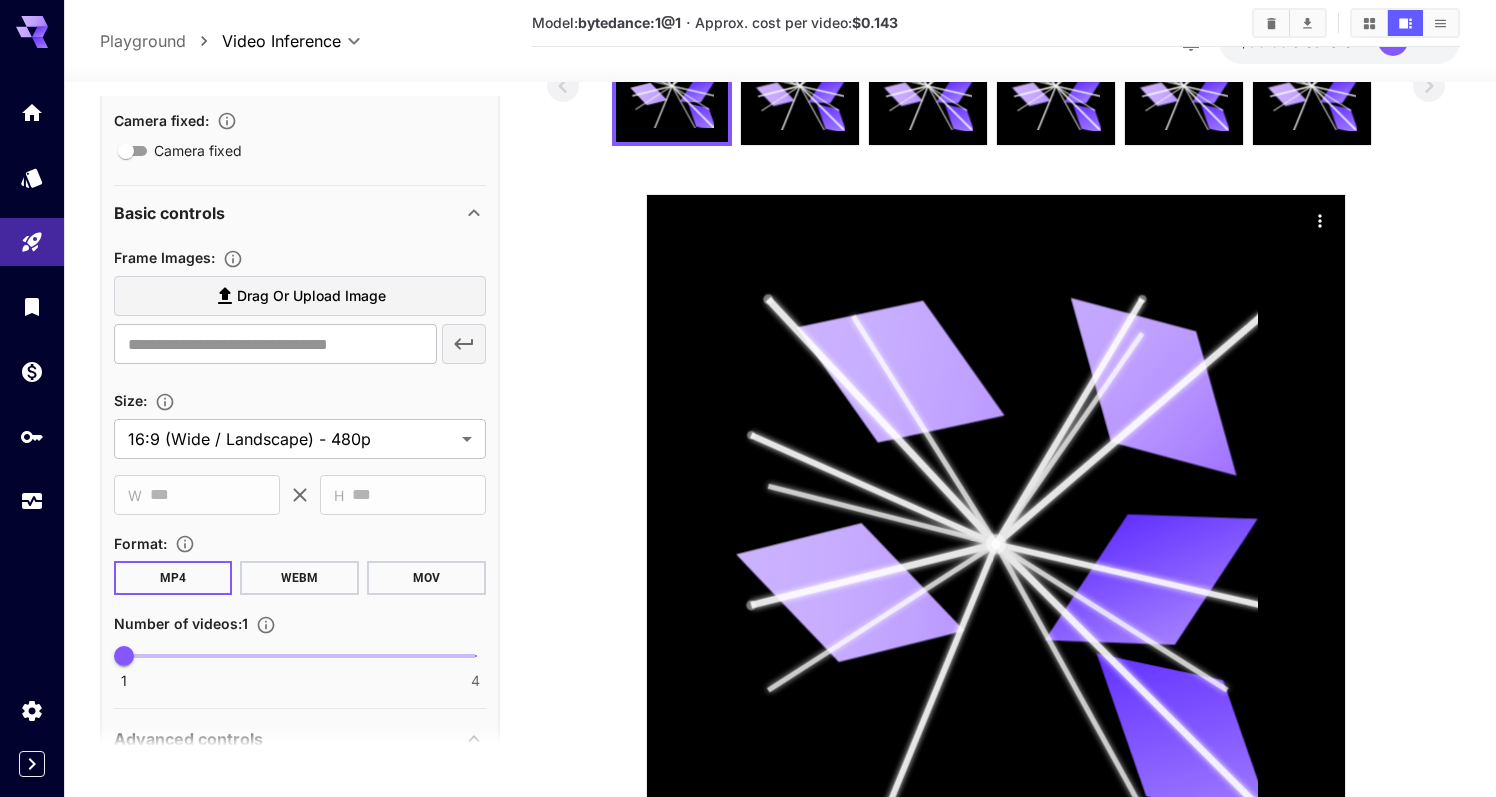 scroll, scrollTop: 0, scrollLeft: 0, axis: both 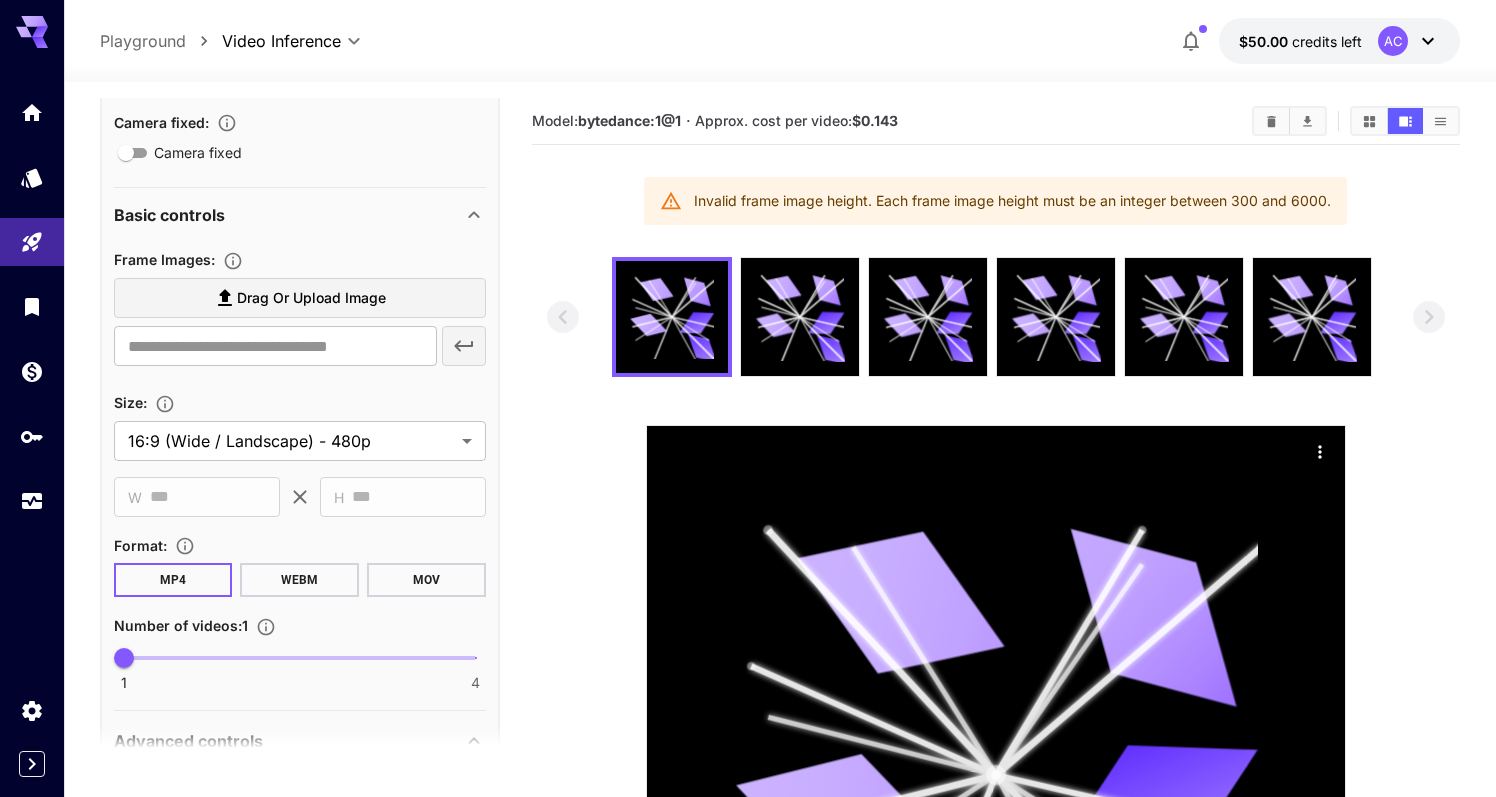 click on "Size :" at bounding box center [300, 402] 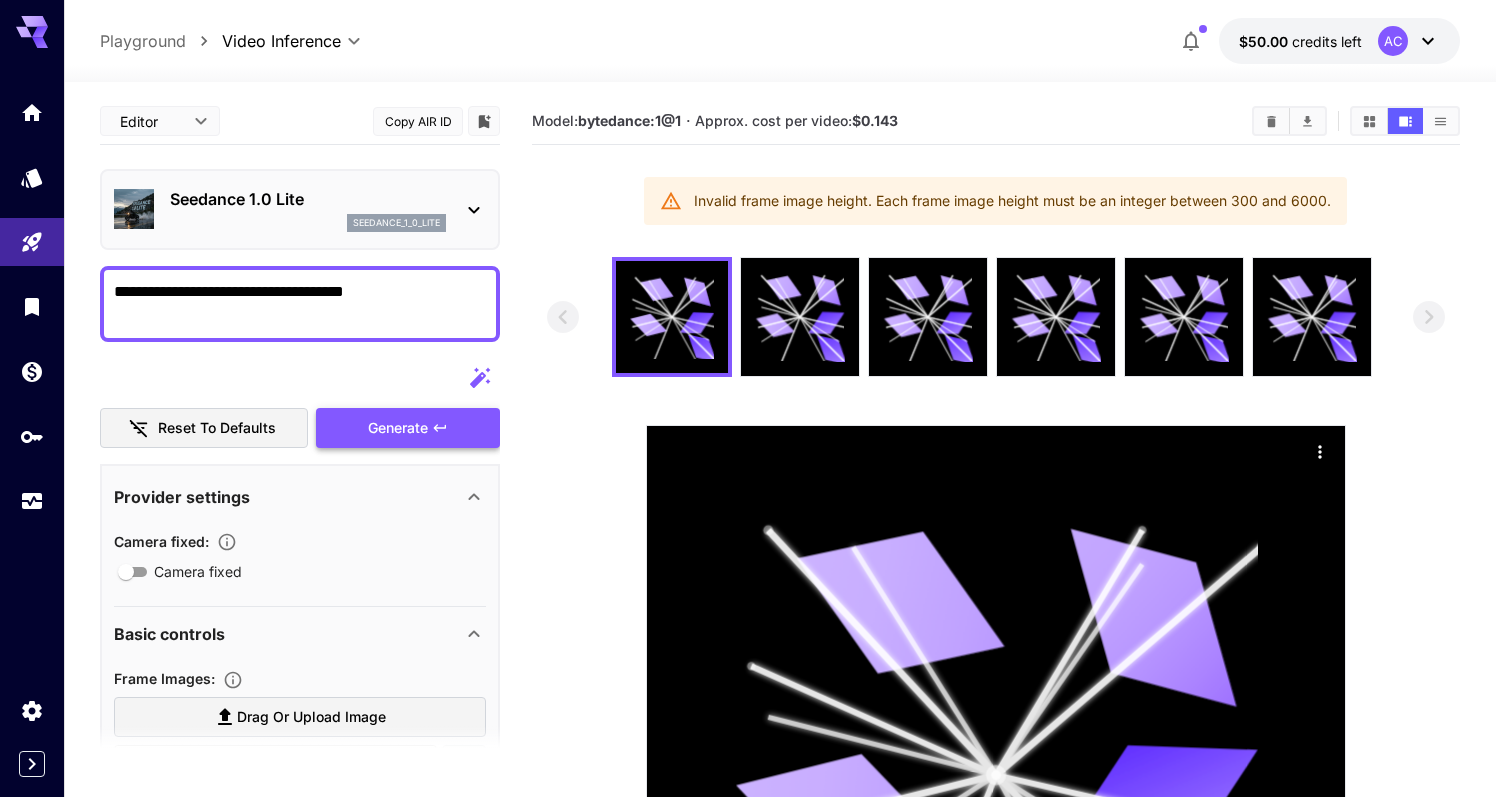 click on "Generate" at bounding box center [408, 428] 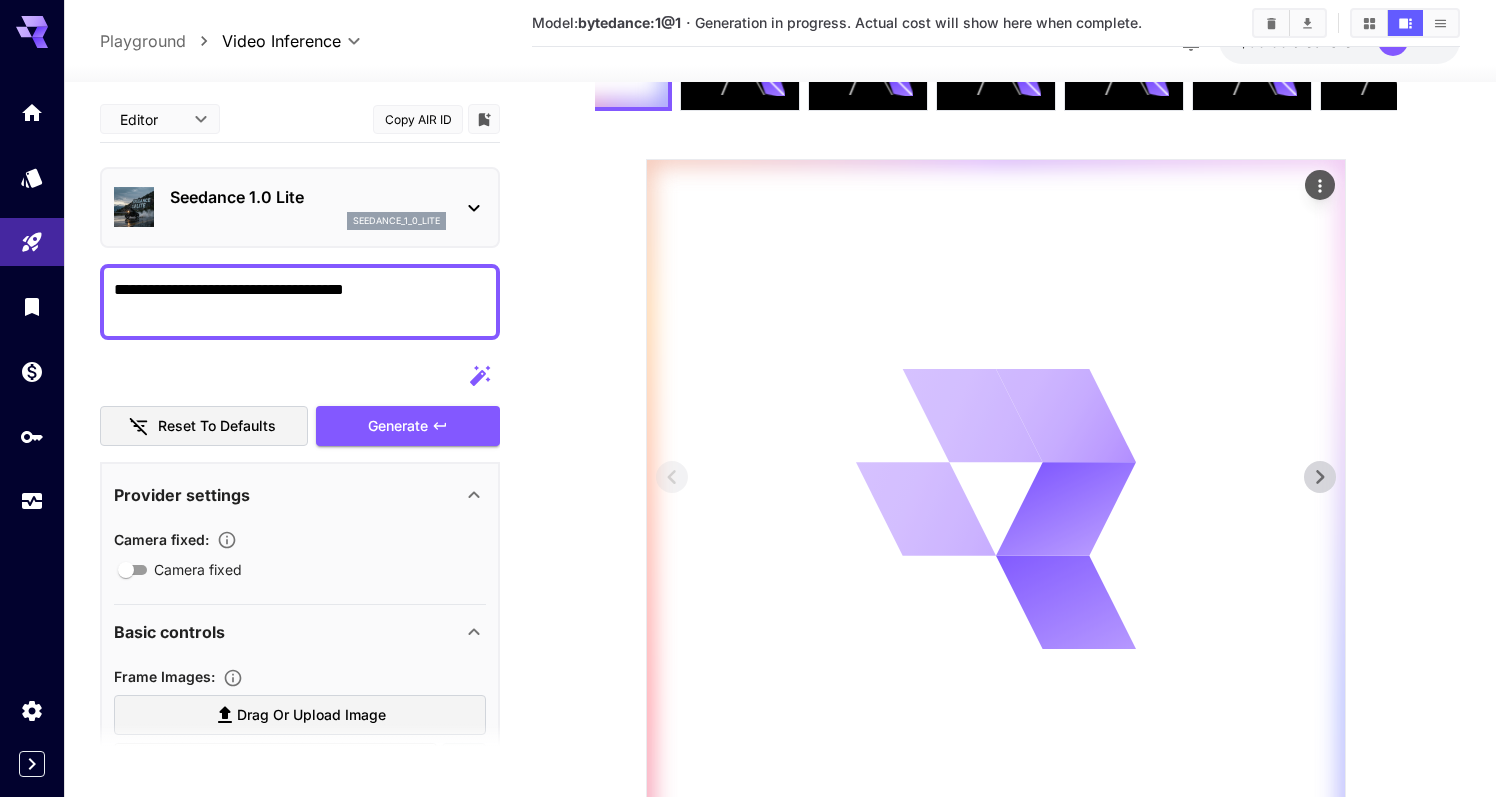 scroll, scrollTop: 171, scrollLeft: 0, axis: vertical 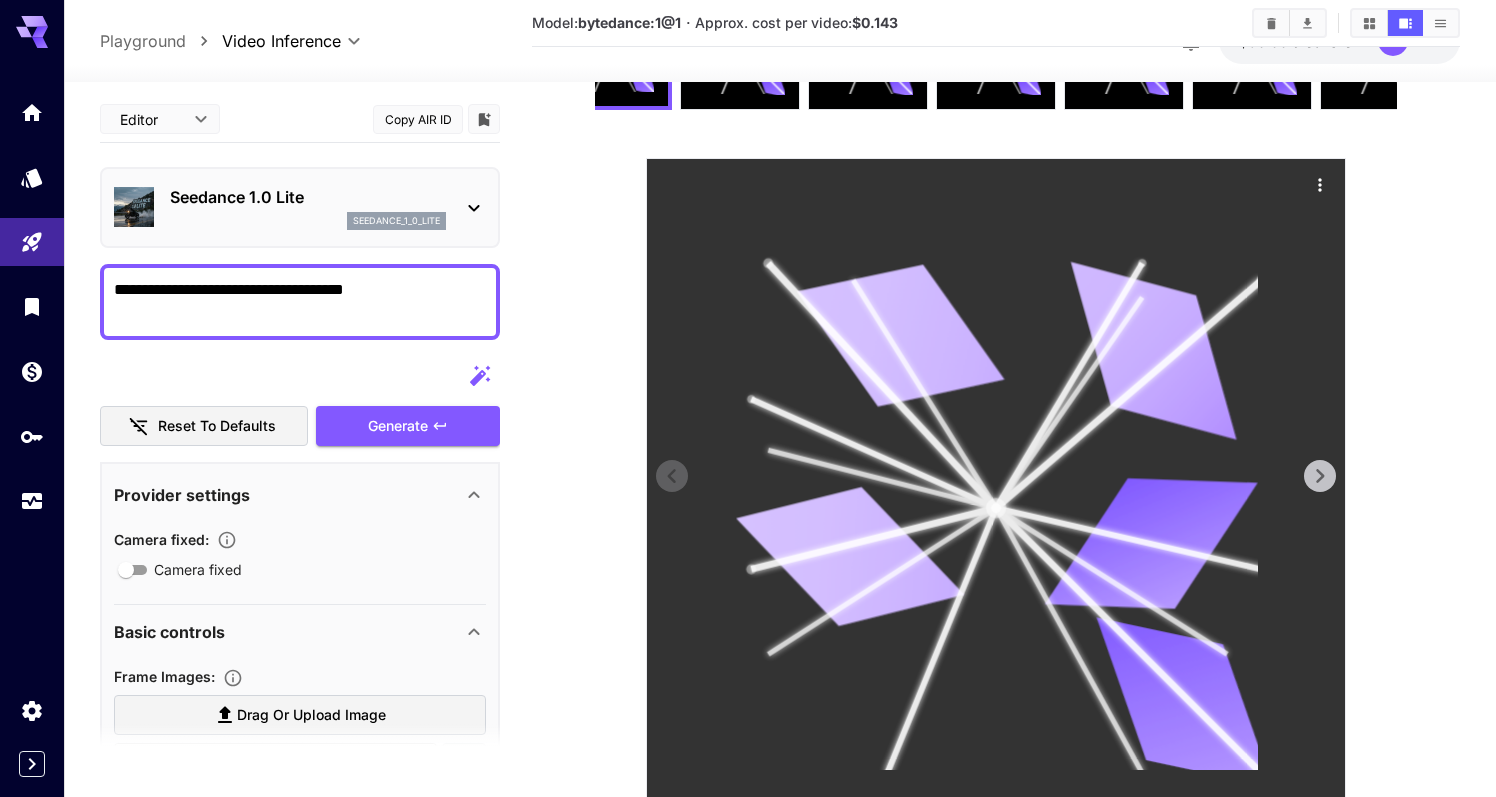 click 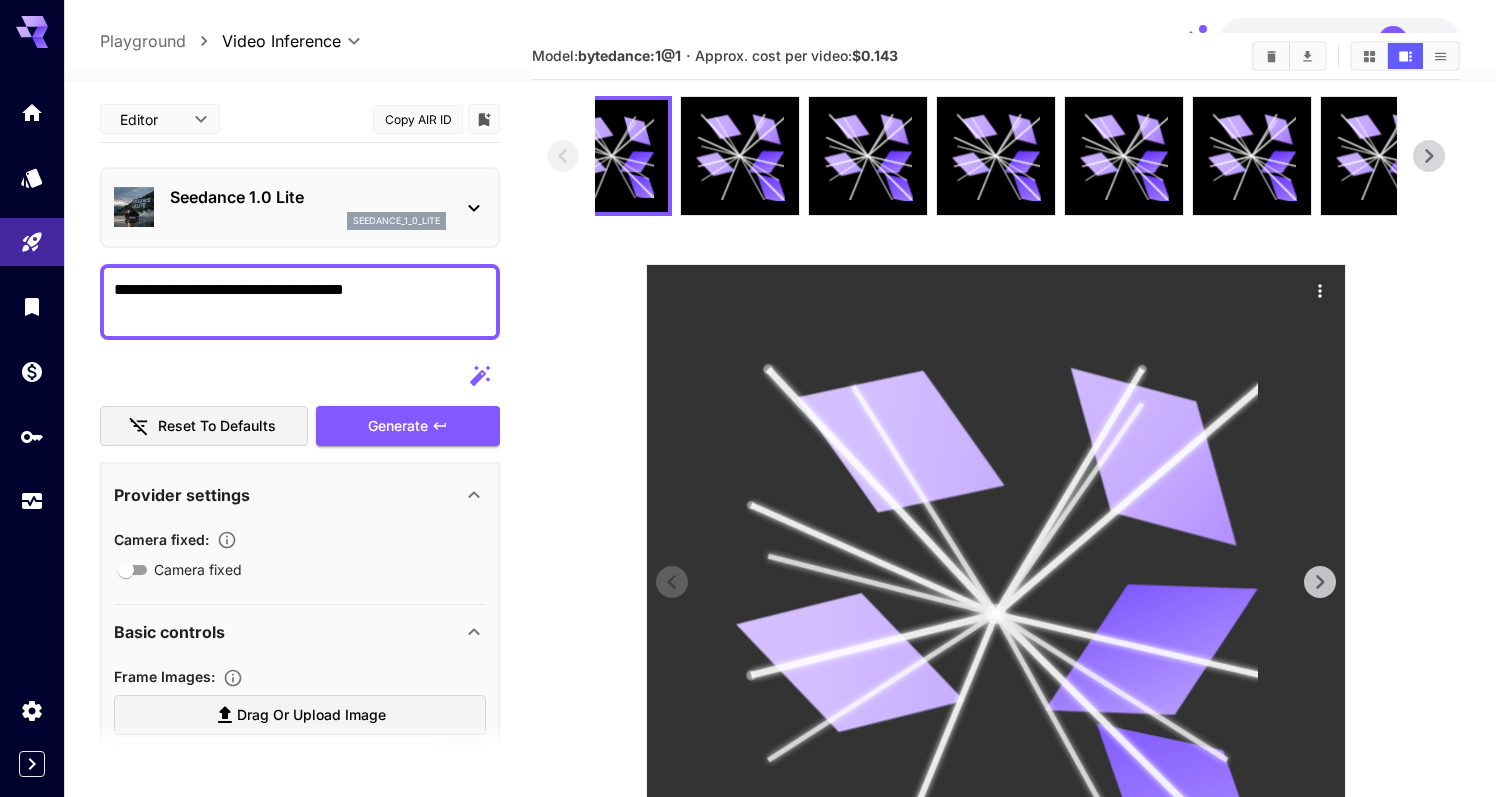 scroll, scrollTop: 0, scrollLeft: 0, axis: both 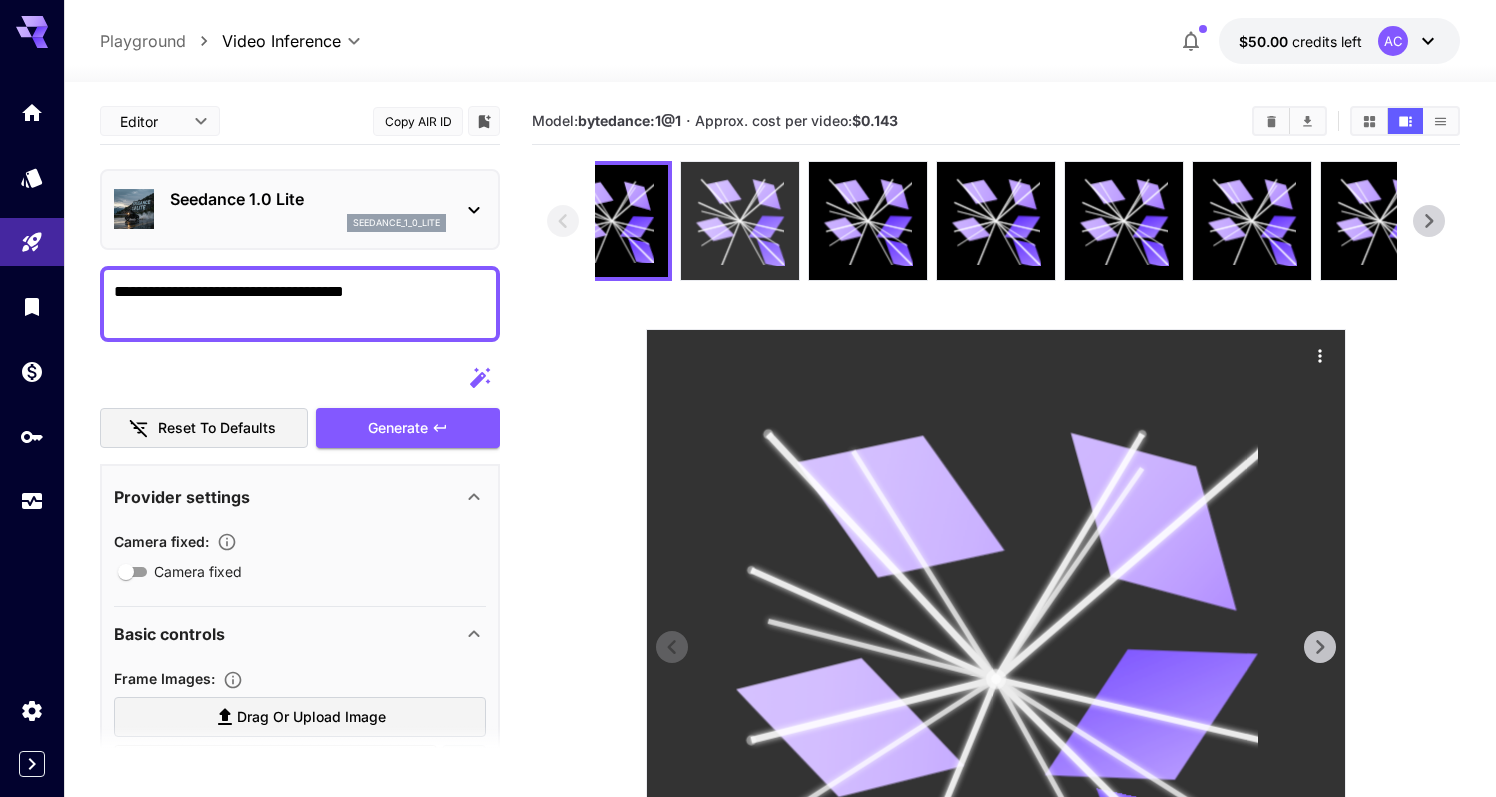 click 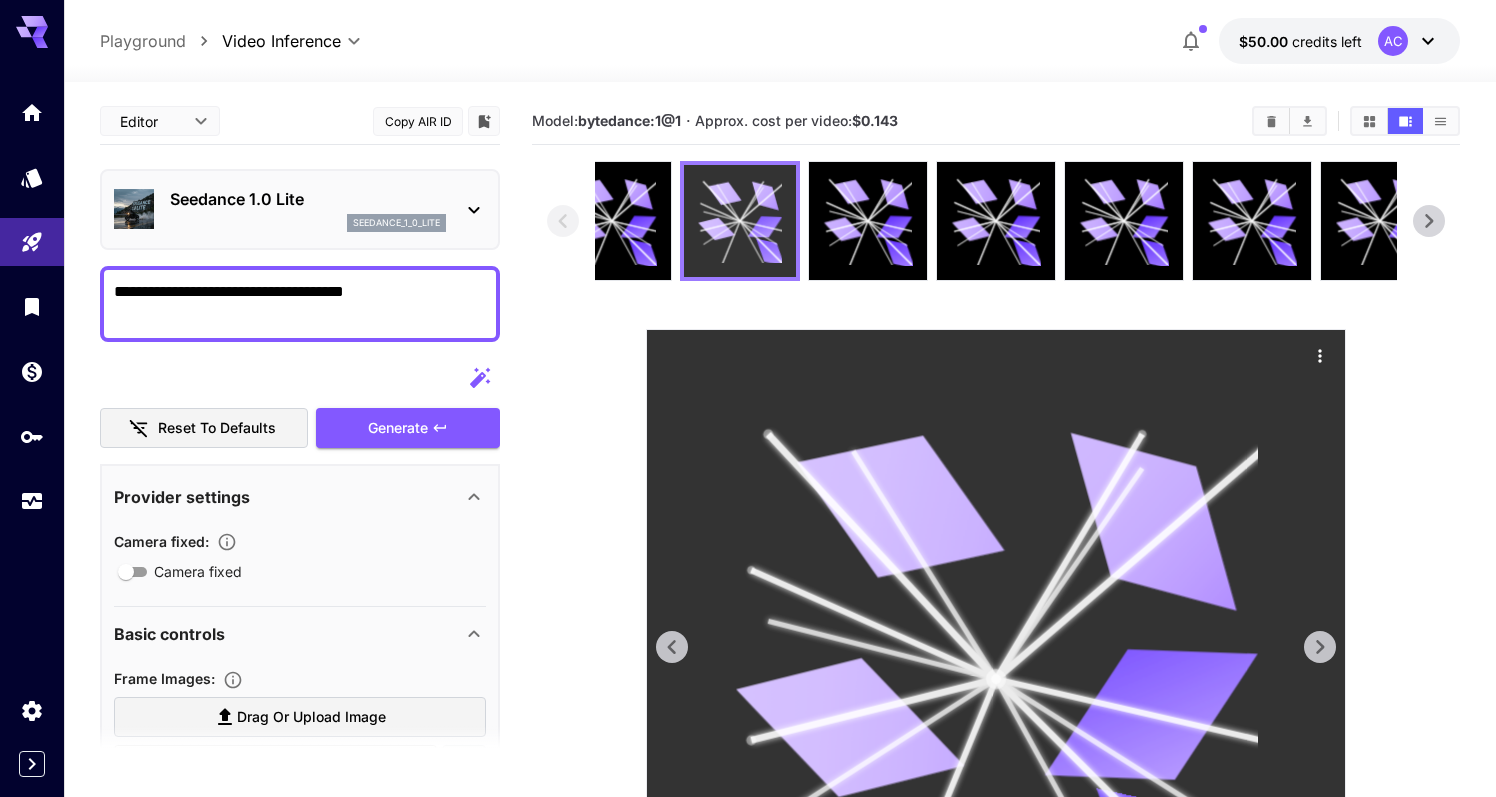click 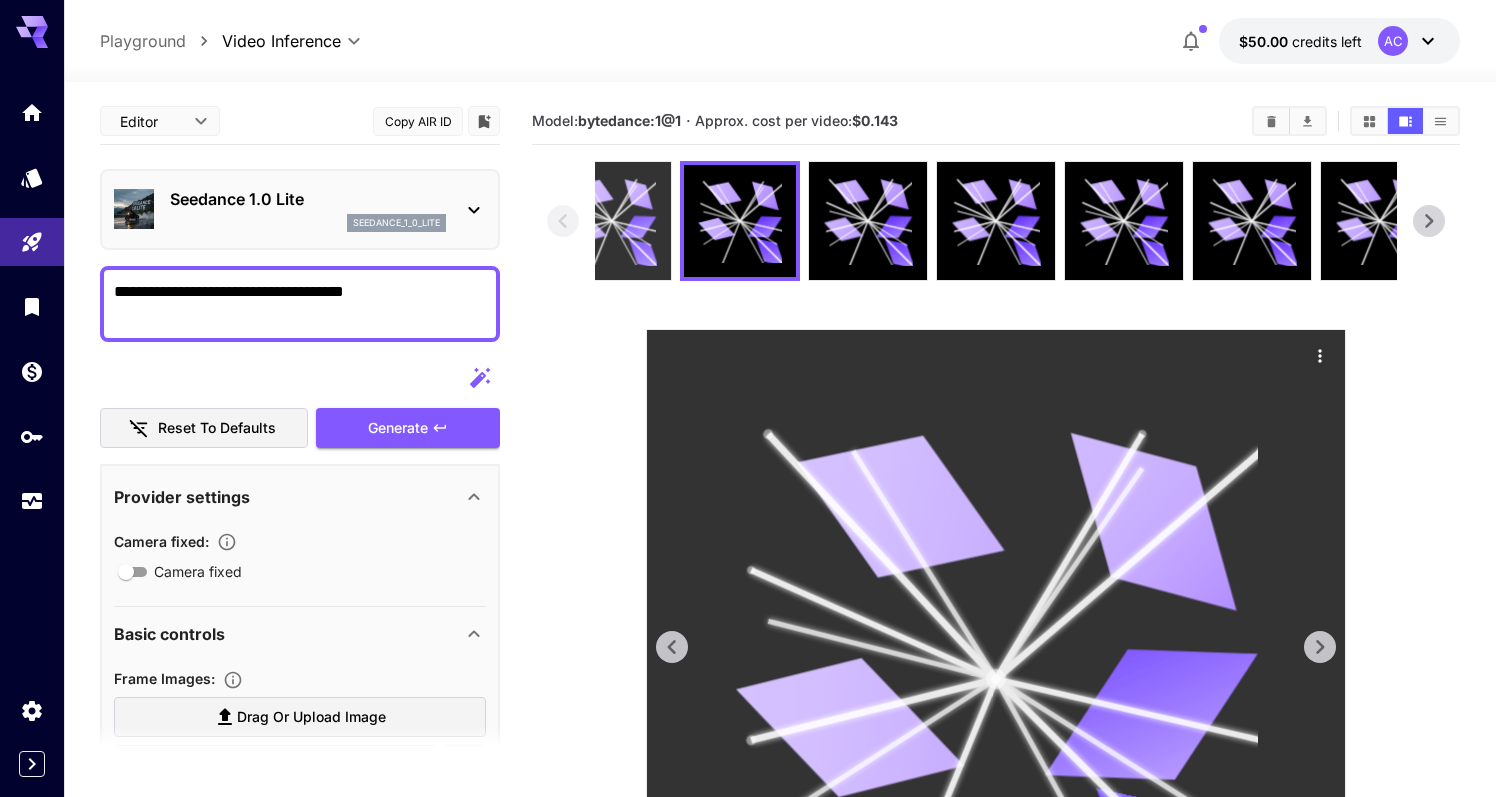 click 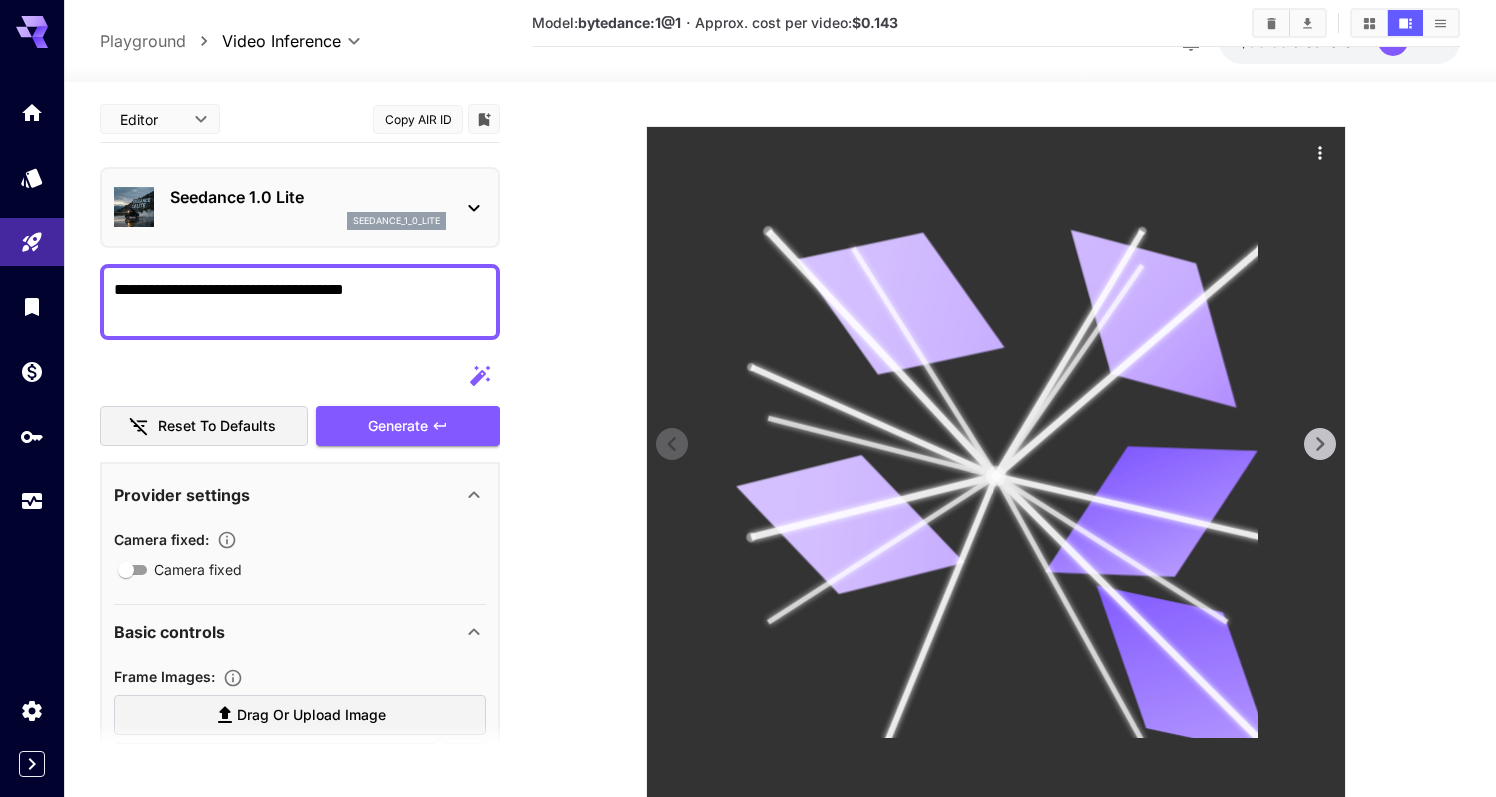 scroll, scrollTop: 292, scrollLeft: 0, axis: vertical 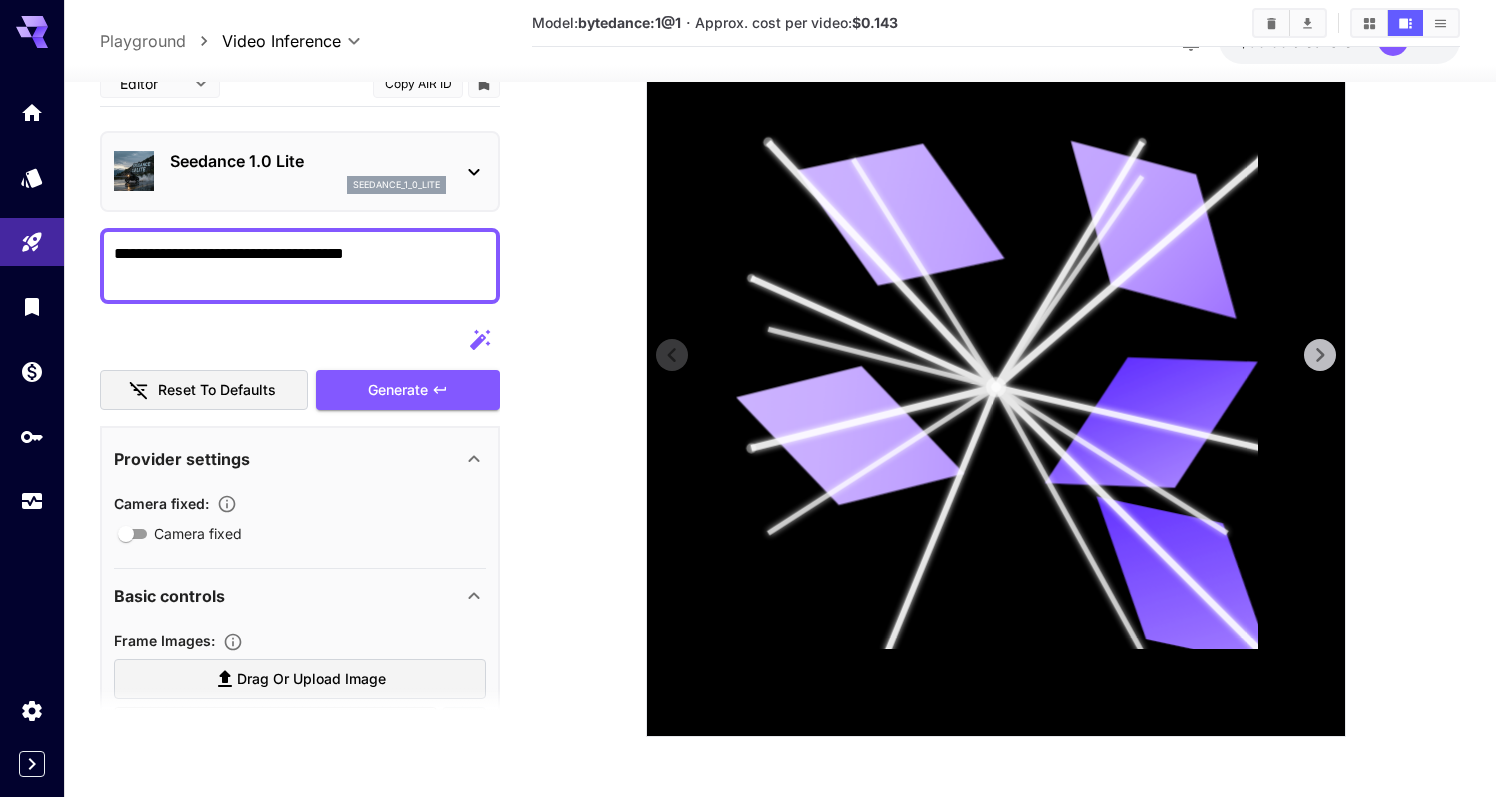 click 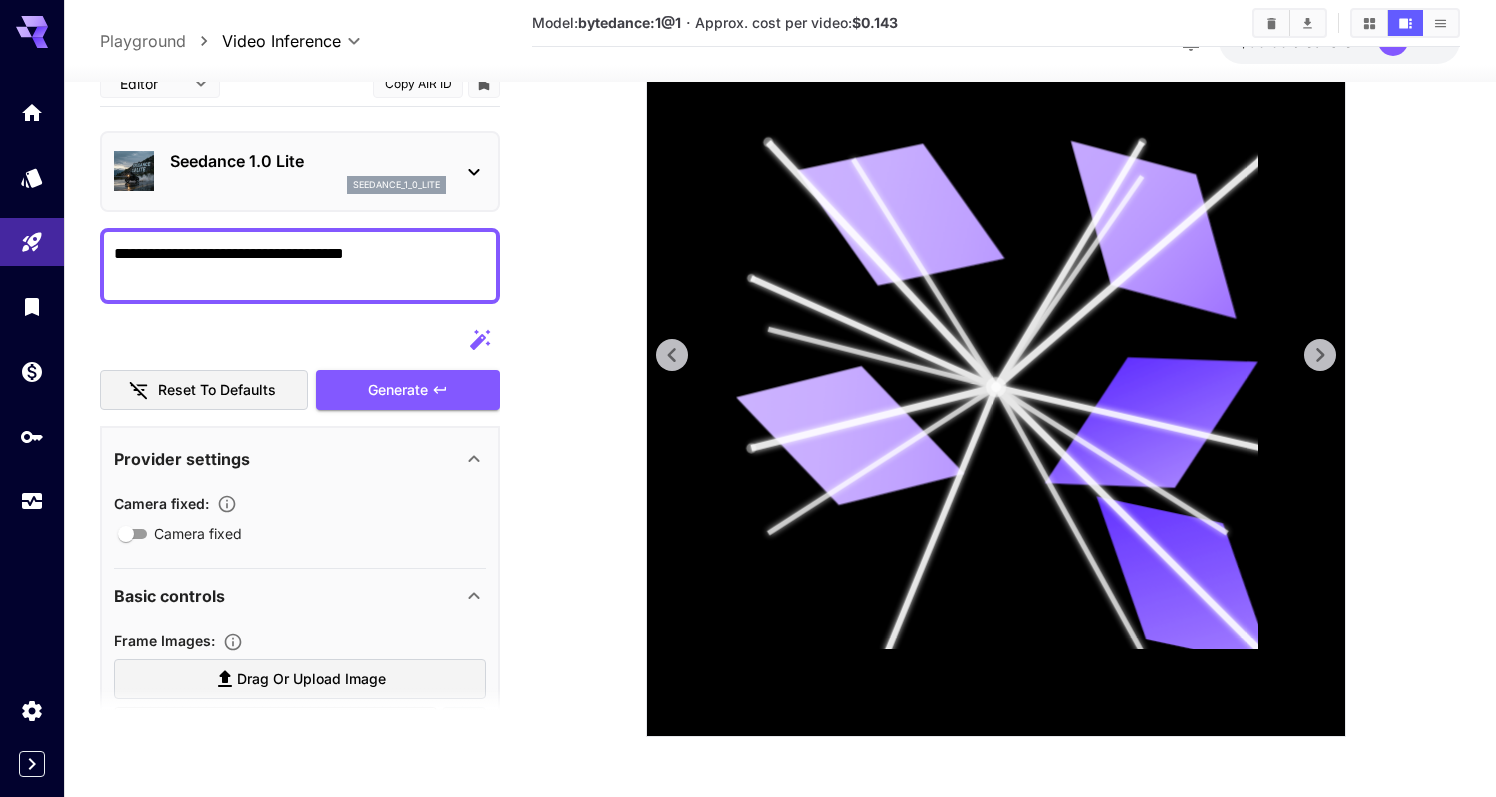 click 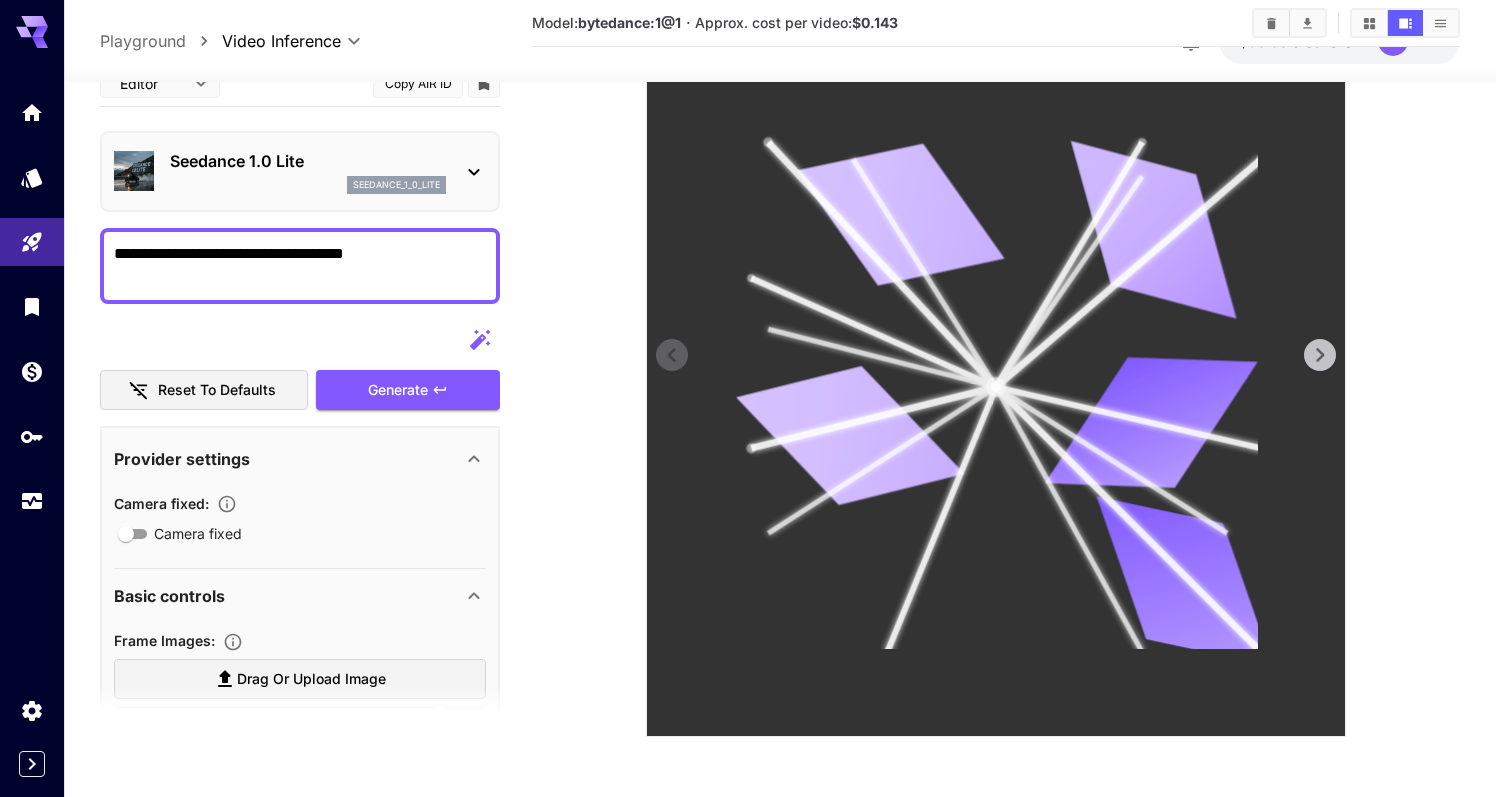 click 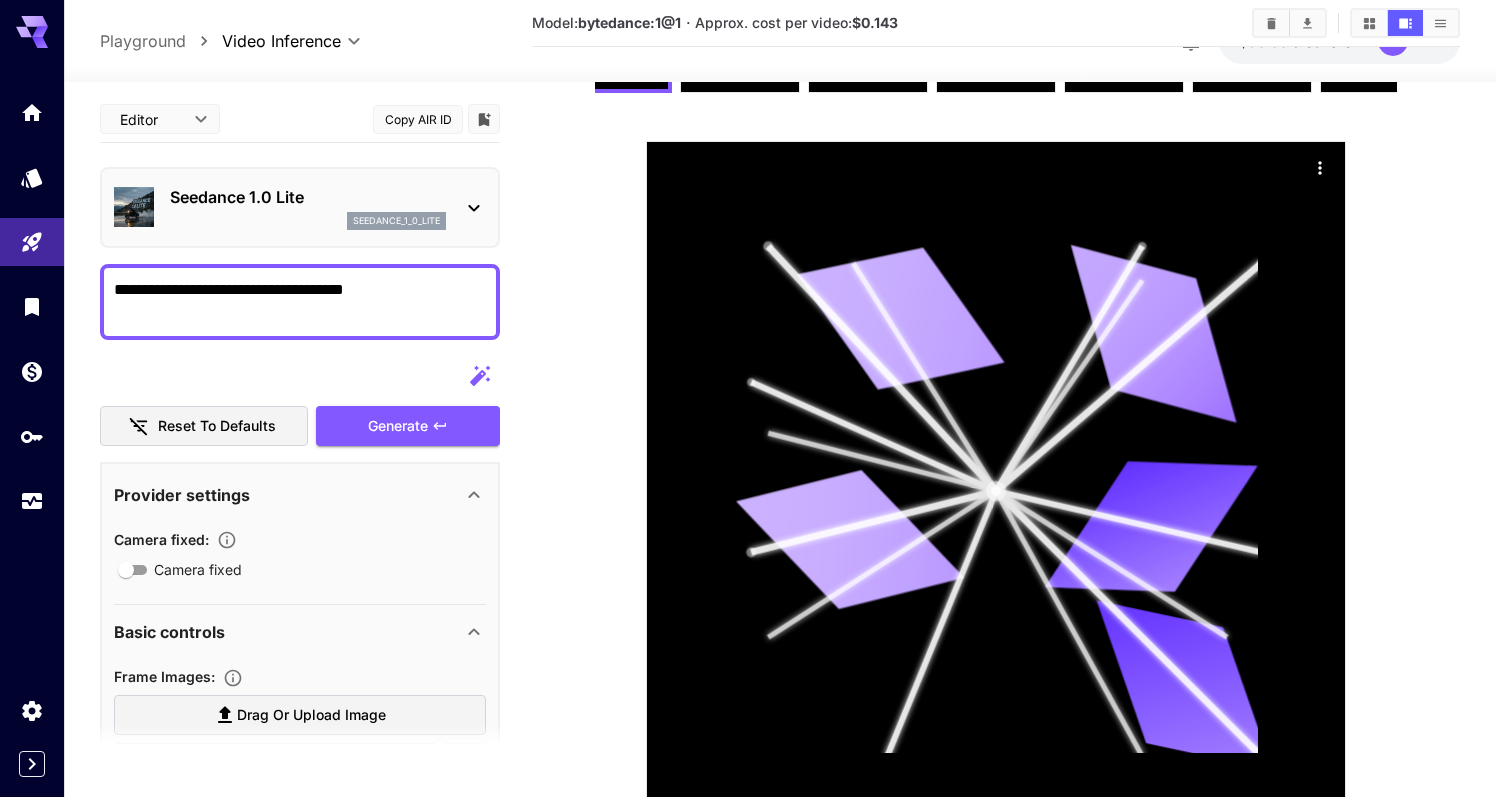 scroll, scrollTop: 196, scrollLeft: 0, axis: vertical 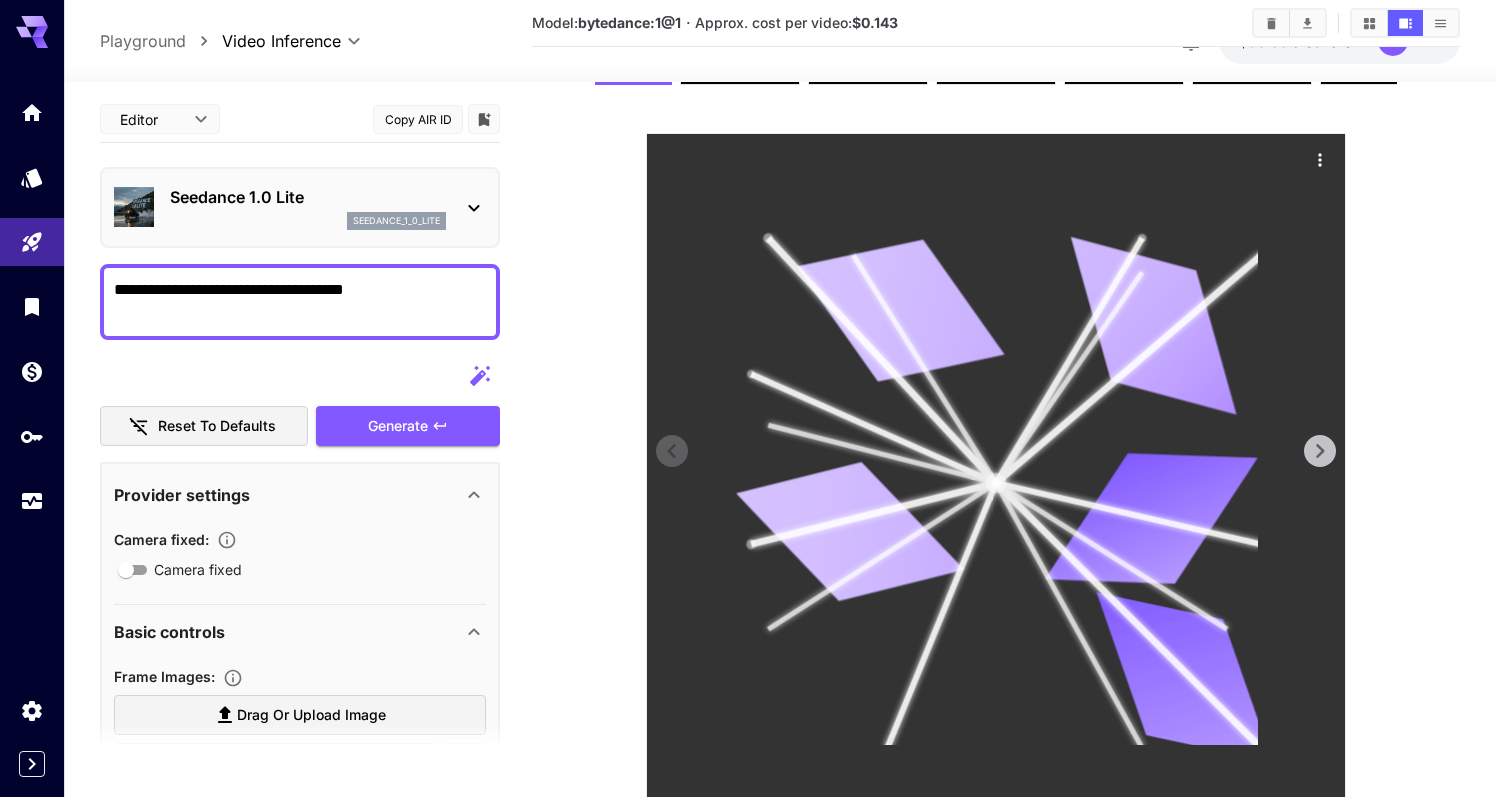 click 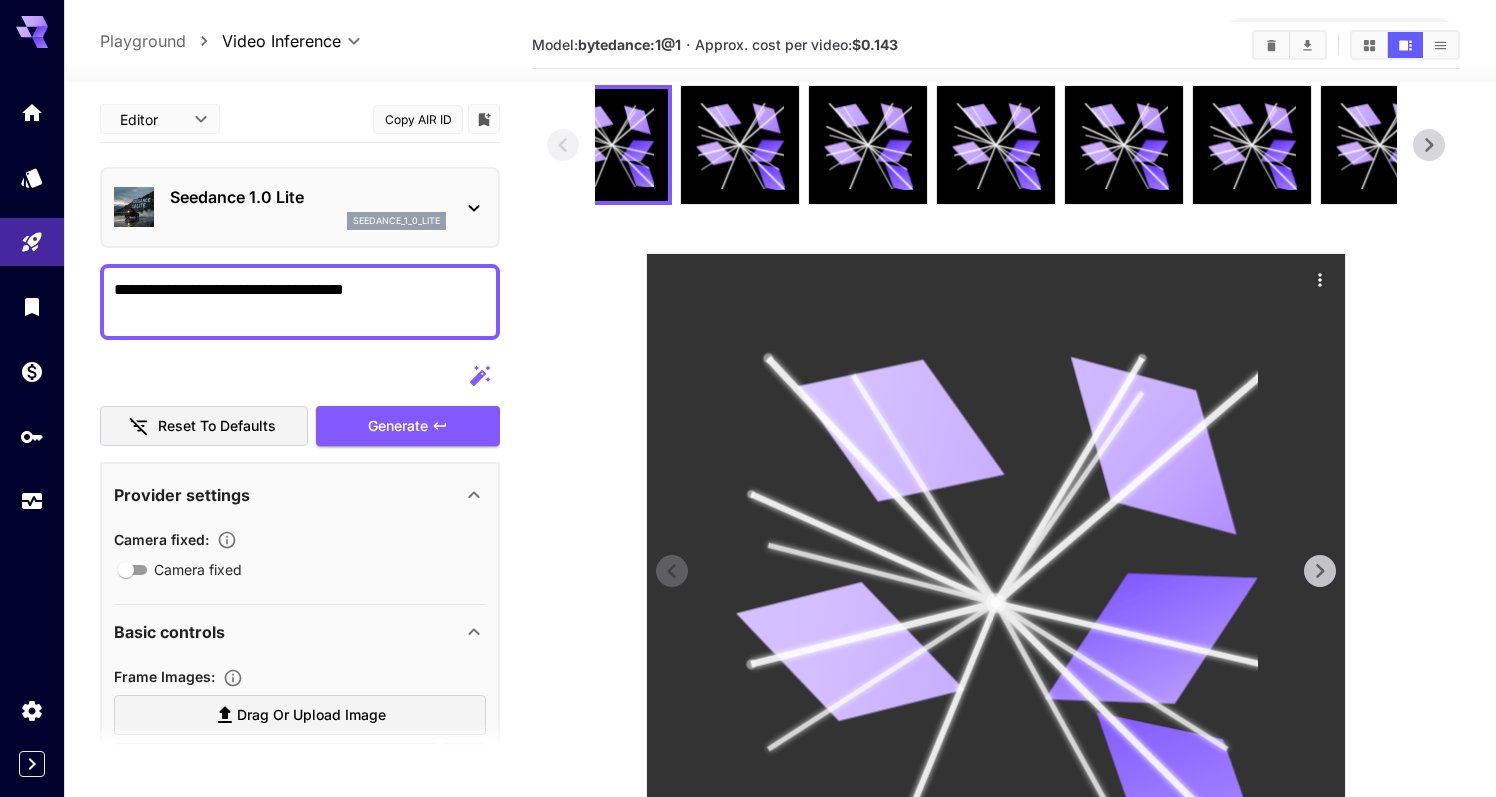 scroll, scrollTop: 0, scrollLeft: 0, axis: both 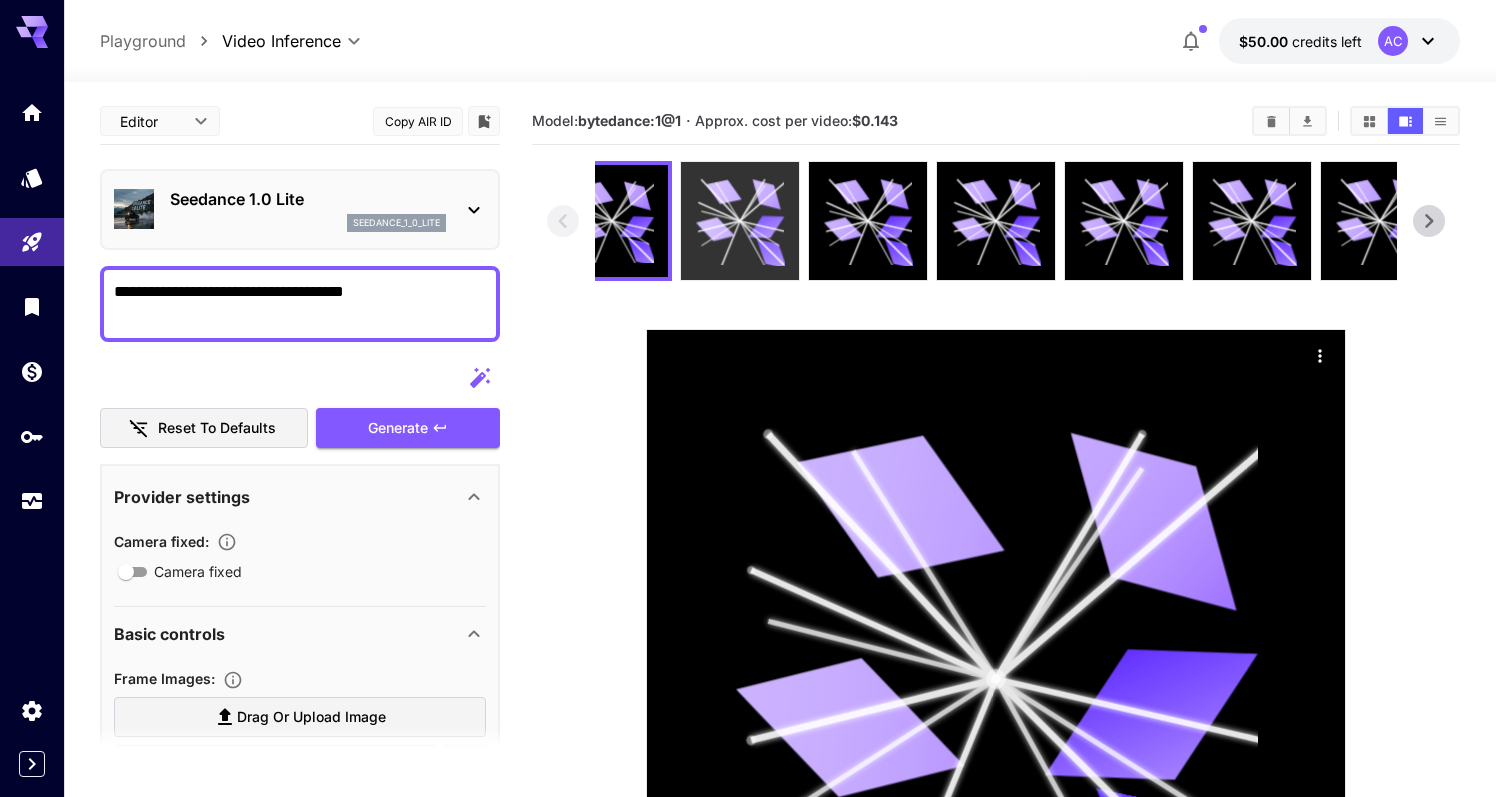 click 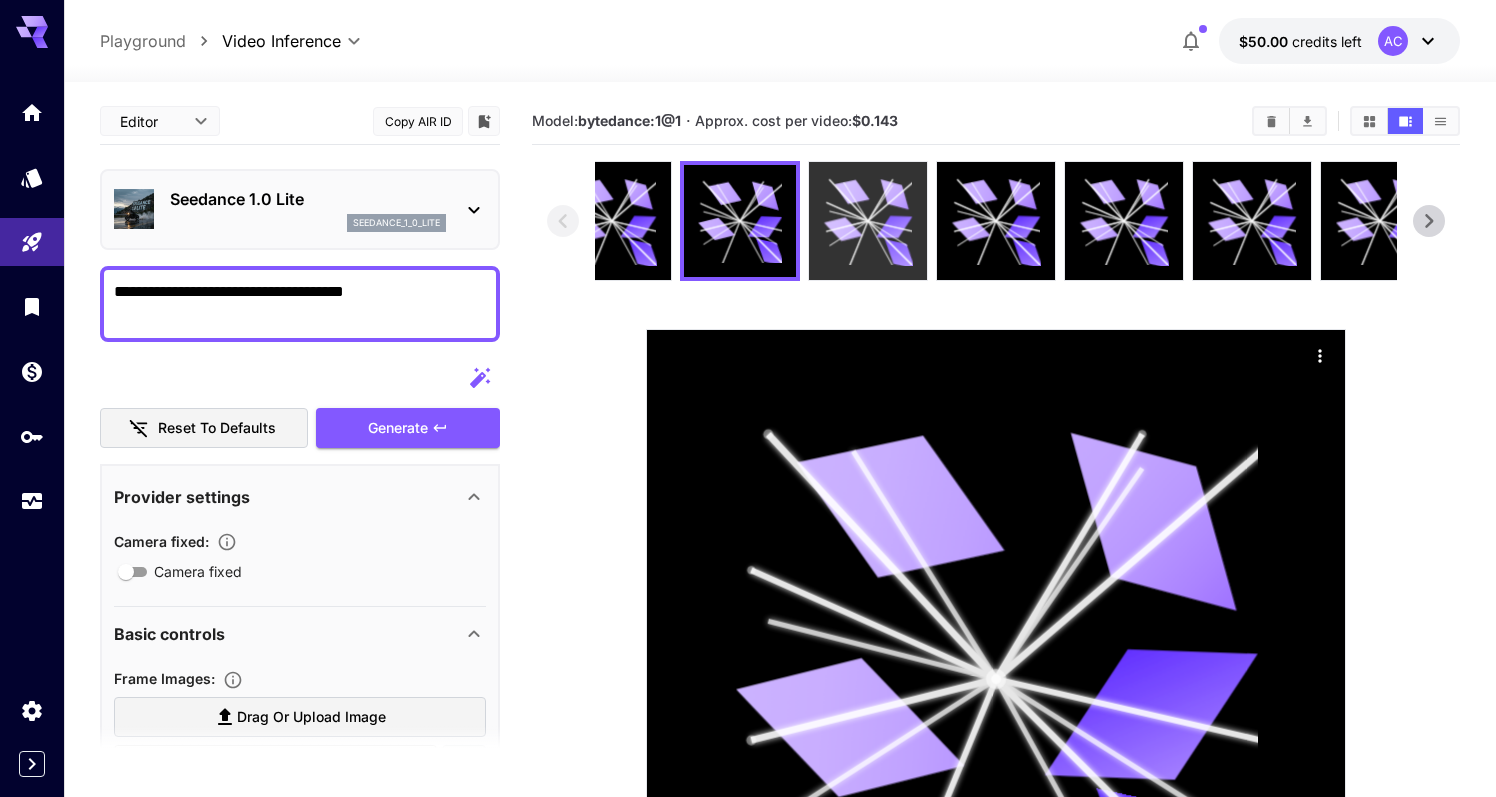 click 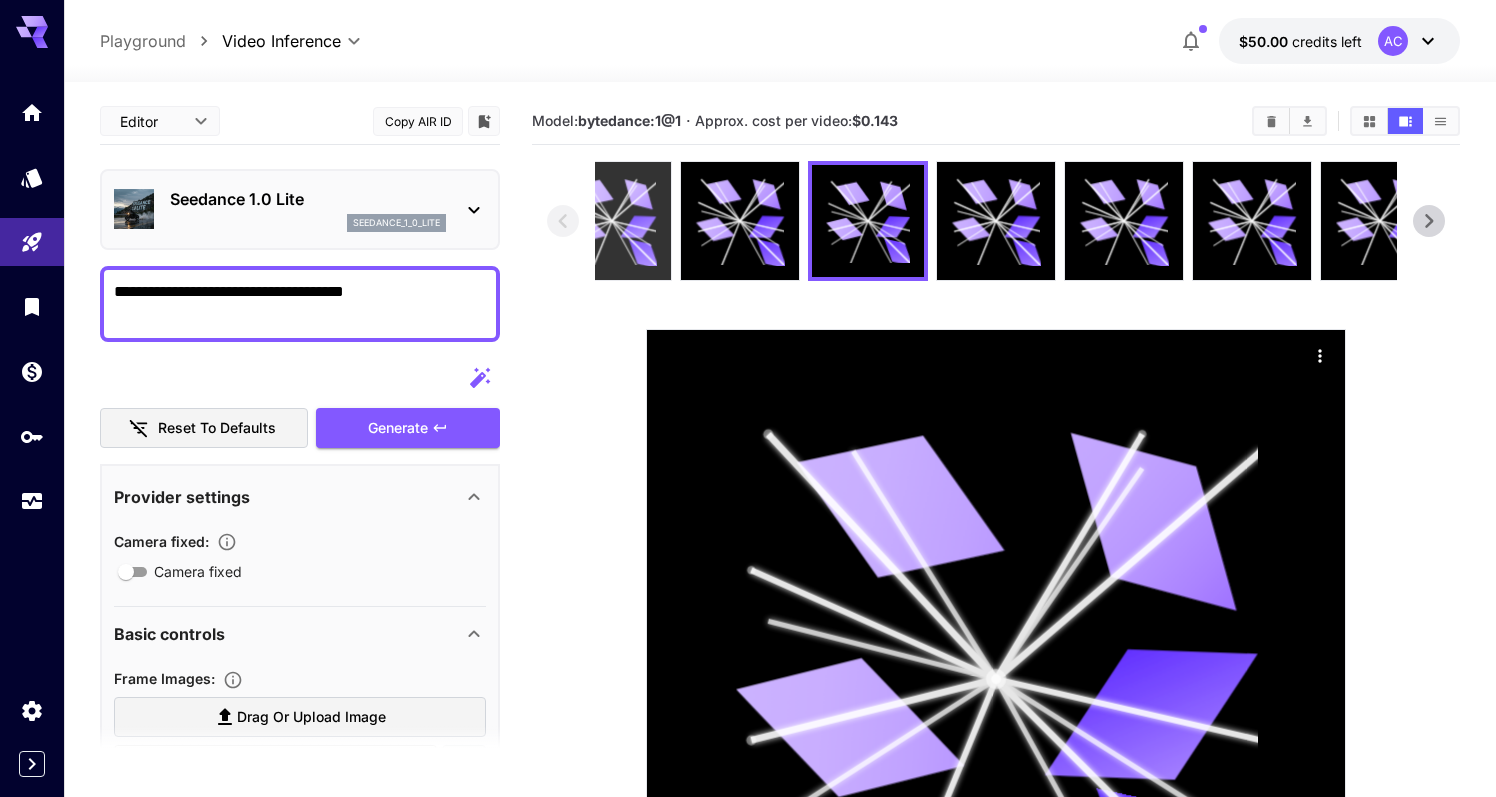 click 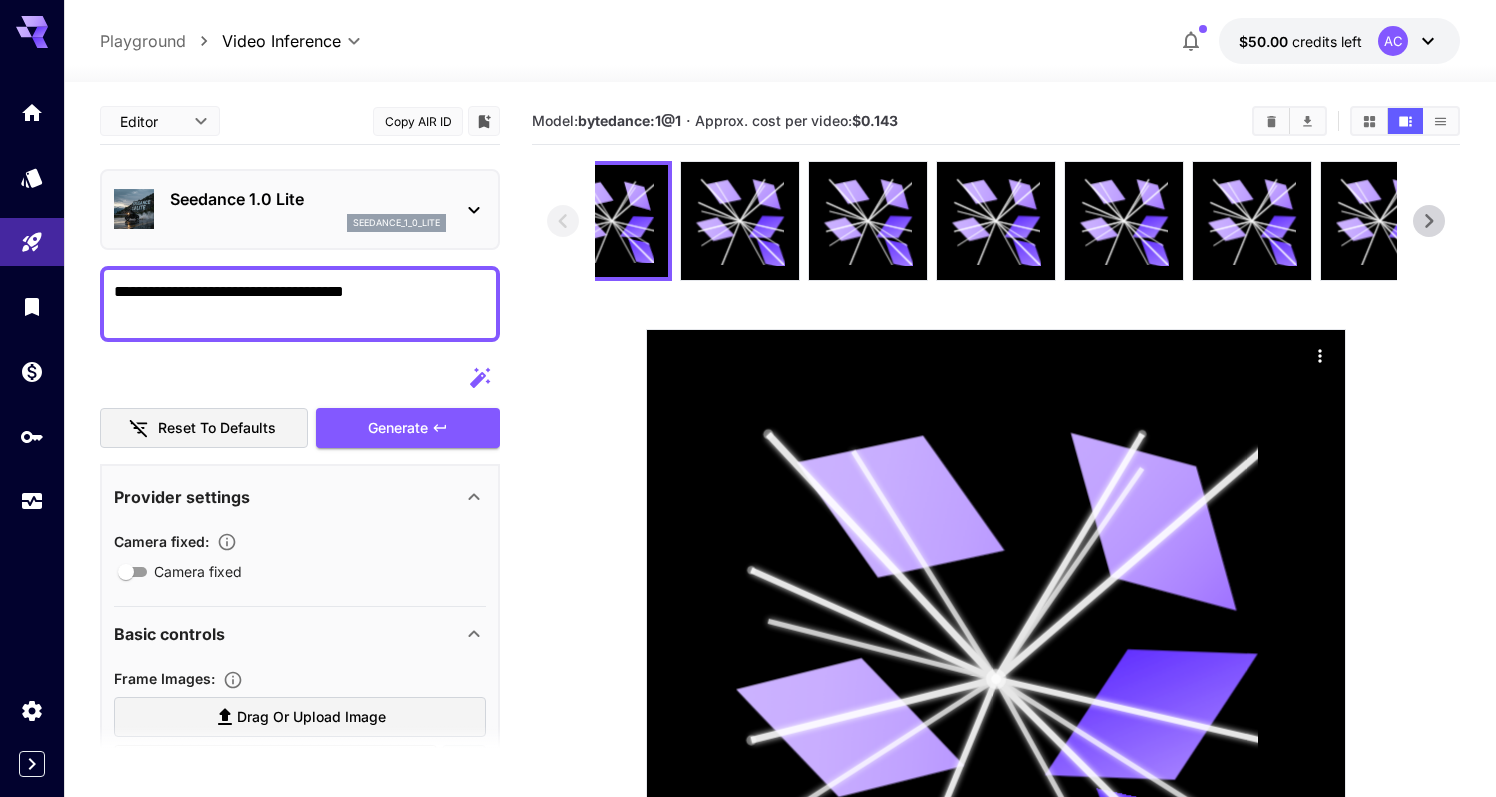 click on "**********" at bounding box center (300, 304) 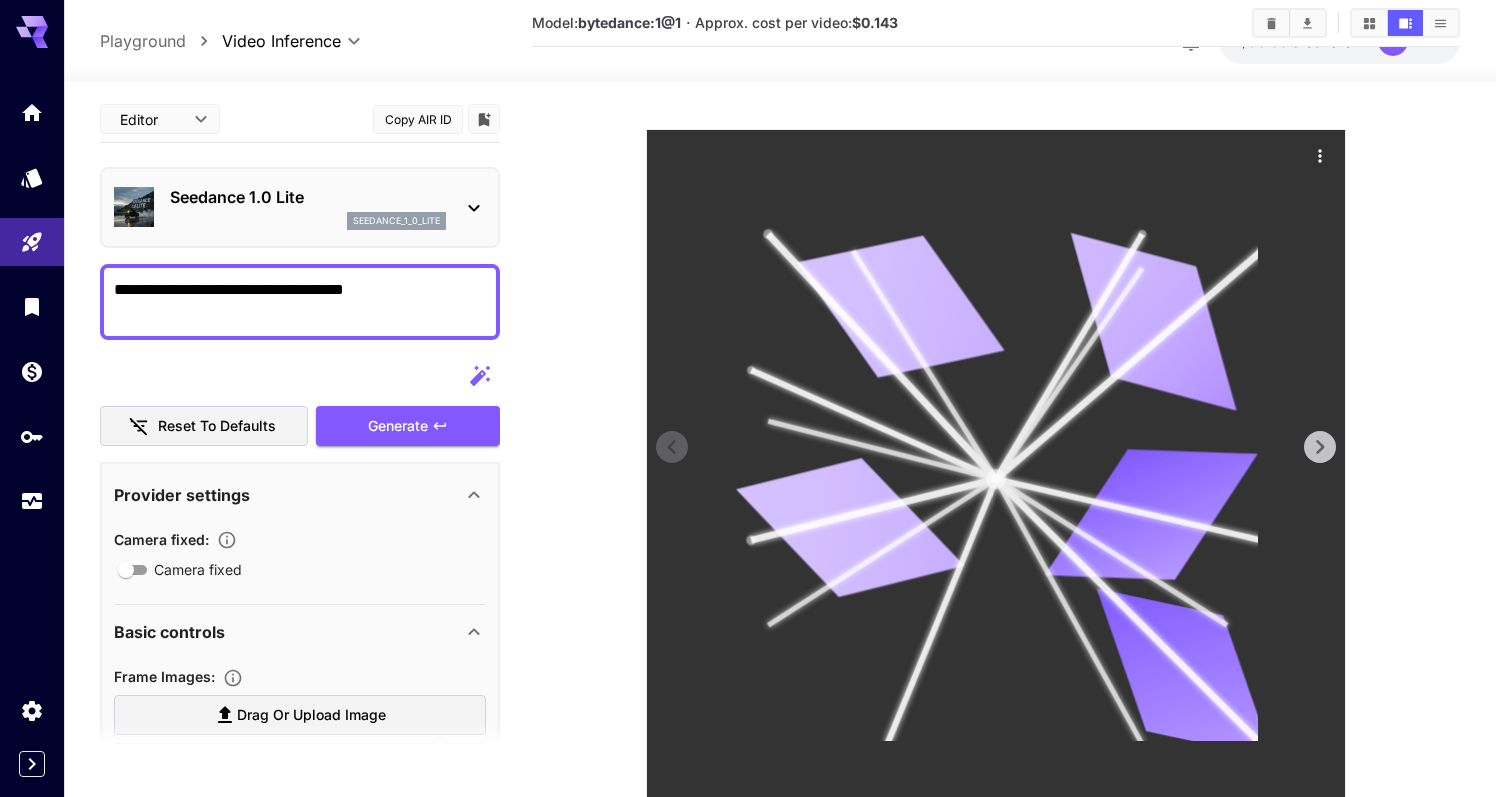 scroll, scrollTop: 192, scrollLeft: 0, axis: vertical 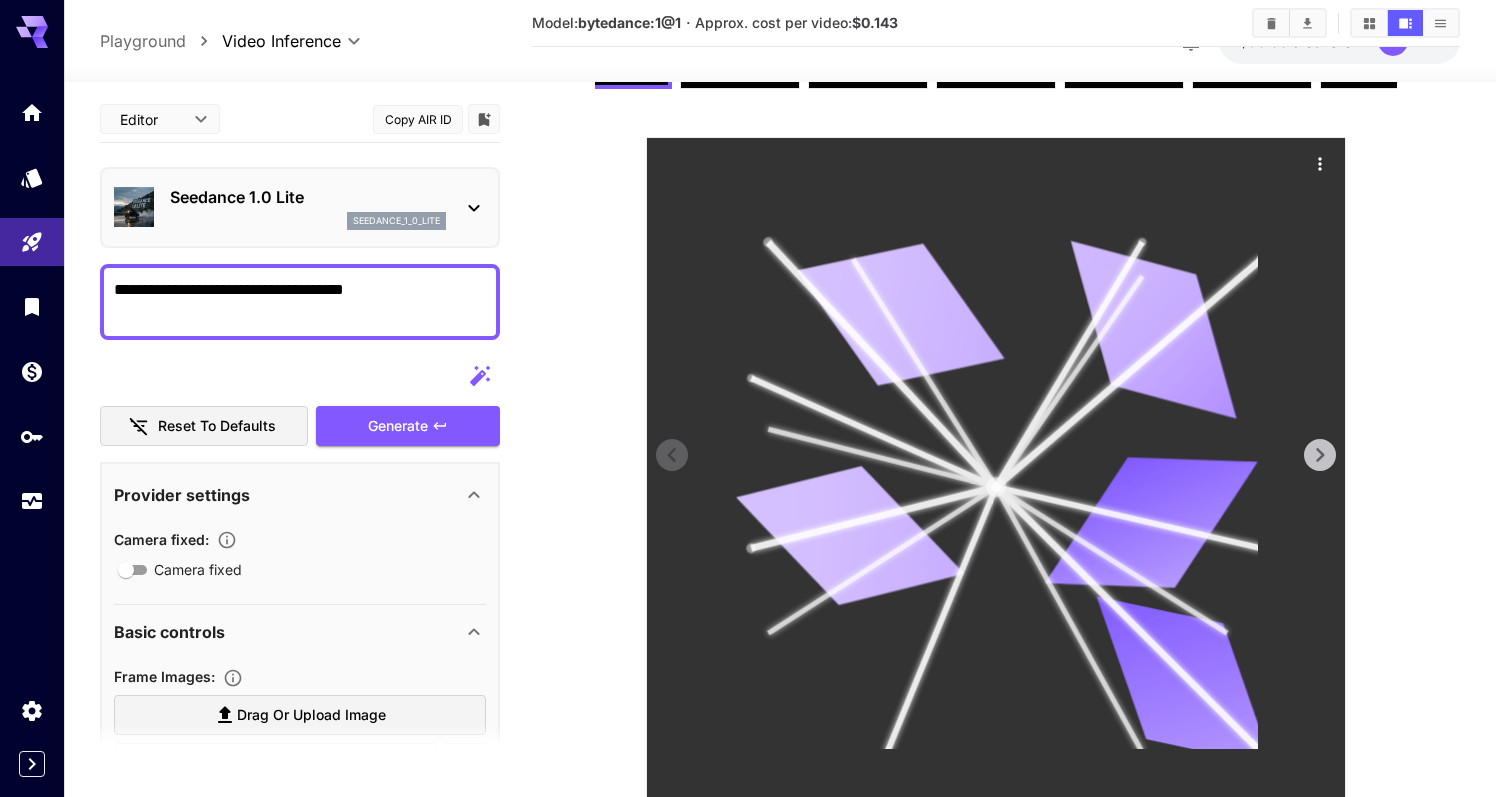click 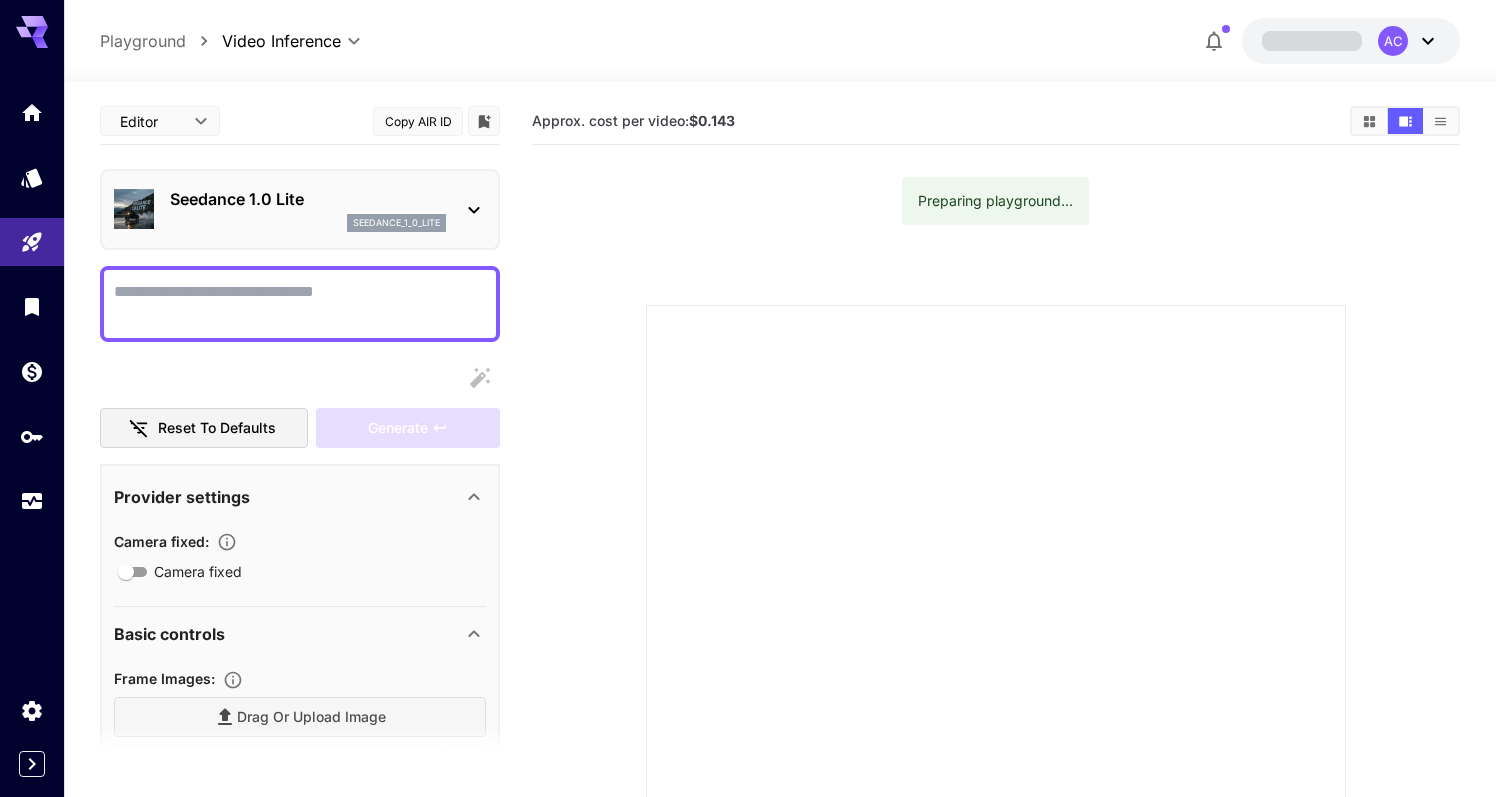 scroll, scrollTop: 192, scrollLeft: 0, axis: vertical 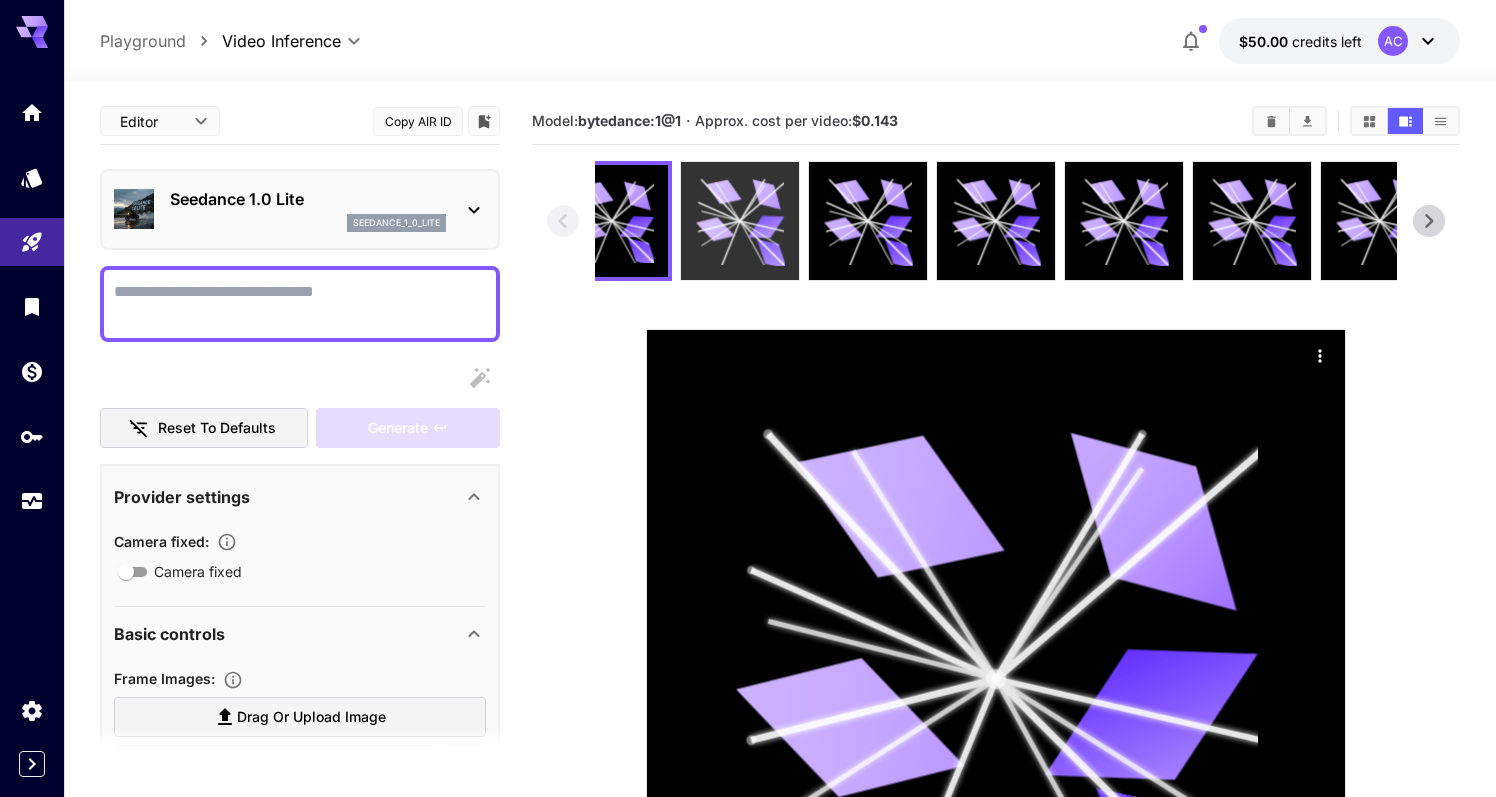 click at bounding box center [740, 221] 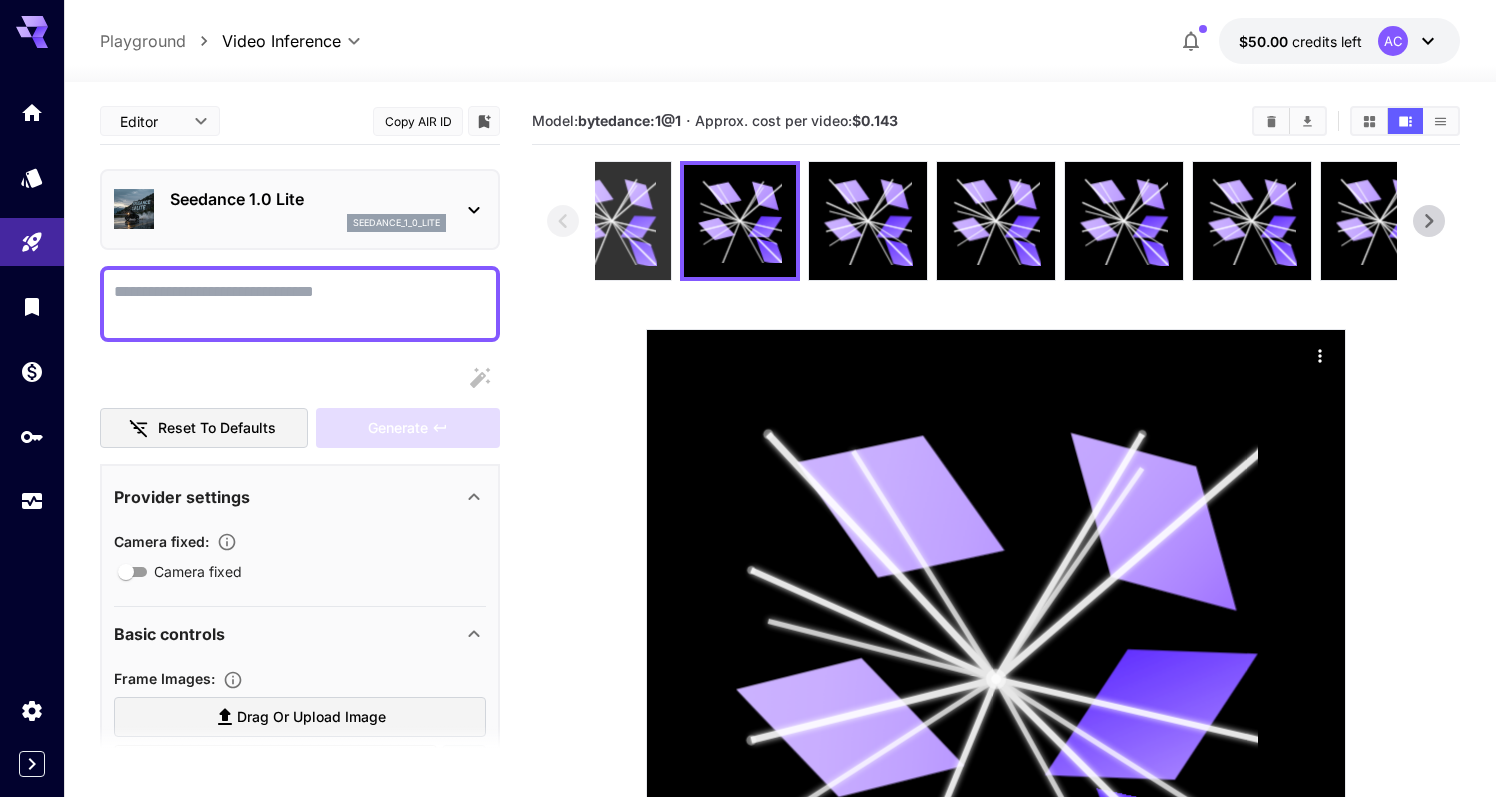click 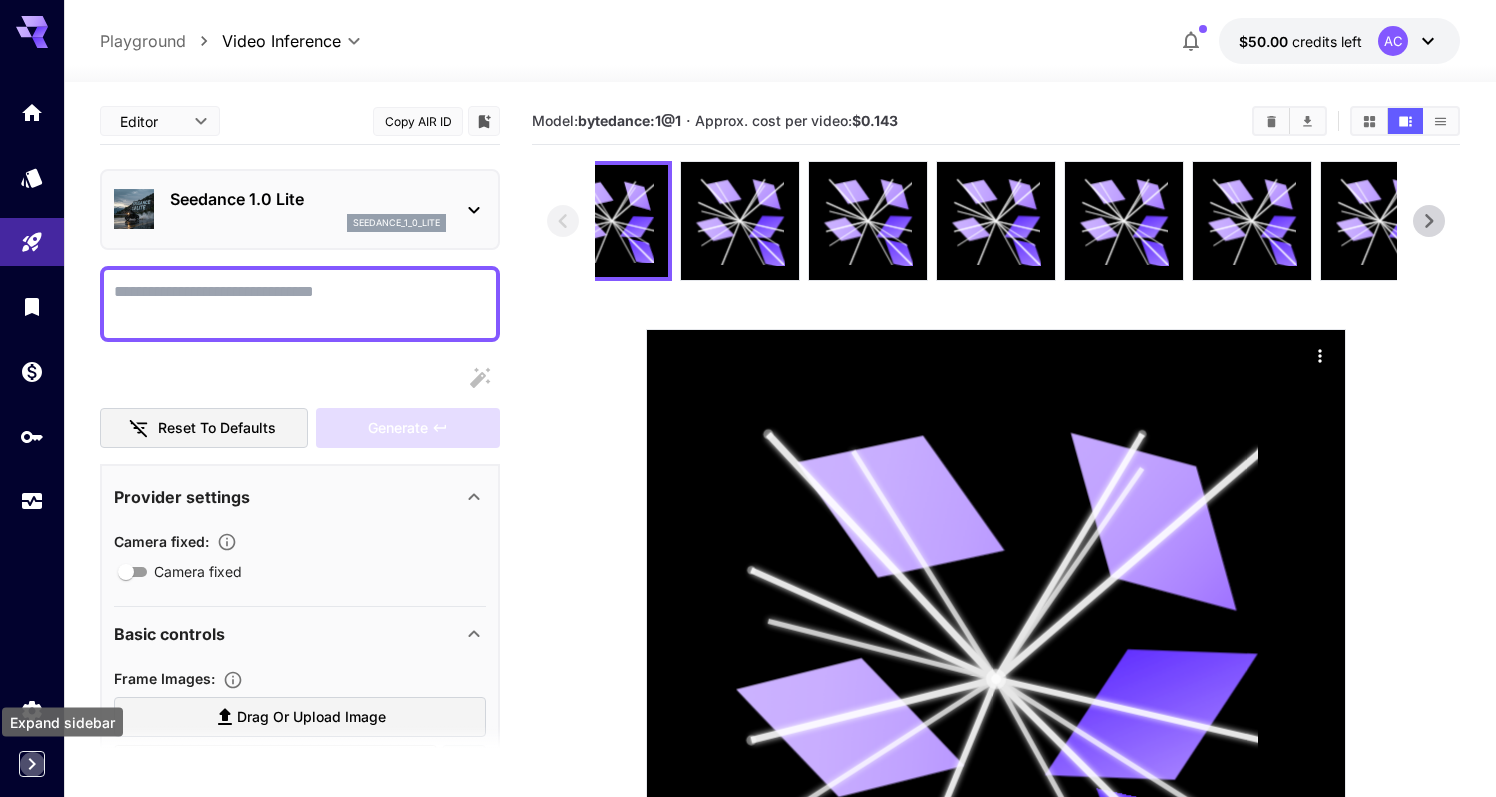 click 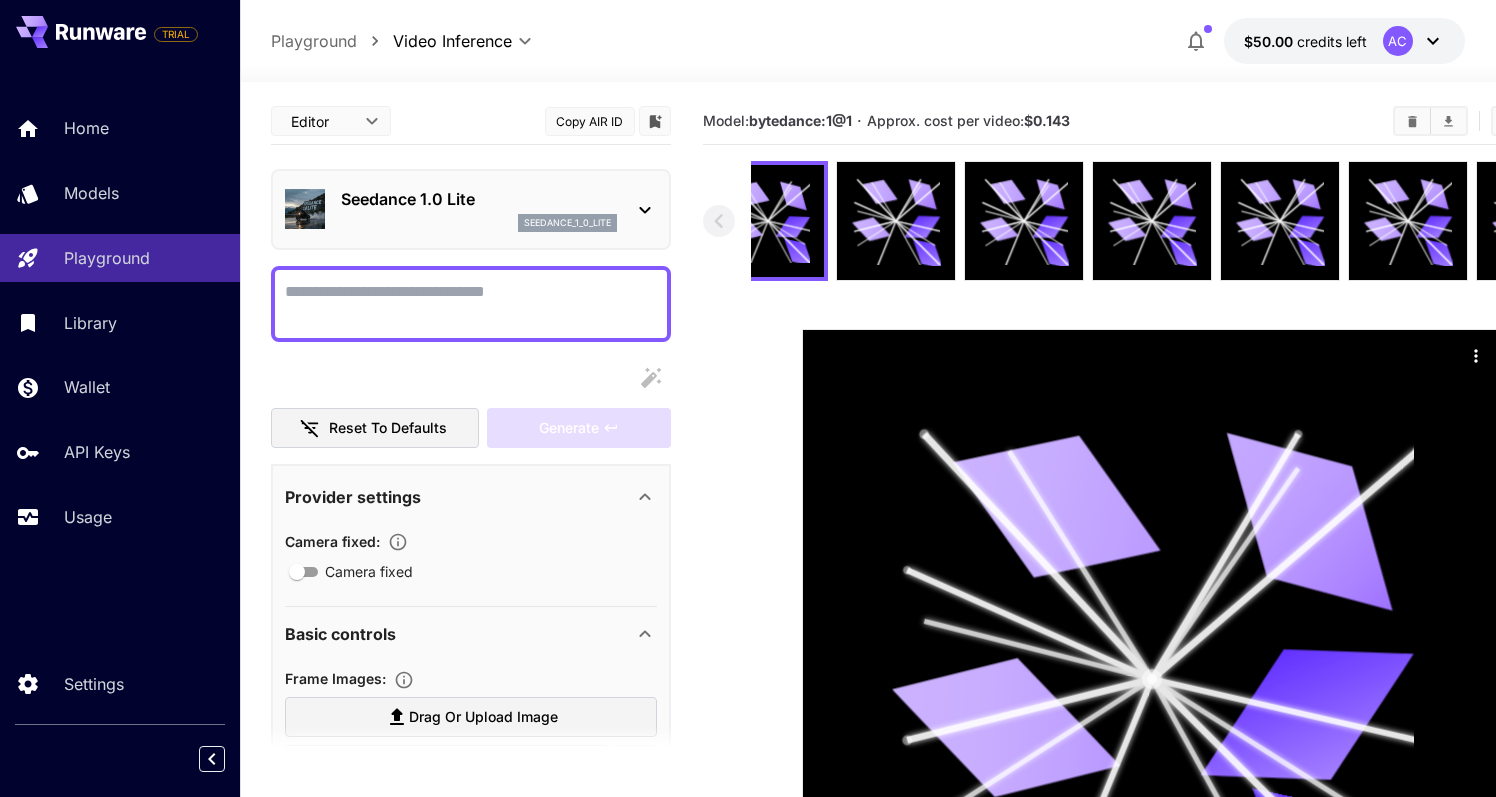 click at bounding box center (868, 70) 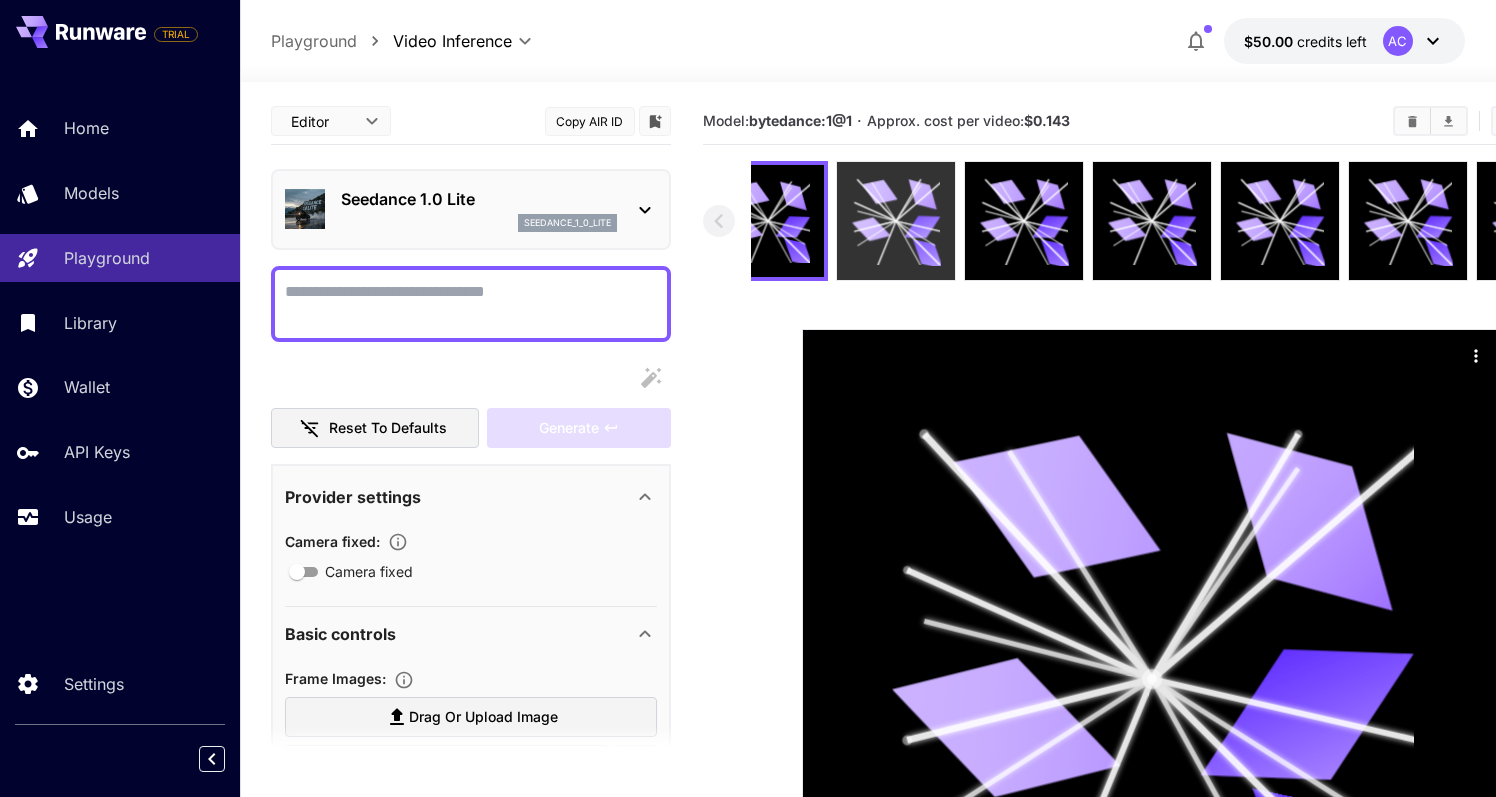 click 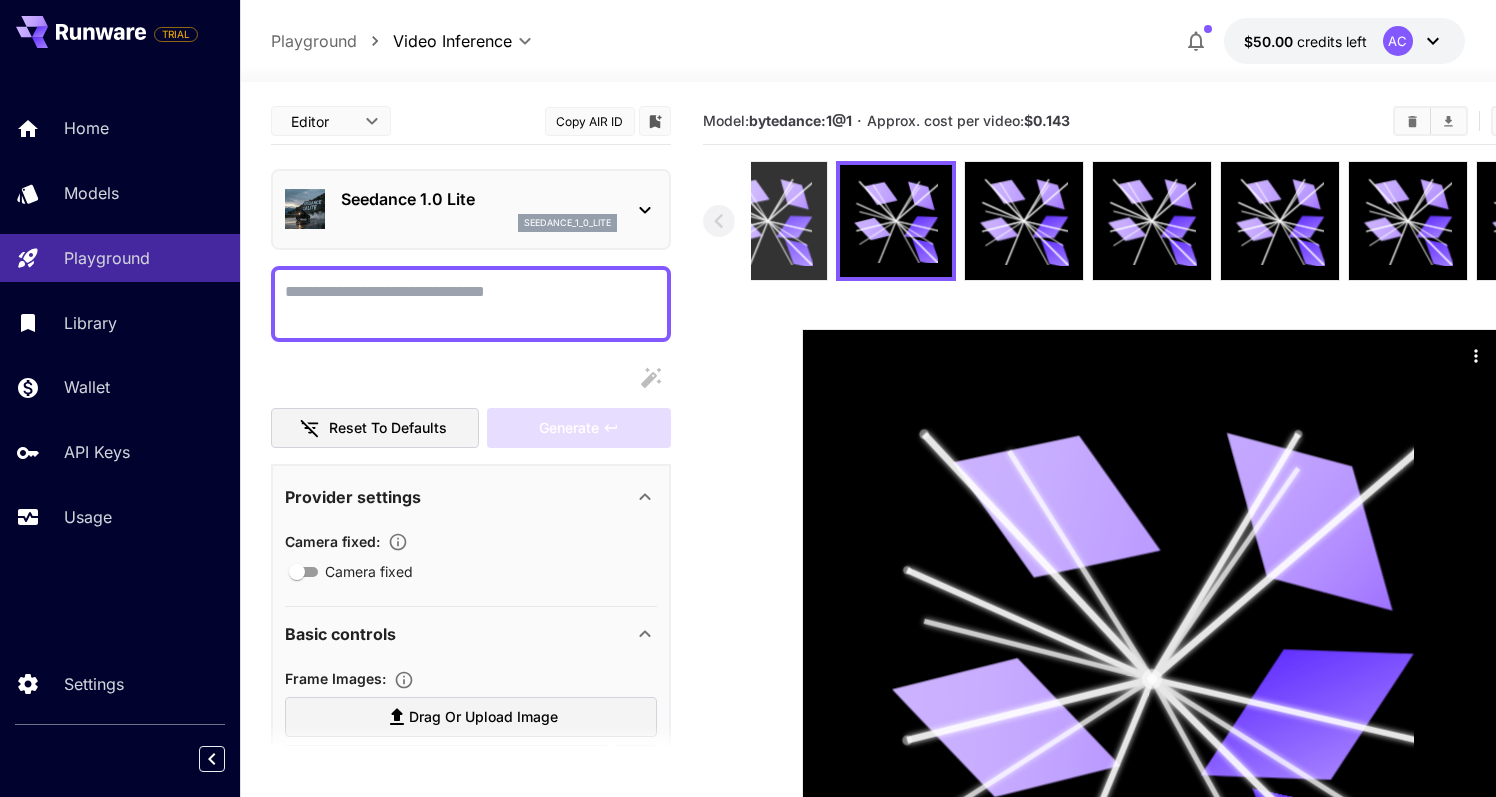 click 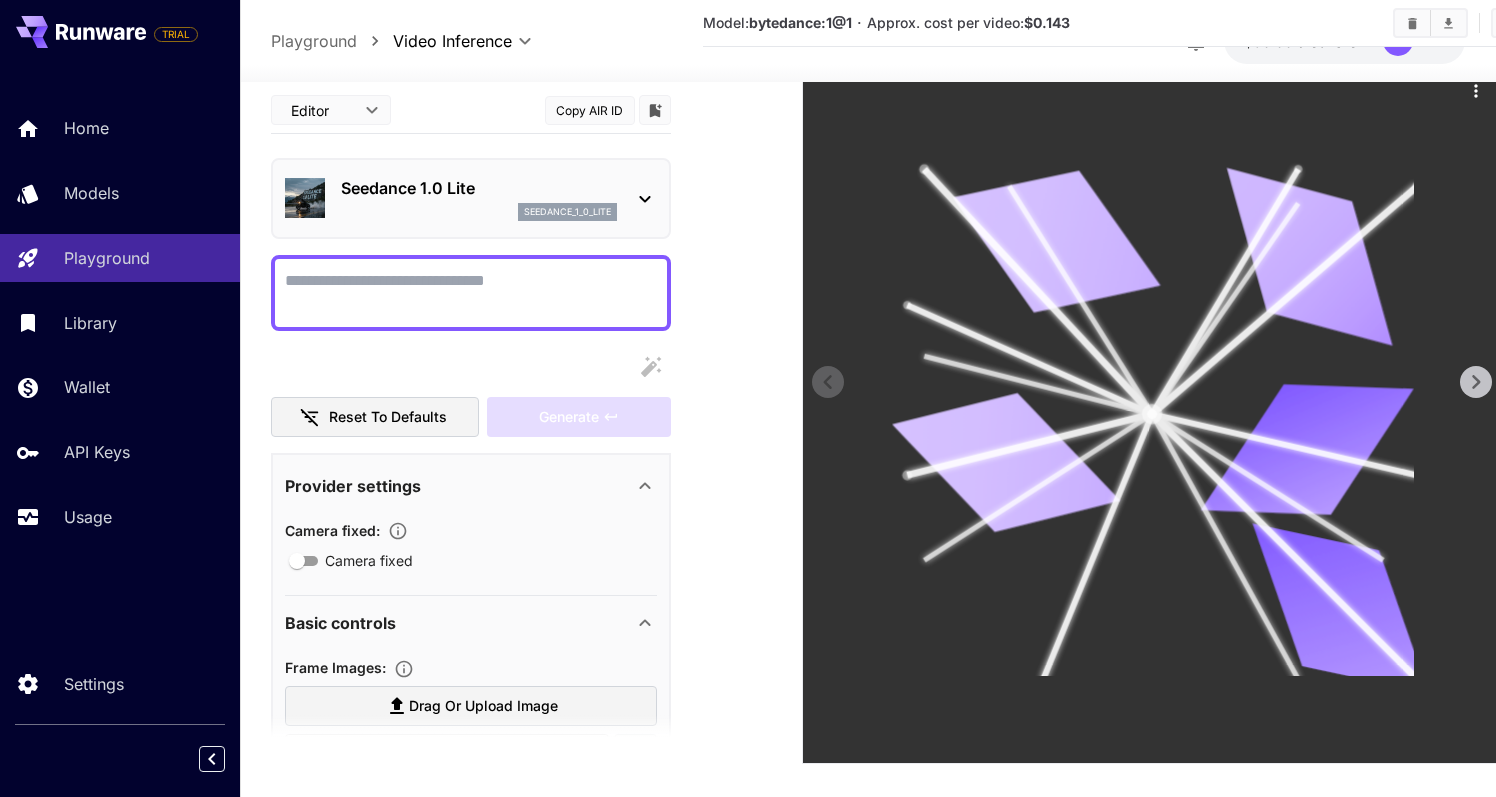 scroll, scrollTop: 292, scrollLeft: 0, axis: vertical 